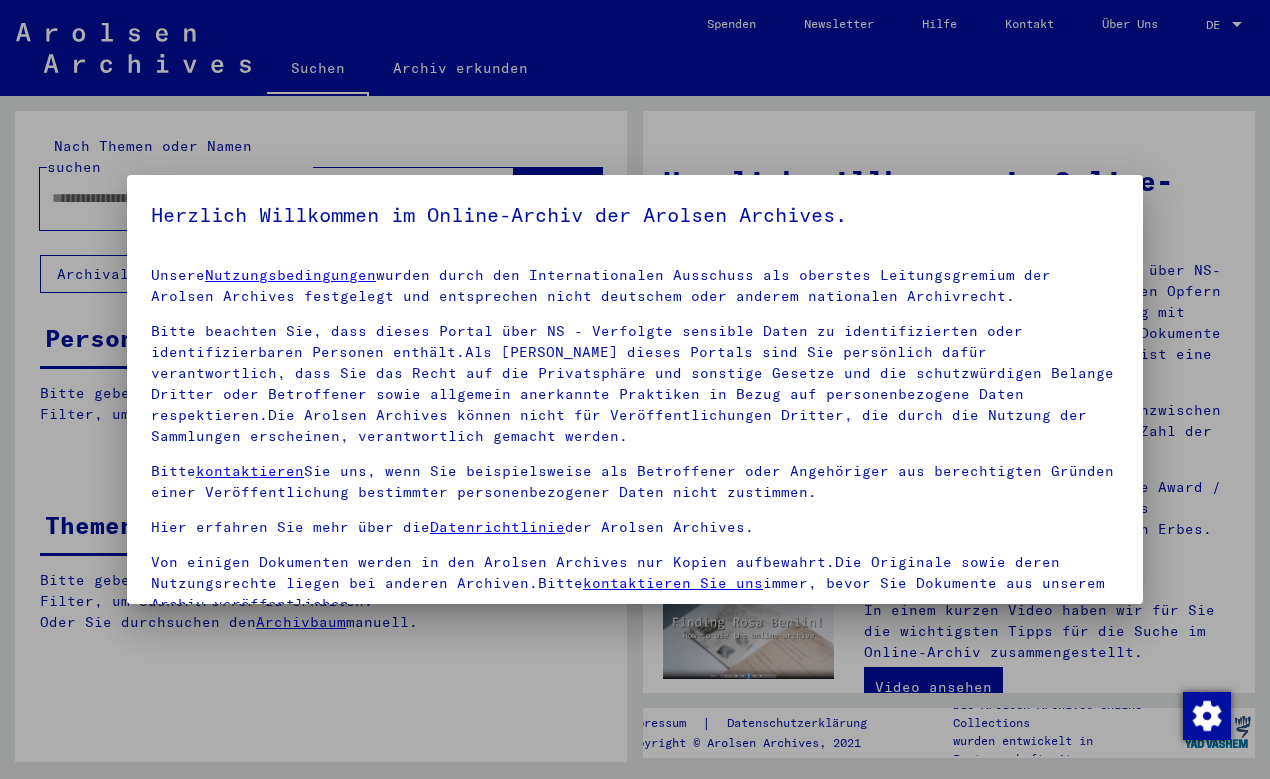 scroll, scrollTop: 0, scrollLeft: 0, axis: both 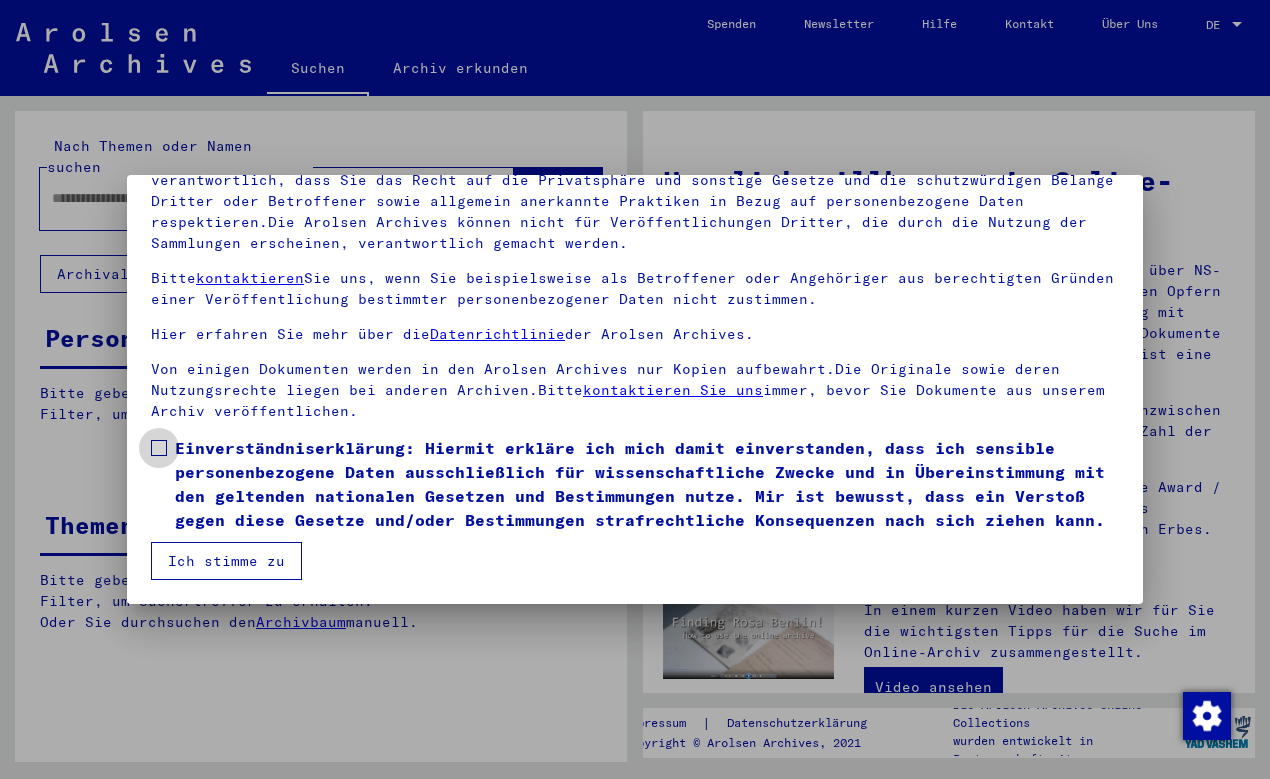 click at bounding box center [159, 448] 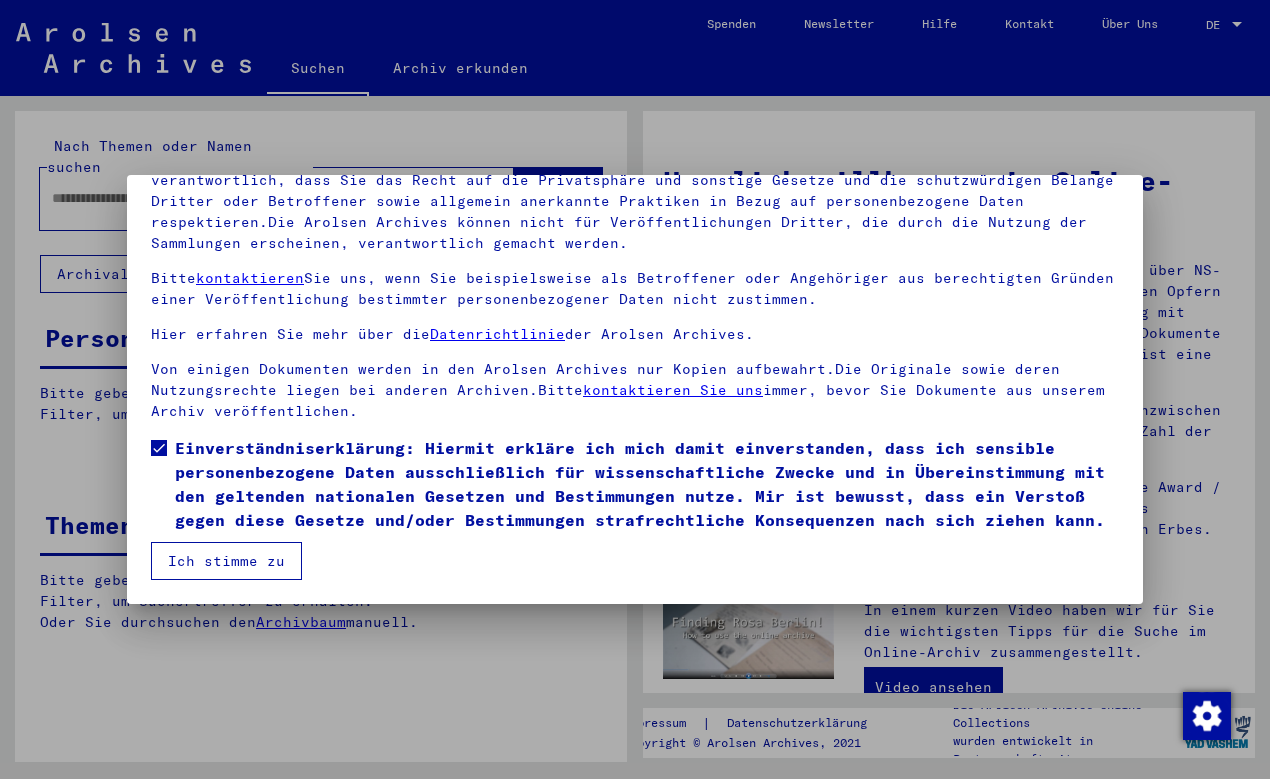 click on "Ich stimme zu" at bounding box center (226, 561) 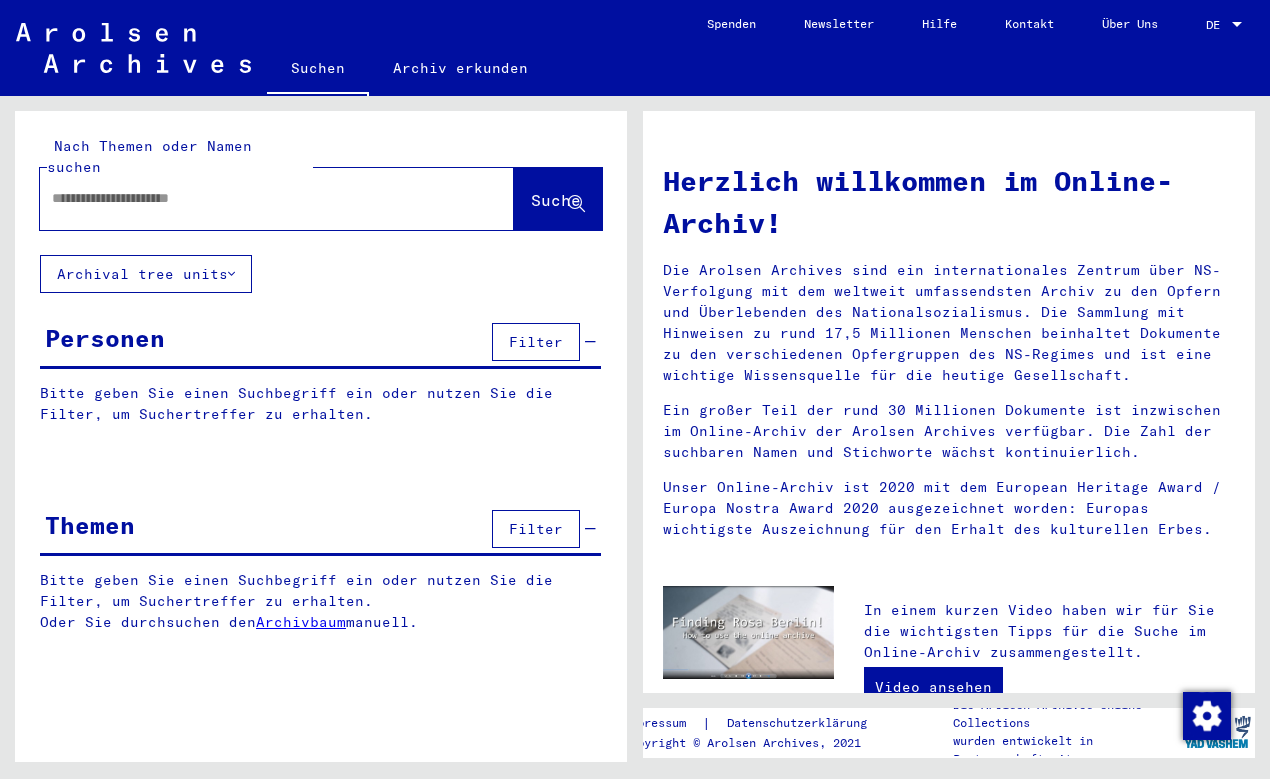 click 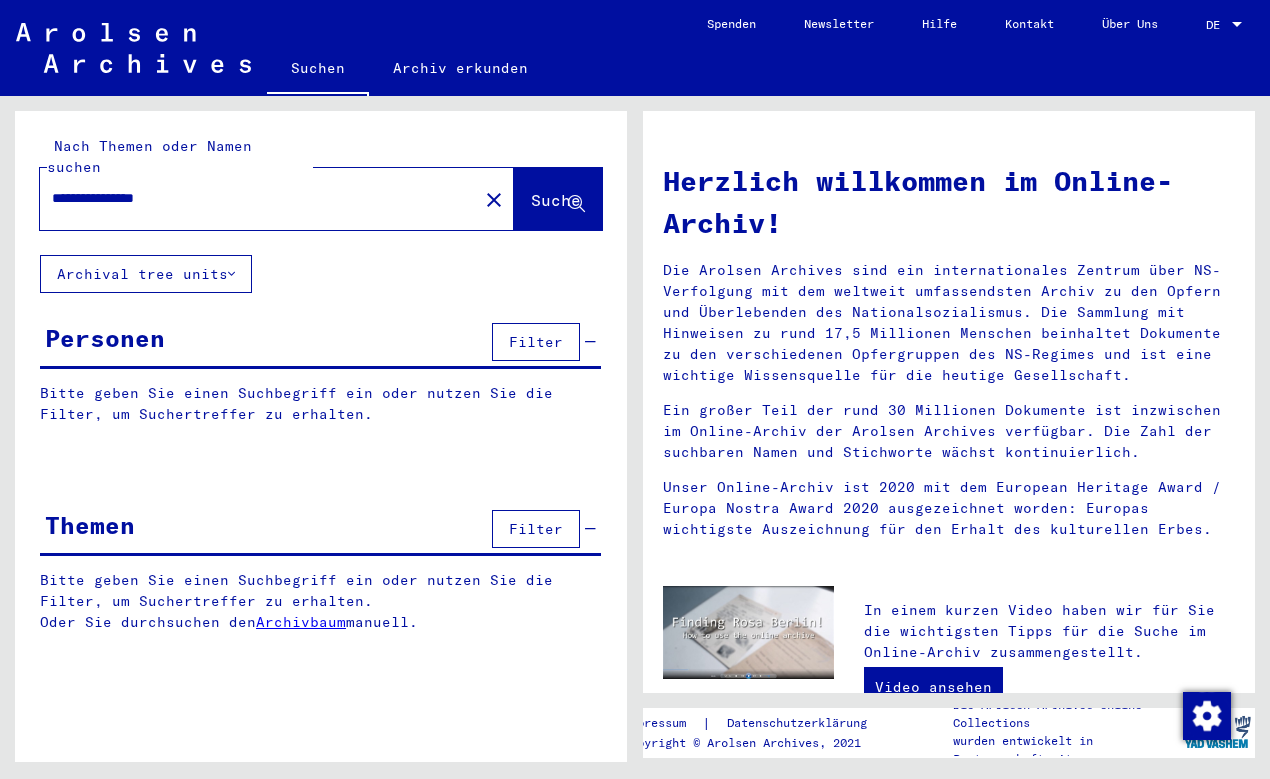 type on "**********" 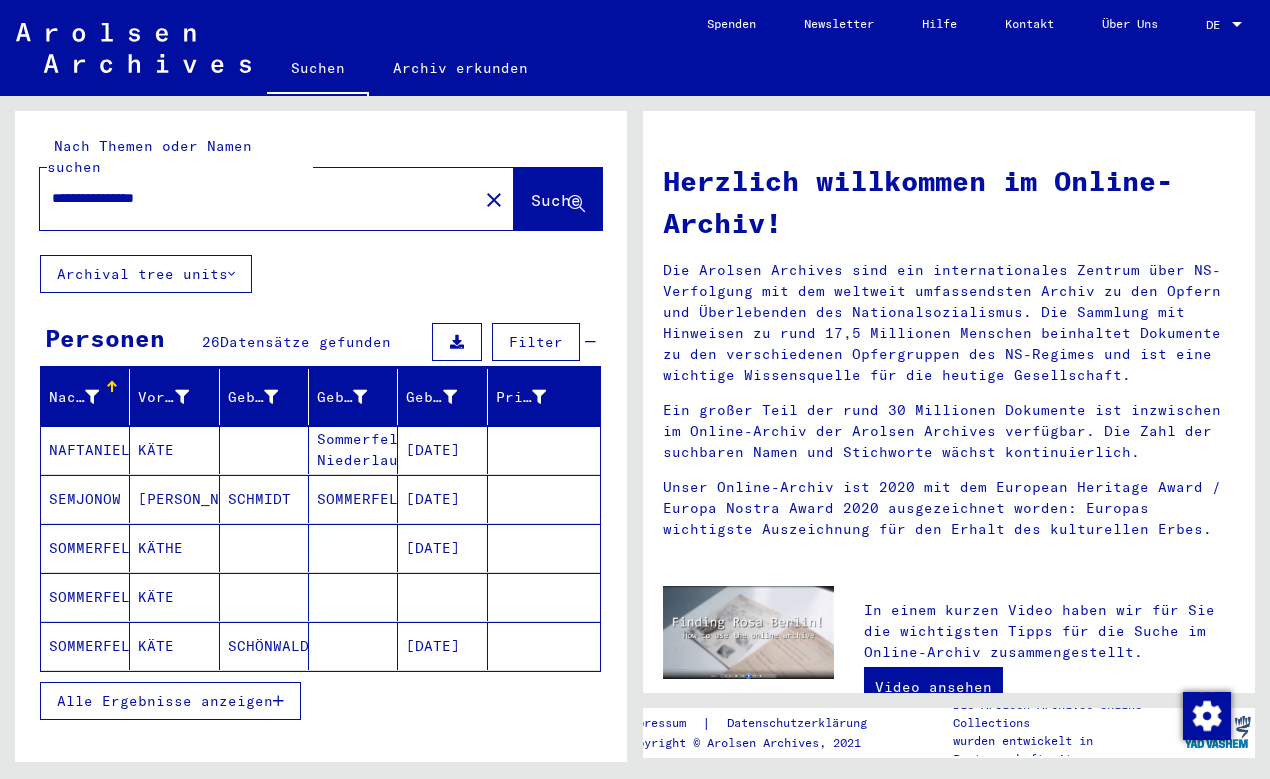 click at bounding box center [278, 701] 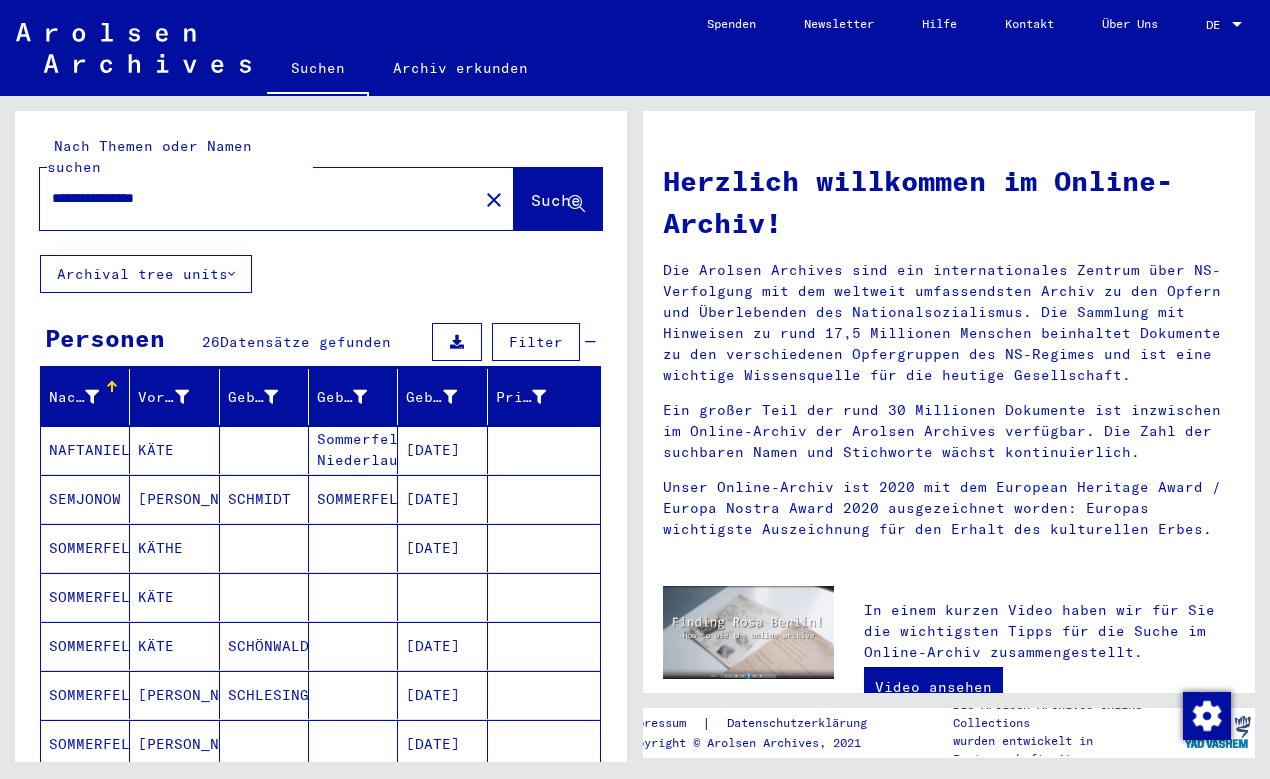 click at bounding box center [353, 597] 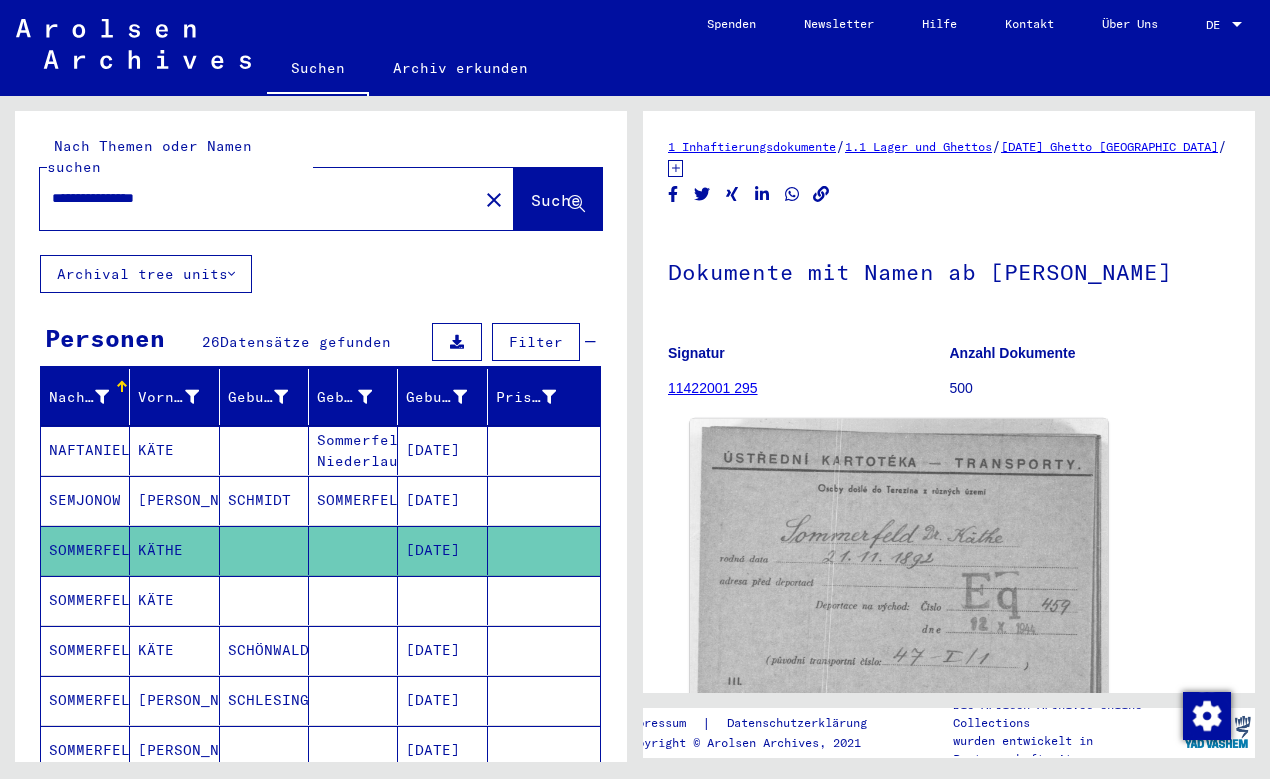 scroll, scrollTop: 108, scrollLeft: 0, axis: vertical 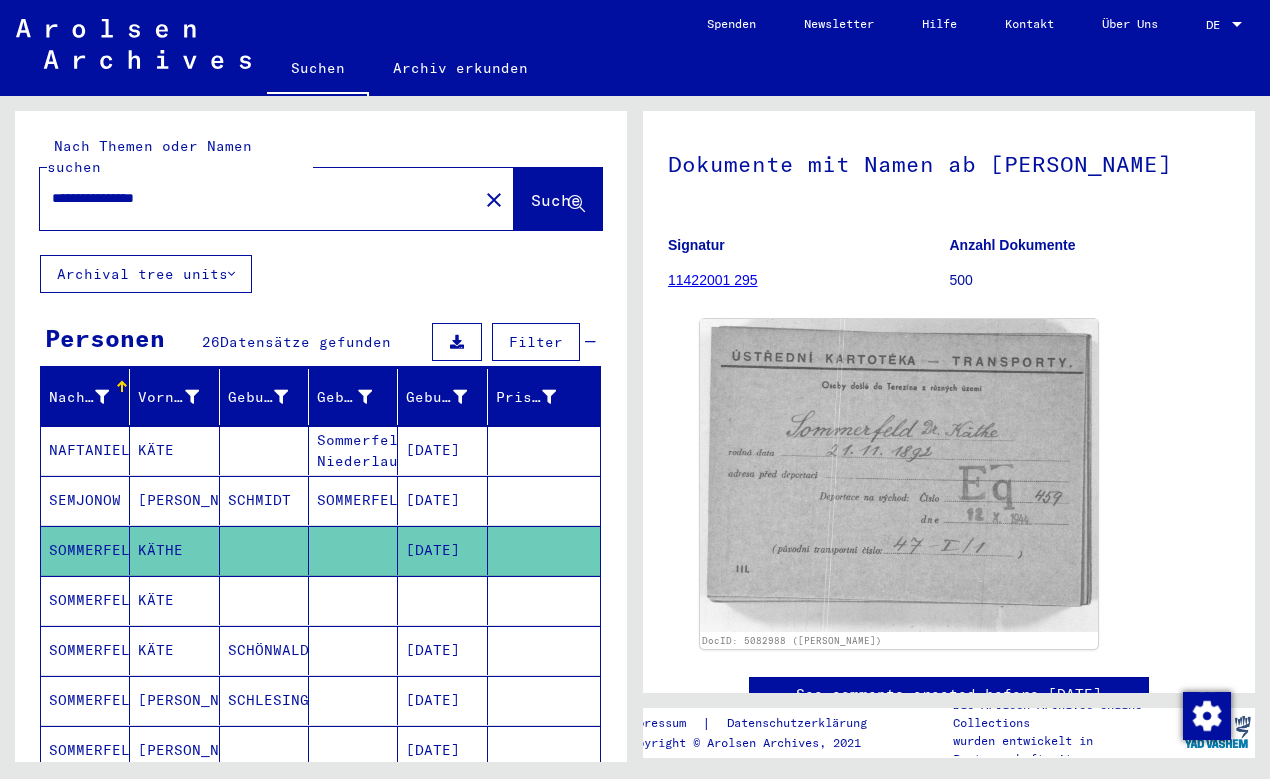 click at bounding box center (353, 650) 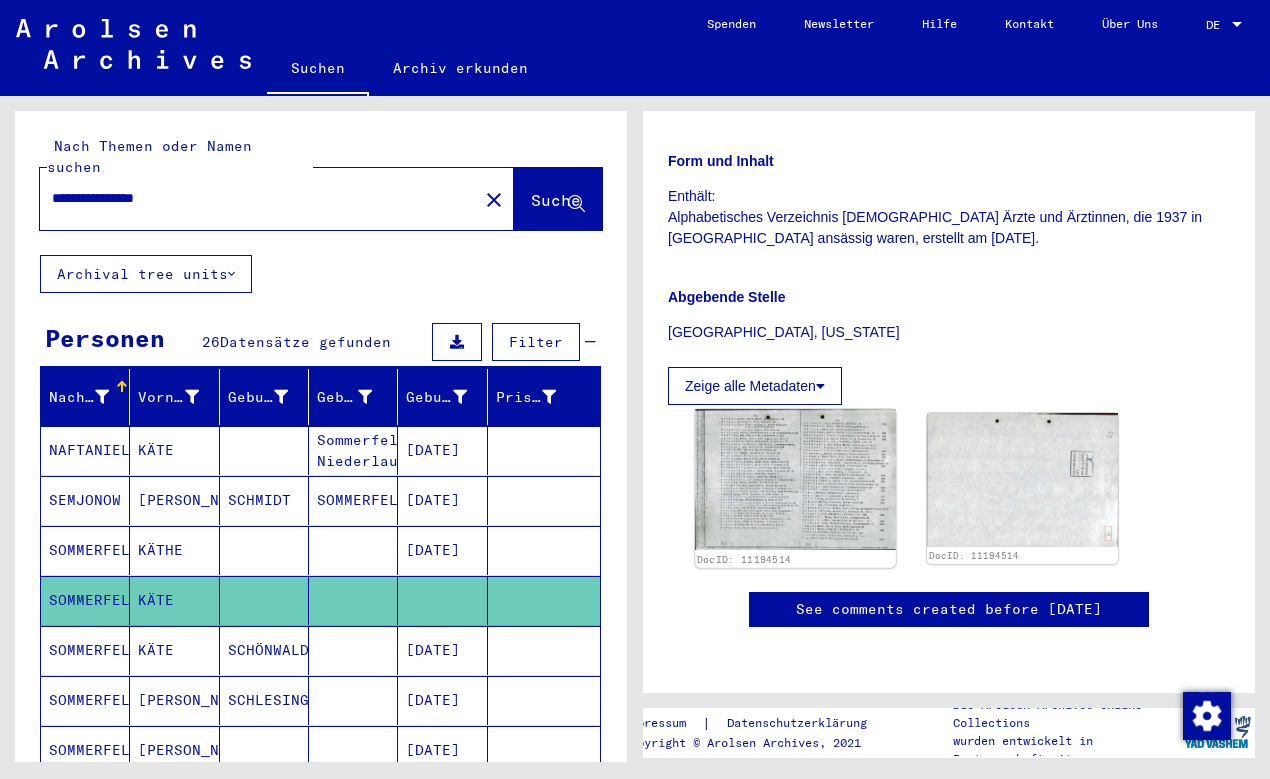 scroll, scrollTop: 432, scrollLeft: 0, axis: vertical 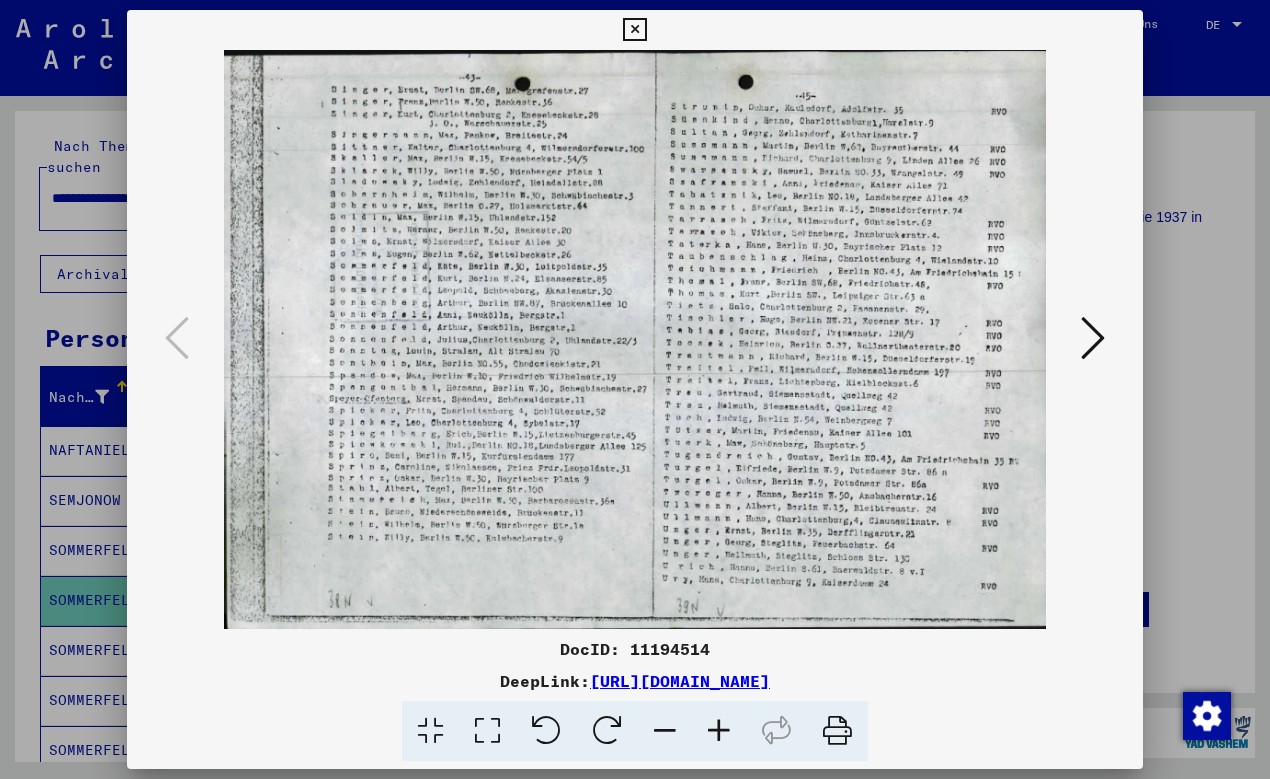 click at bounding box center (719, 731) 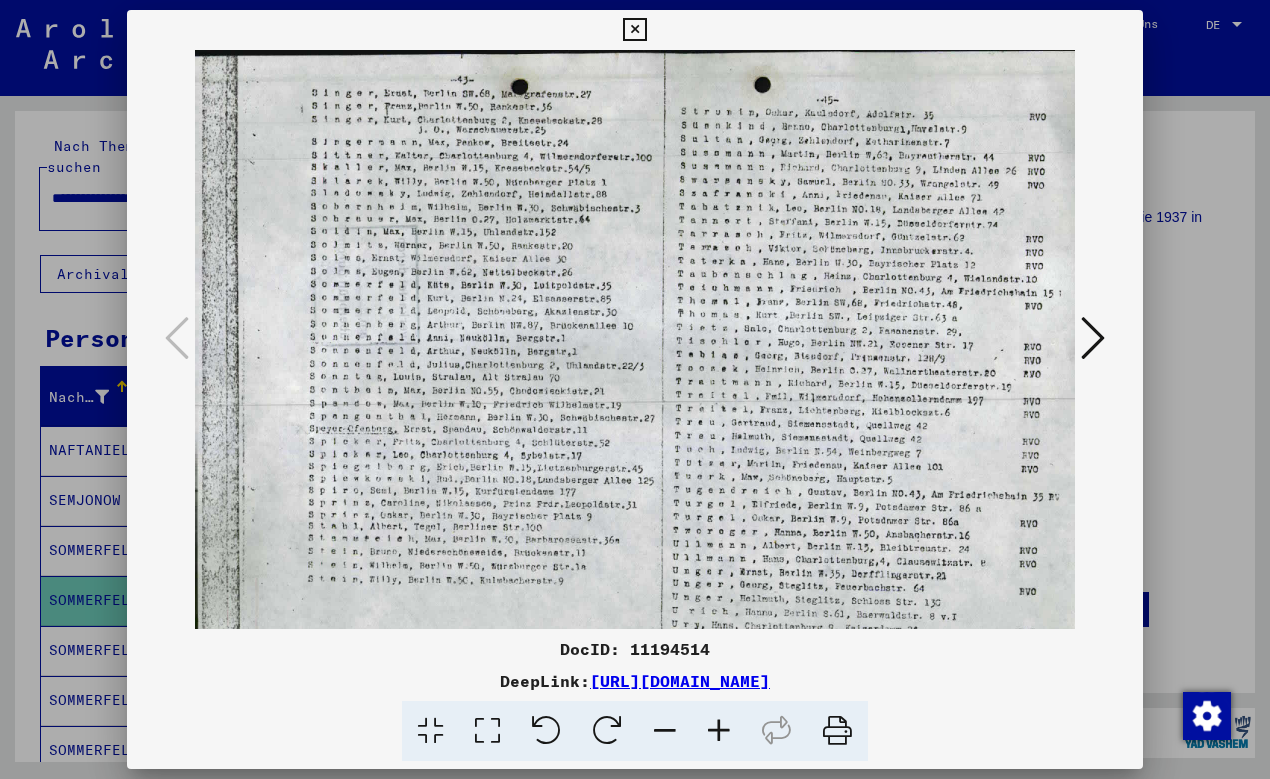 click at bounding box center [719, 731] 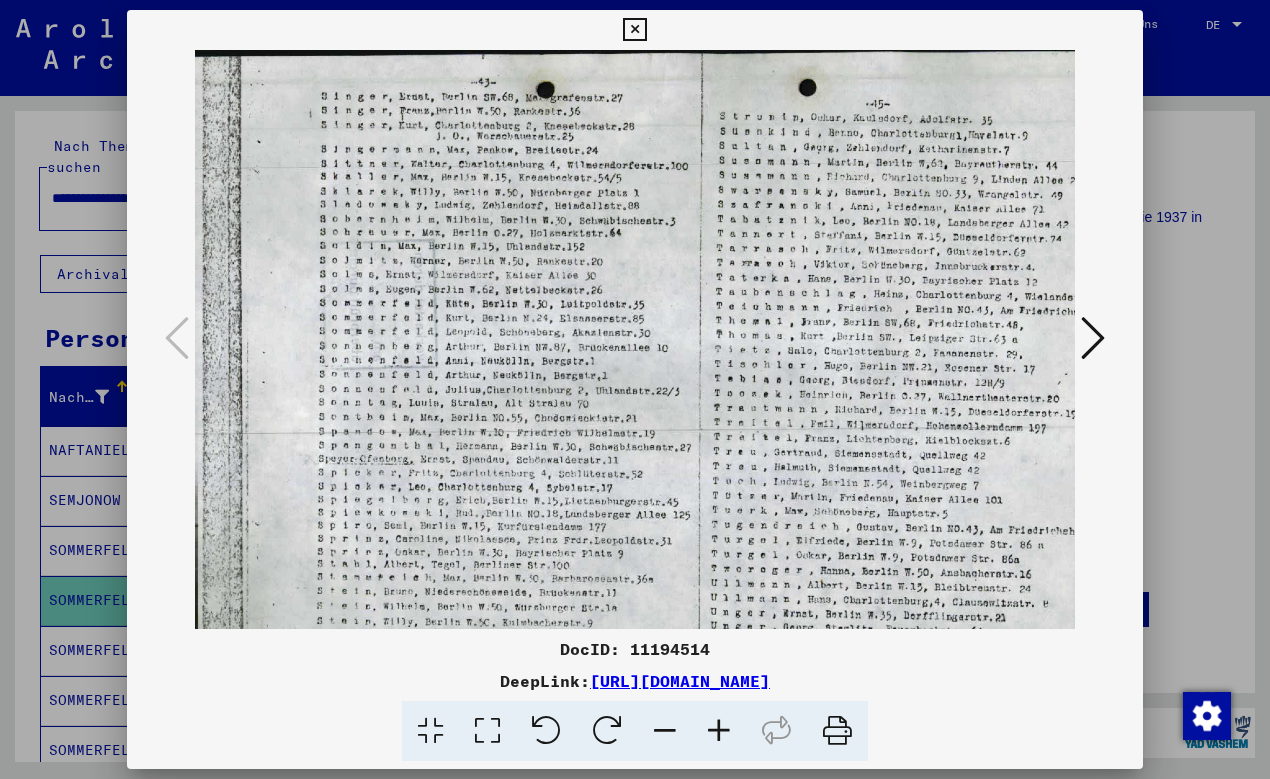 click at bounding box center [719, 731] 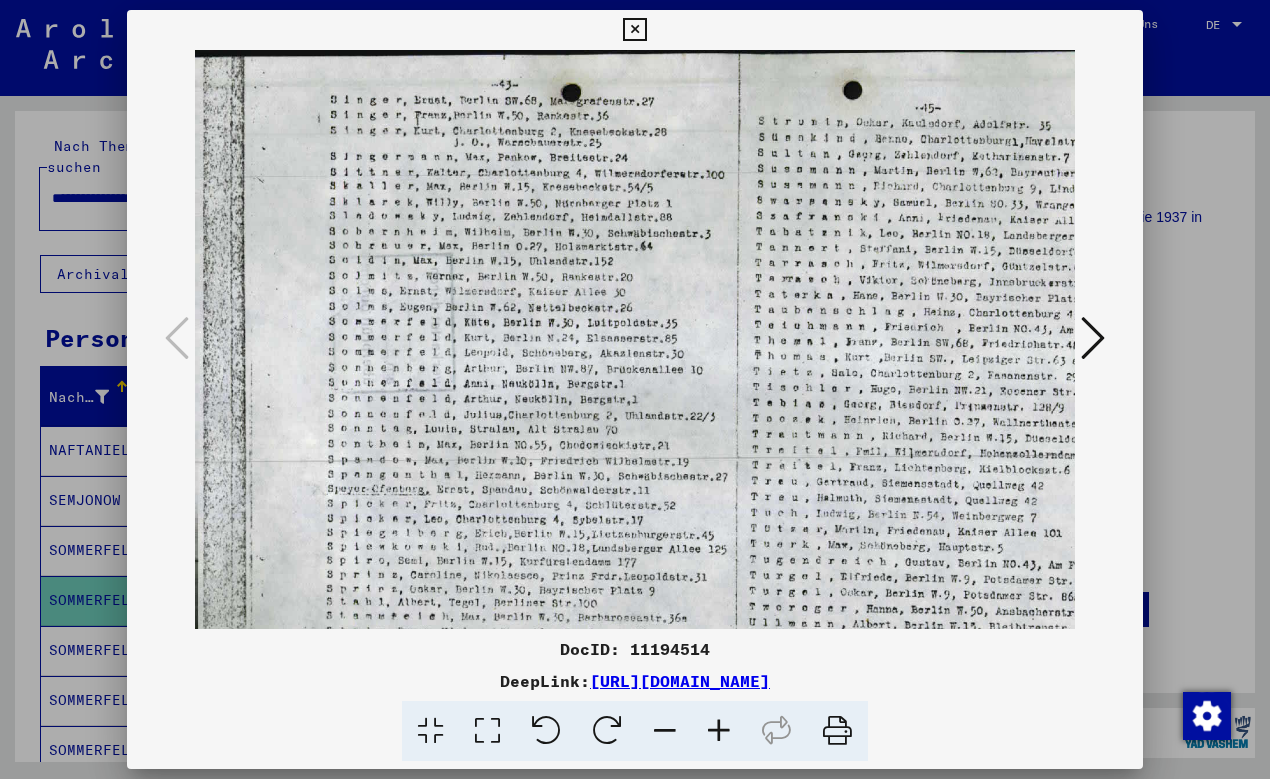 click at bounding box center (719, 731) 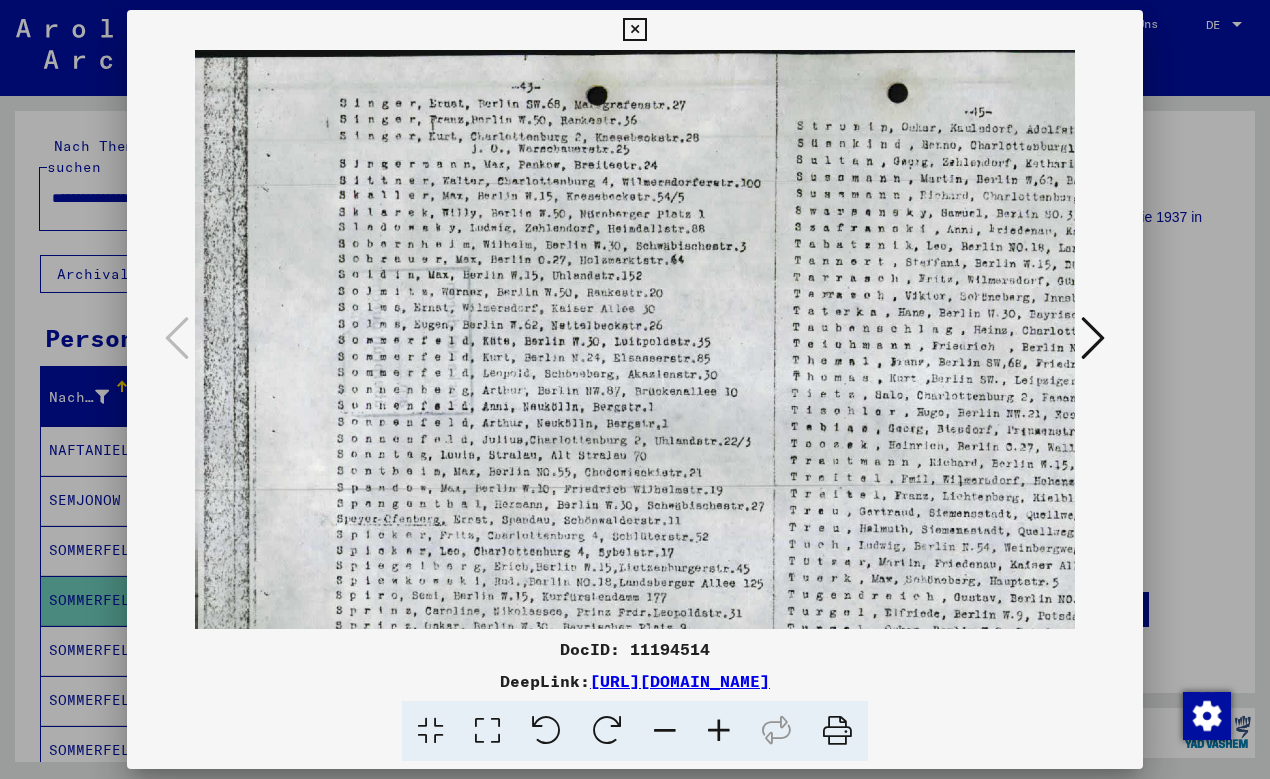 click at bounding box center [719, 731] 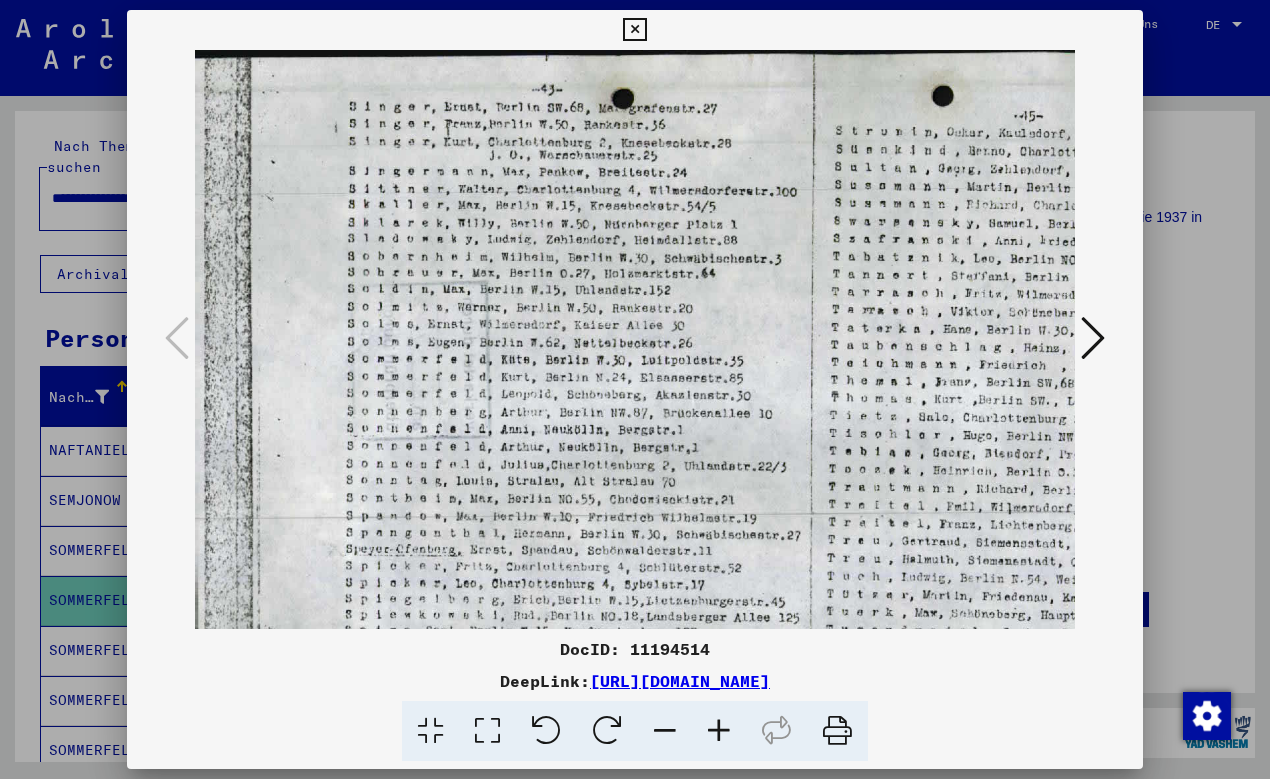 click at bounding box center [719, 731] 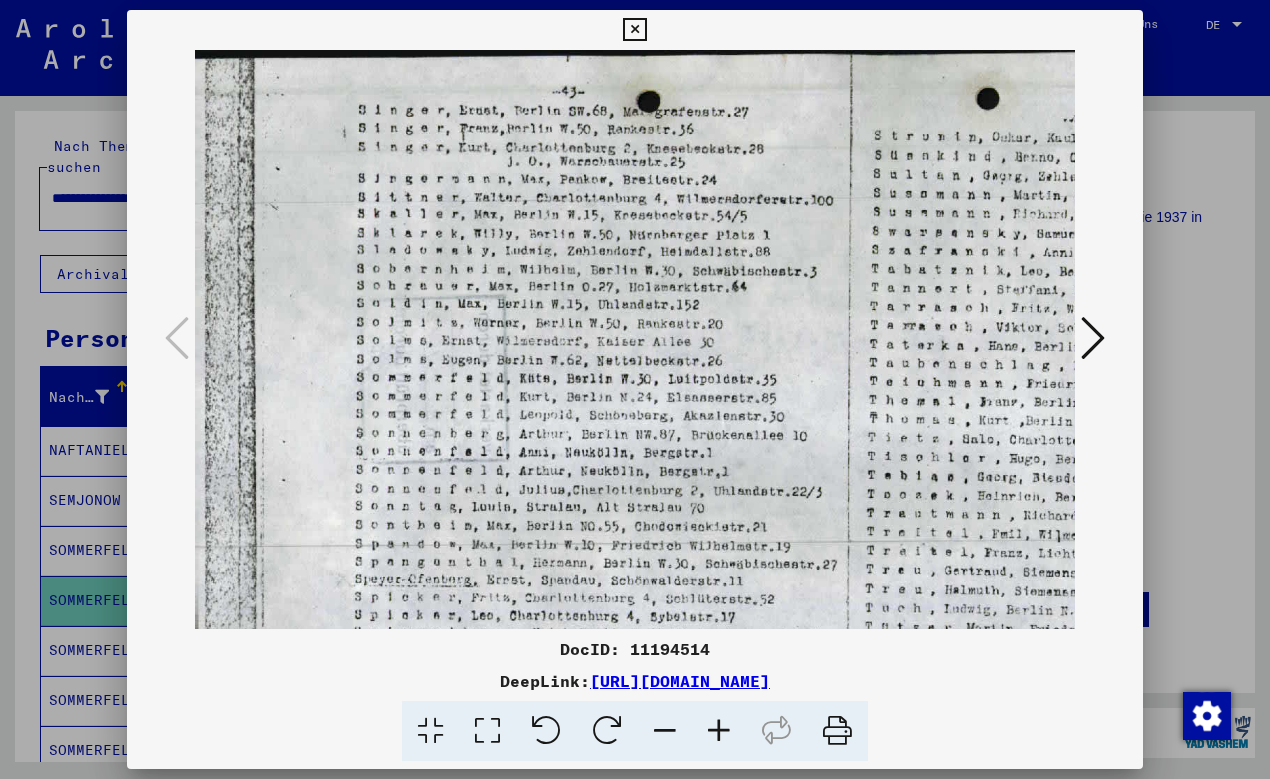 click at bounding box center (819, 489) 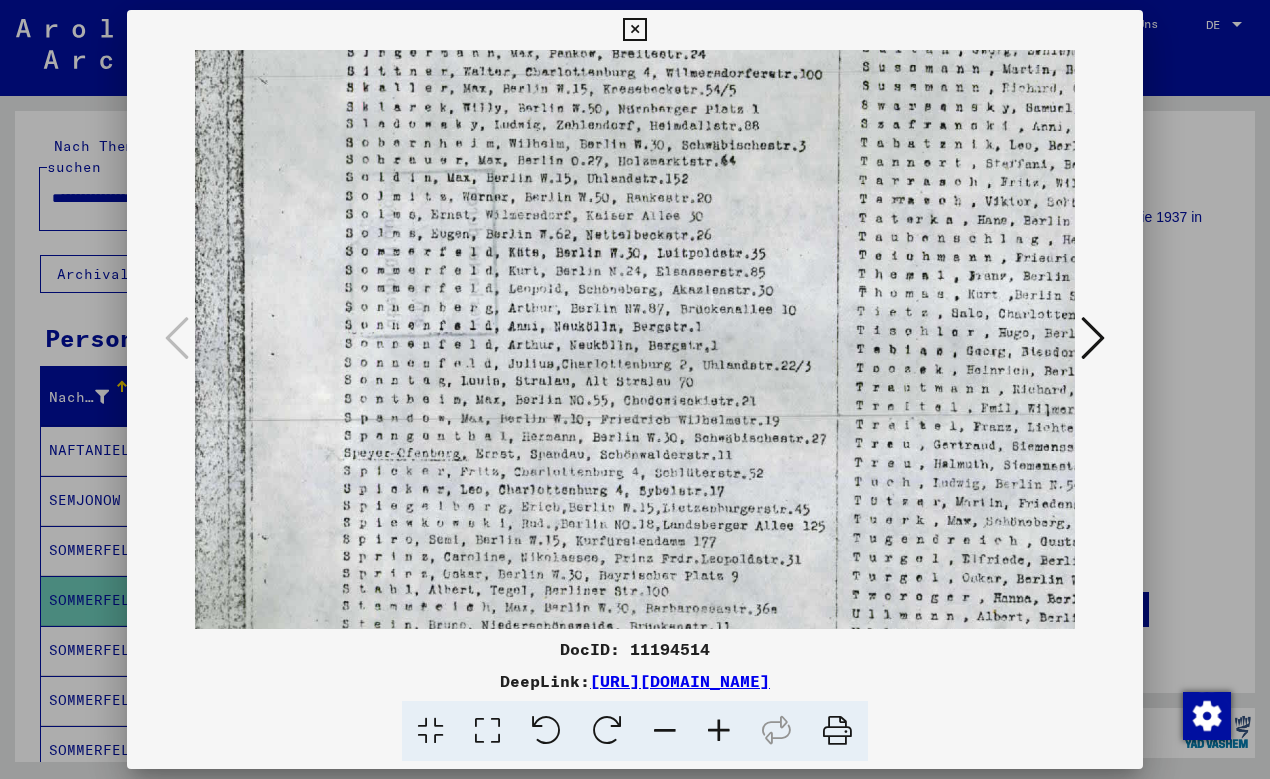 scroll, scrollTop: 135, scrollLeft: 11, axis: both 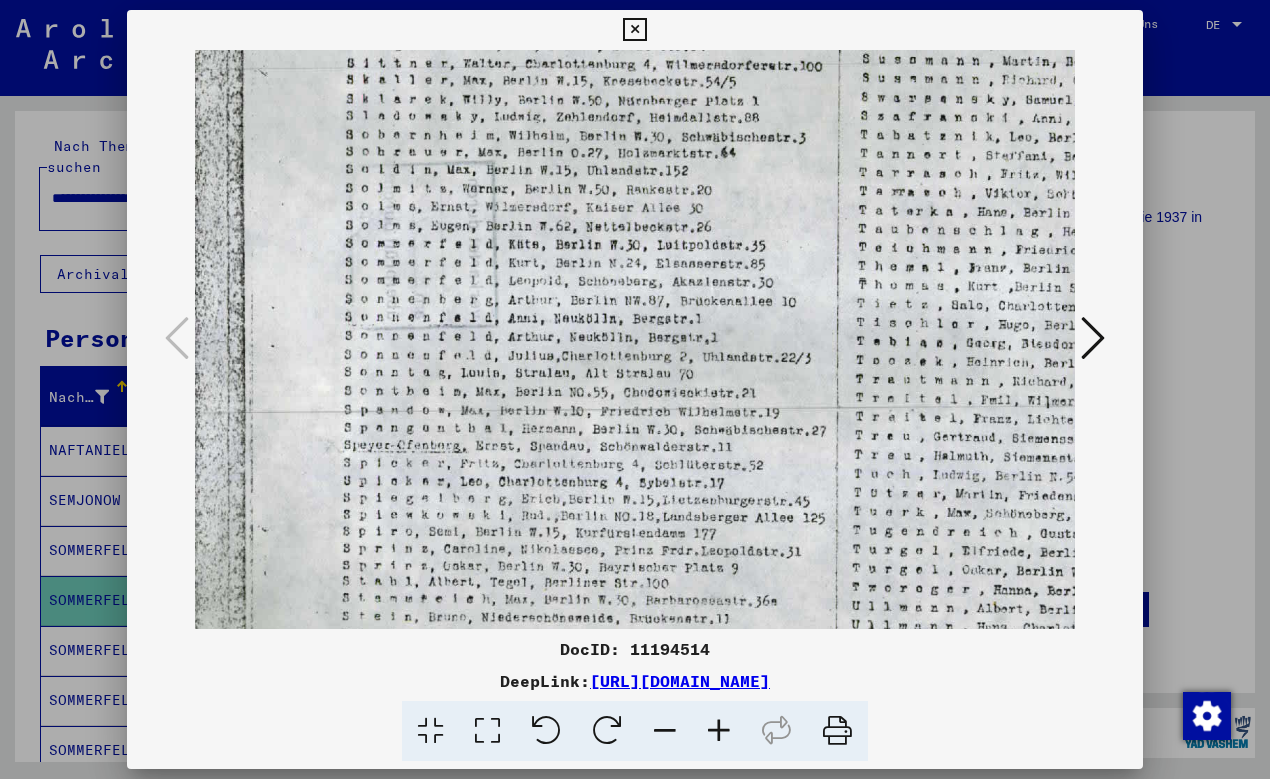 drag, startPoint x: 770, startPoint y: 558, endPoint x: 759, endPoint y: 423, distance: 135.4474 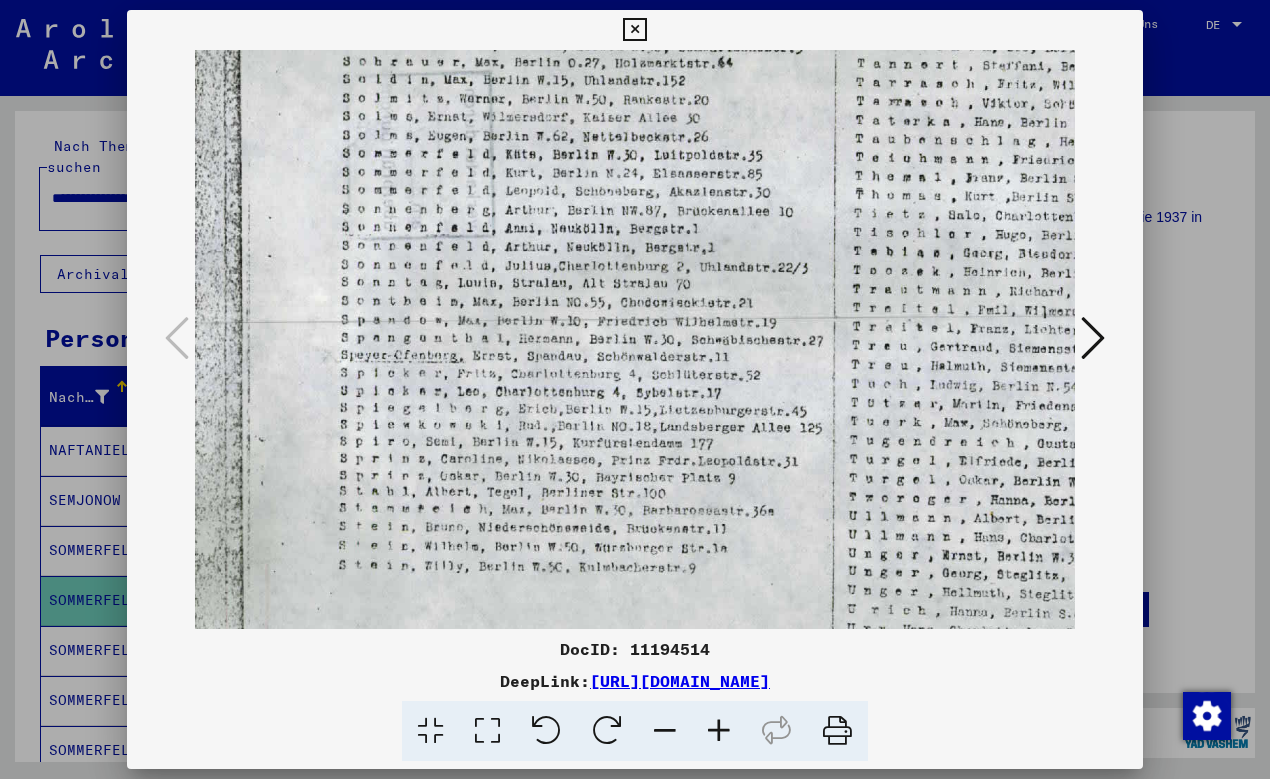 scroll, scrollTop: 225, scrollLeft: 14, axis: both 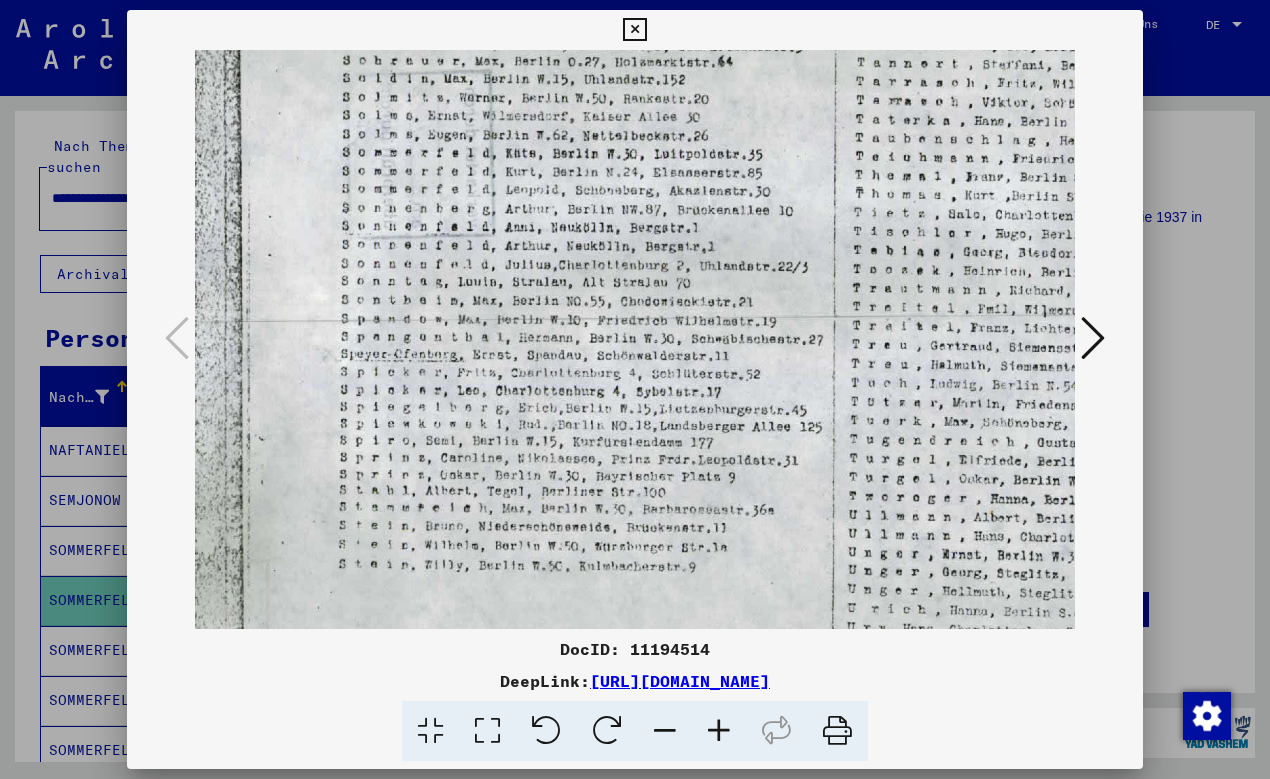 drag, startPoint x: 757, startPoint y: 543, endPoint x: 754, endPoint y: 453, distance: 90.04999 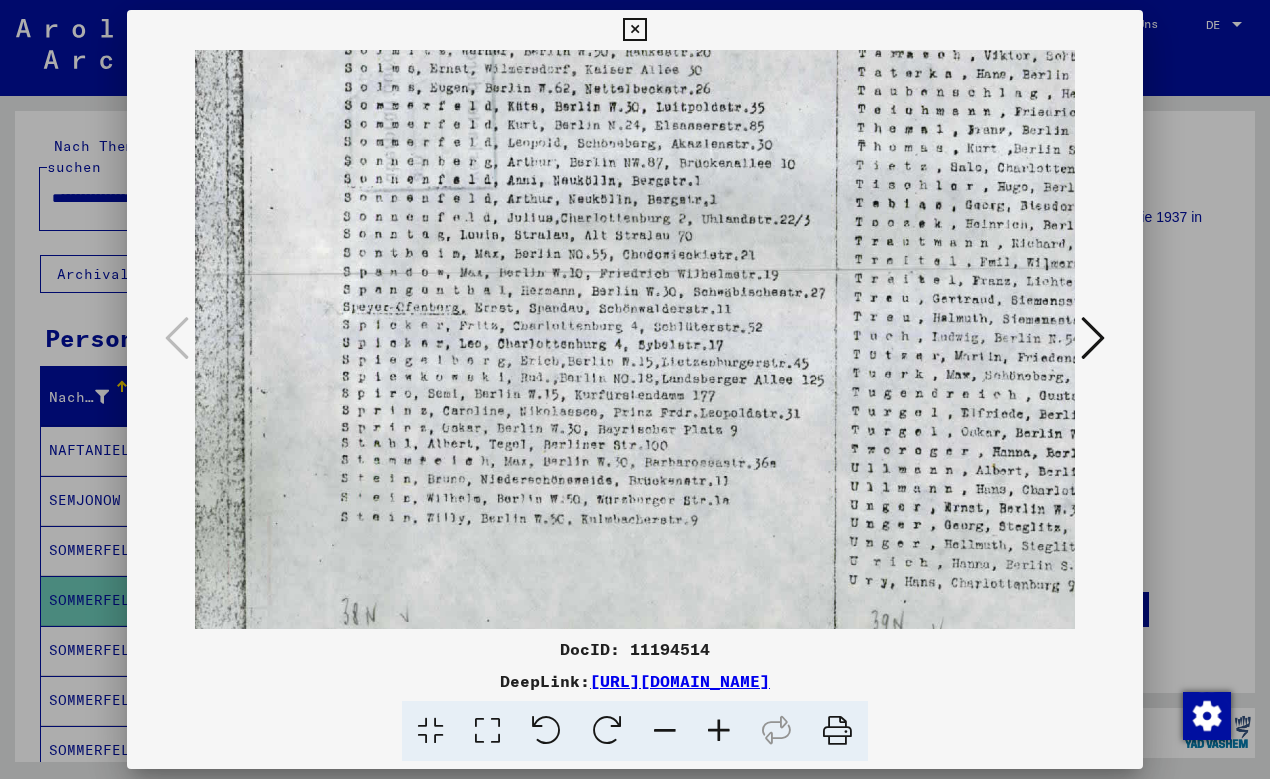 scroll, scrollTop: 278, scrollLeft: 12, axis: both 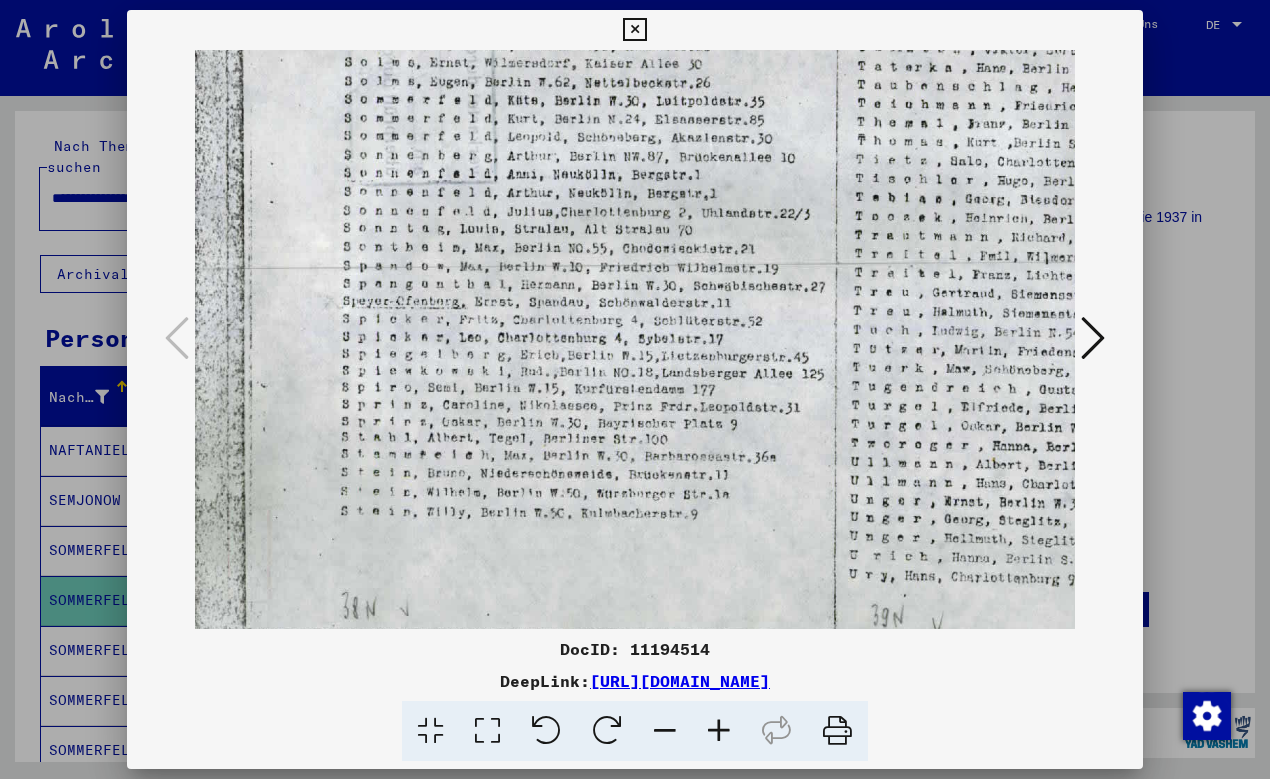drag, startPoint x: 750, startPoint y: 563, endPoint x: 752, endPoint y: 510, distance: 53.037724 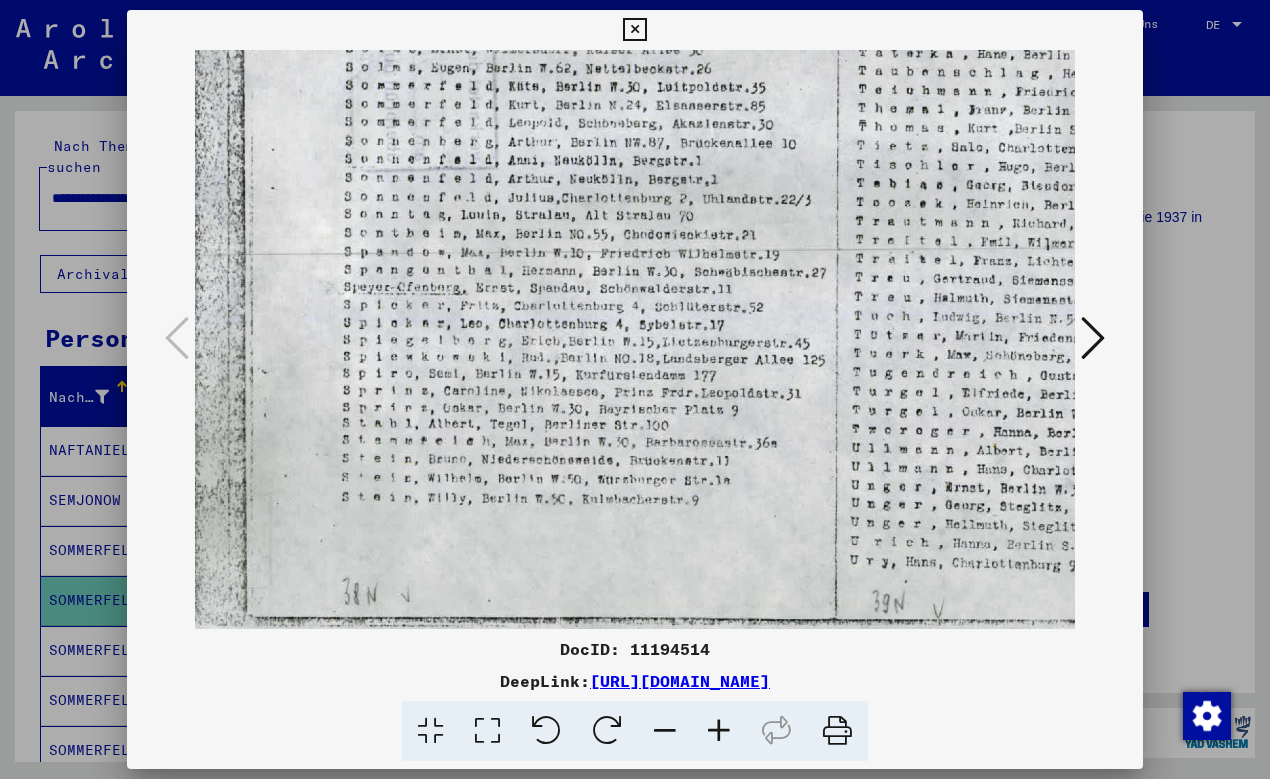 scroll, scrollTop: 300, scrollLeft: 11, axis: both 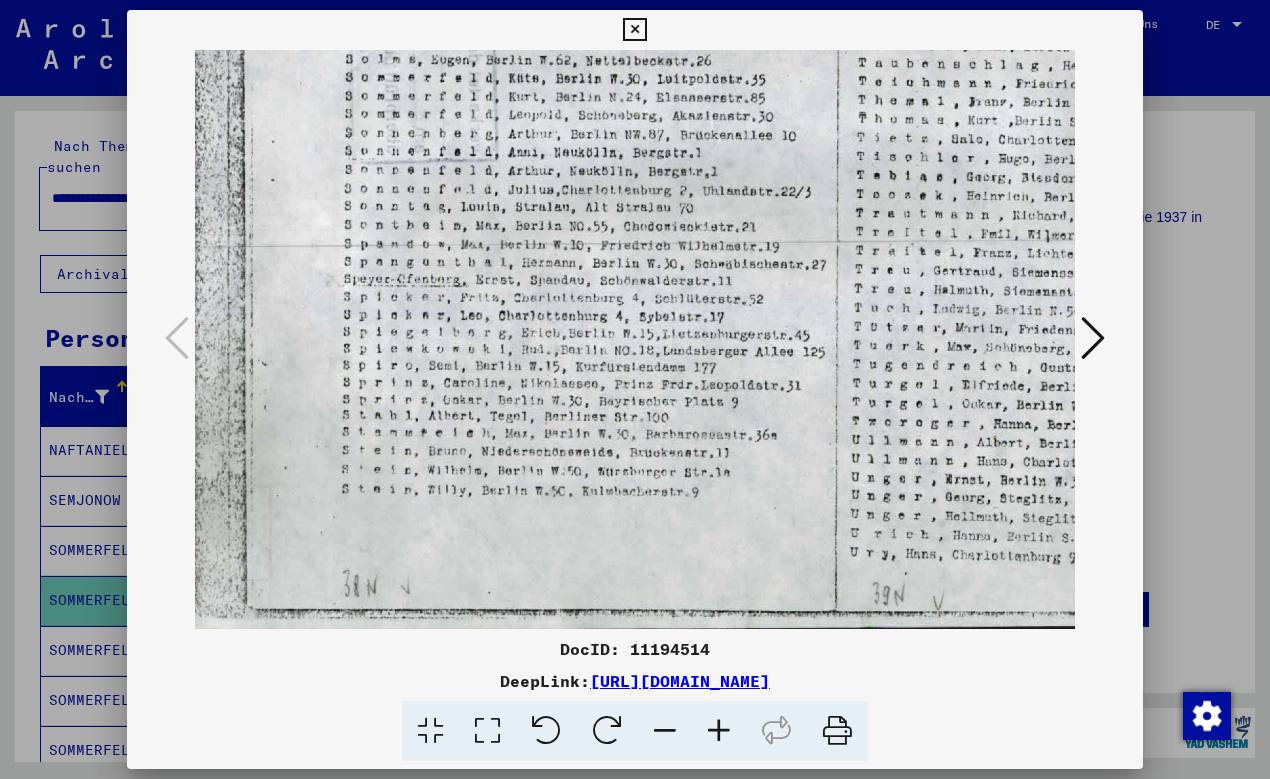 drag, startPoint x: 752, startPoint y: 549, endPoint x: 753, endPoint y: 491, distance: 58.00862 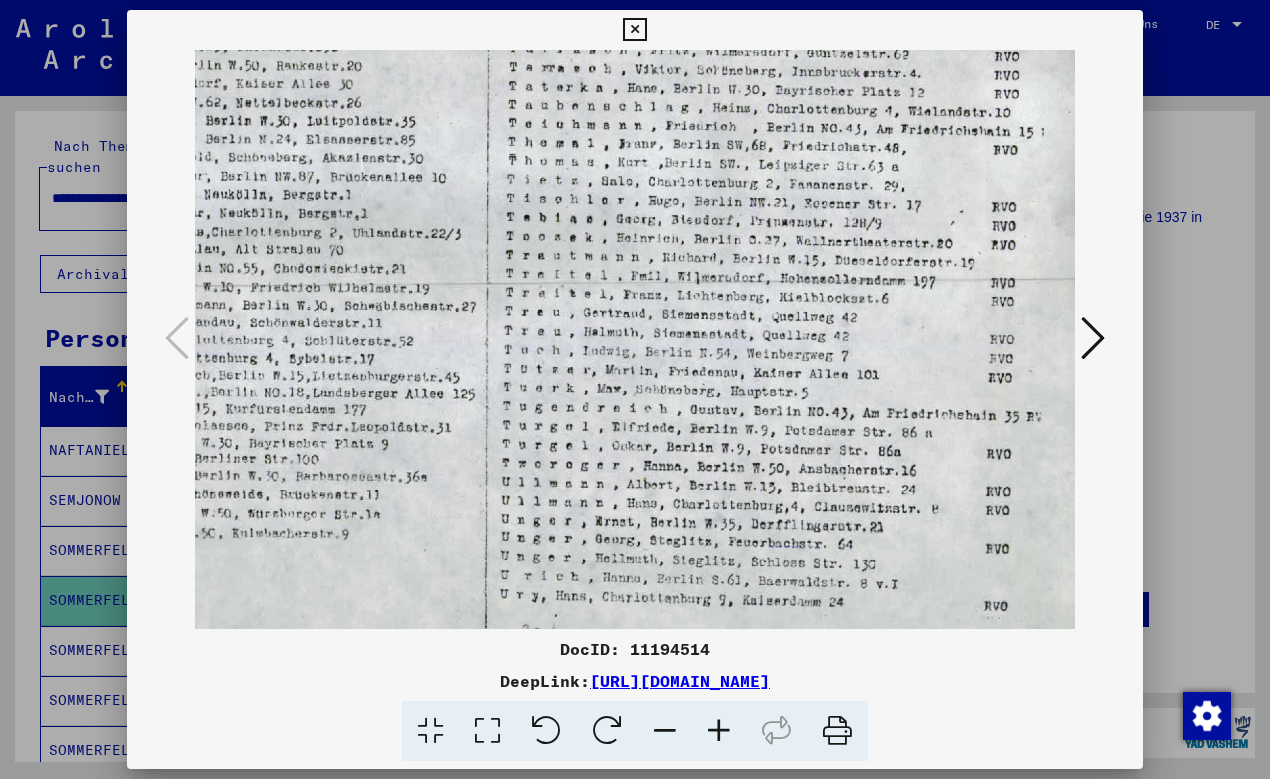 scroll, scrollTop: 265, scrollLeft: 361, axis: both 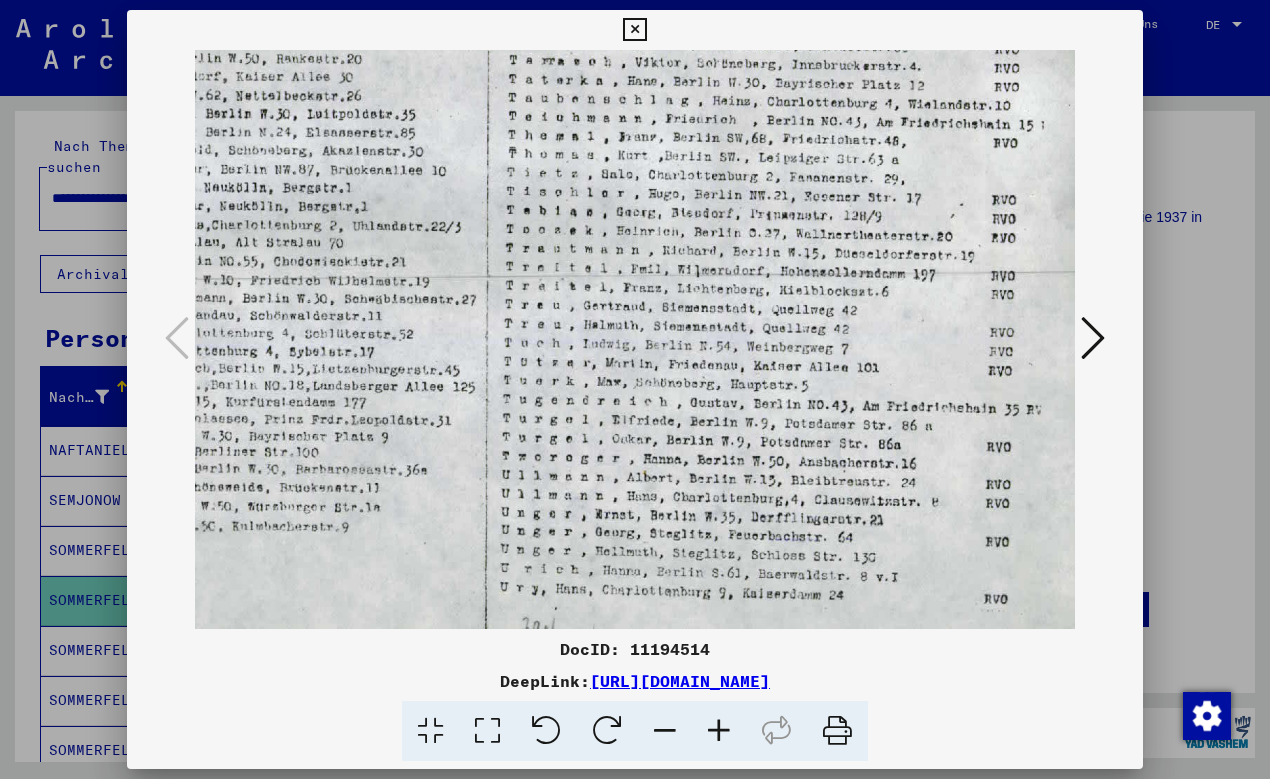 drag, startPoint x: 959, startPoint y: 510, endPoint x: 444, endPoint y: 545, distance: 516.1879 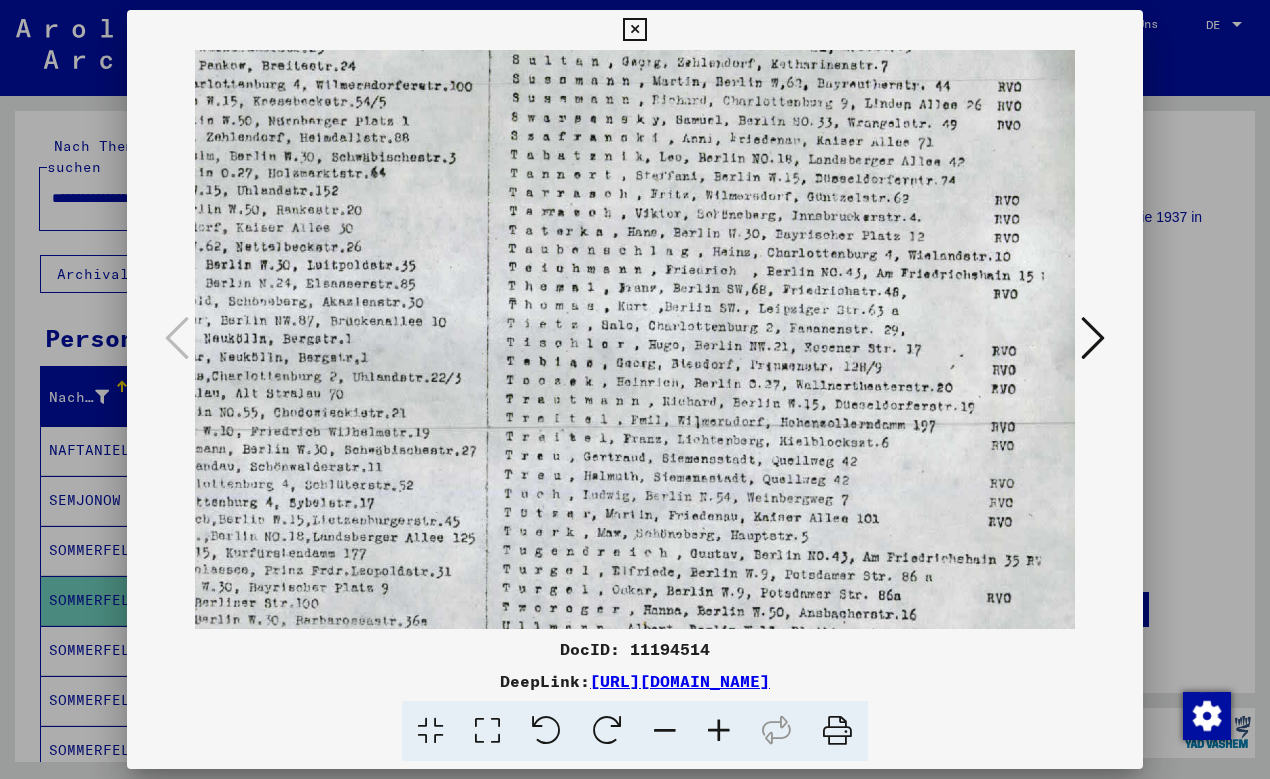 scroll, scrollTop: 112, scrollLeft: 361, axis: both 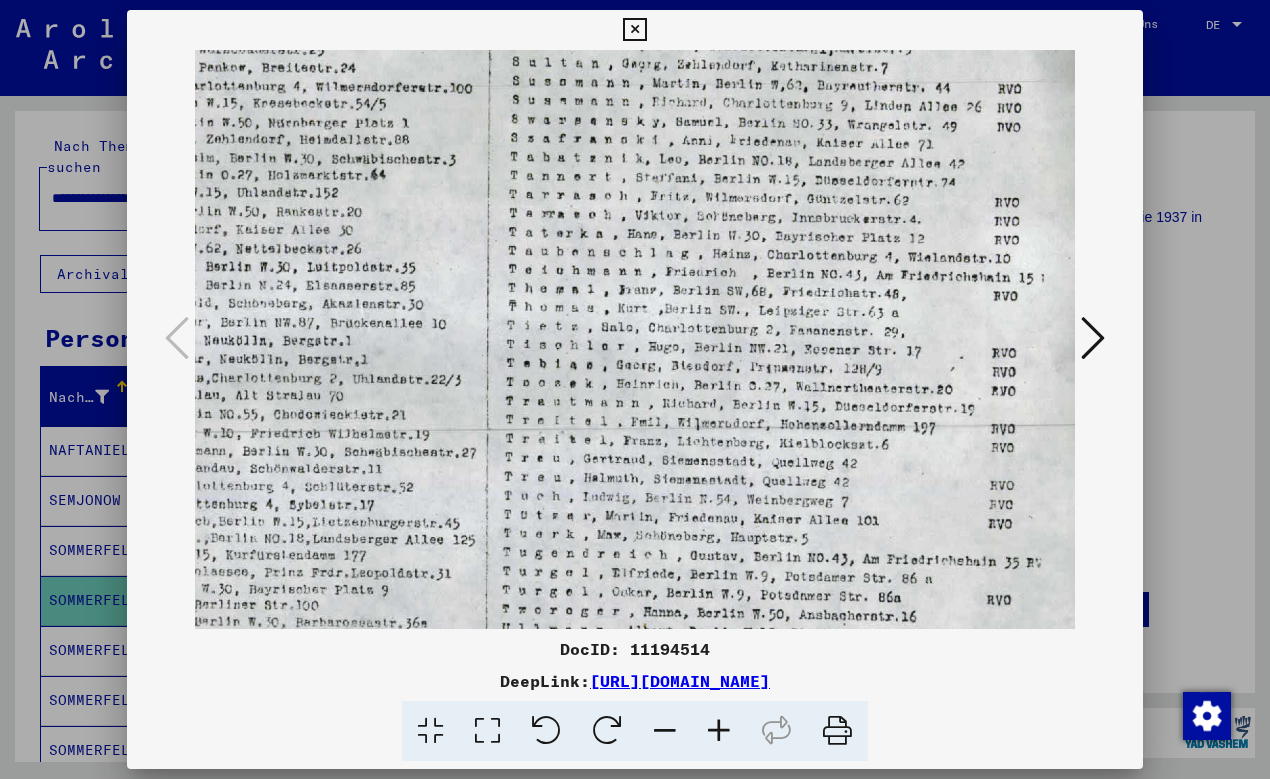 drag, startPoint x: 871, startPoint y: 410, endPoint x: 856, endPoint y: 563, distance: 153.73354 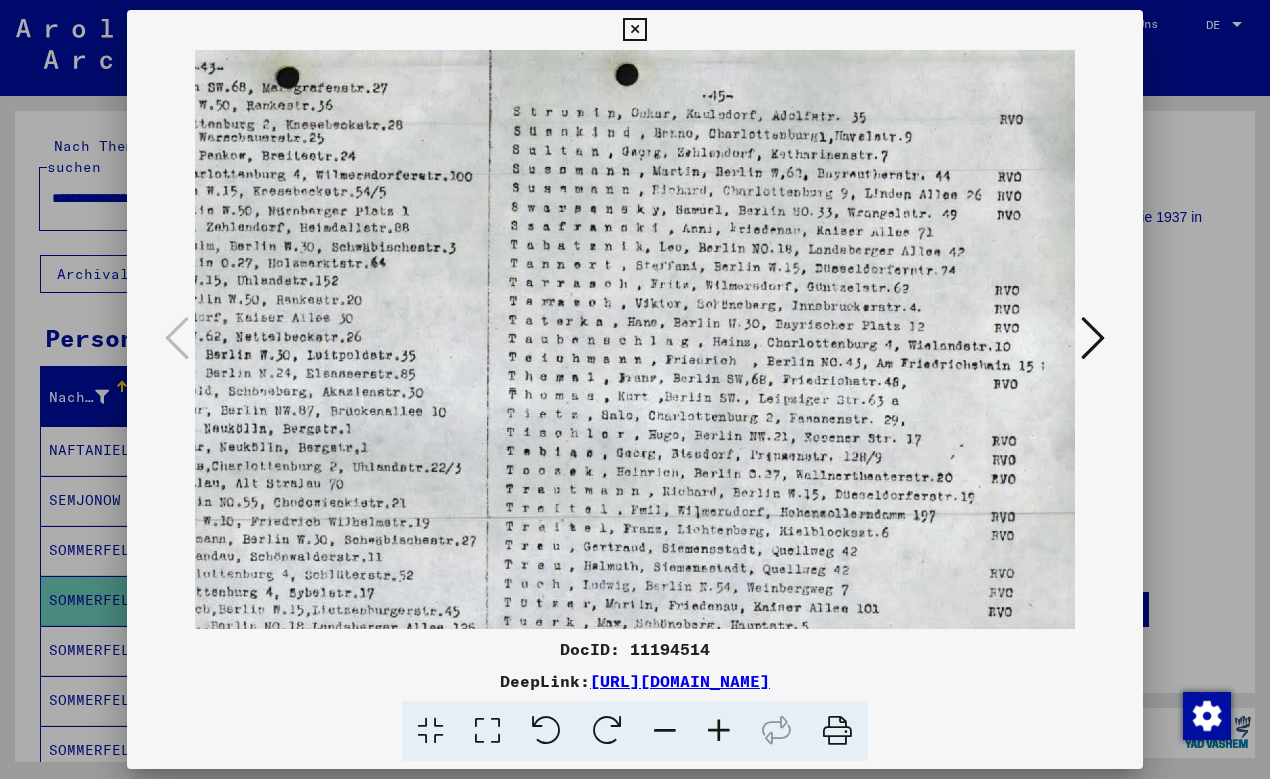 scroll, scrollTop: 0, scrollLeft: 361, axis: horizontal 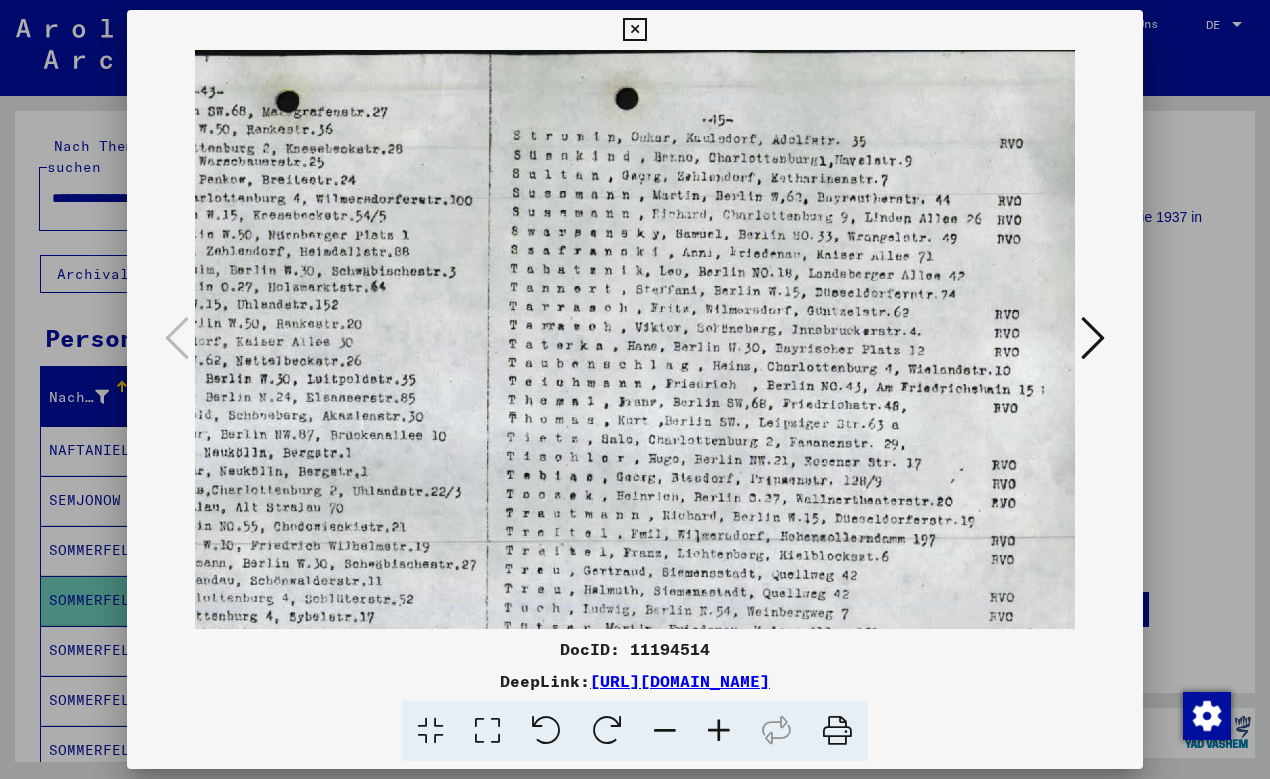 drag, startPoint x: 849, startPoint y: 360, endPoint x: 843, endPoint y: 510, distance: 150.11995 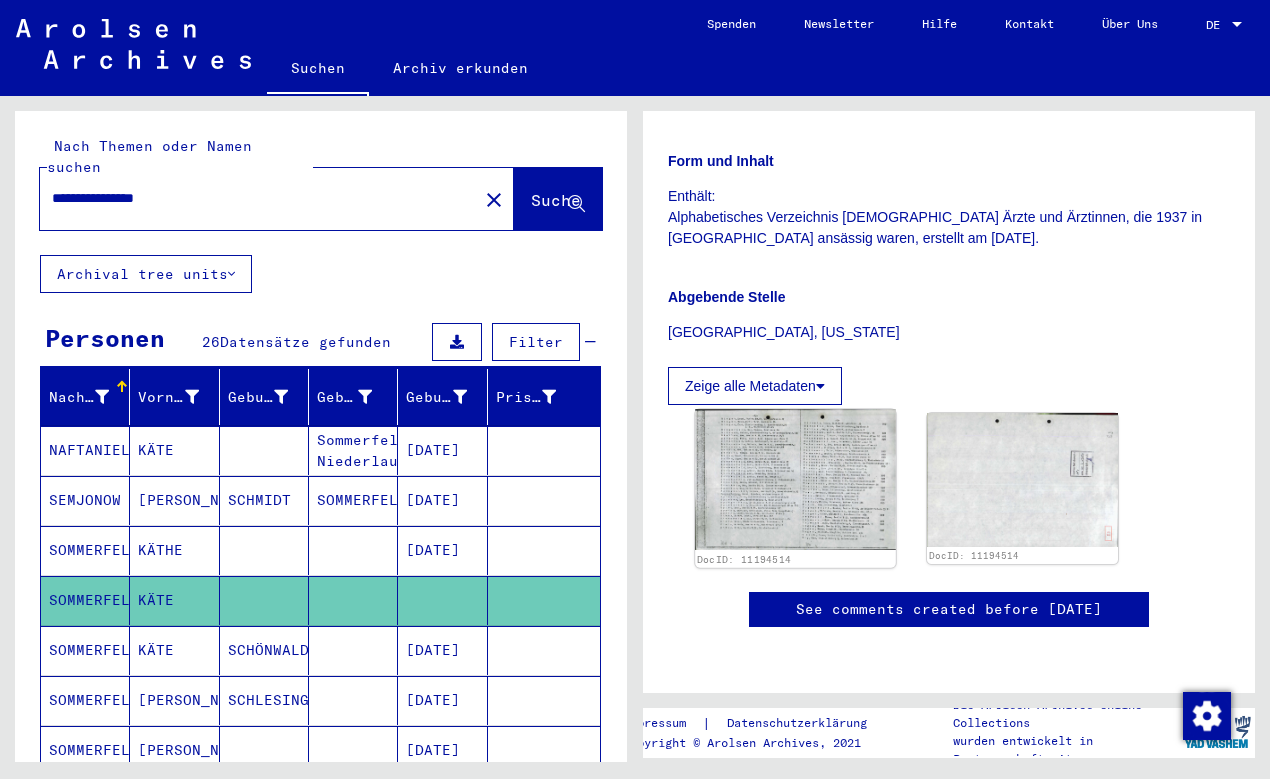 scroll, scrollTop: 540, scrollLeft: 0, axis: vertical 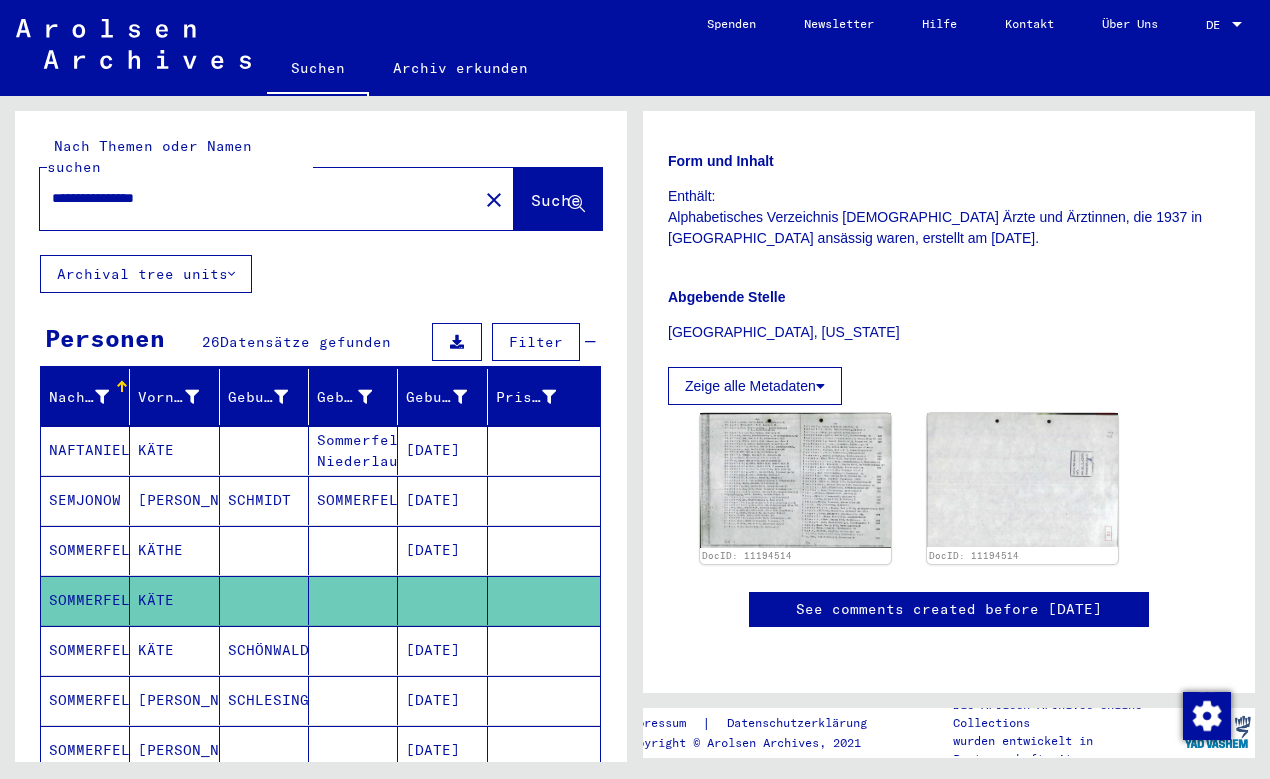 click at bounding box center [353, 700] 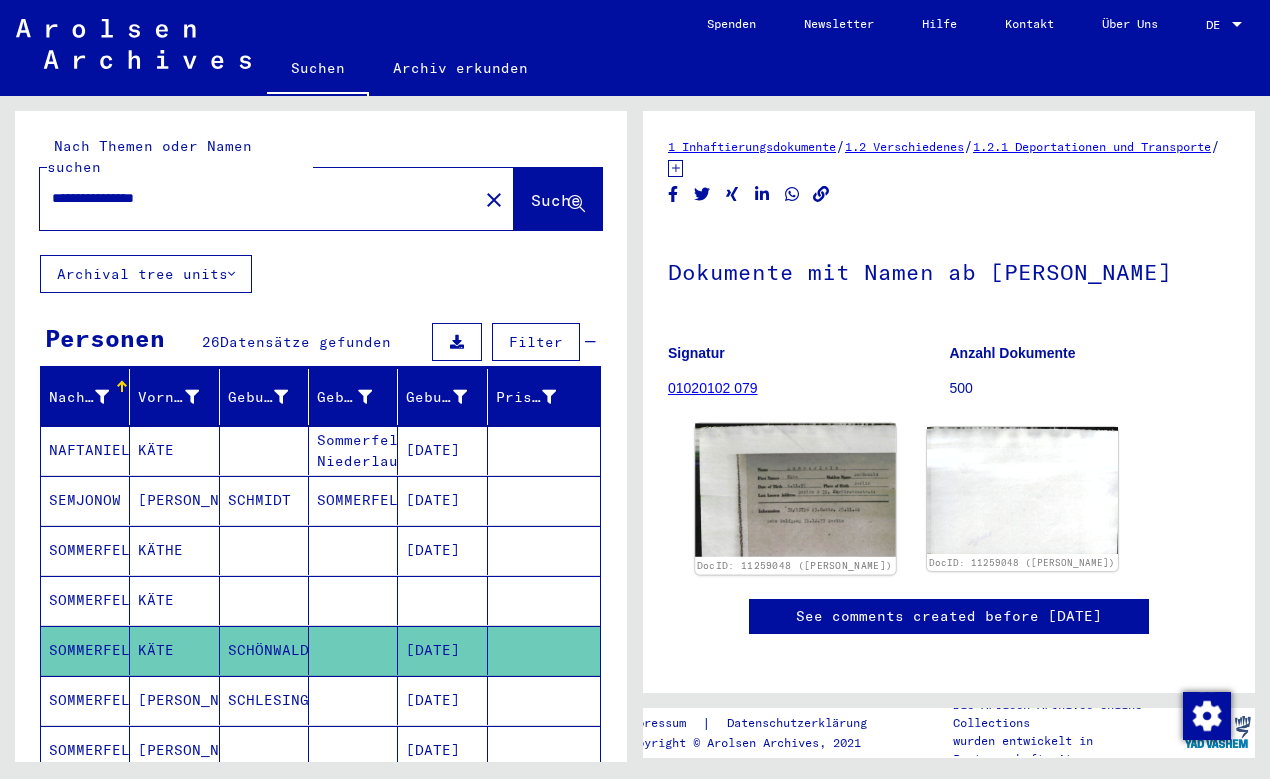 click 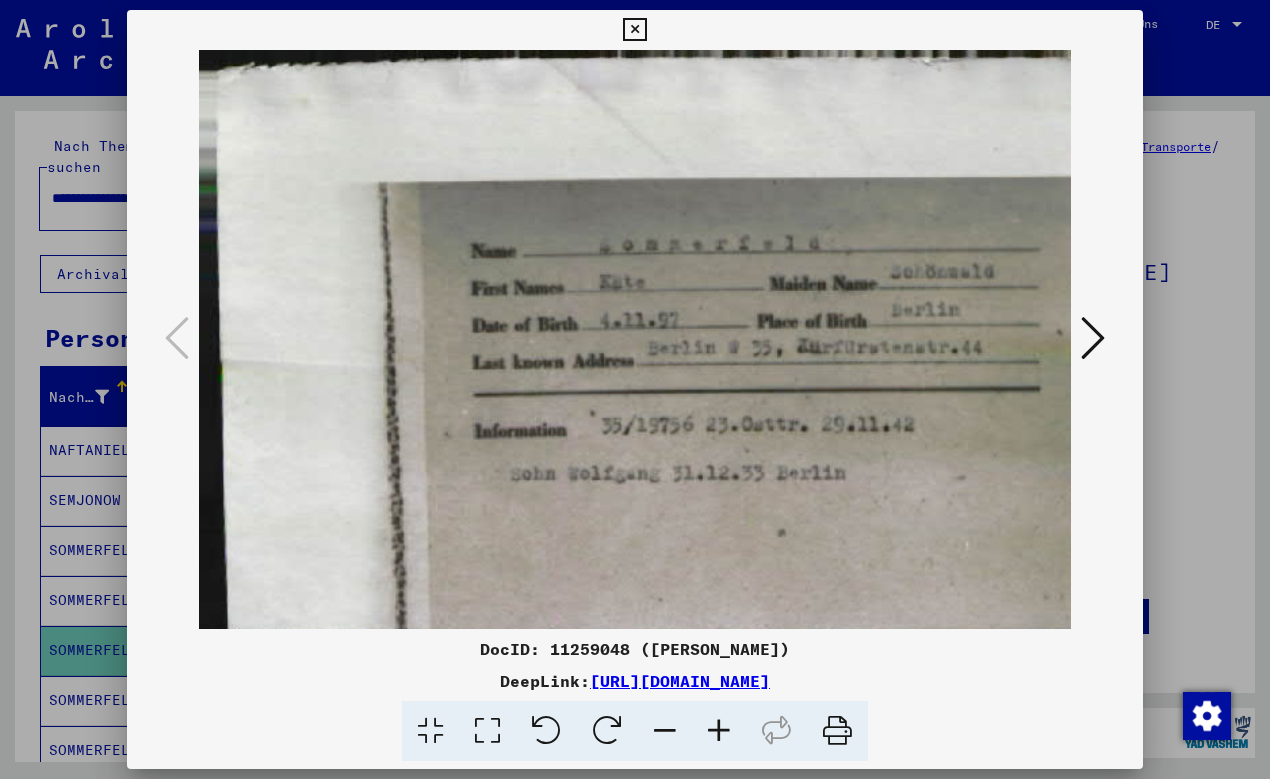 click at bounding box center [1093, 338] 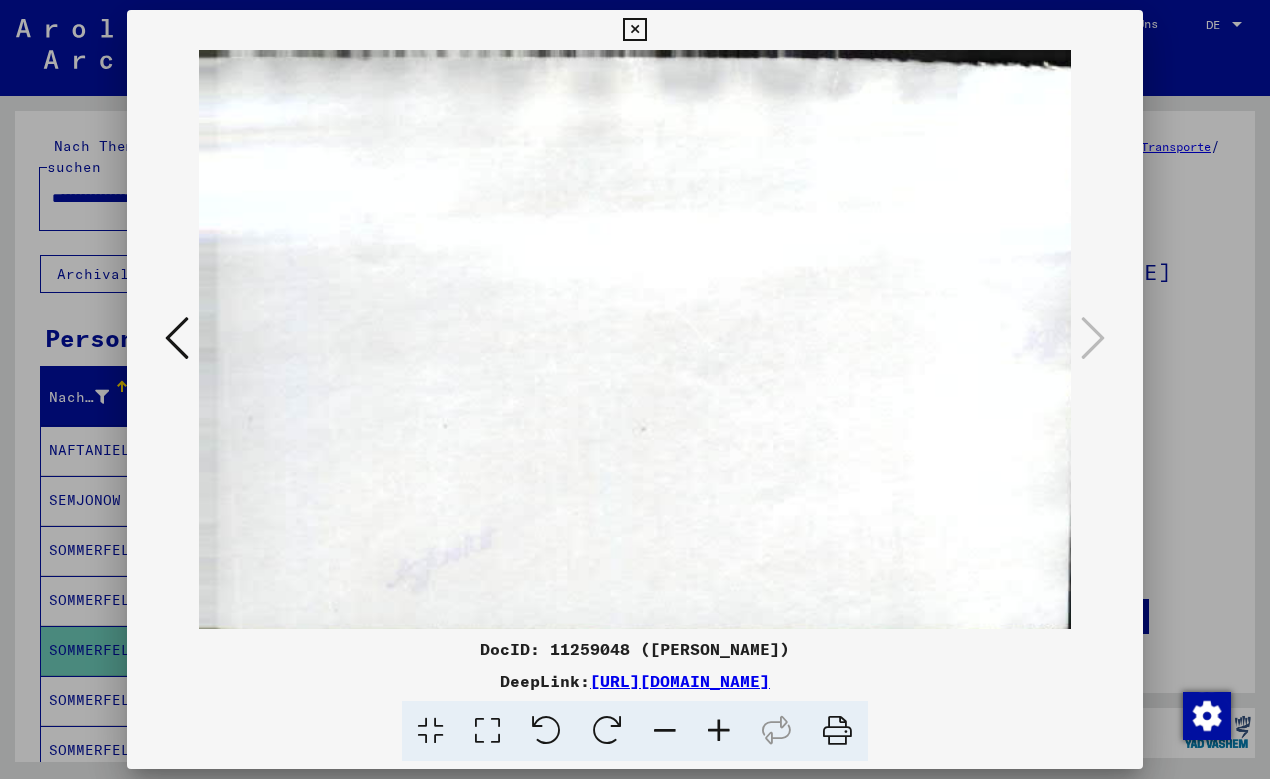 click at bounding box center (634, 30) 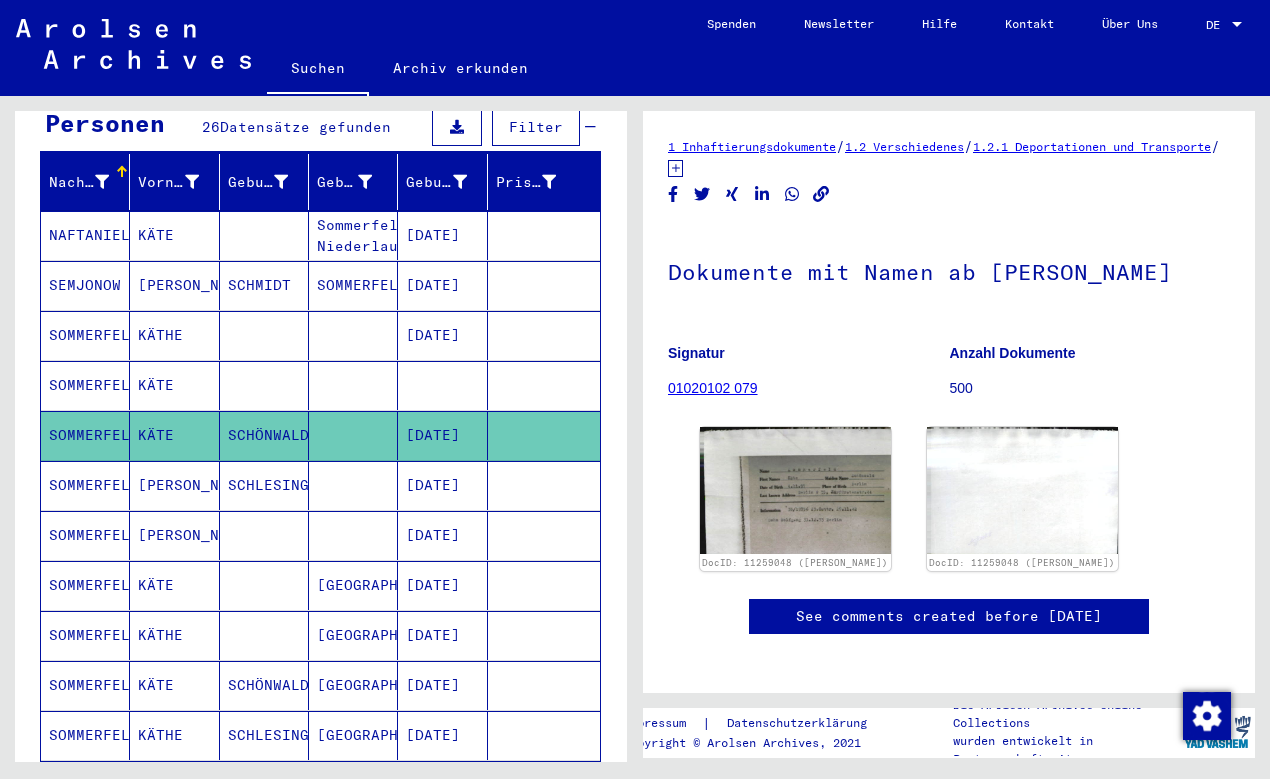 scroll, scrollTop: 216, scrollLeft: 0, axis: vertical 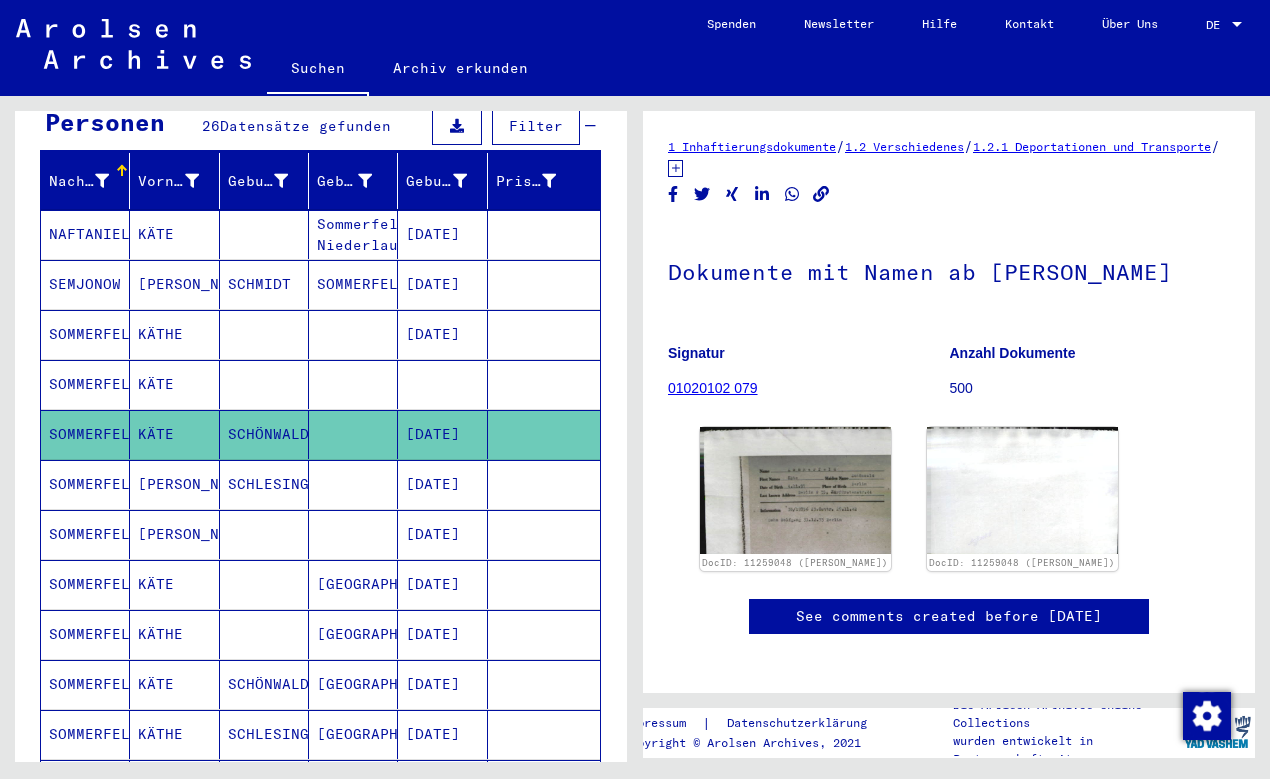 click at bounding box center [264, 634] 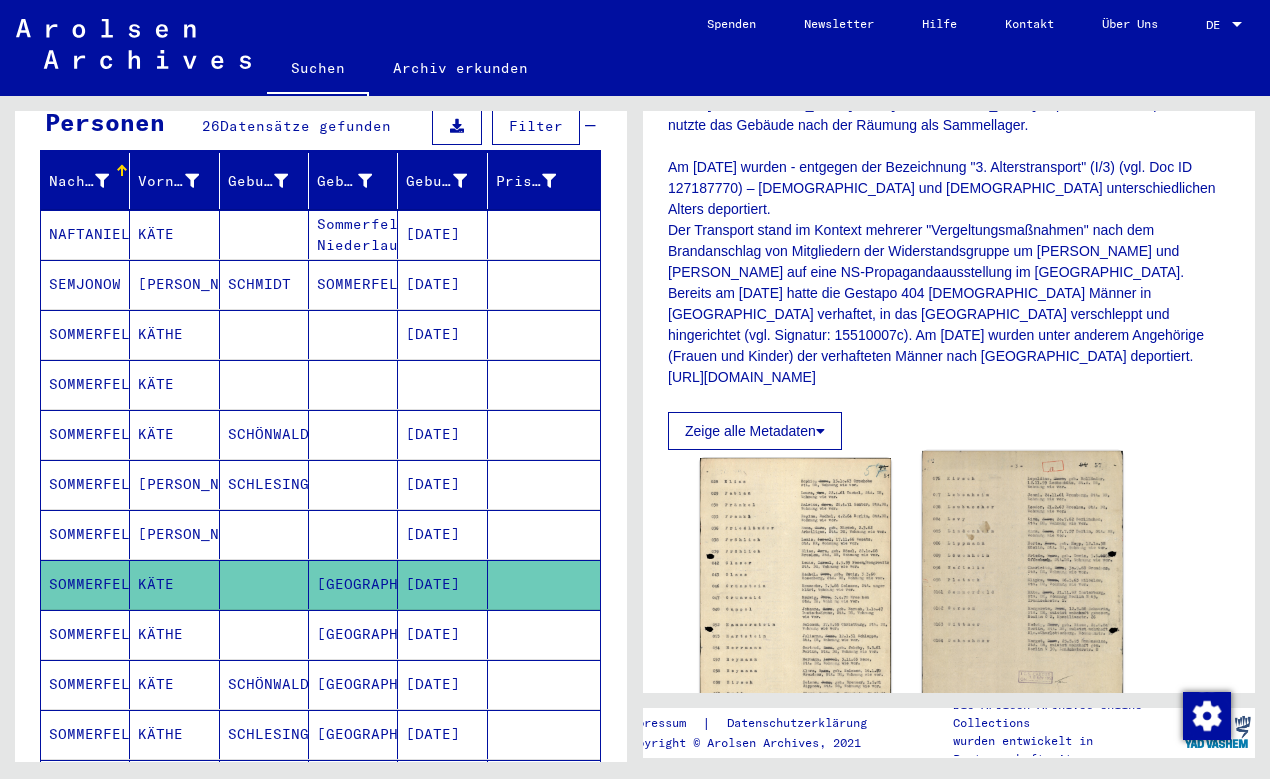 scroll, scrollTop: 756, scrollLeft: 0, axis: vertical 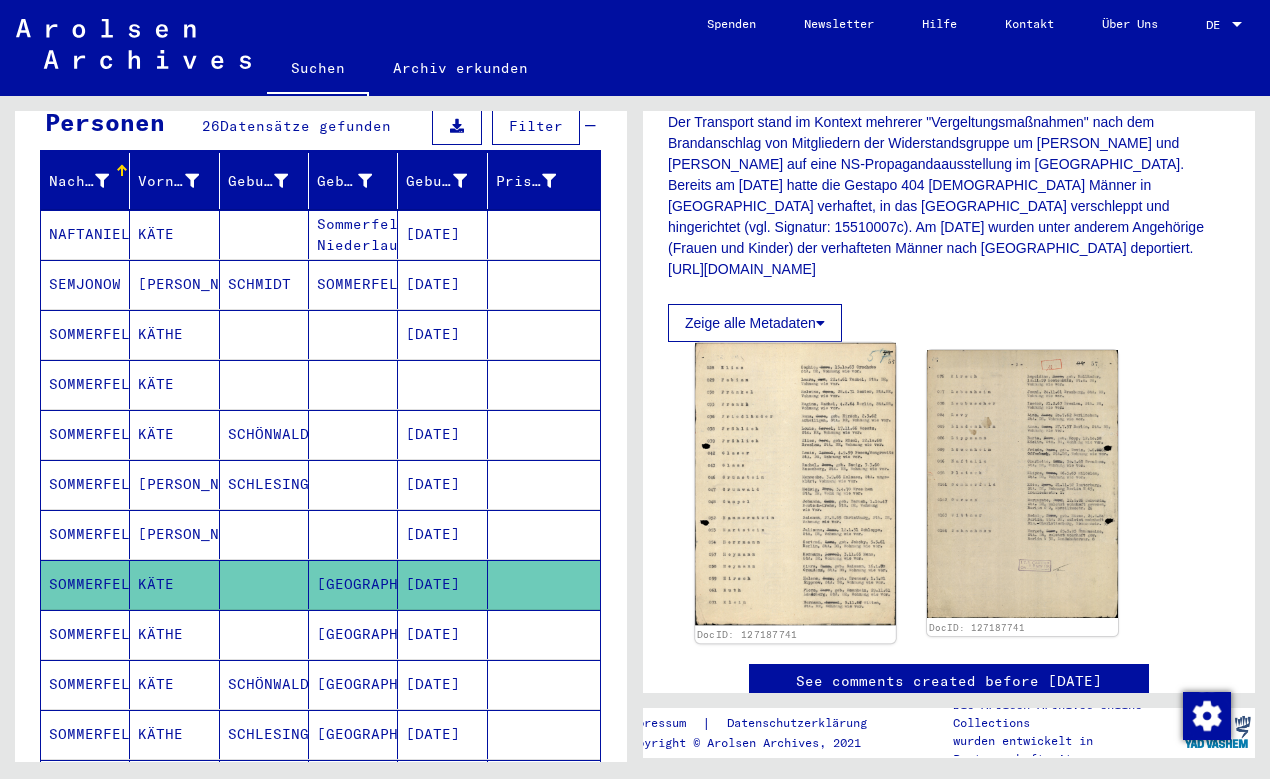 click 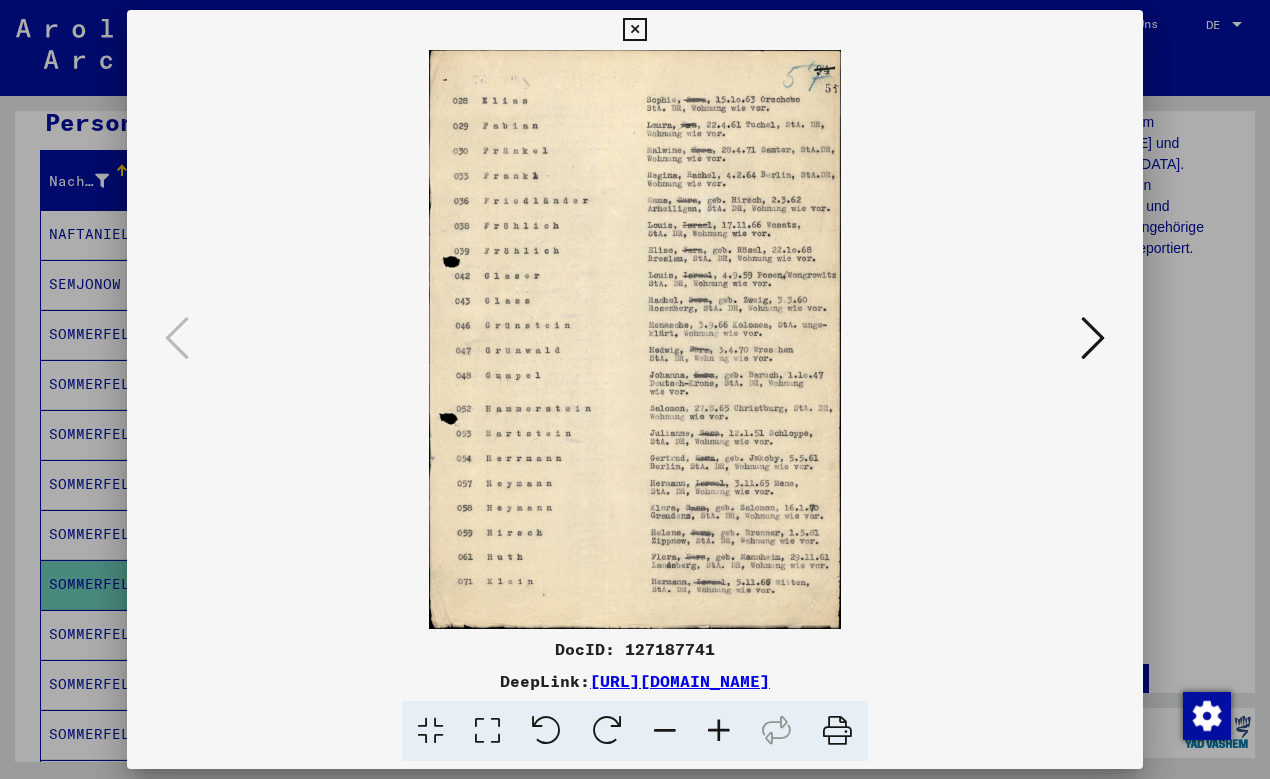 click at bounding box center (719, 731) 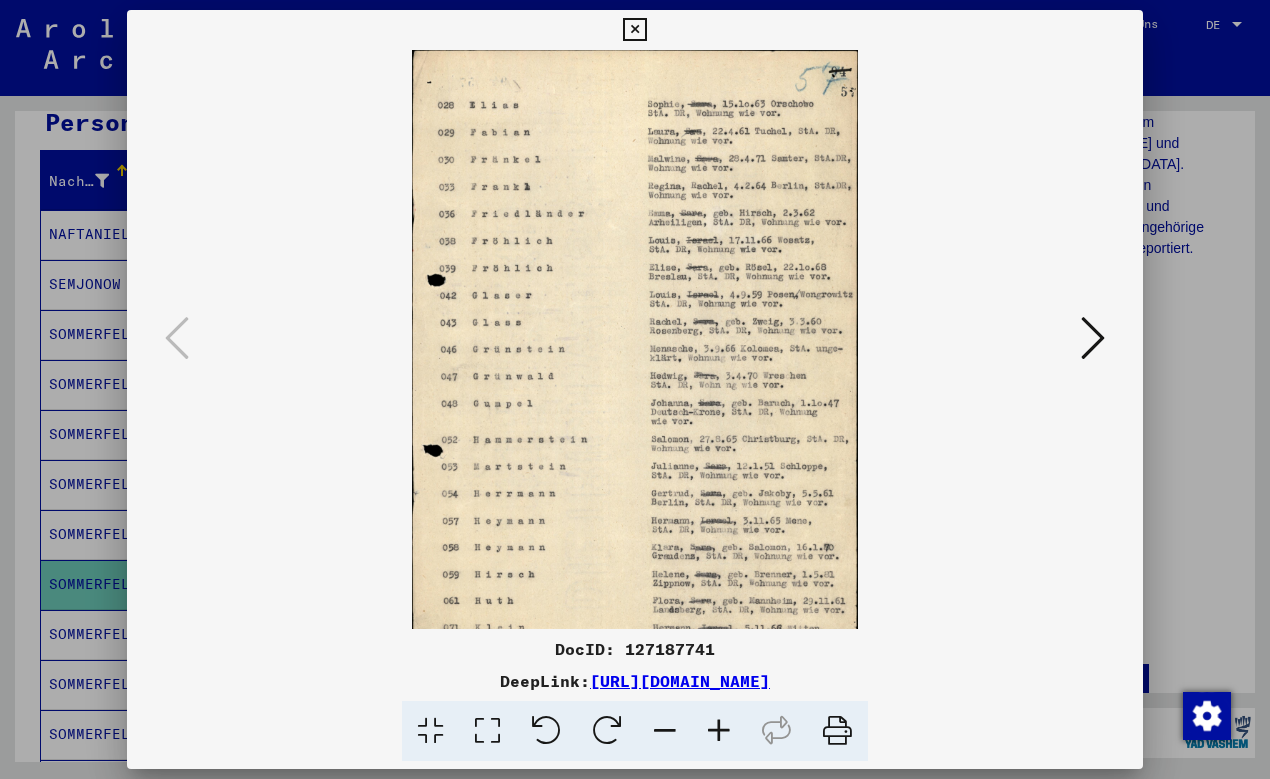 click at bounding box center (719, 731) 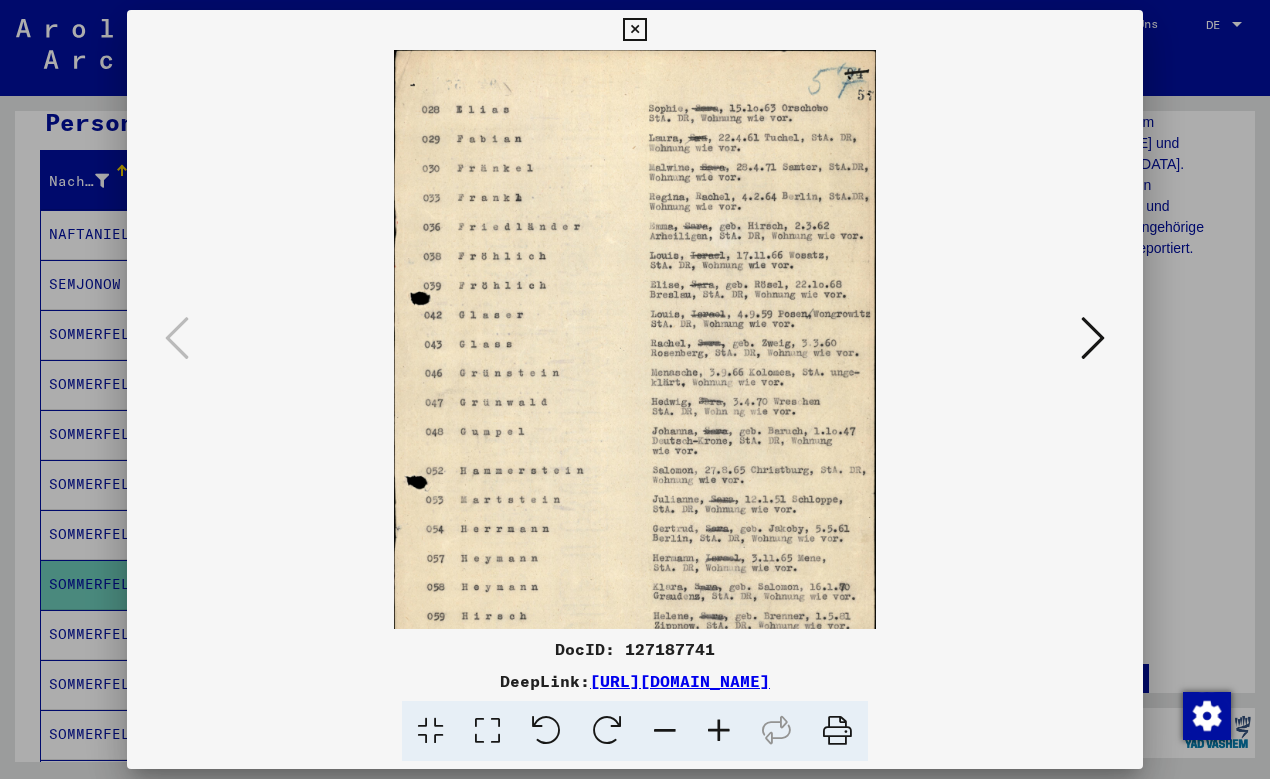 click at bounding box center (719, 731) 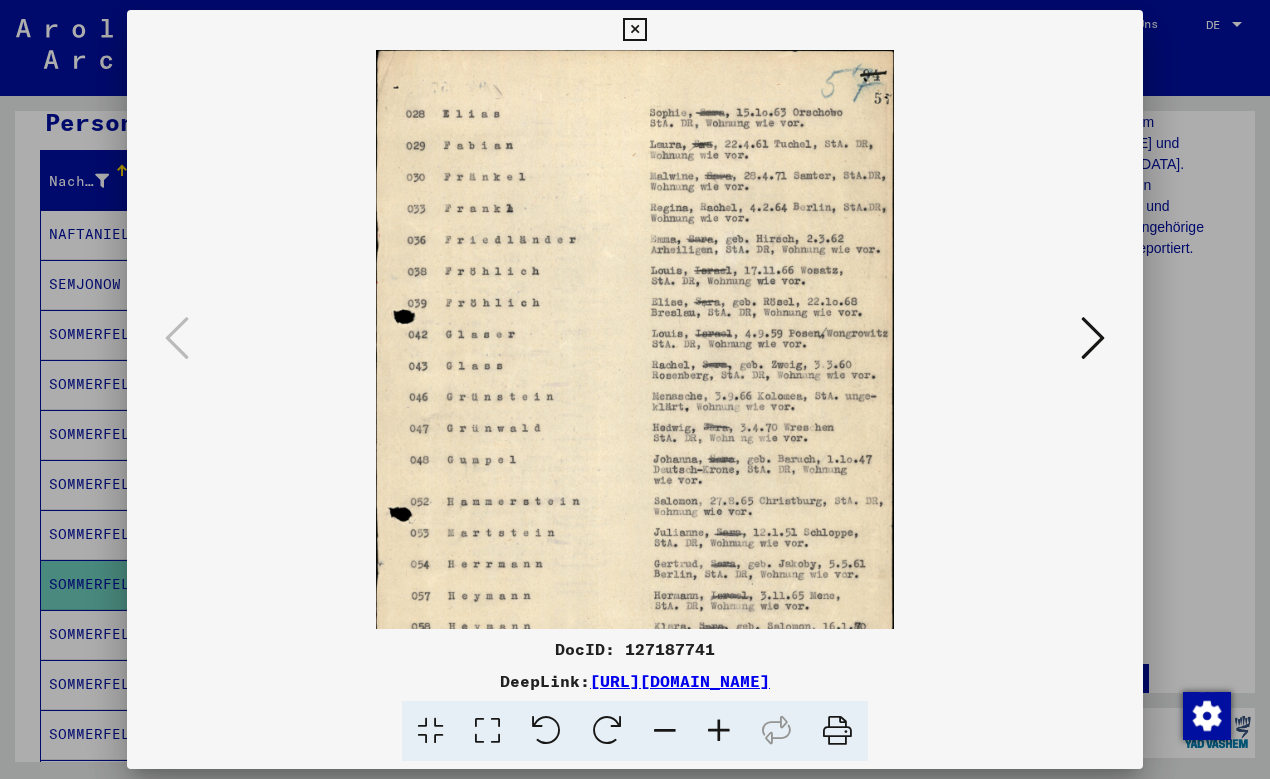 click at bounding box center (719, 731) 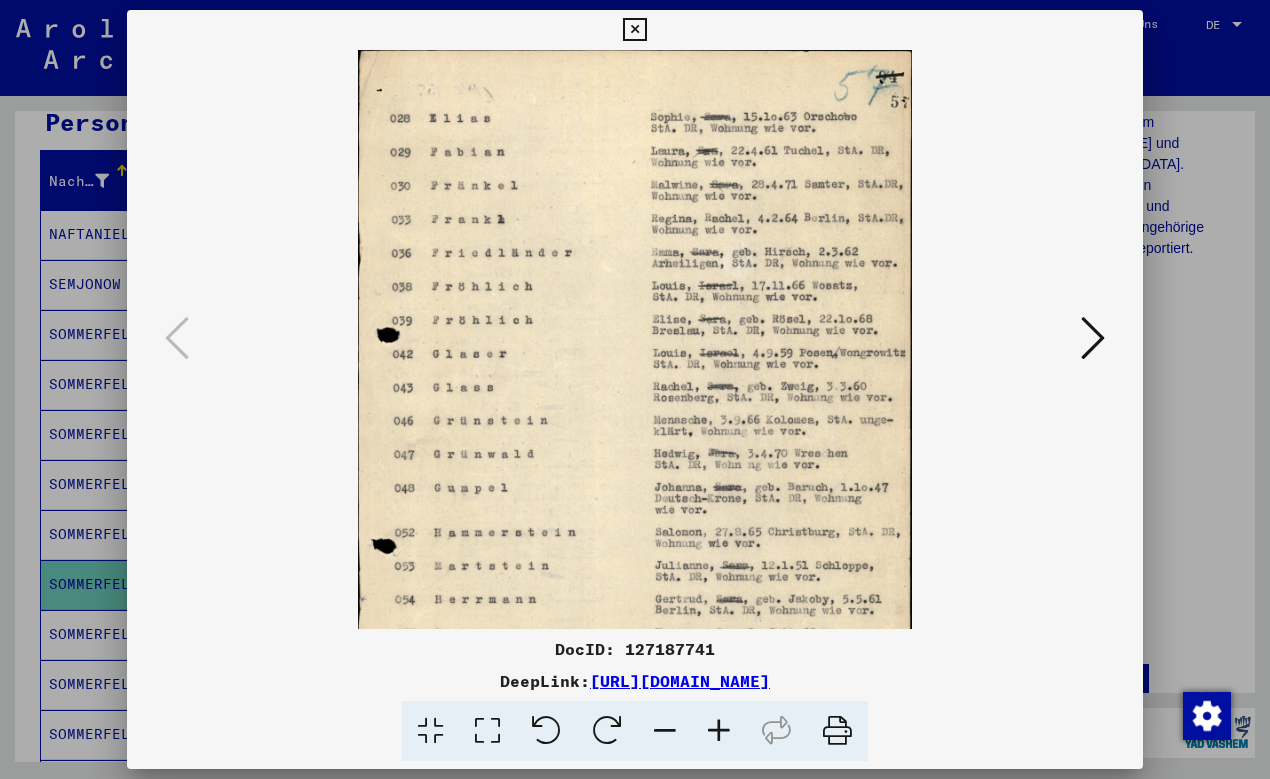 click at bounding box center (719, 731) 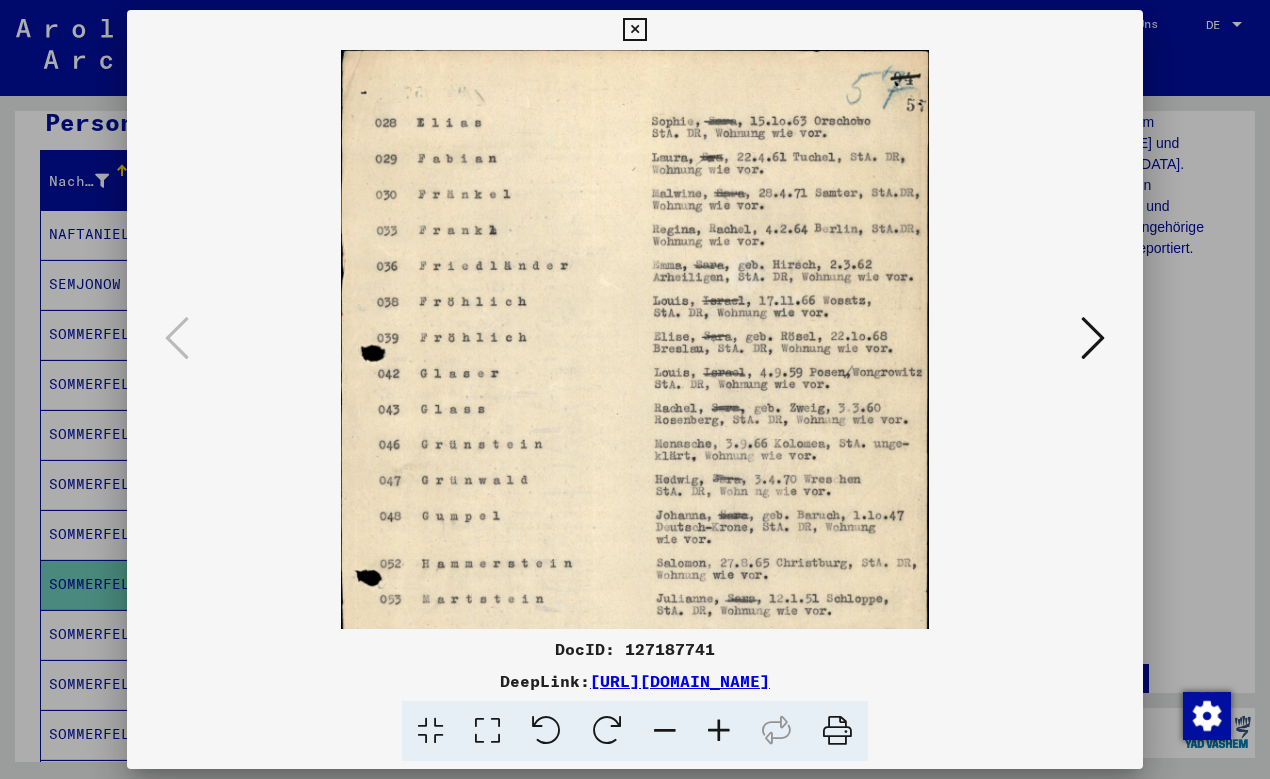 click at bounding box center (719, 731) 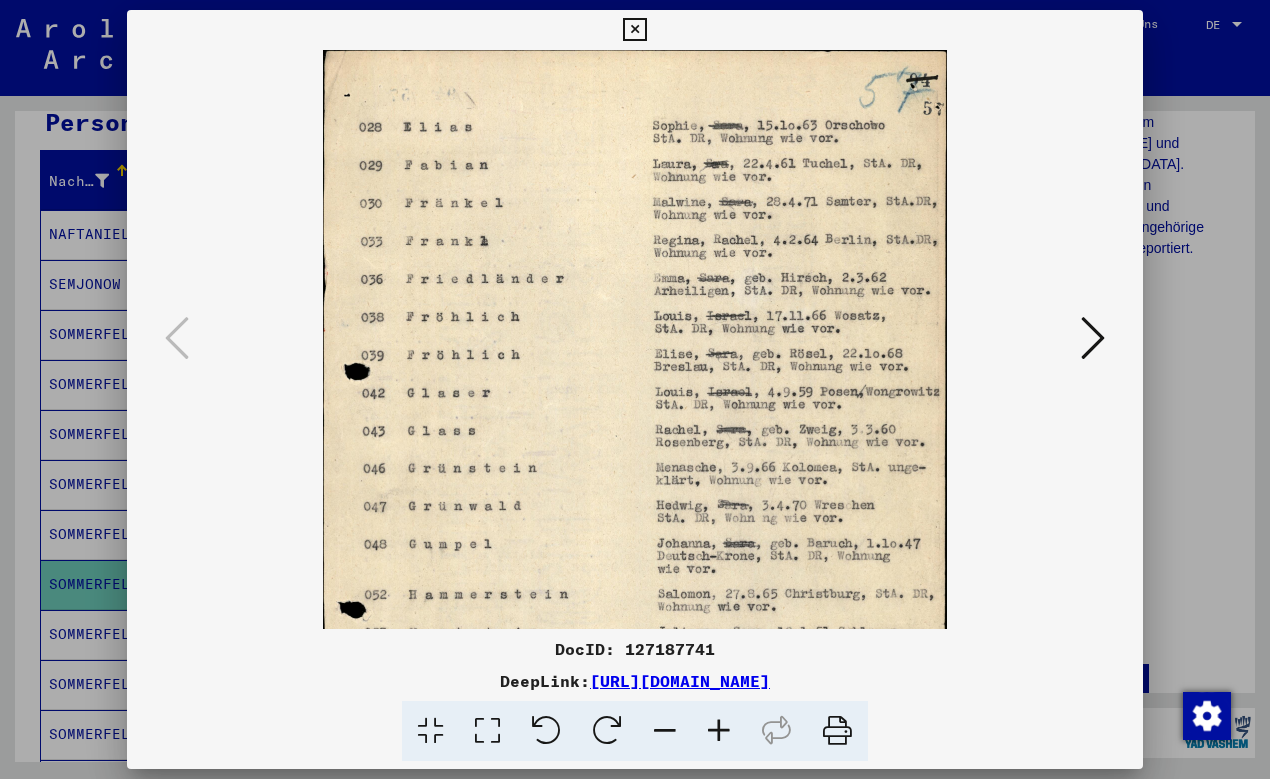 click at bounding box center (719, 731) 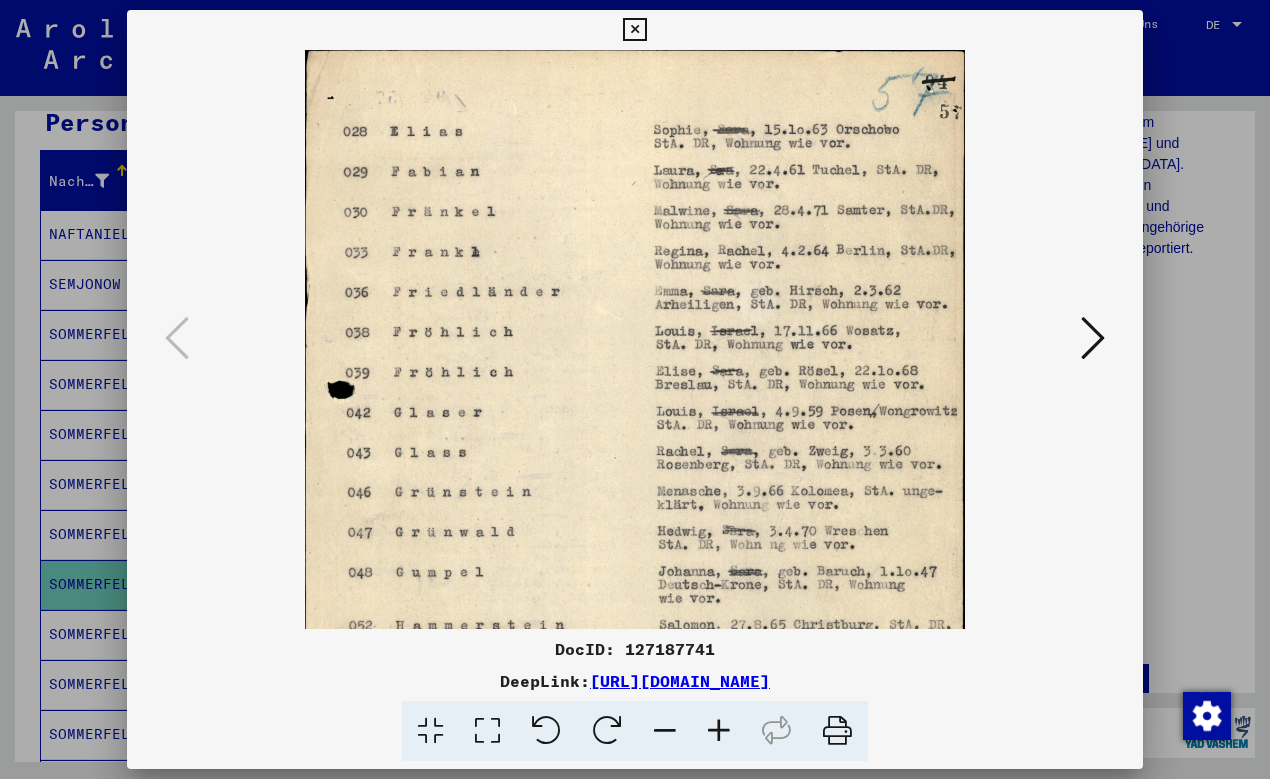 click at bounding box center [719, 731] 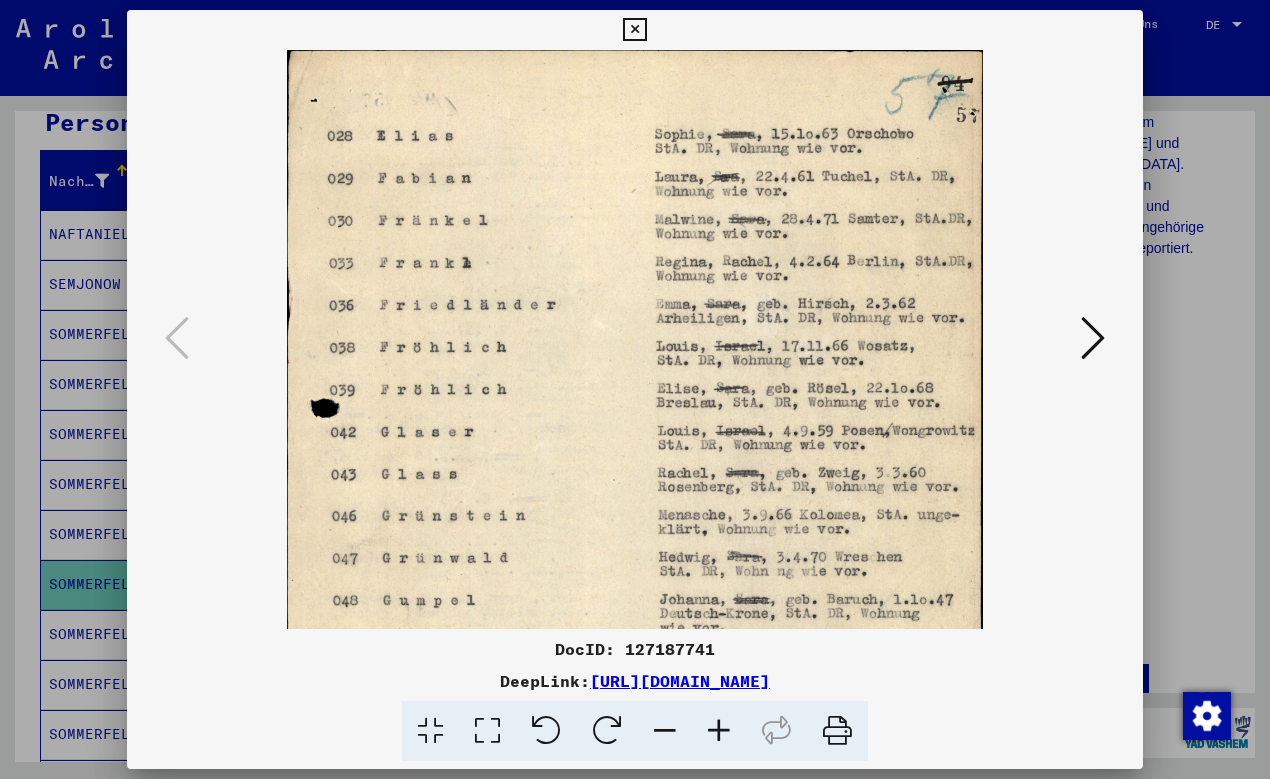 click at bounding box center (719, 731) 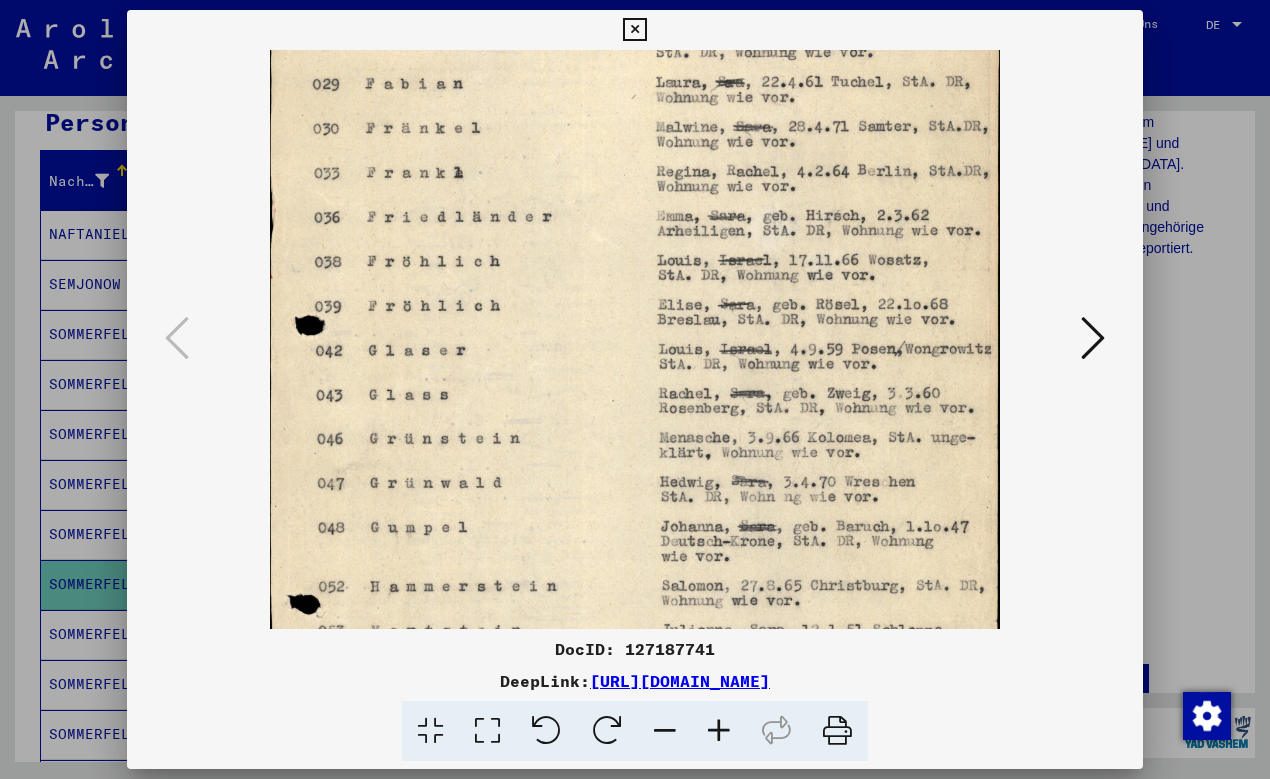 drag, startPoint x: 864, startPoint y: 368, endPoint x: 858, endPoint y: 261, distance: 107.16809 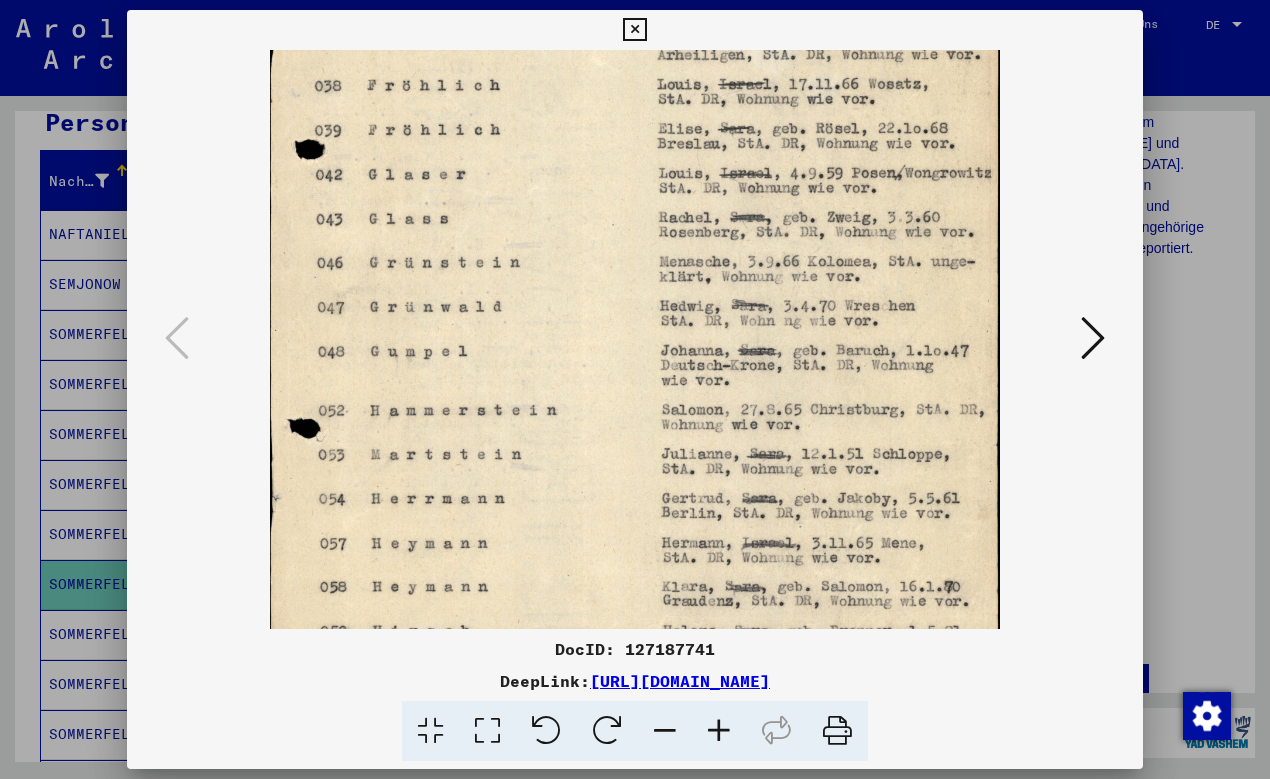 drag, startPoint x: 865, startPoint y: 368, endPoint x: 868, endPoint y: 196, distance: 172.02615 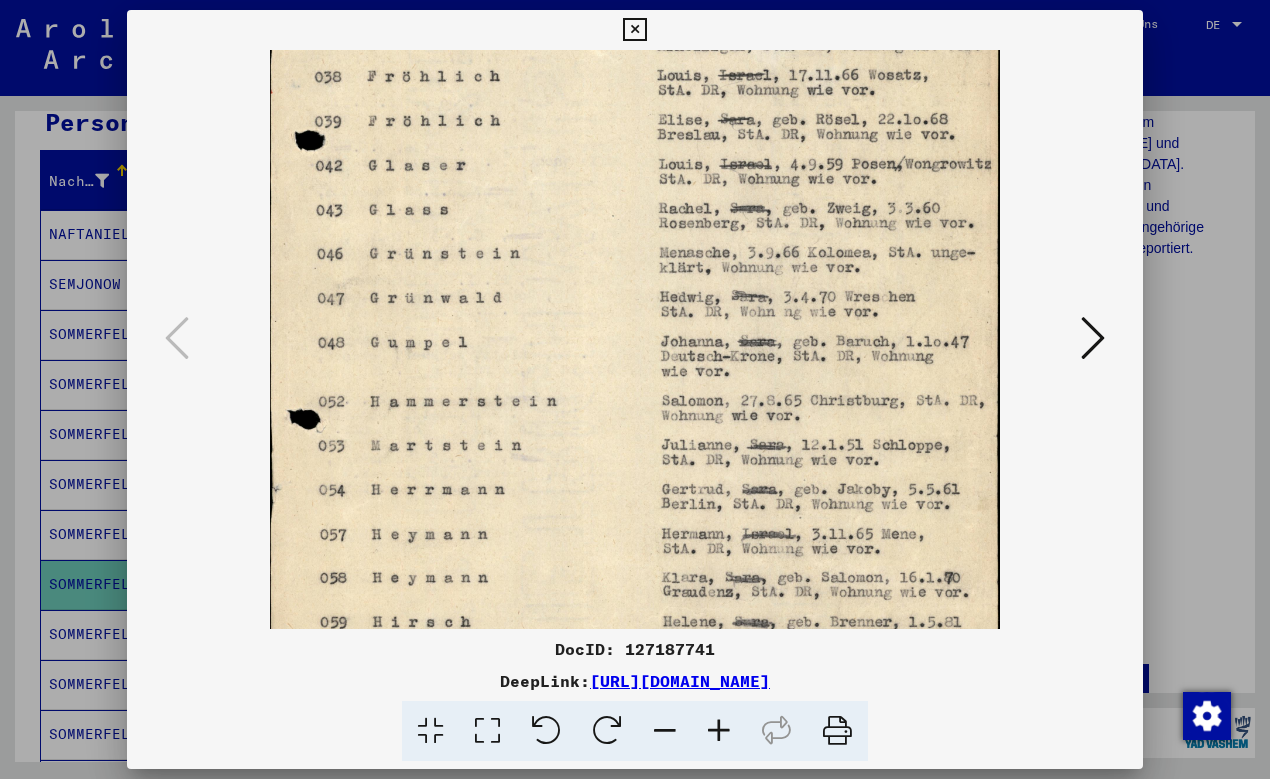 scroll, scrollTop: 282, scrollLeft: 0, axis: vertical 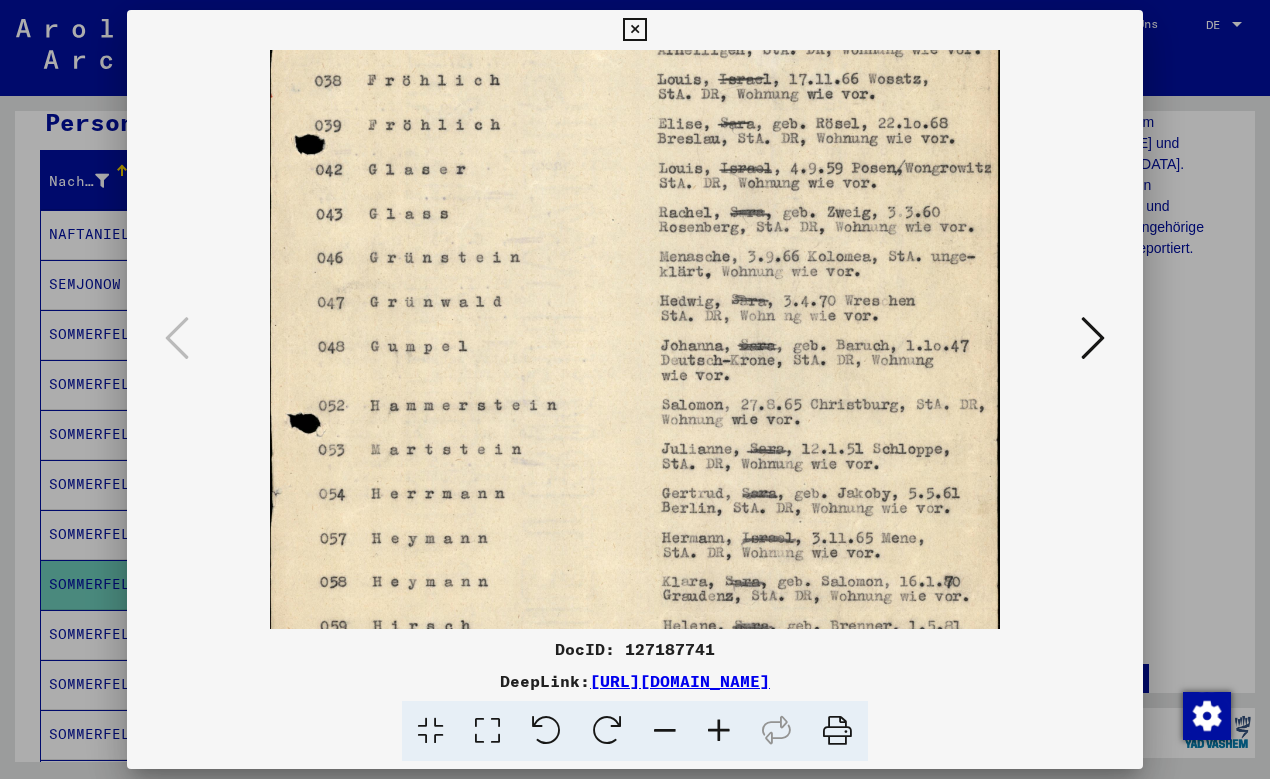 drag, startPoint x: 903, startPoint y: 436, endPoint x: 529, endPoint y: 430, distance: 374.04813 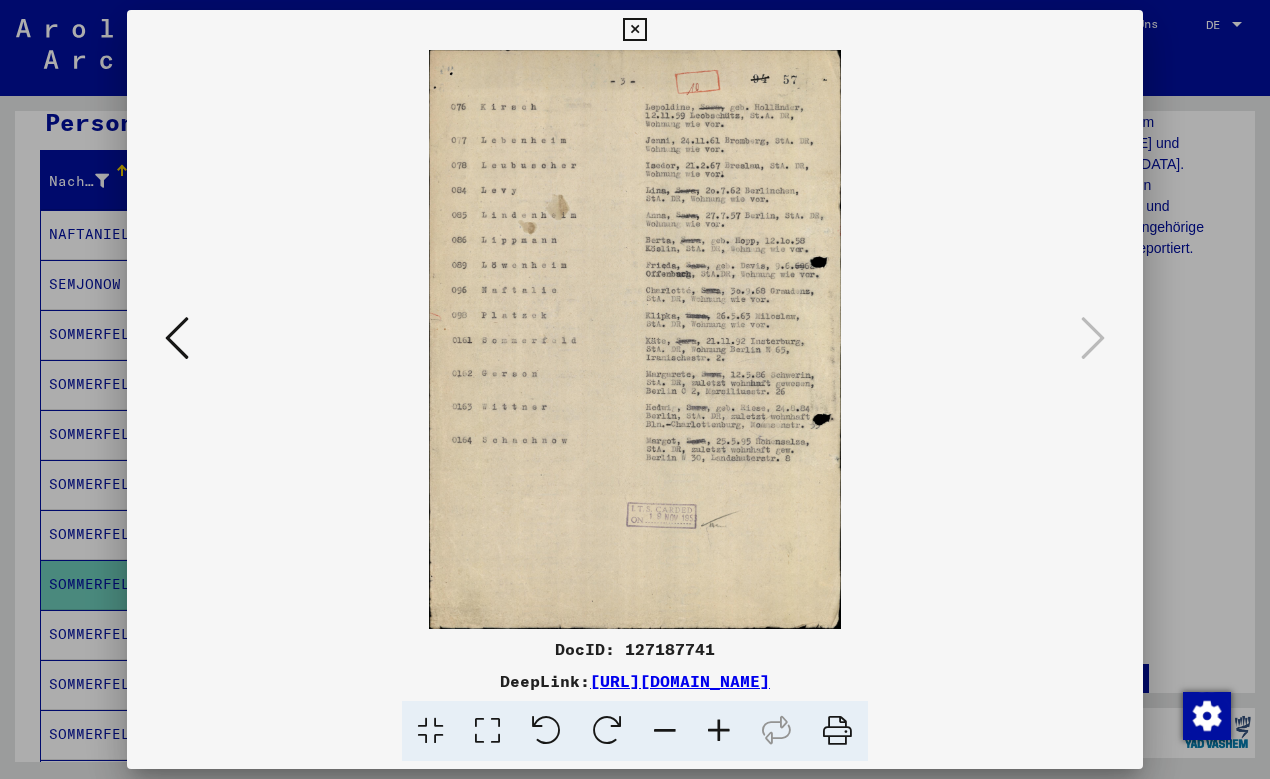 scroll, scrollTop: 0, scrollLeft: 0, axis: both 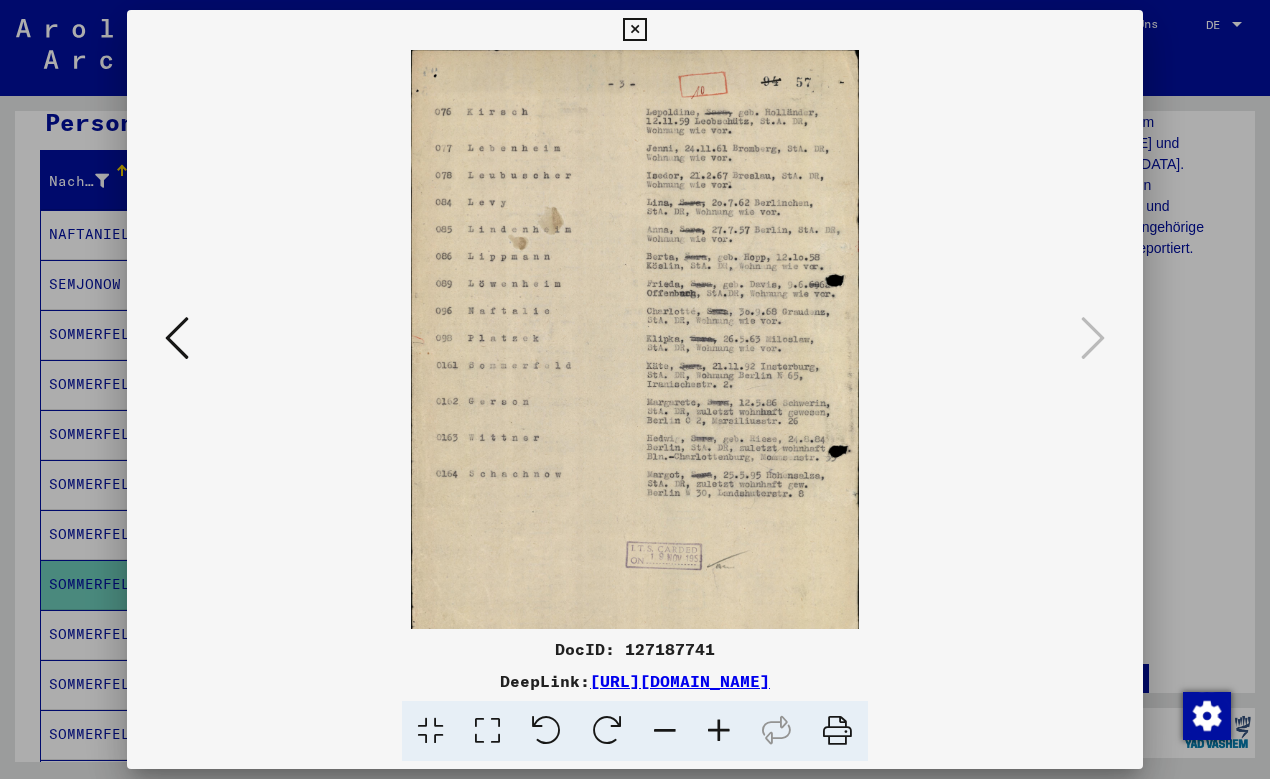 click at bounding box center [719, 731] 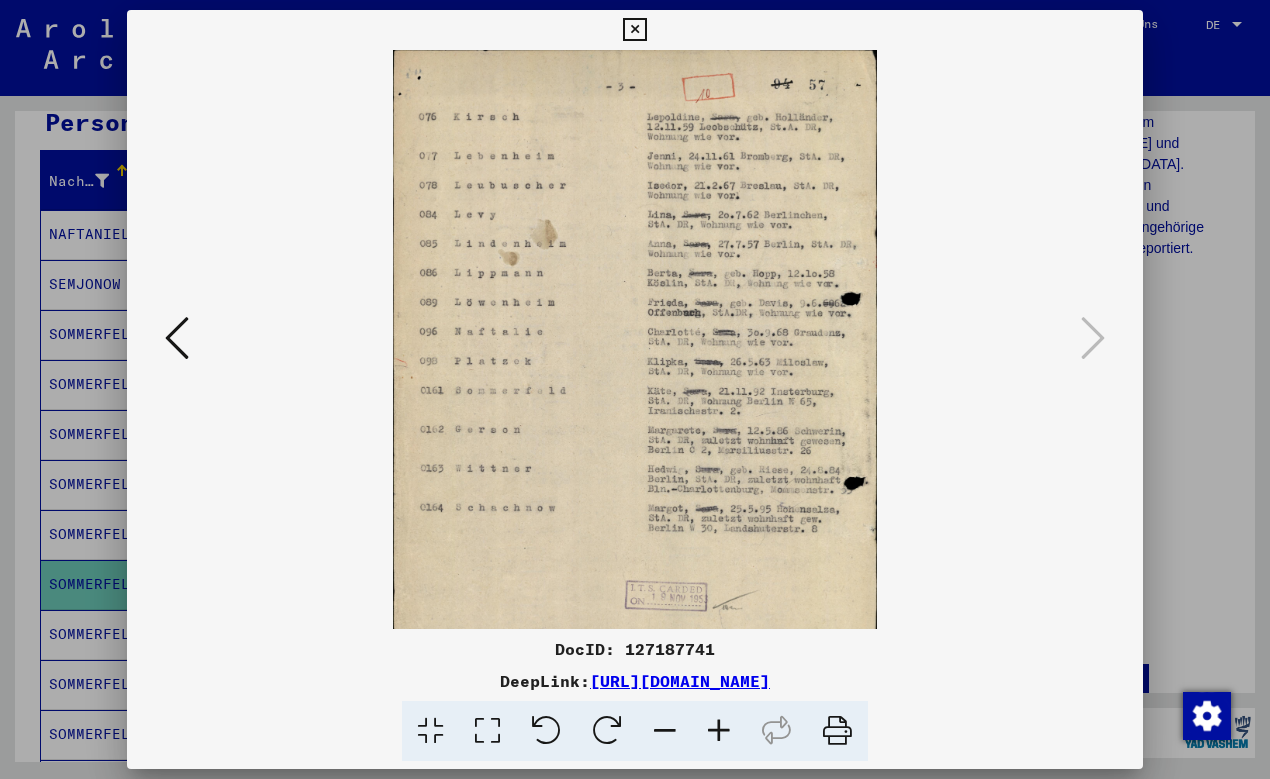 click at bounding box center [719, 731] 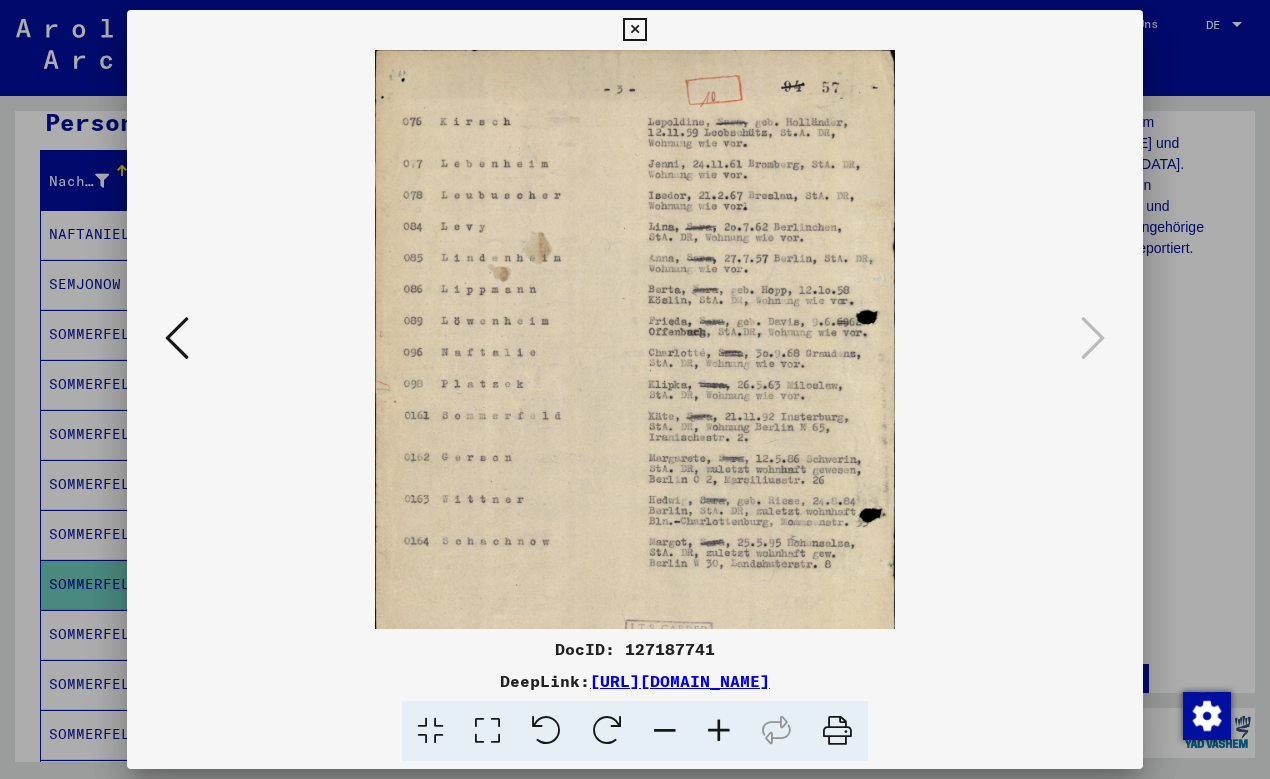click at bounding box center [719, 731] 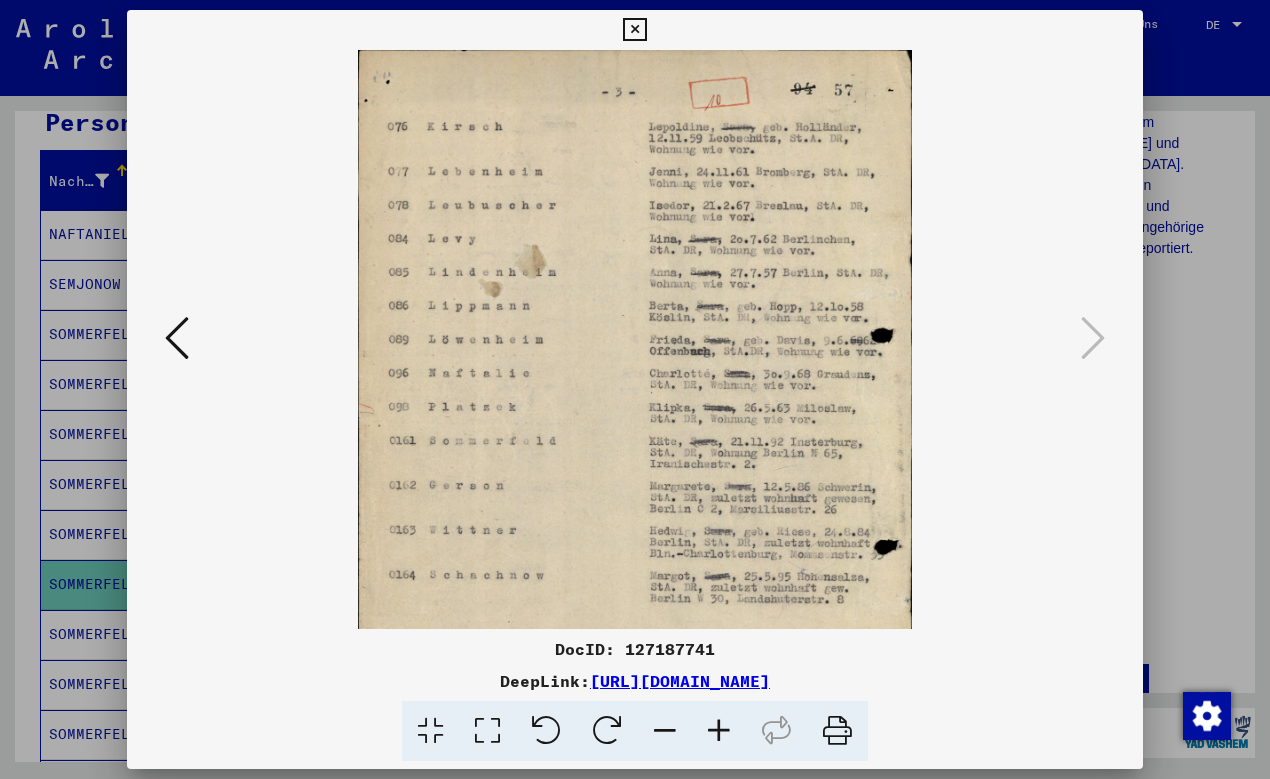 click at bounding box center (719, 731) 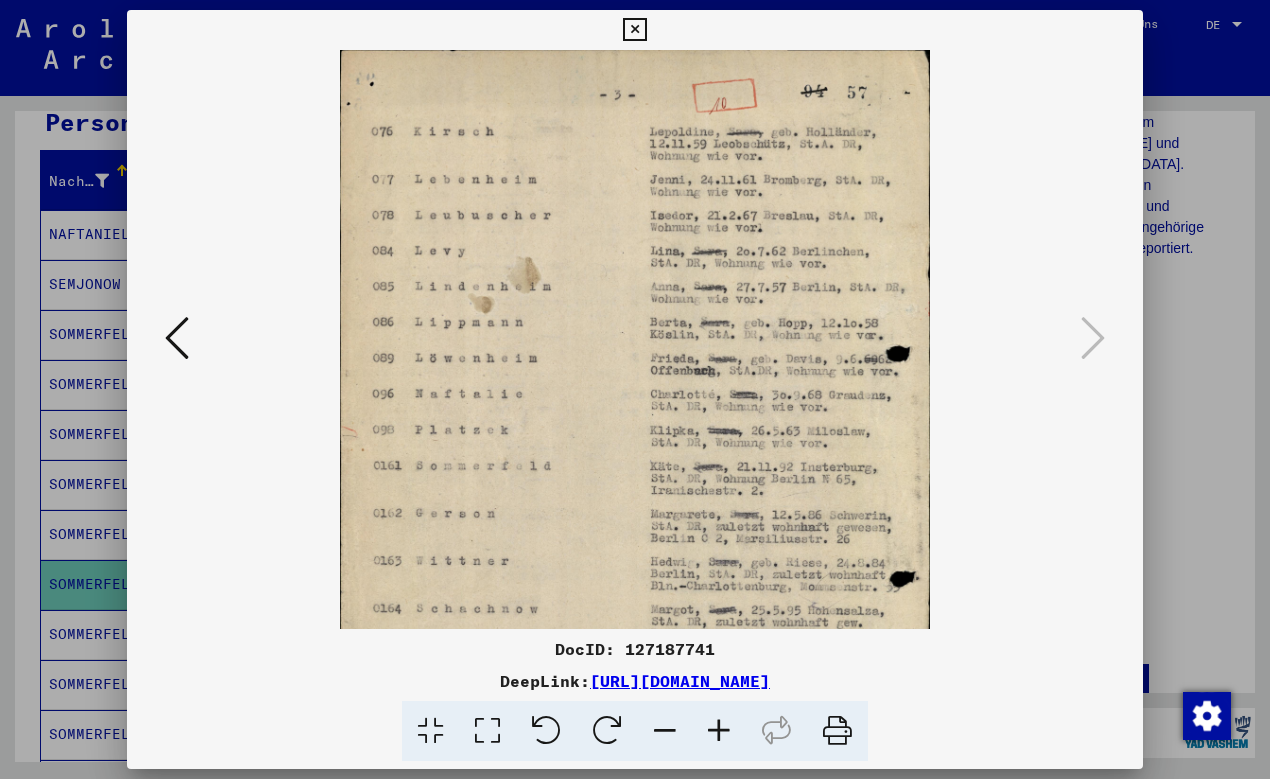 click at bounding box center (719, 731) 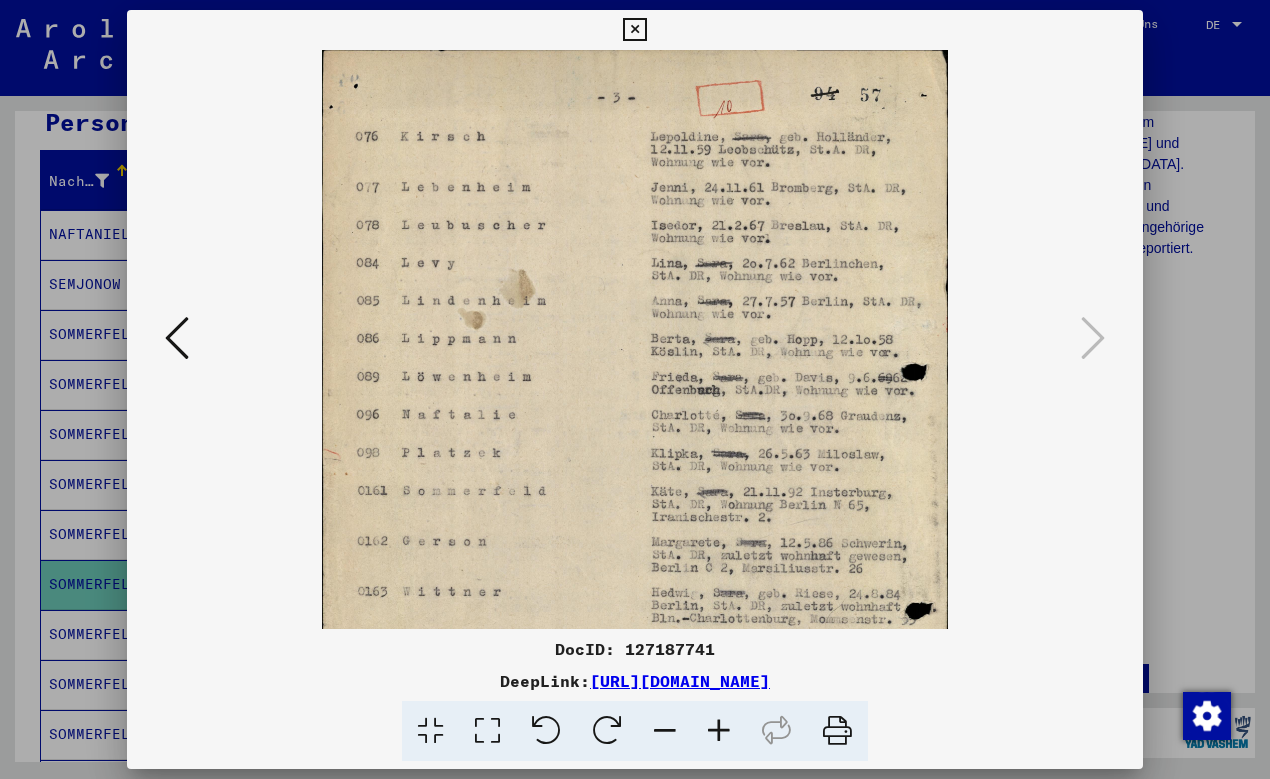 click at bounding box center (719, 731) 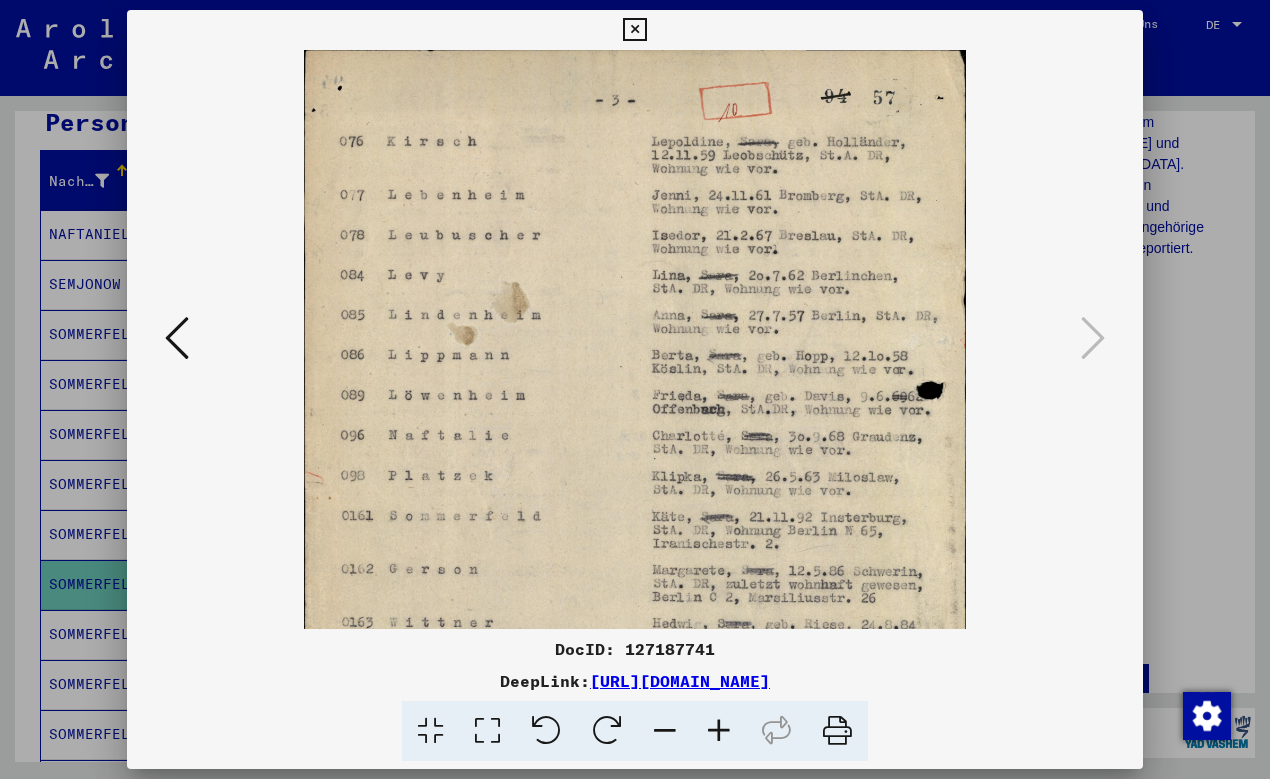 click at bounding box center (634, 30) 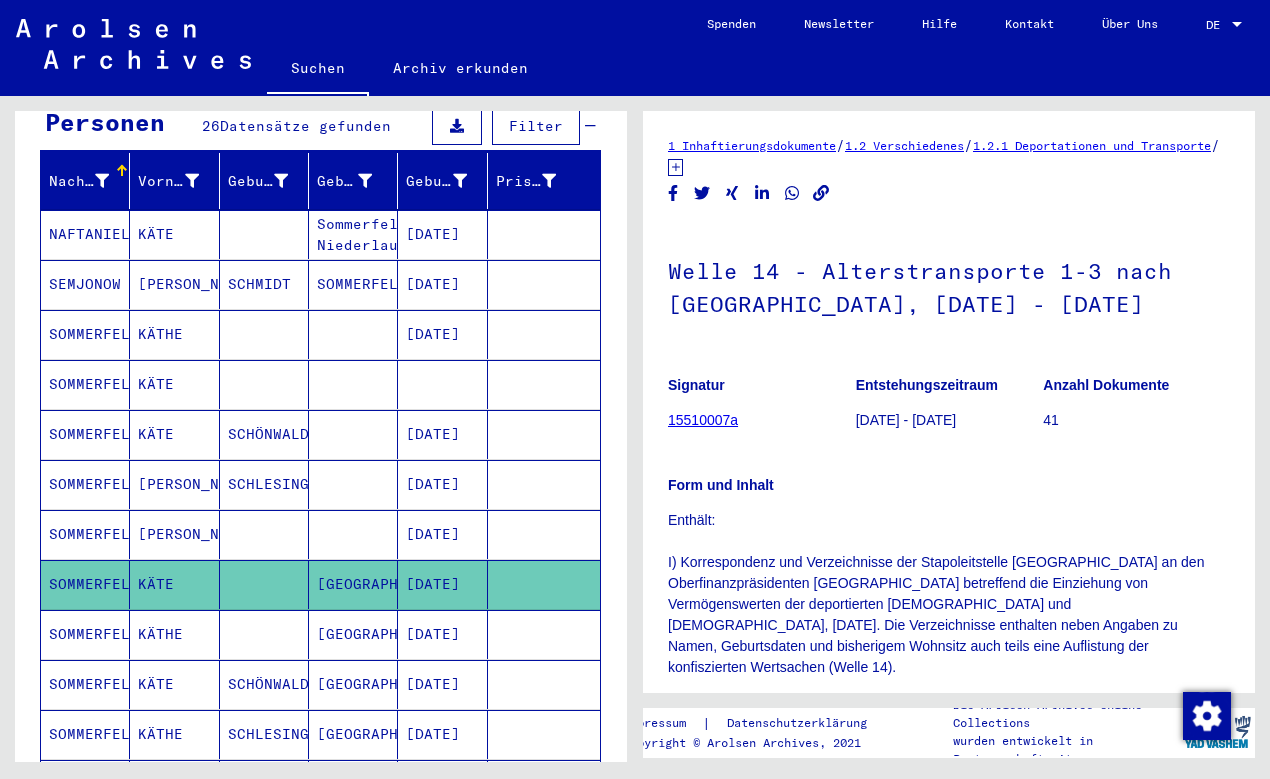 scroll, scrollTop: 0, scrollLeft: 0, axis: both 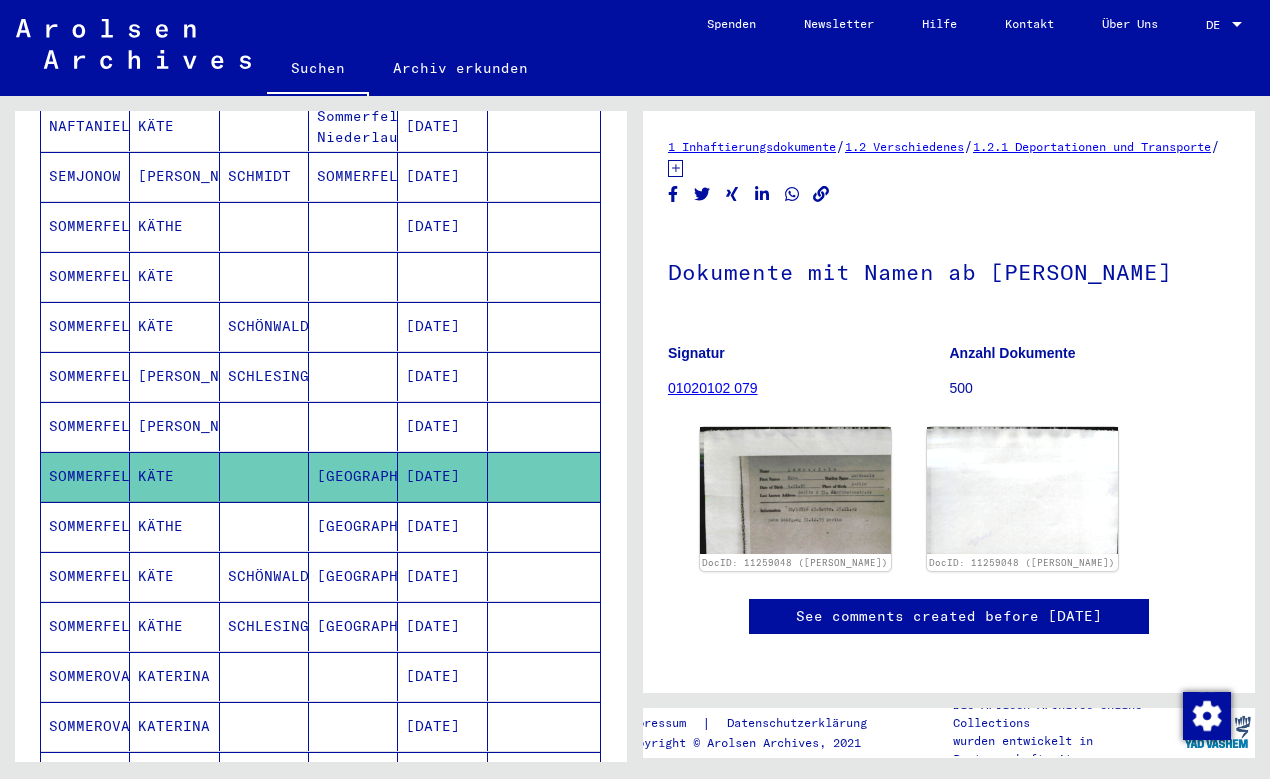 click at bounding box center [264, 576] 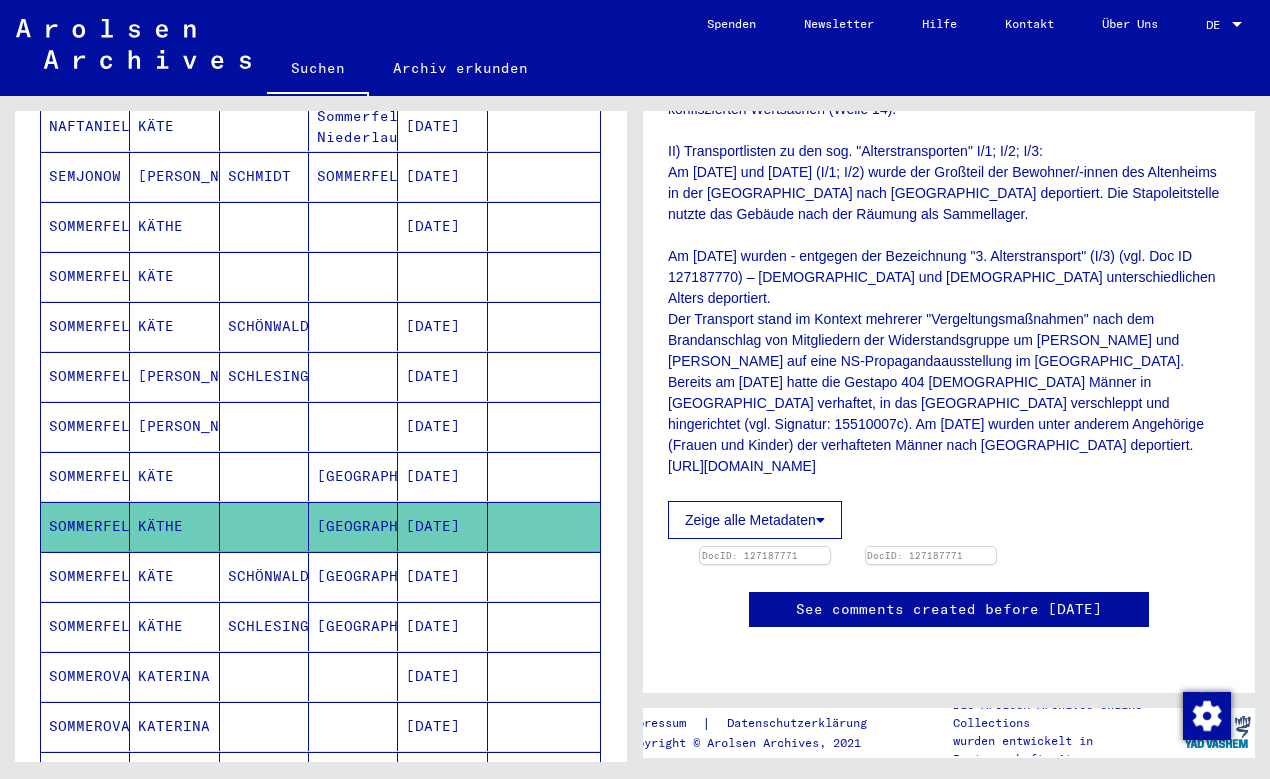 scroll, scrollTop: 648, scrollLeft: 0, axis: vertical 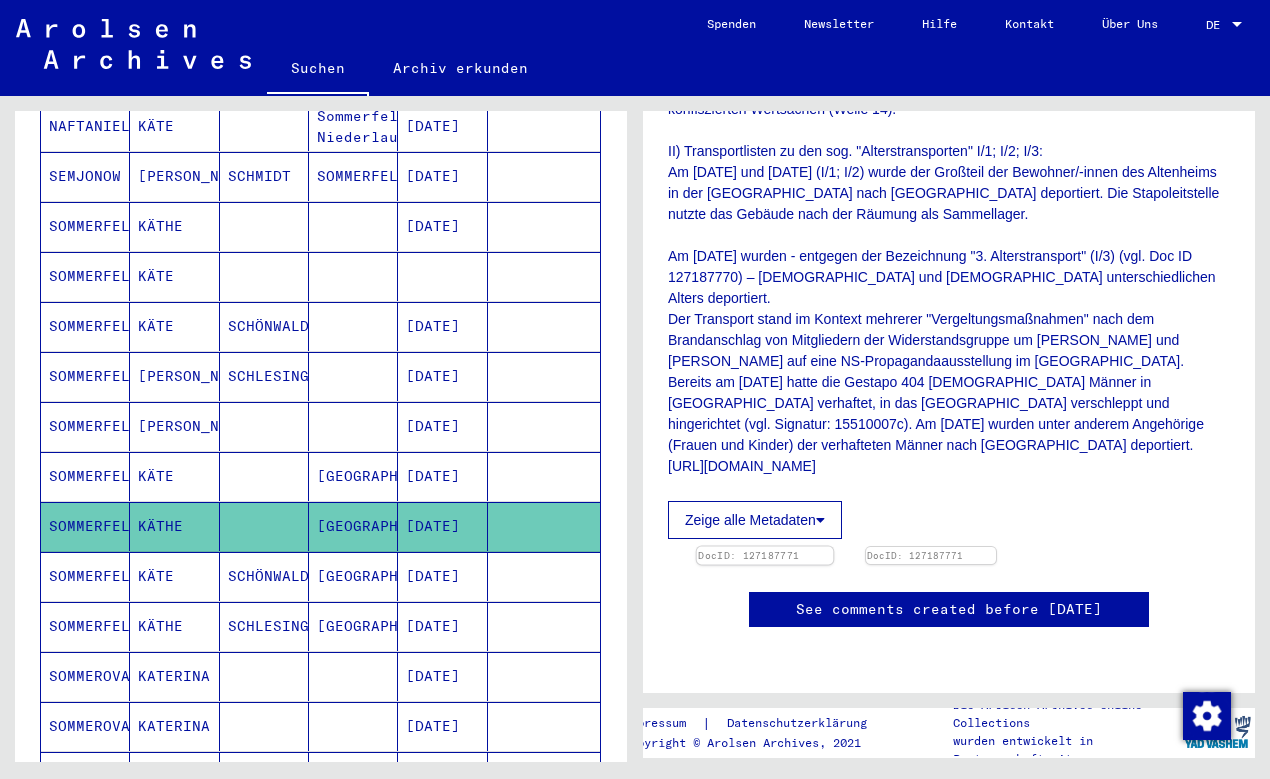 click 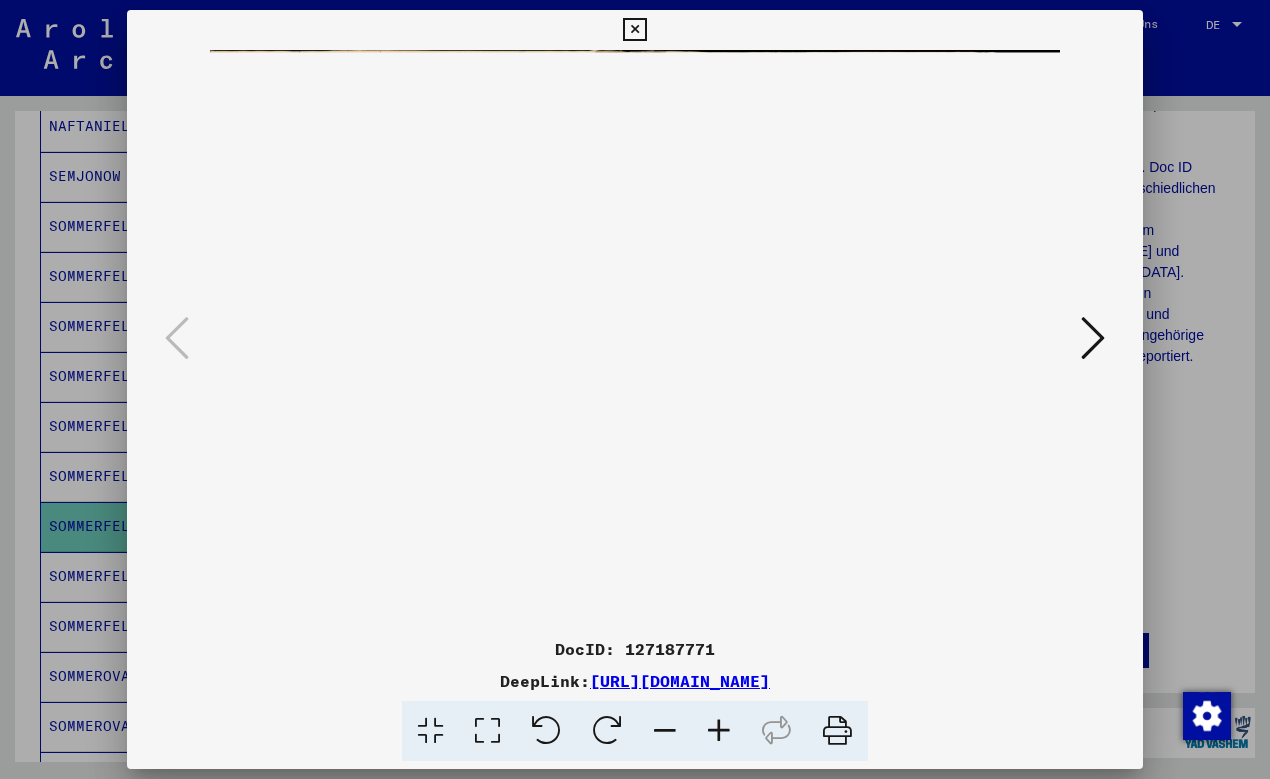 click at bounding box center [719, 731] 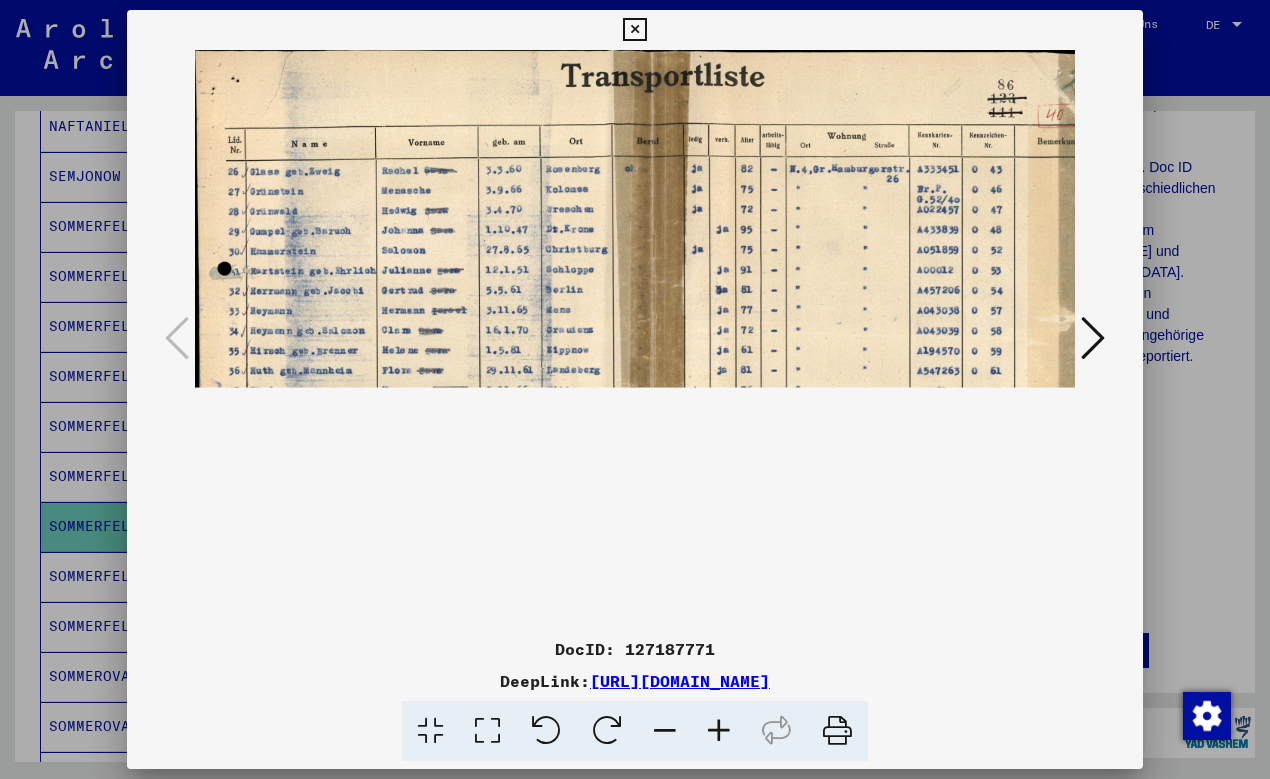 click at bounding box center [719, 731] 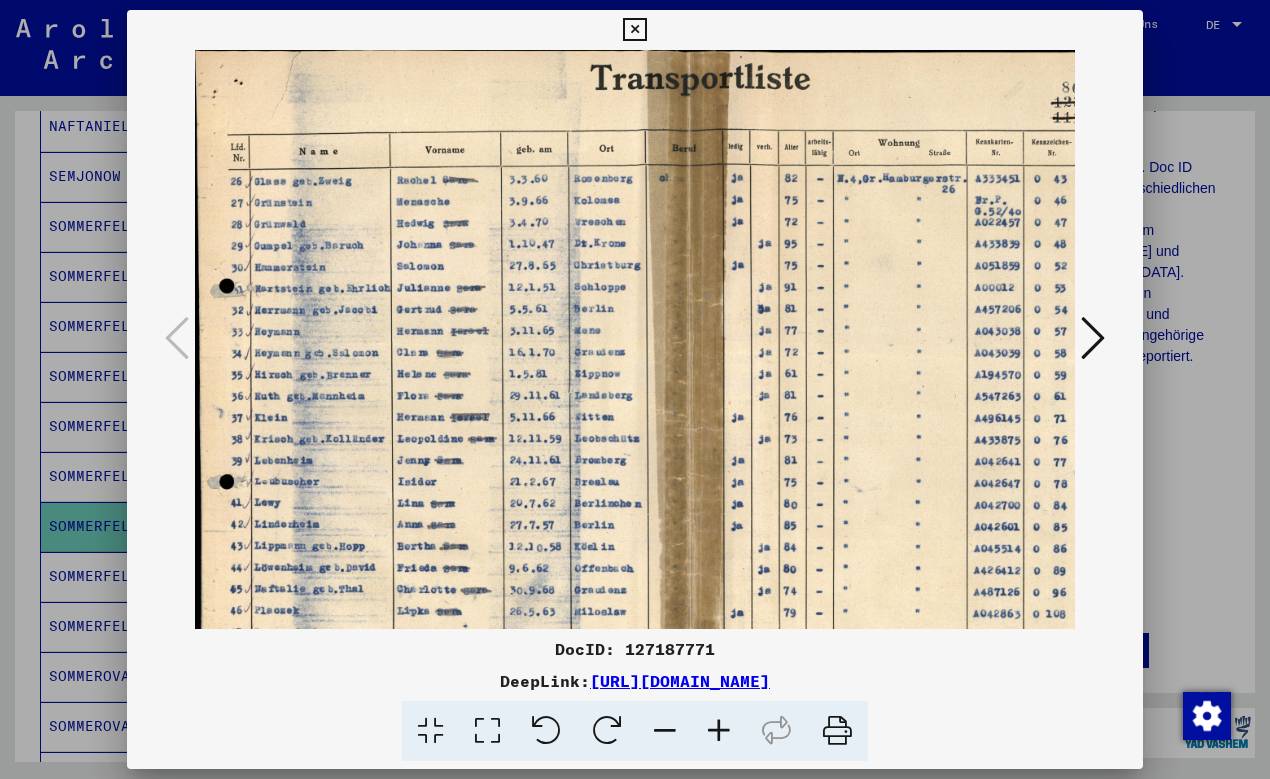 click at bounding box center [719, 731] 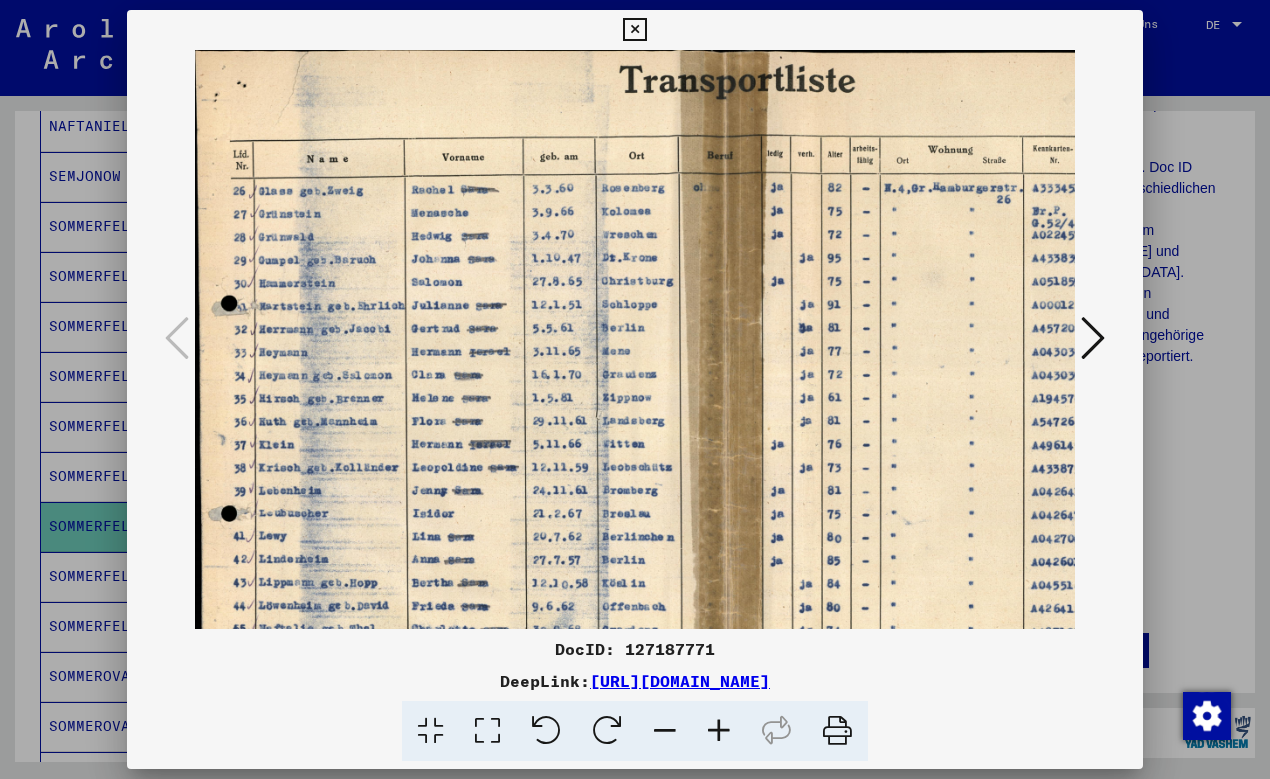 click at bounding box center [719, 731] 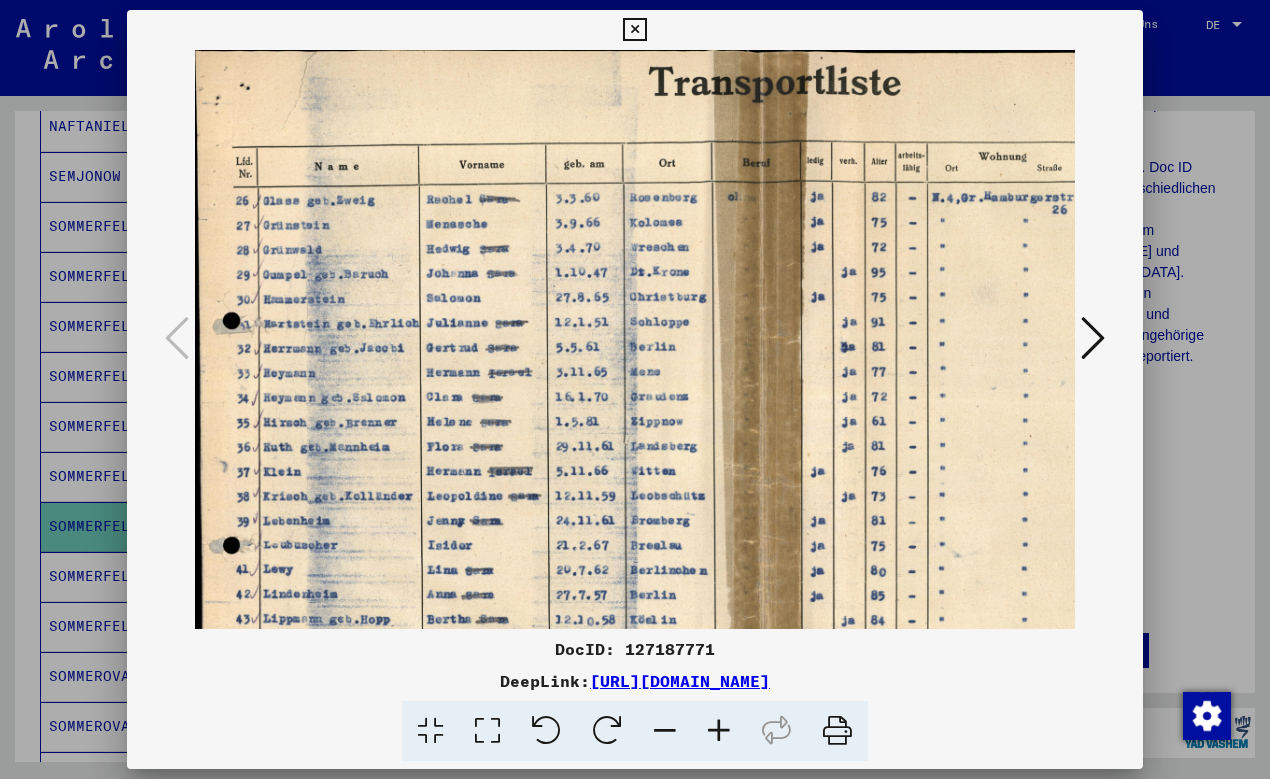 click at bounding box center (719, 731) 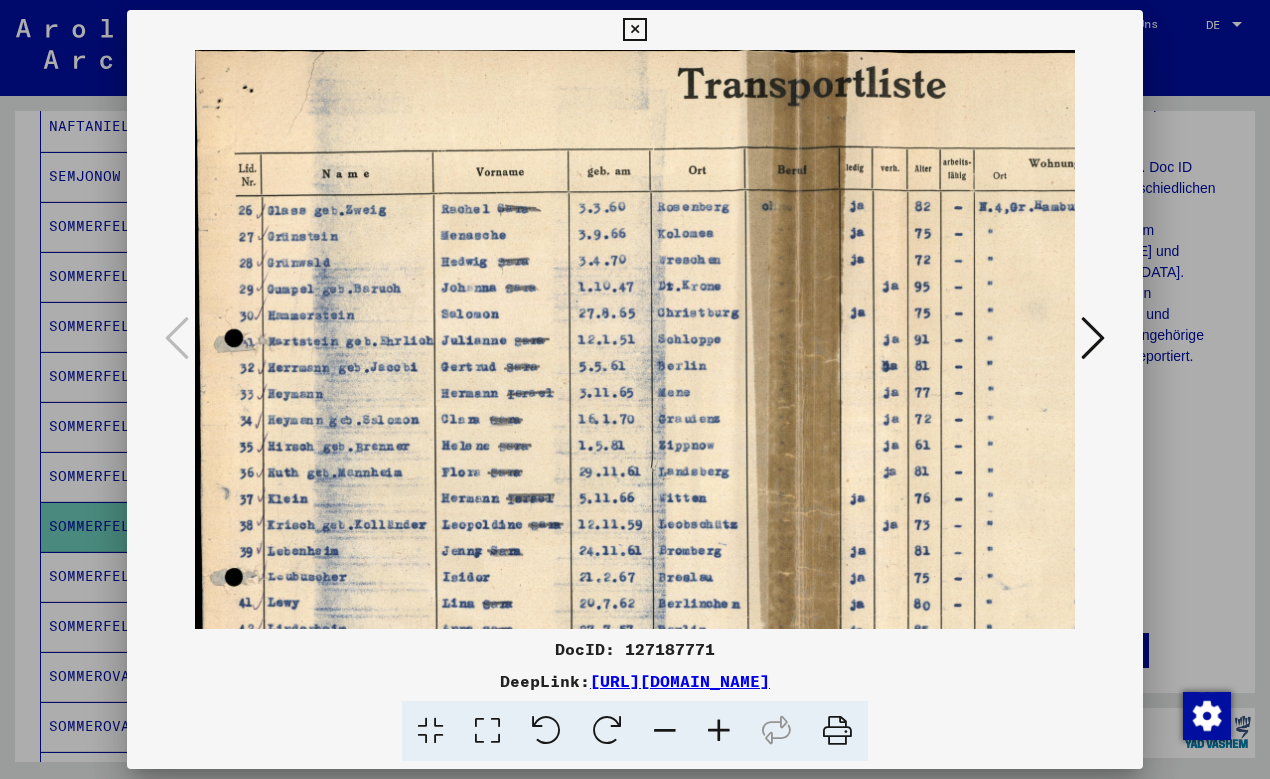 click at bounding box center [719, 731] 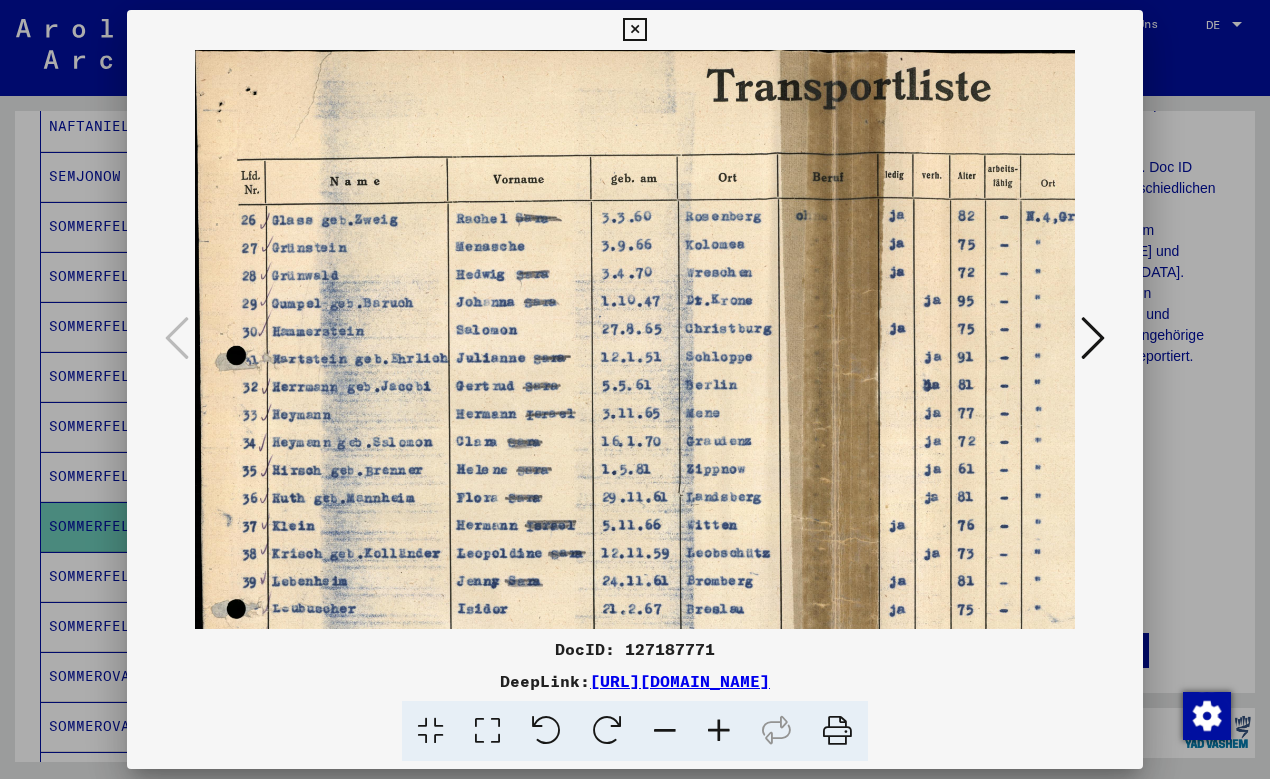 click at bounding box center (719, 731) 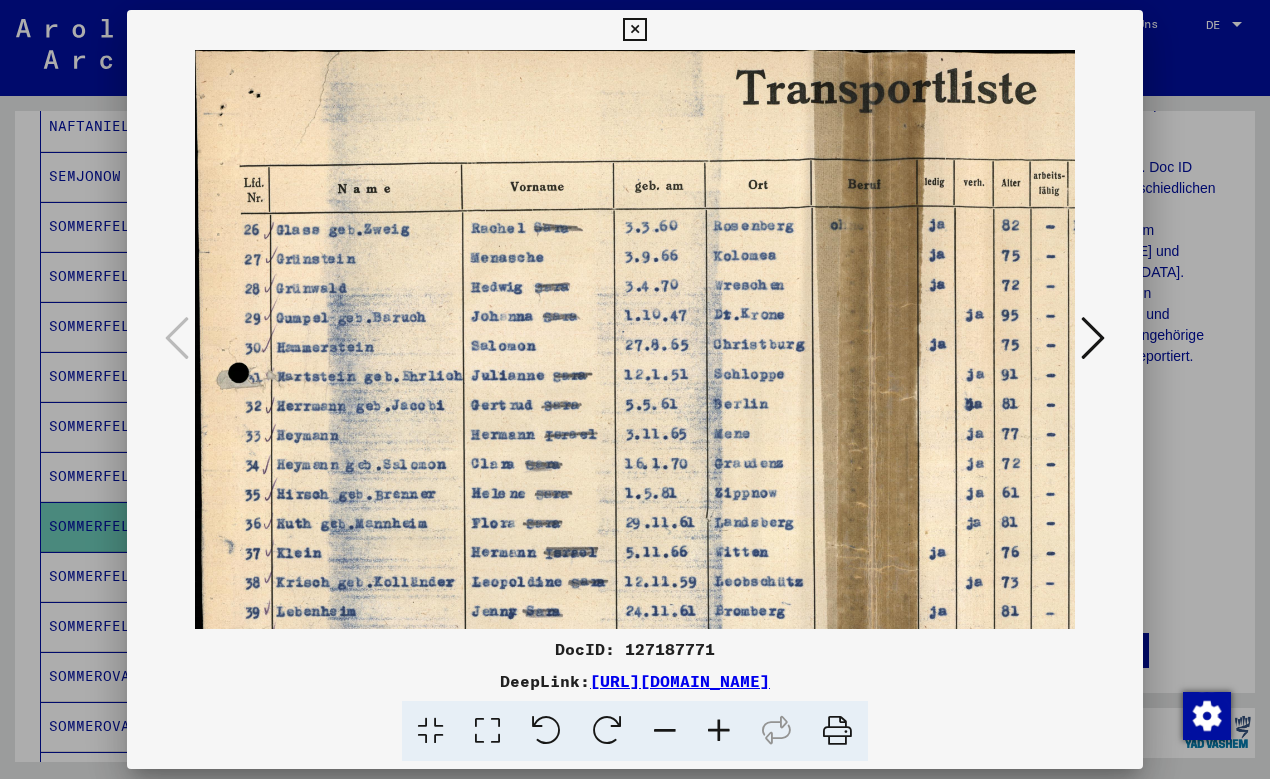 click at bounding box center [719, 731] 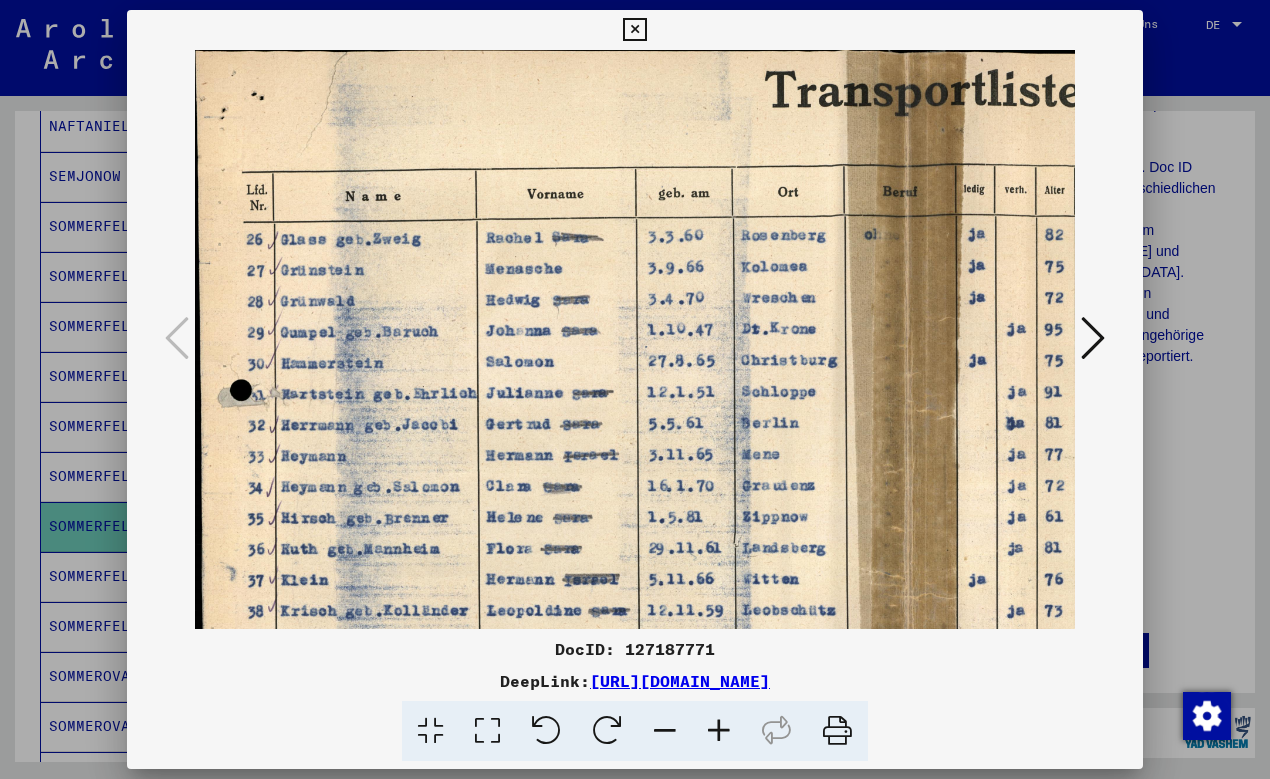 click at bounding box center (719, 731) 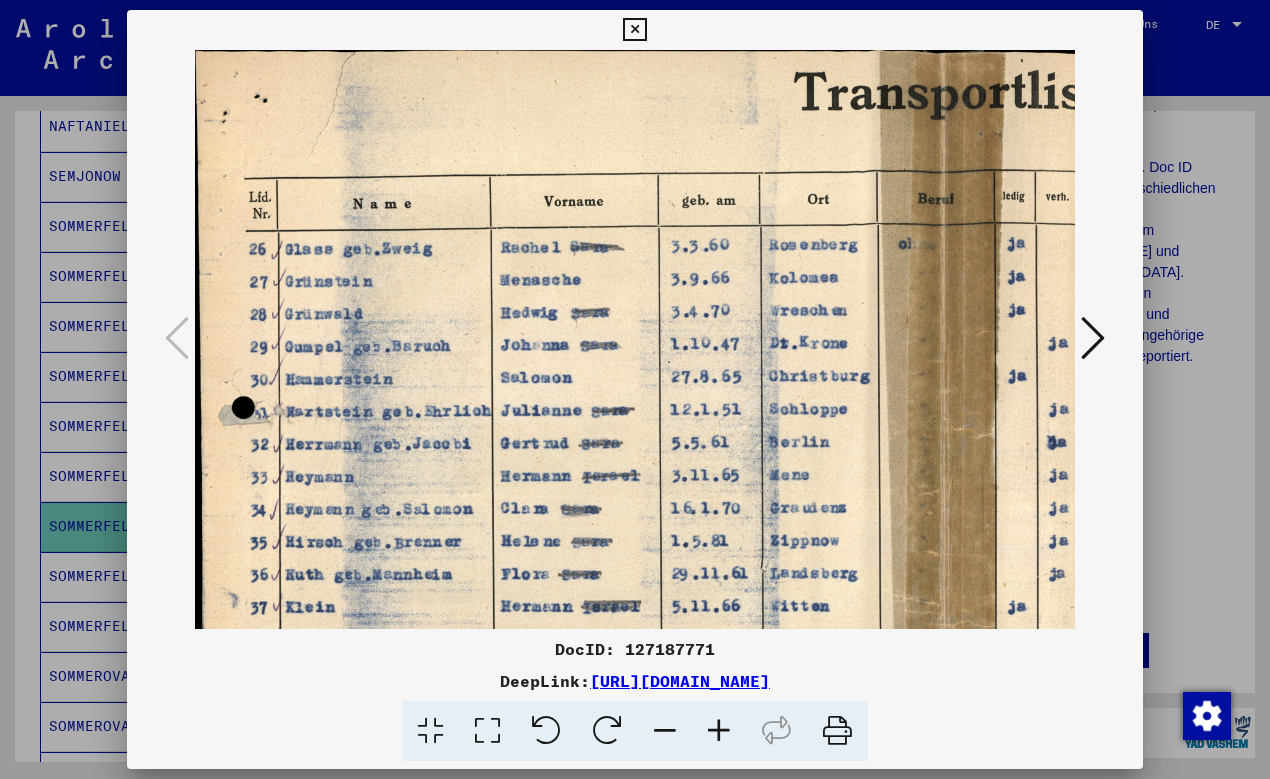 click at bounding box center [719, 731] 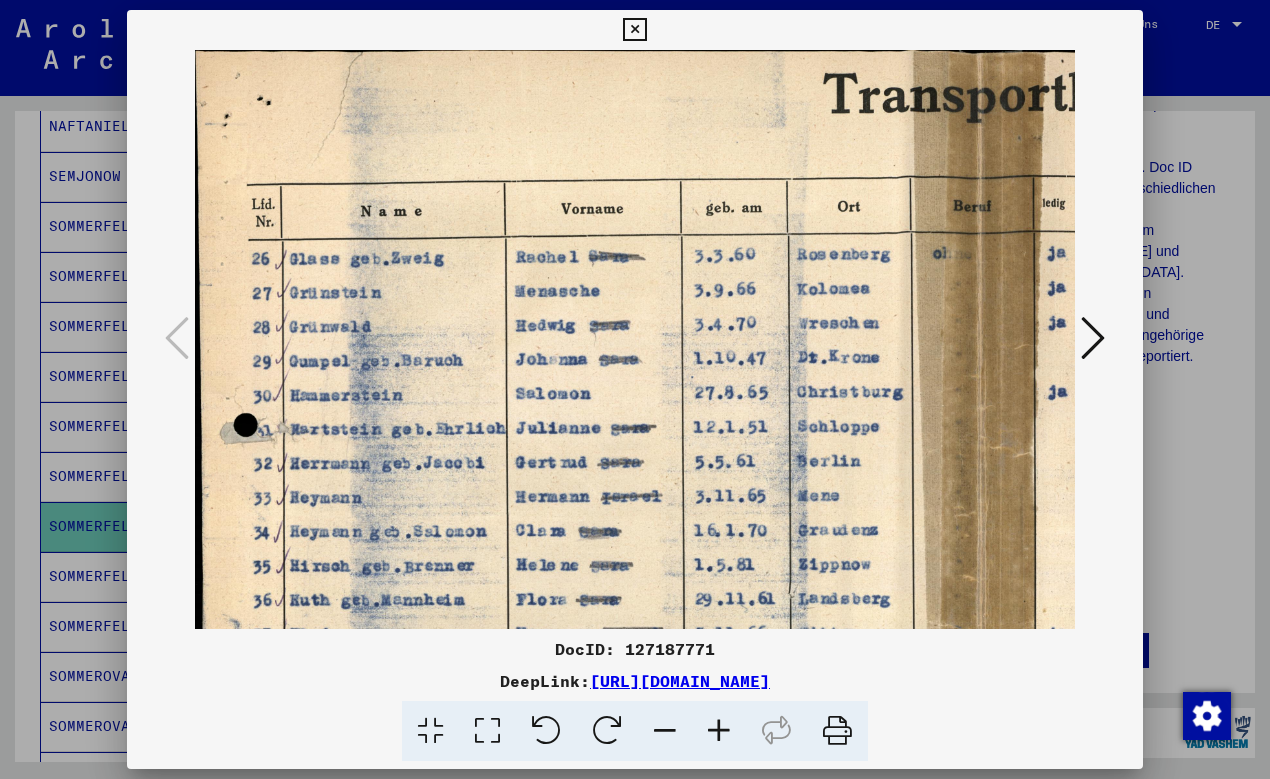 scroll, scrollTop: 6, scrollLeft: 0, axis: vertical 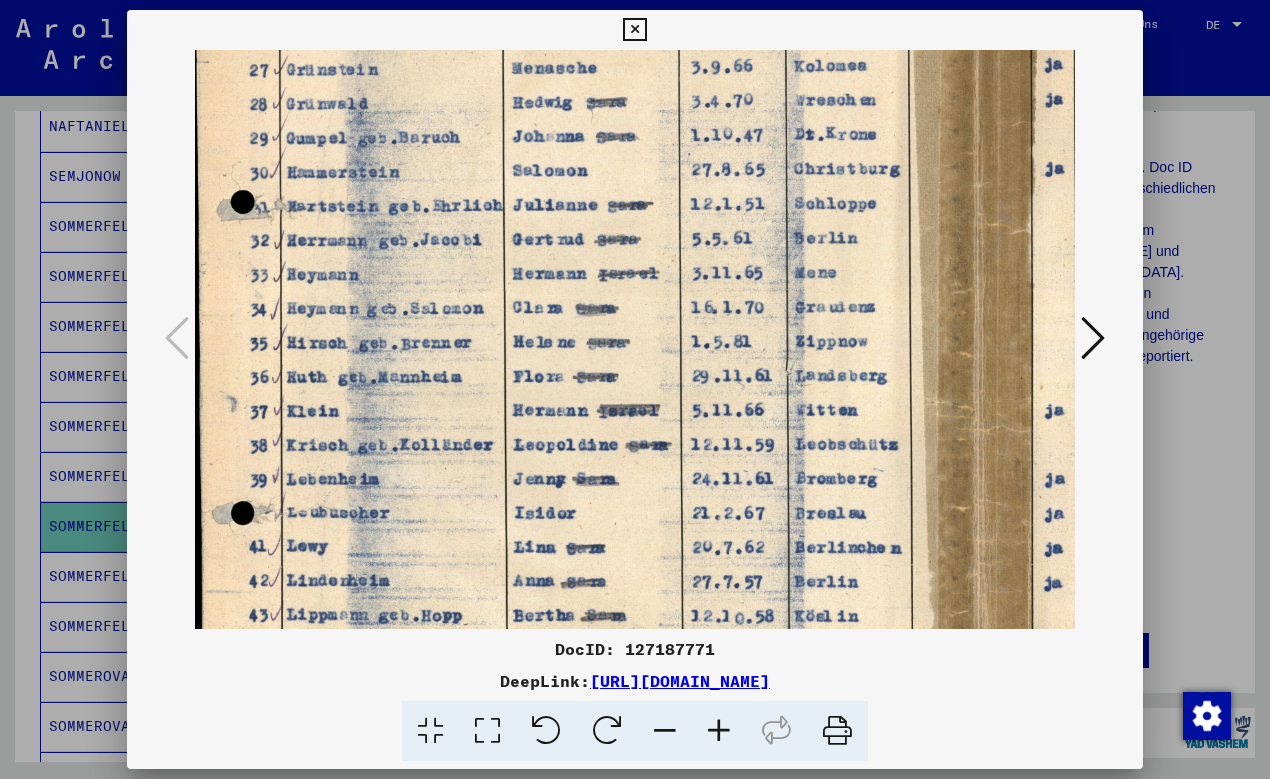 drag, startPoint x: 721, startPoint y: 569, endPoint x: 718, endPoint y: 338, distance: 231.01949 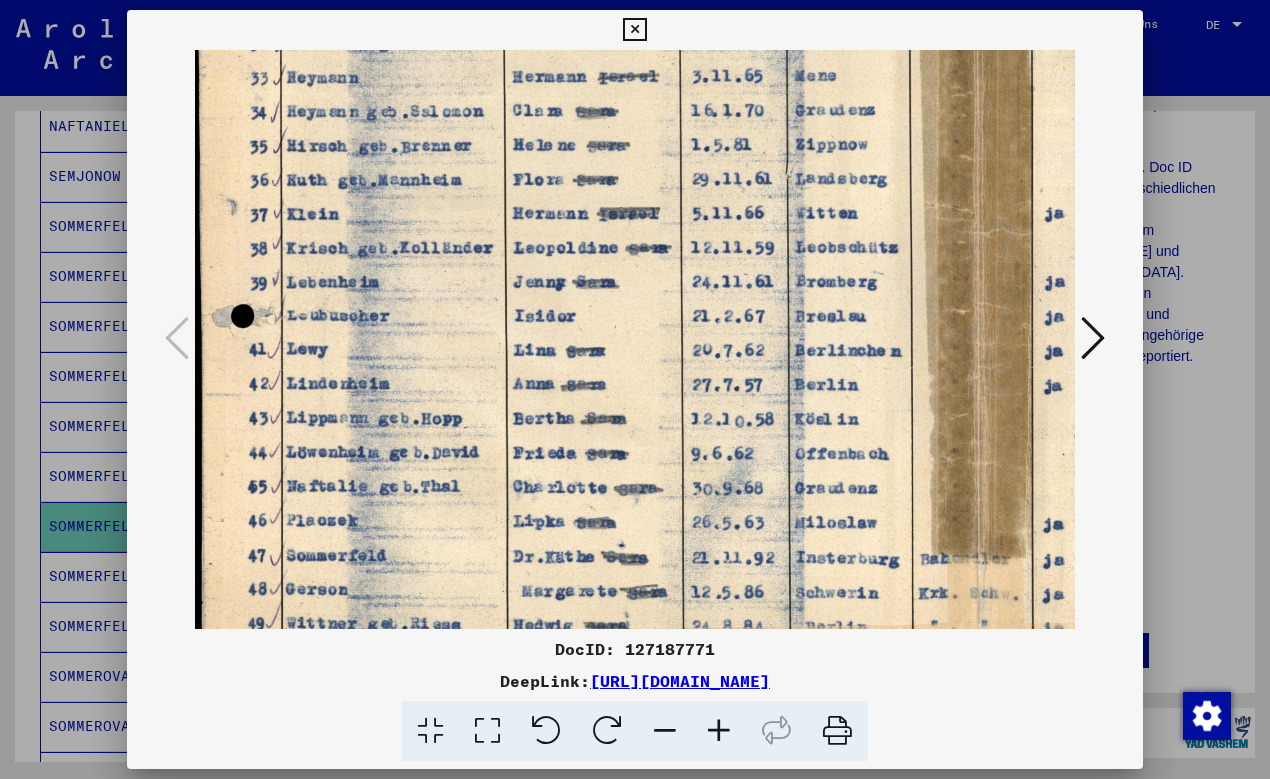 drag, startPoint x: 724, startPoint y: 533, endPoint x: 724, endPoint y: 344, distance: 189 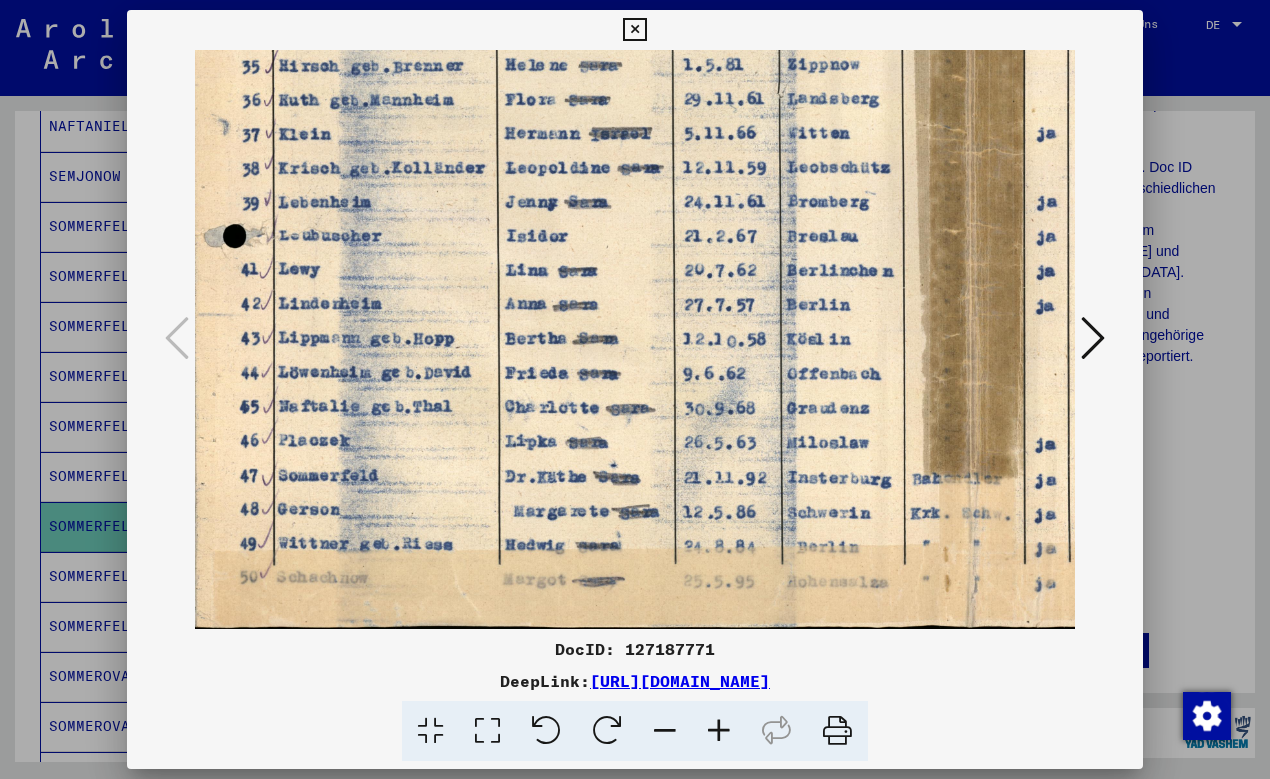 scroll, scrollTop: 500, scrollLeft: 16, axis: both 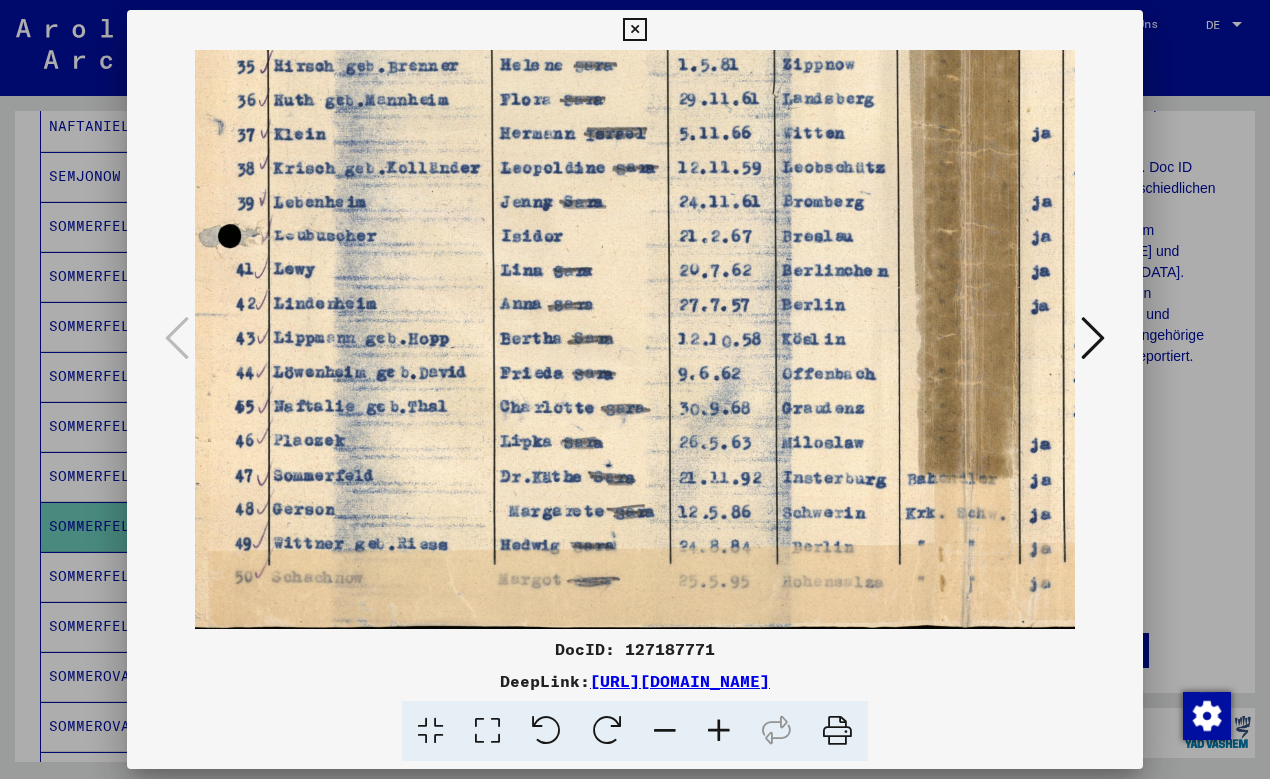 drag, startPoint x: 751, startPoint y: 536, endPoint x: 738, endPoint y: 399, distance: 137.6154 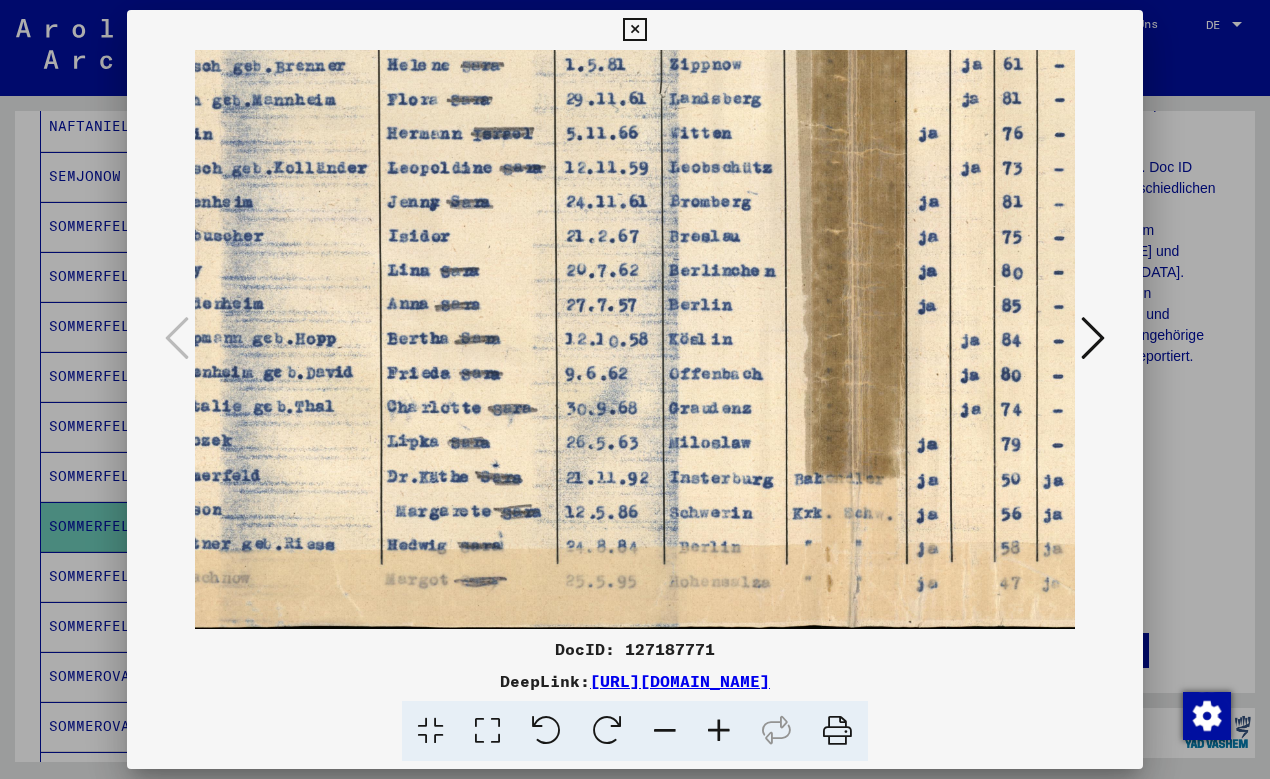 scroll, scrollTop: 500, scrollLeft: 136, axis: both 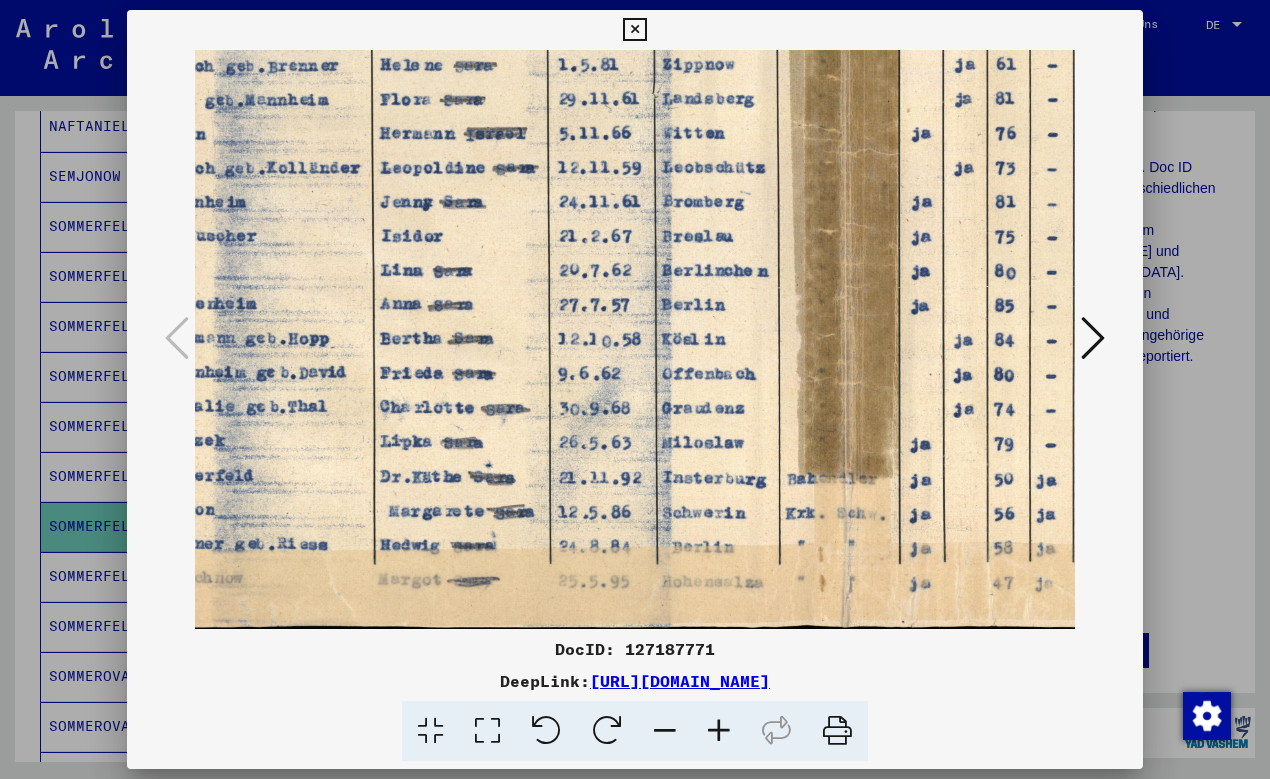 drag, startPoint x: 628, startPoint y: 495, endPoint x: 508, endPoint y: 485, distance: 120.41595 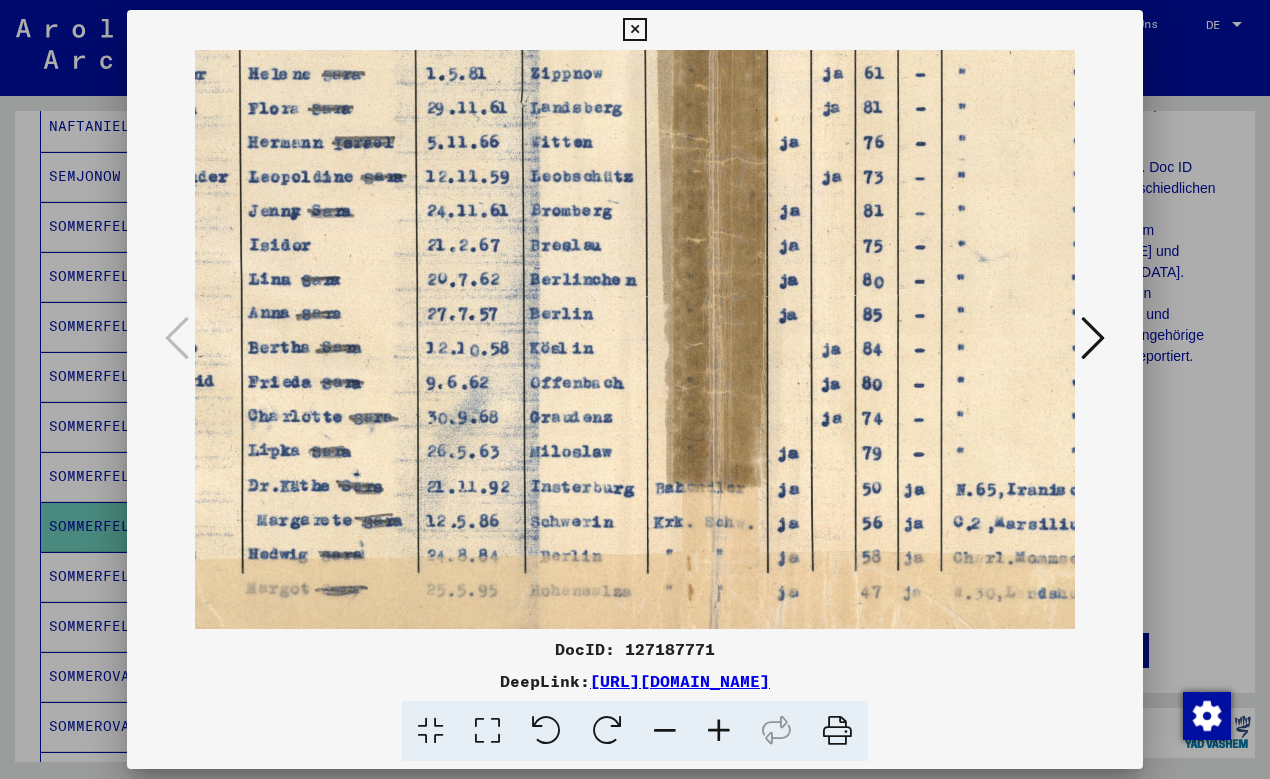 scroll, scrollTop: 490, scrollLeft: 279, axis: both 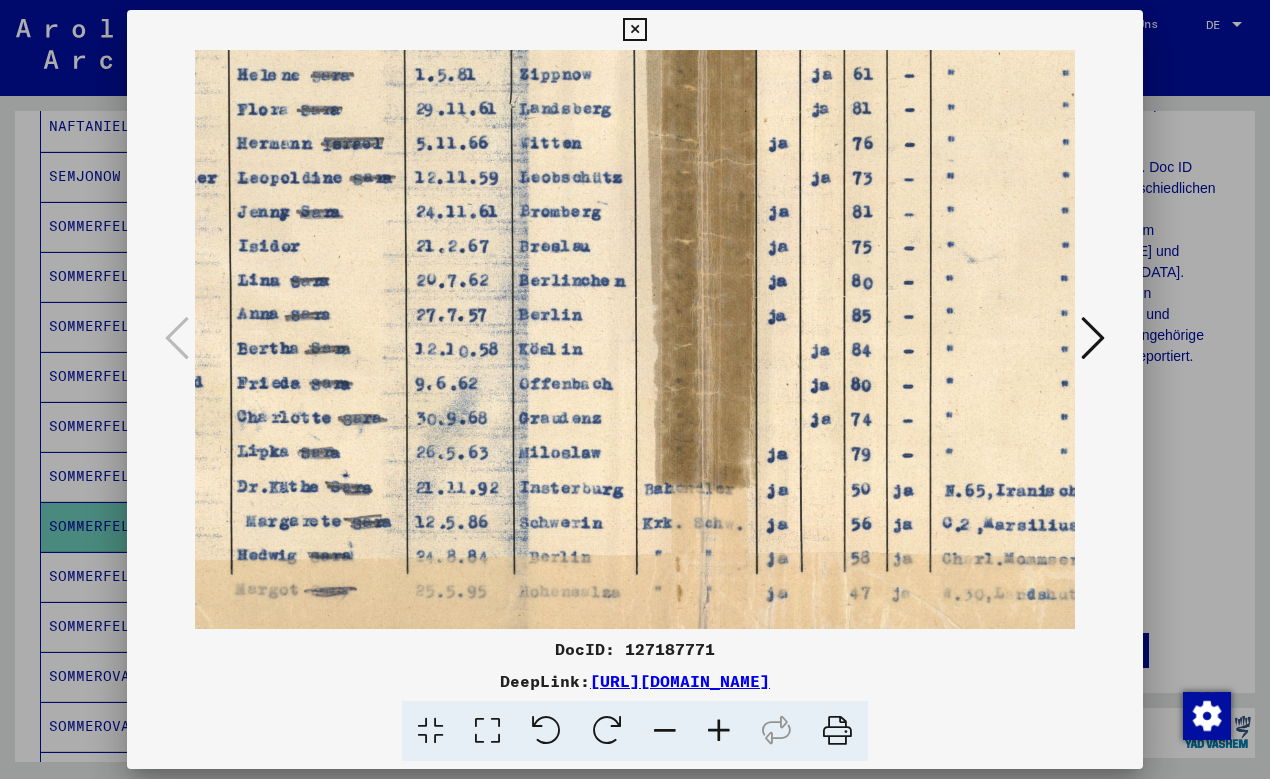 drag, startPoint x: 725, startPoint y: 482, endPoint x: 582, endPoint y: 491, distance: 143.28294 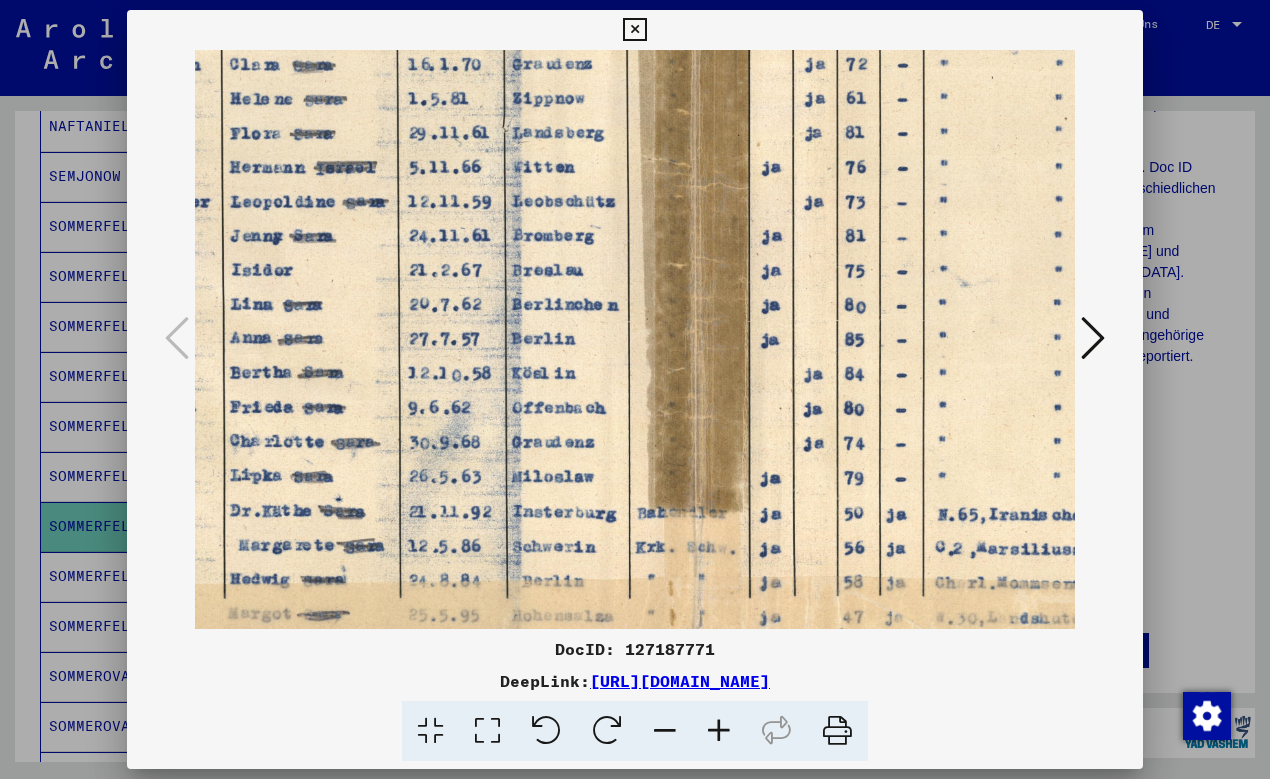 scroll, scrollTop: 470, scrollLeft: 286, axis: both 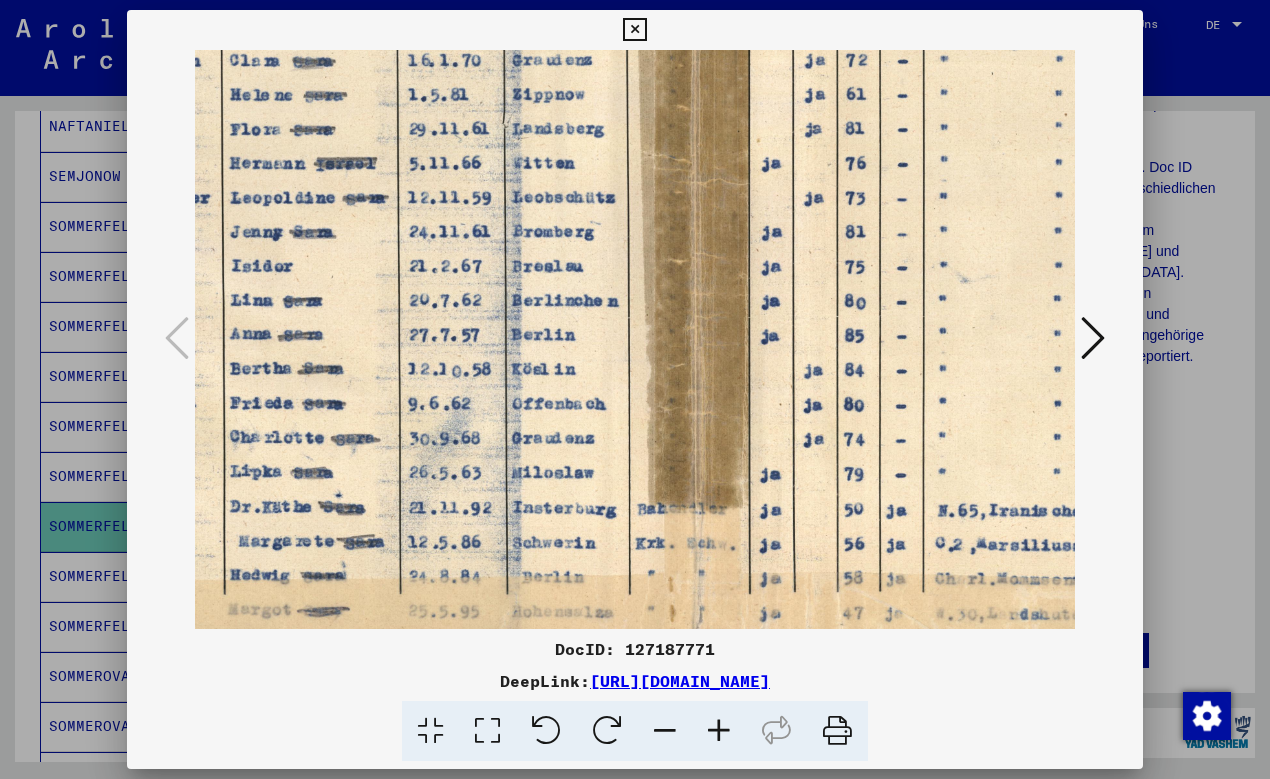 drag, startPoint x: 700, startPoint y: 326, endPoint x: 693, endPoint y: 346, distance: 21.189621 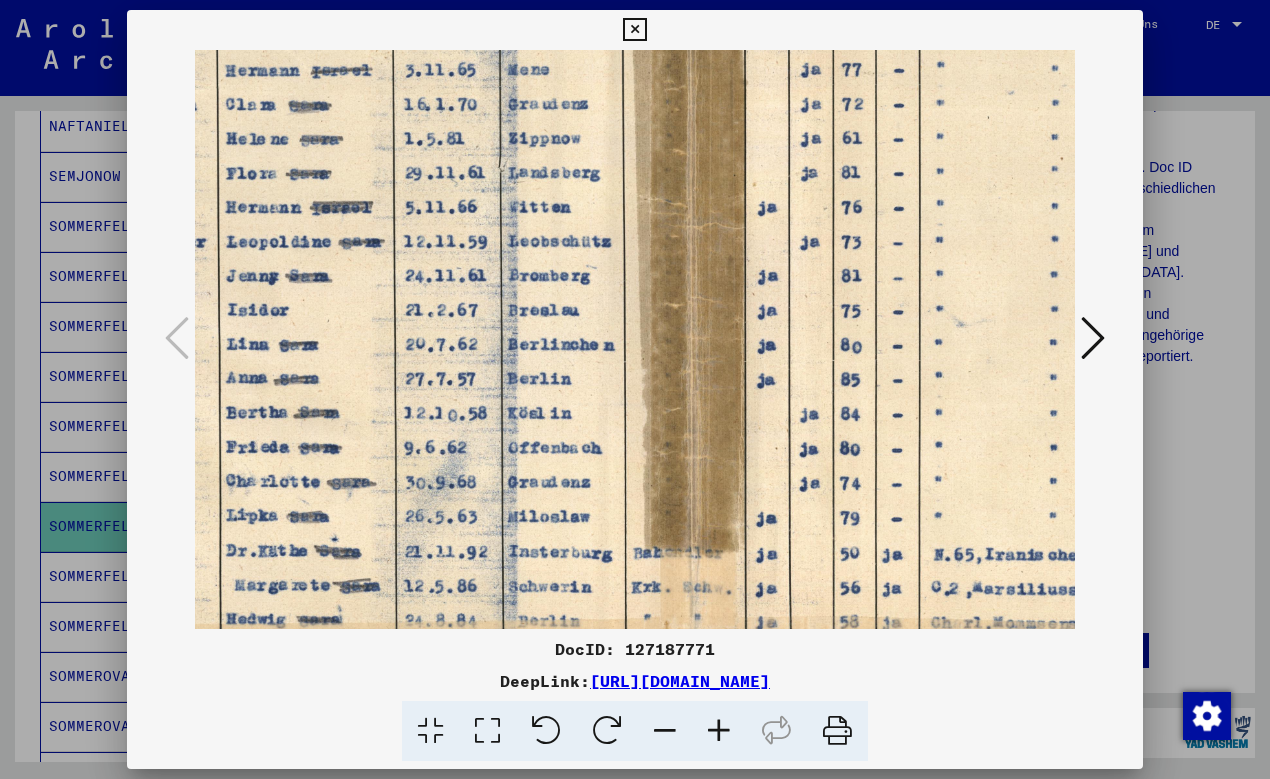 drag, startPoint x: 764, startPoint y: 513, endPoint x: 762, endPoint y: 552, distance: 39.051247 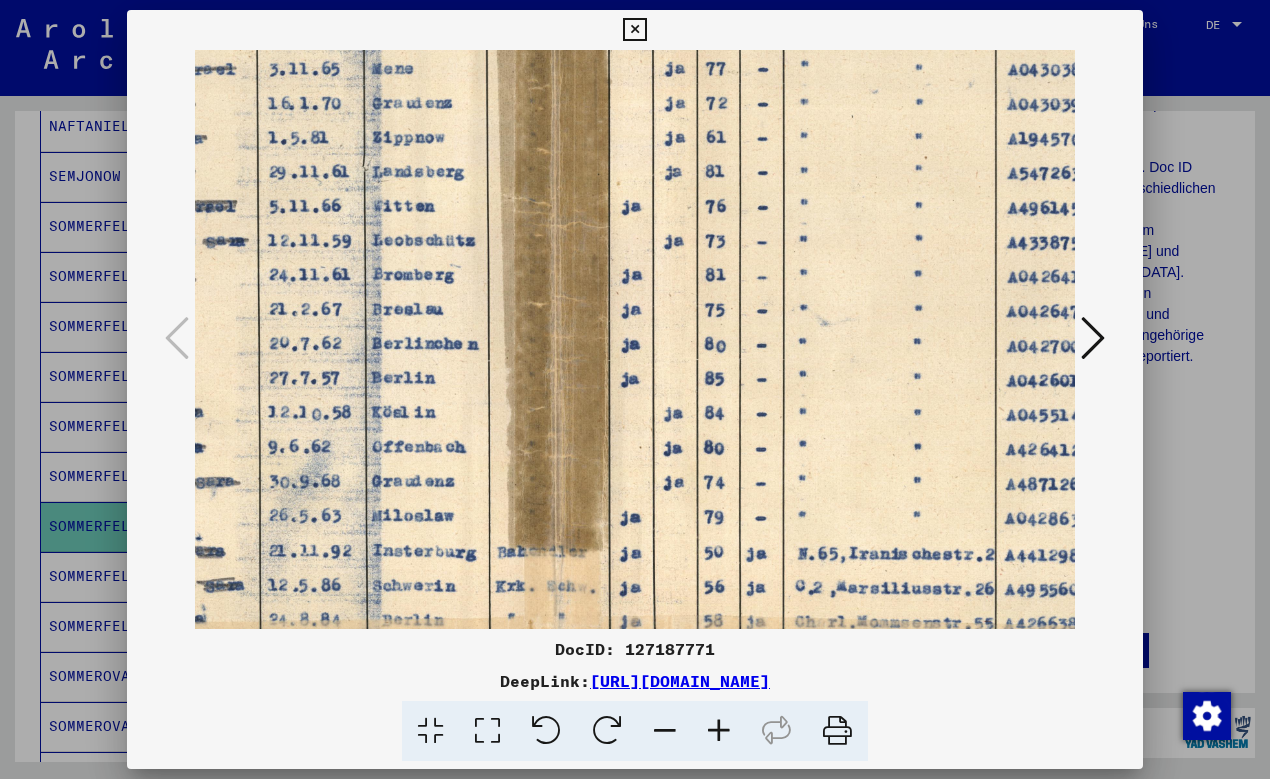 drag, startPoint x: 815, startPoint y: 548, endPoint x: 672, endPoint y: 551, distance: 143.03146 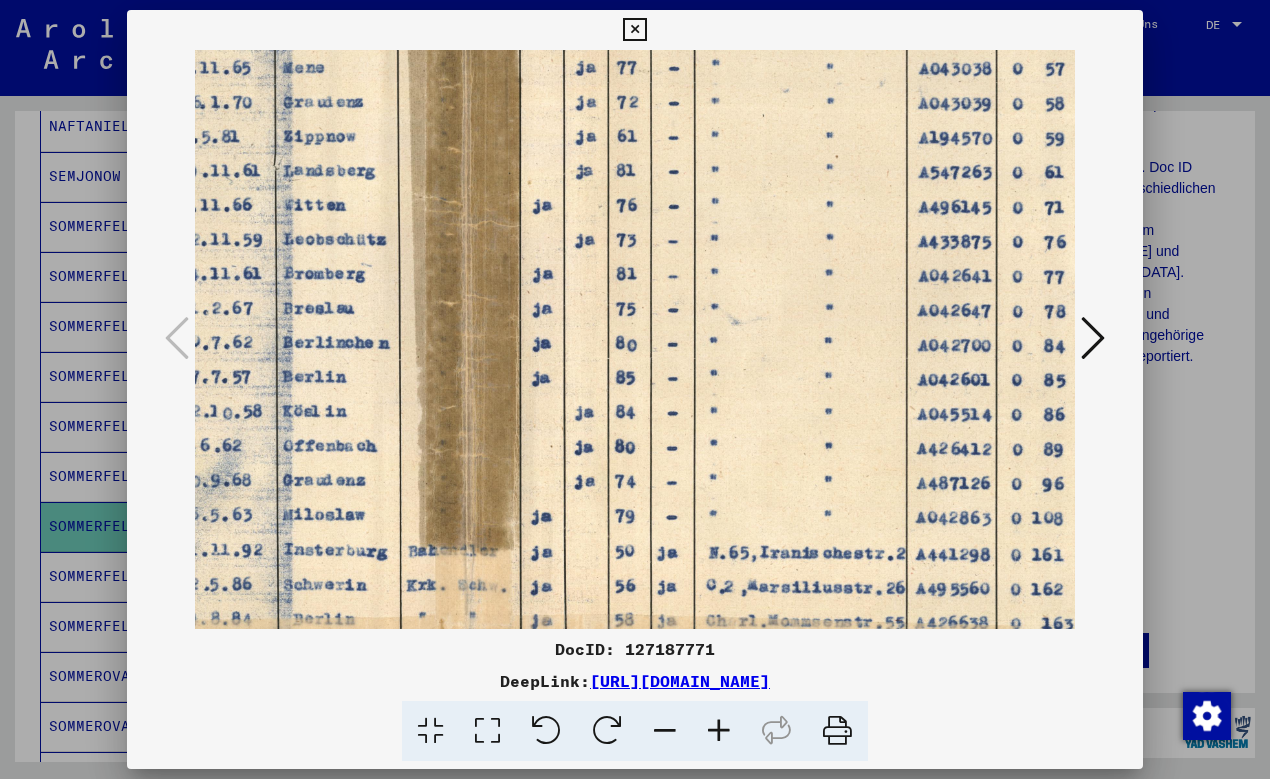 scroll, scrollTop: 429, scrollLeft: 515, axis: both 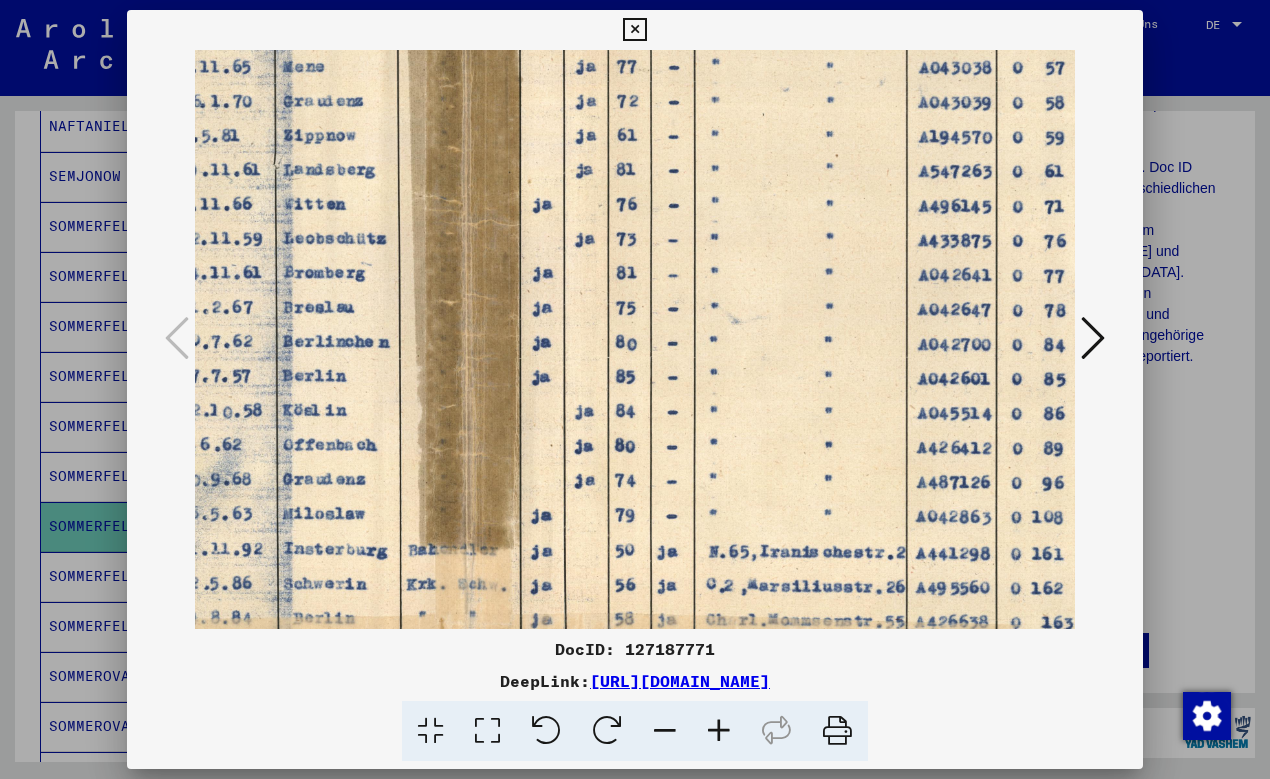 drag, startPoint x: 758, startPoint y: 561, endPoint x: 675, endPoint y: 557, distance: 83.09633 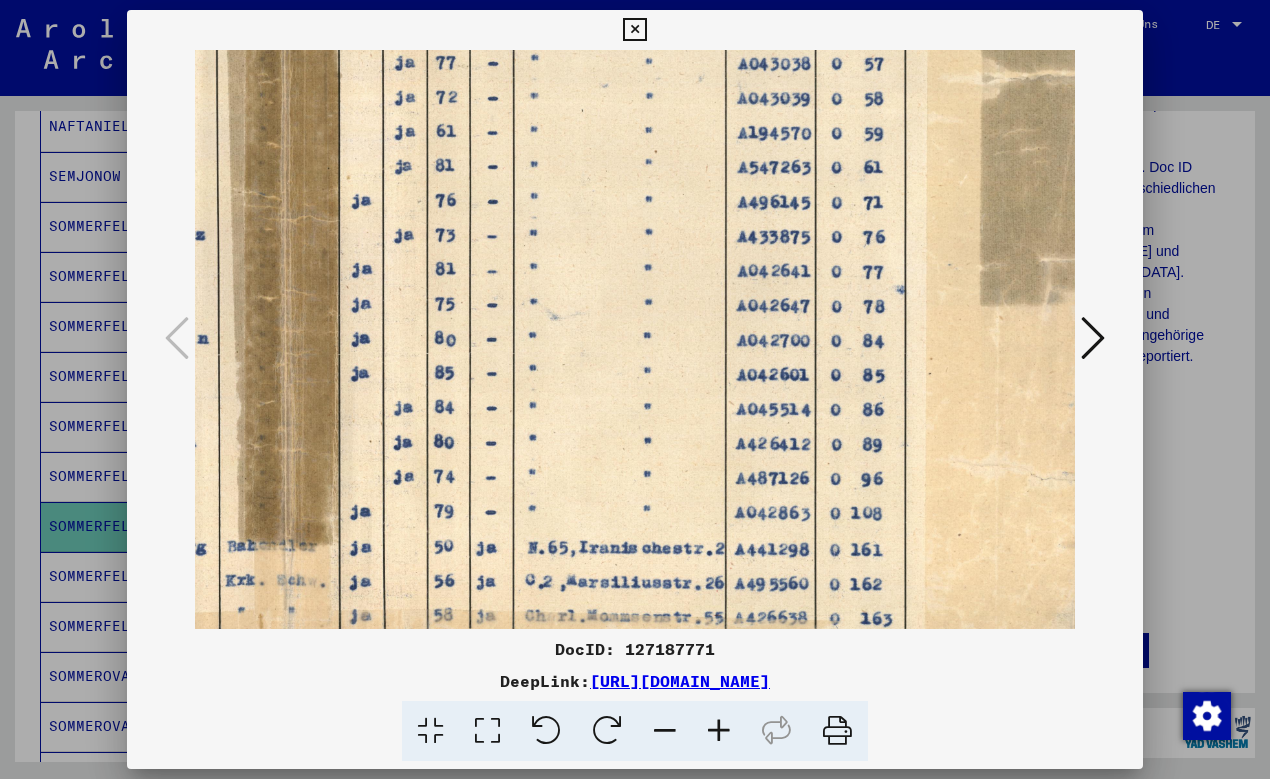 scroll, scrollTop: 432, scrollLeft: 696, axis: both 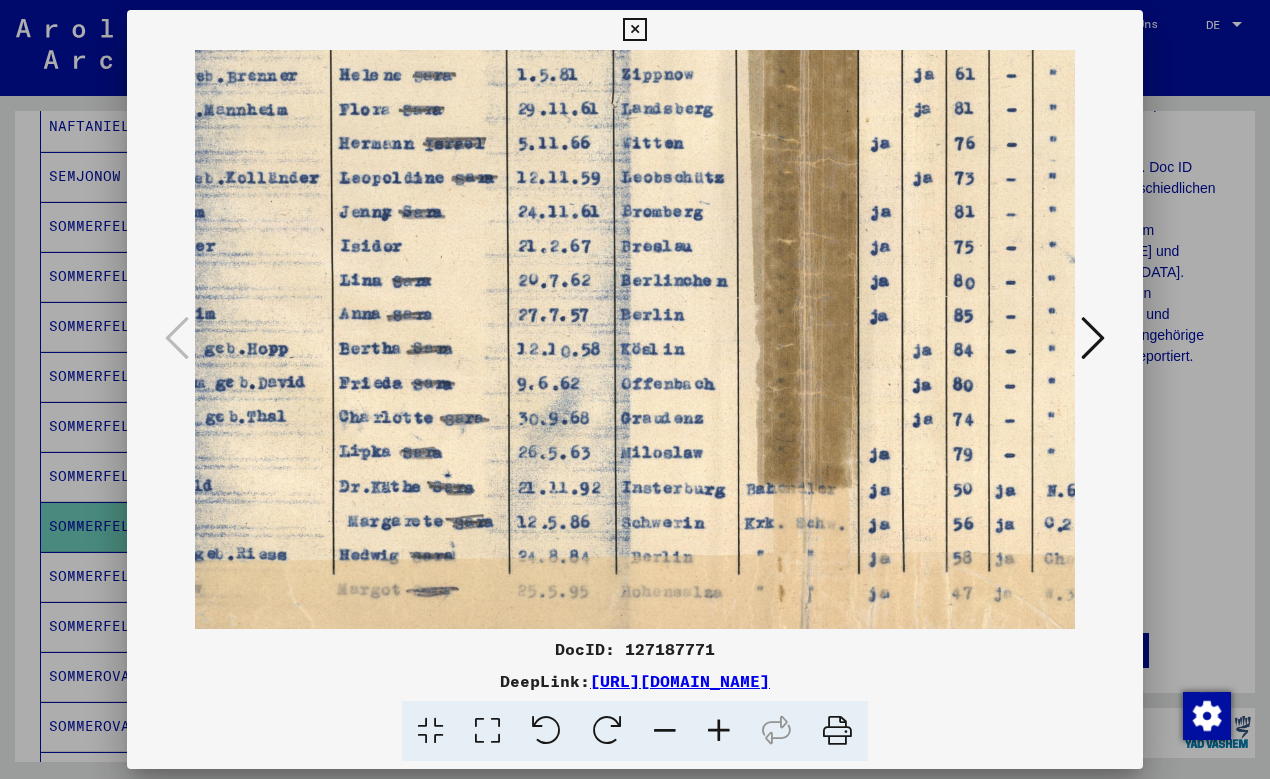 drag, startPoint x: 863, startPoint y: 554, endPoint x: 1193, endPoint y: 491, distance: 335.9598 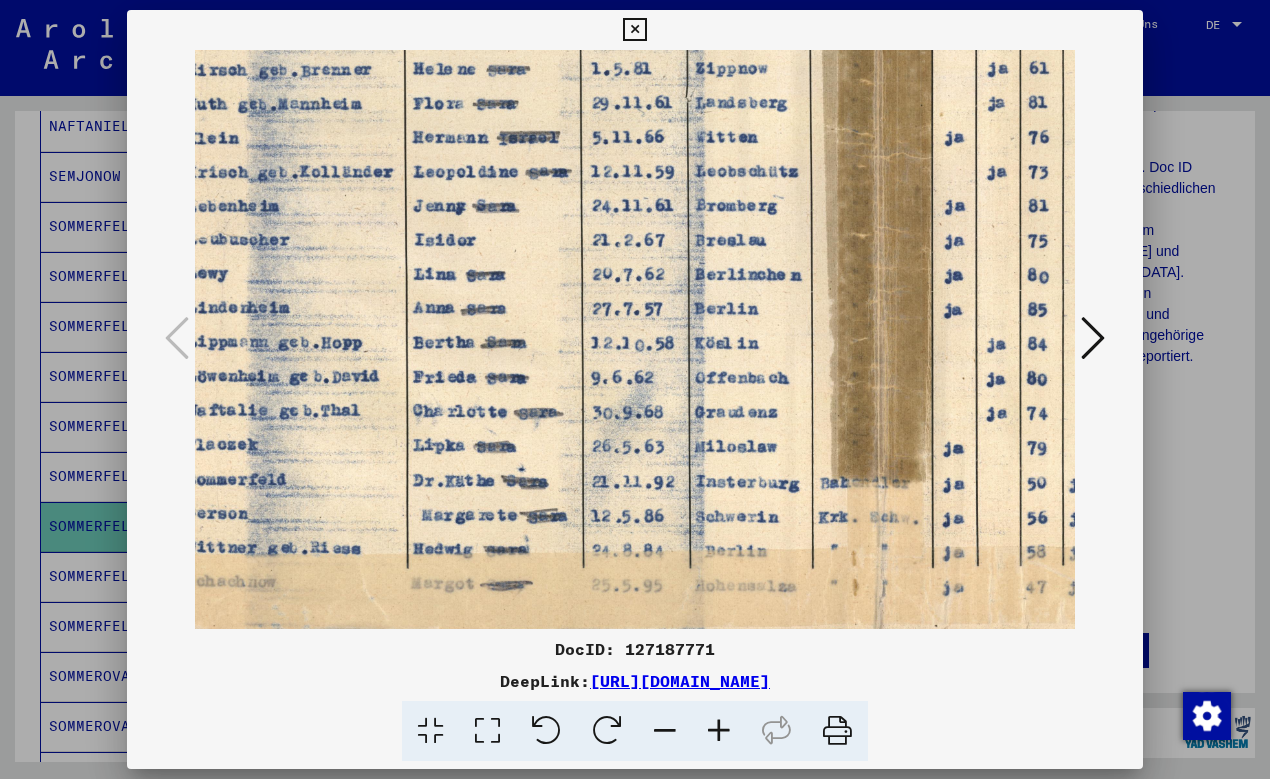 scroll, scrollTop: 496, scrollLeft: 9, axis: both 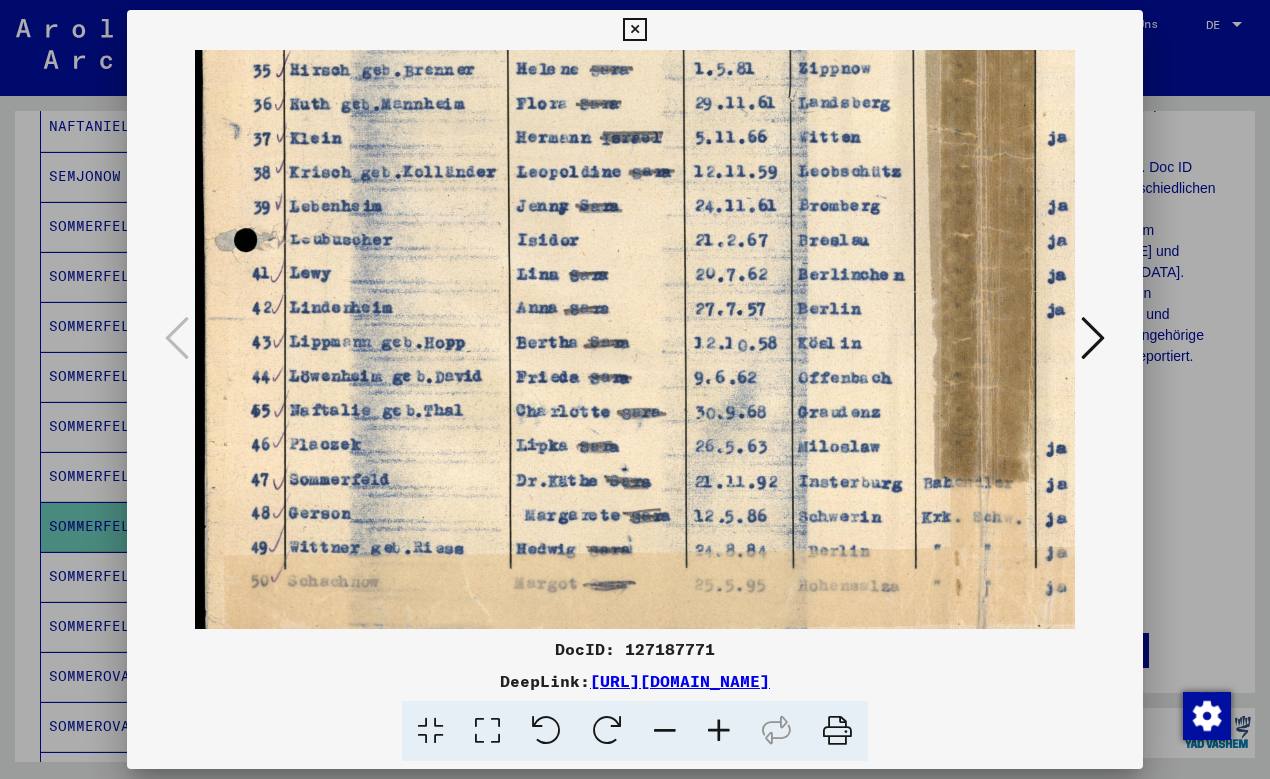 drag, startPoint x: 563, startPoint y: 486, endPoint x: 790, endPoint y: 483, distance: 227.01982 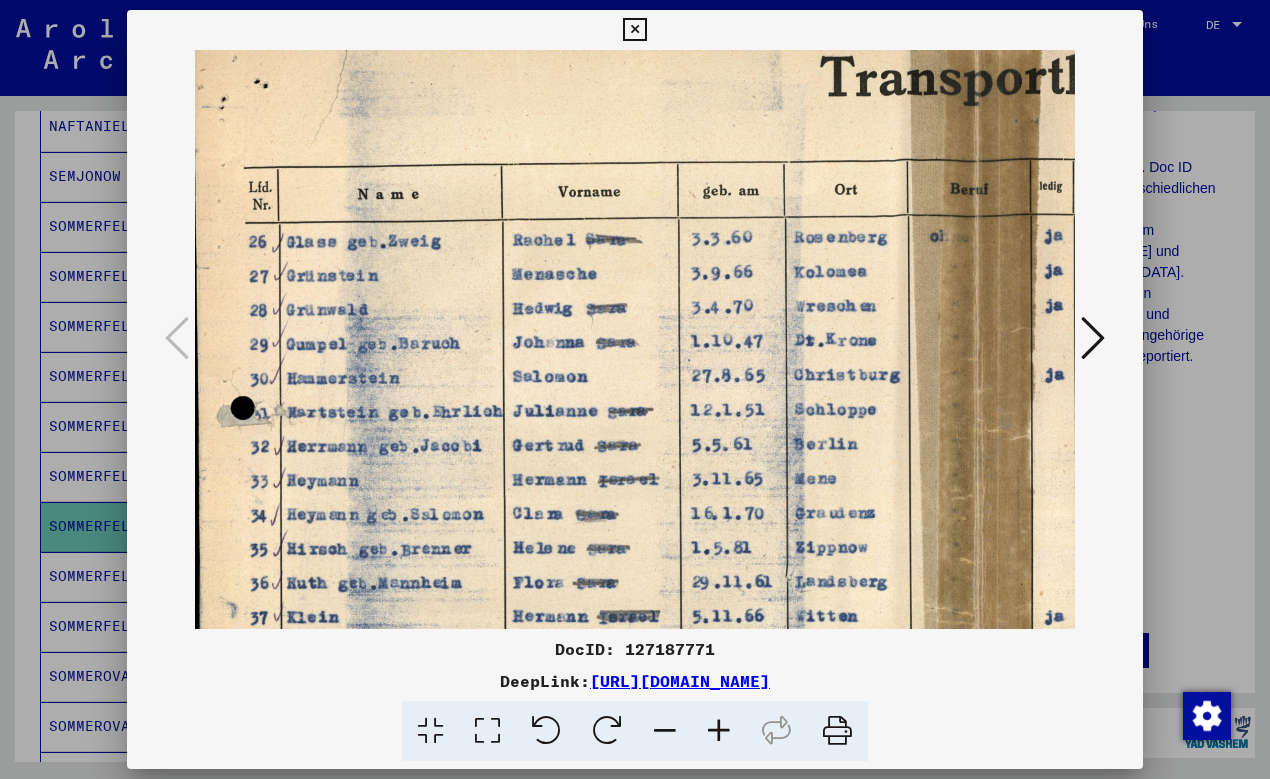 scroll, scrollTop: 16, scrollLeft: 3, axis: both 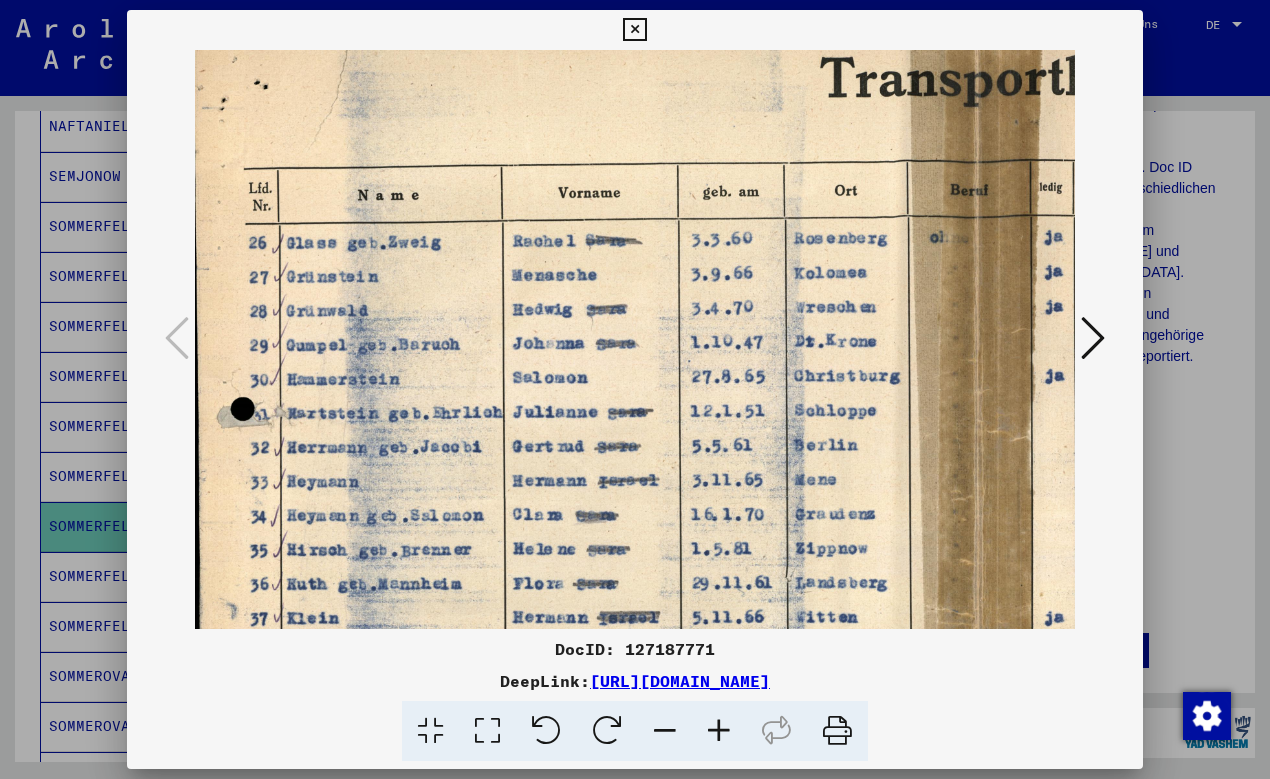 drag, startPoint x: 722, startPoint y: 289, endPoint x: 727, endPoint y: 768, distance: 479.0261 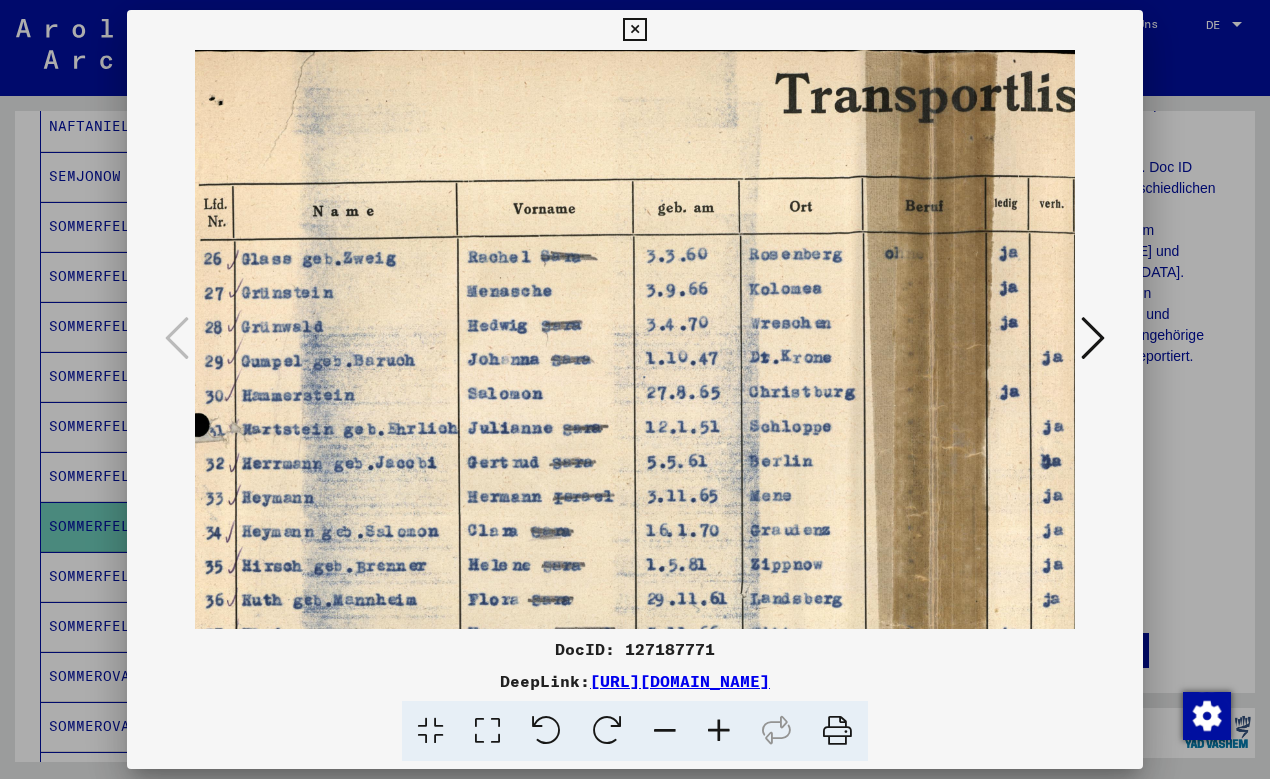 drag, startPoint x: 773, startPoint y: 400, endPoint x: 727, endPoint y: 553, distance: 159.76546 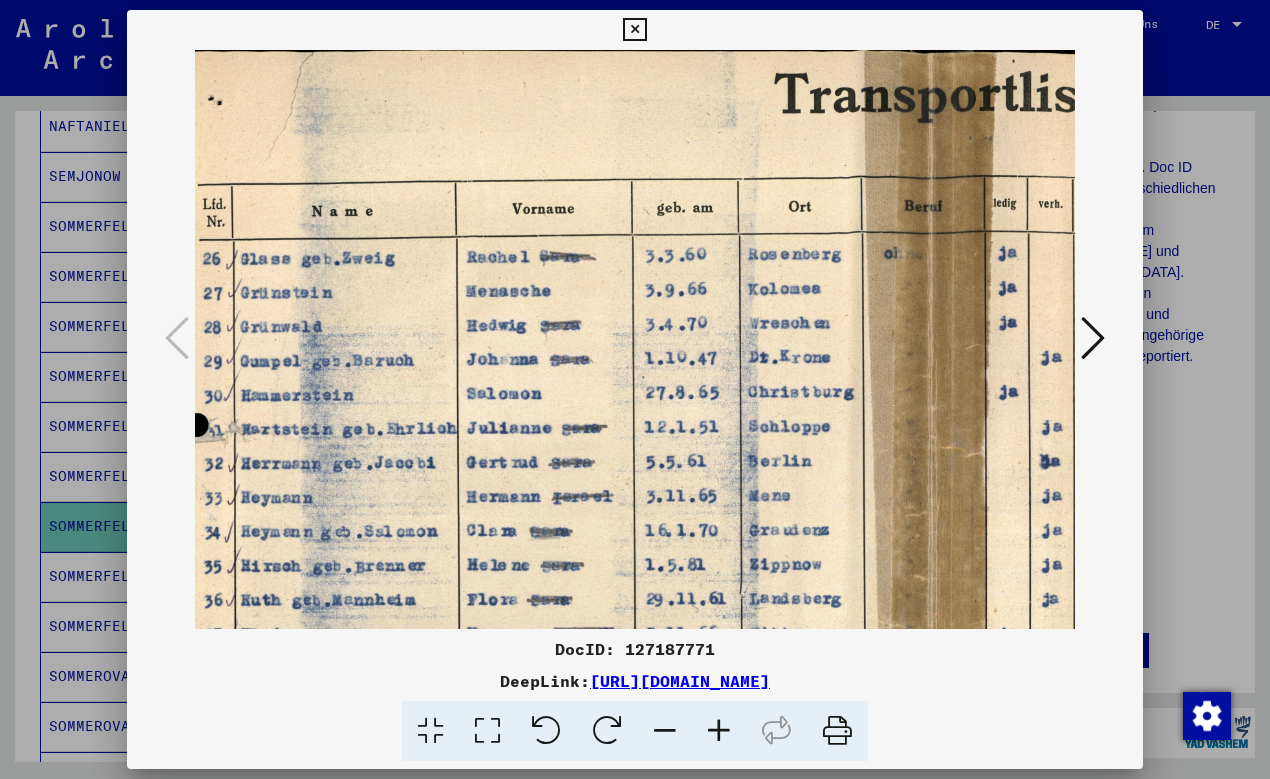 click at bounding box center [634, 30] 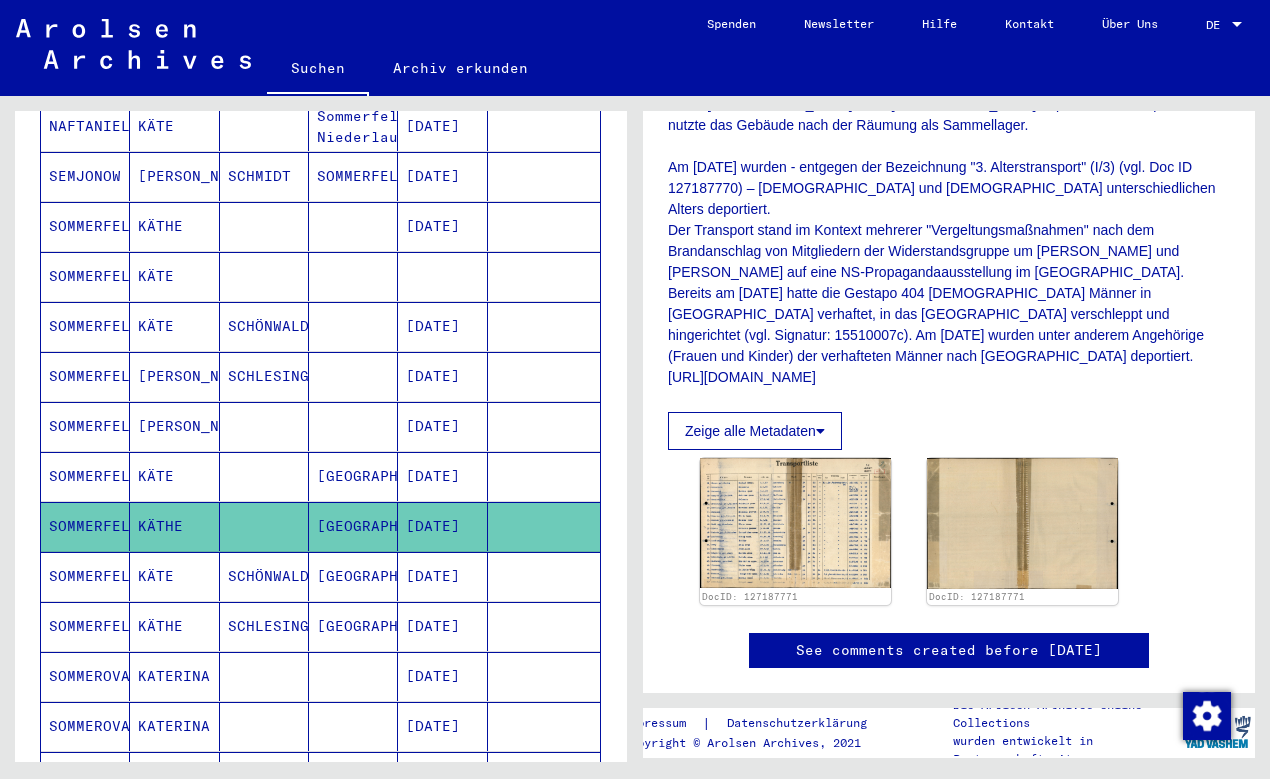 drag, startPoint x: 945, startPoint y: 276, endPoint x: 914, endPoint y: 415, distance: 142.41489 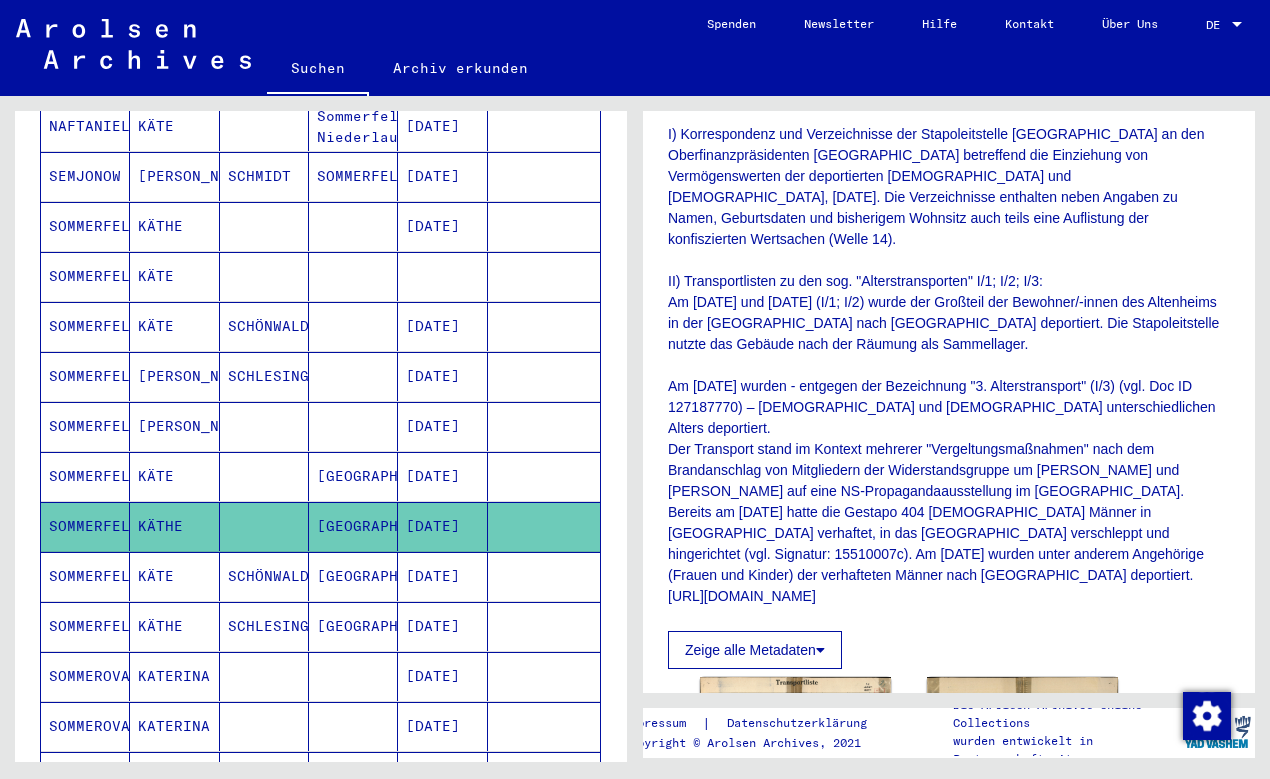 scroll, scrollTop: 432, scrollLeft: 0, axis: vertical 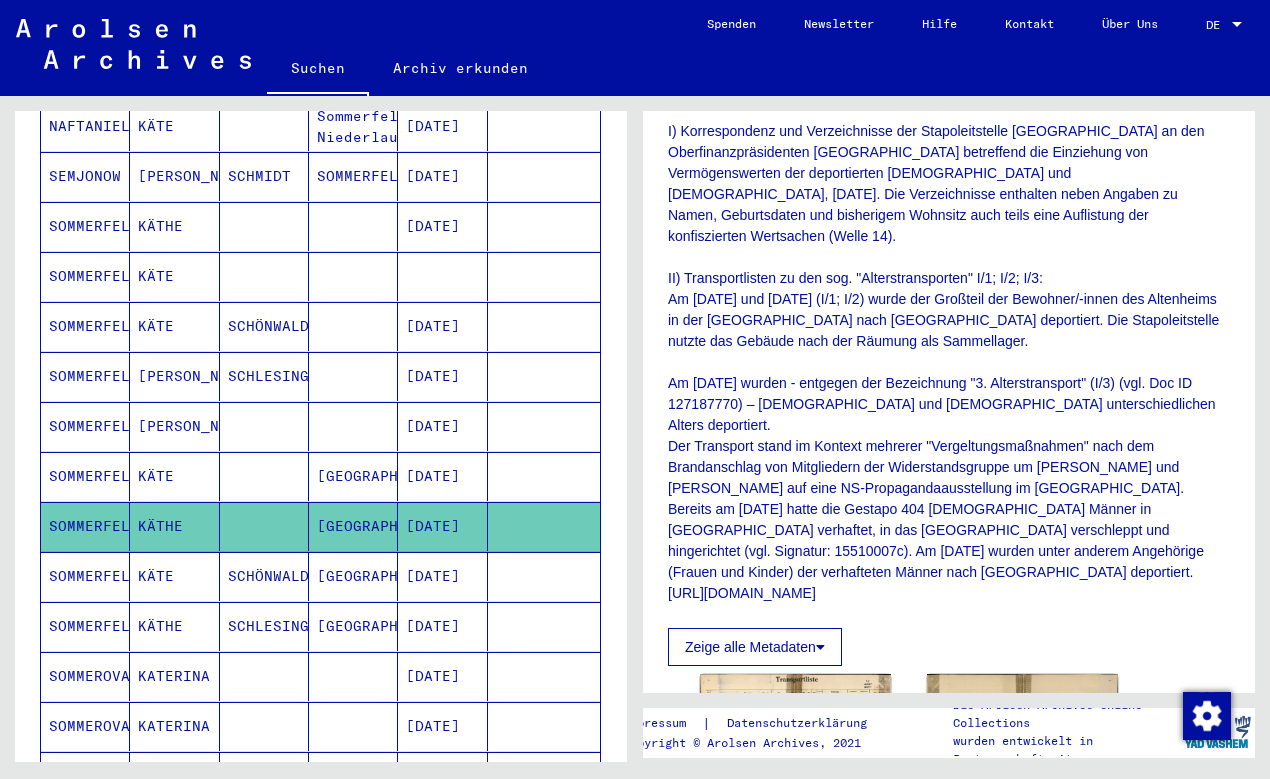 click on "[GEOGRAPHIC_DATA]" at bounding box center (353, 626) 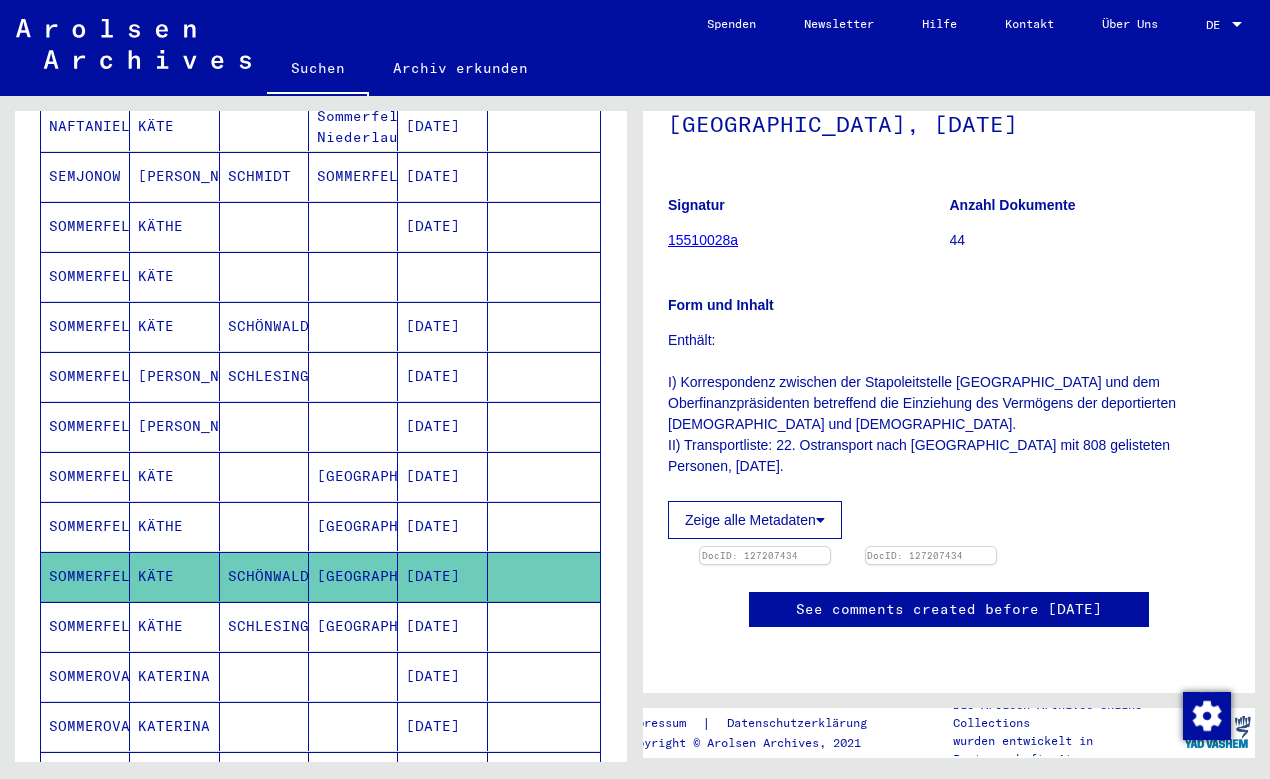 scroll, scrollTop: 324, scrollLeft: 0, axis: vertical 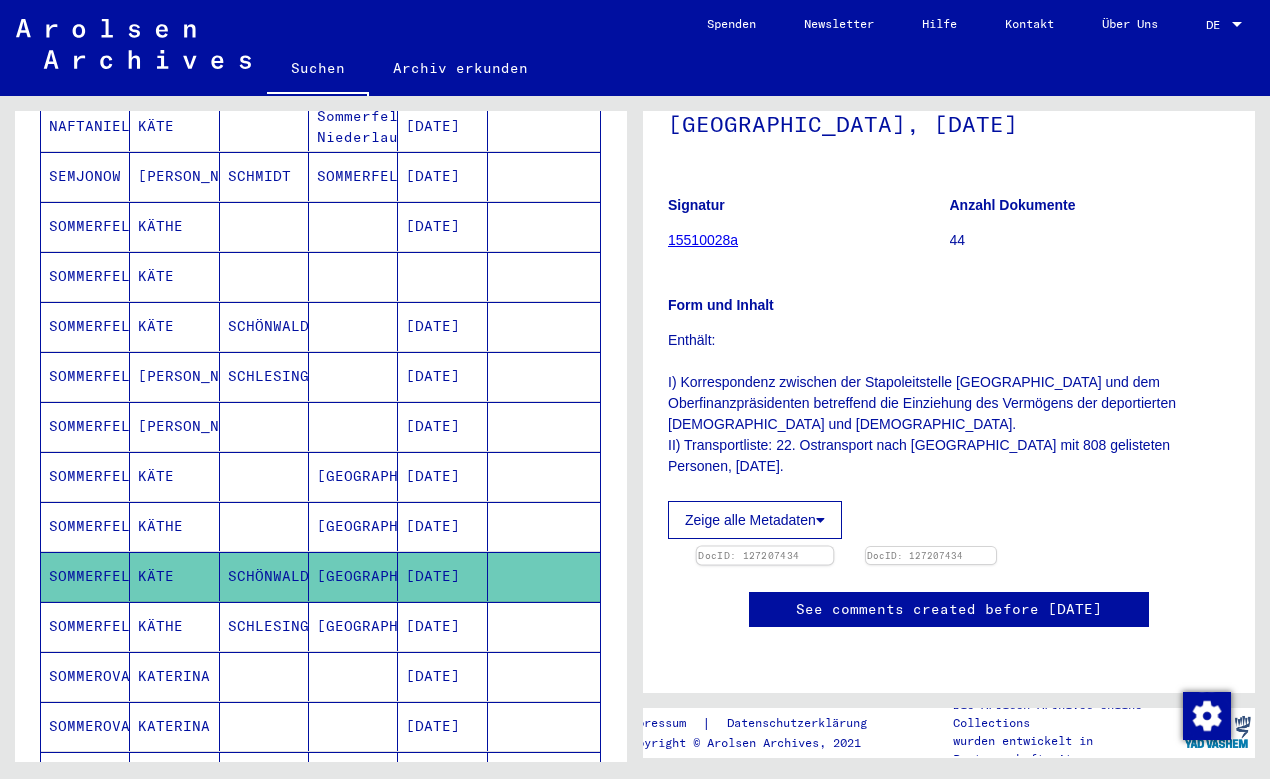 click 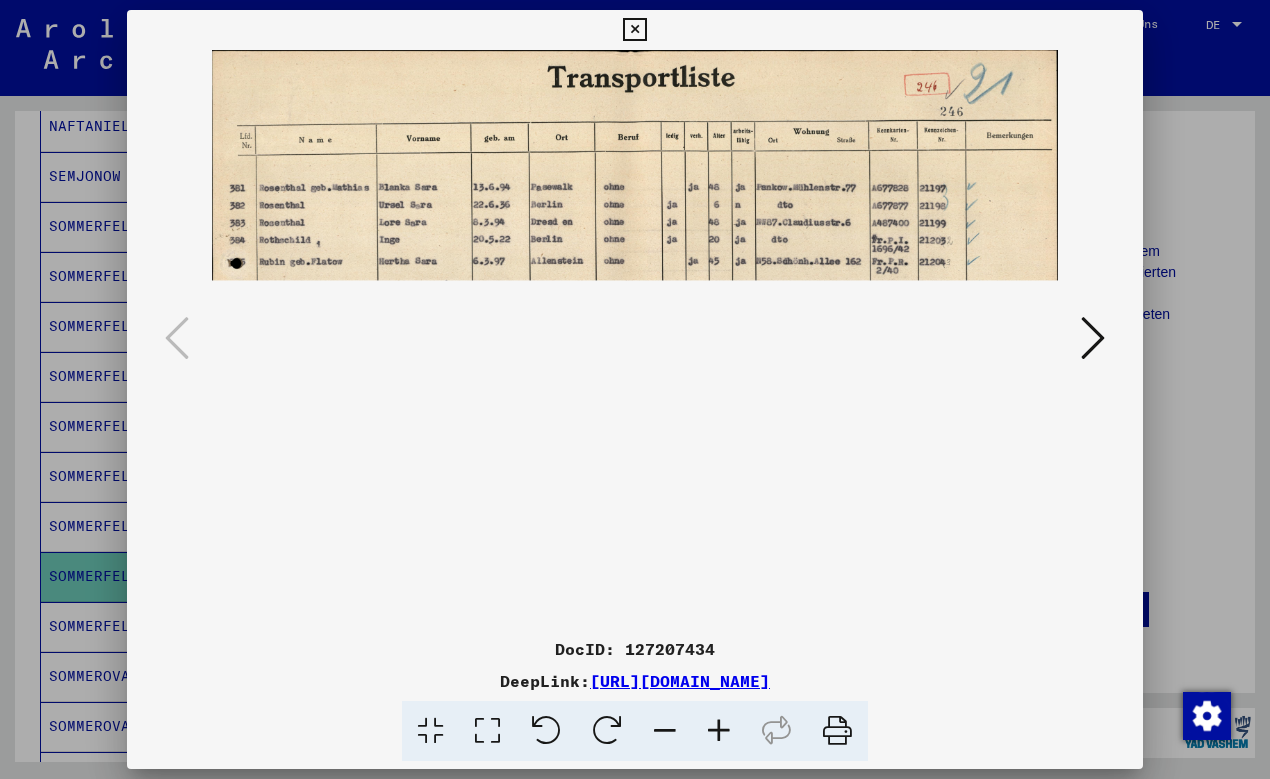 click at bounding box center [635, 339] 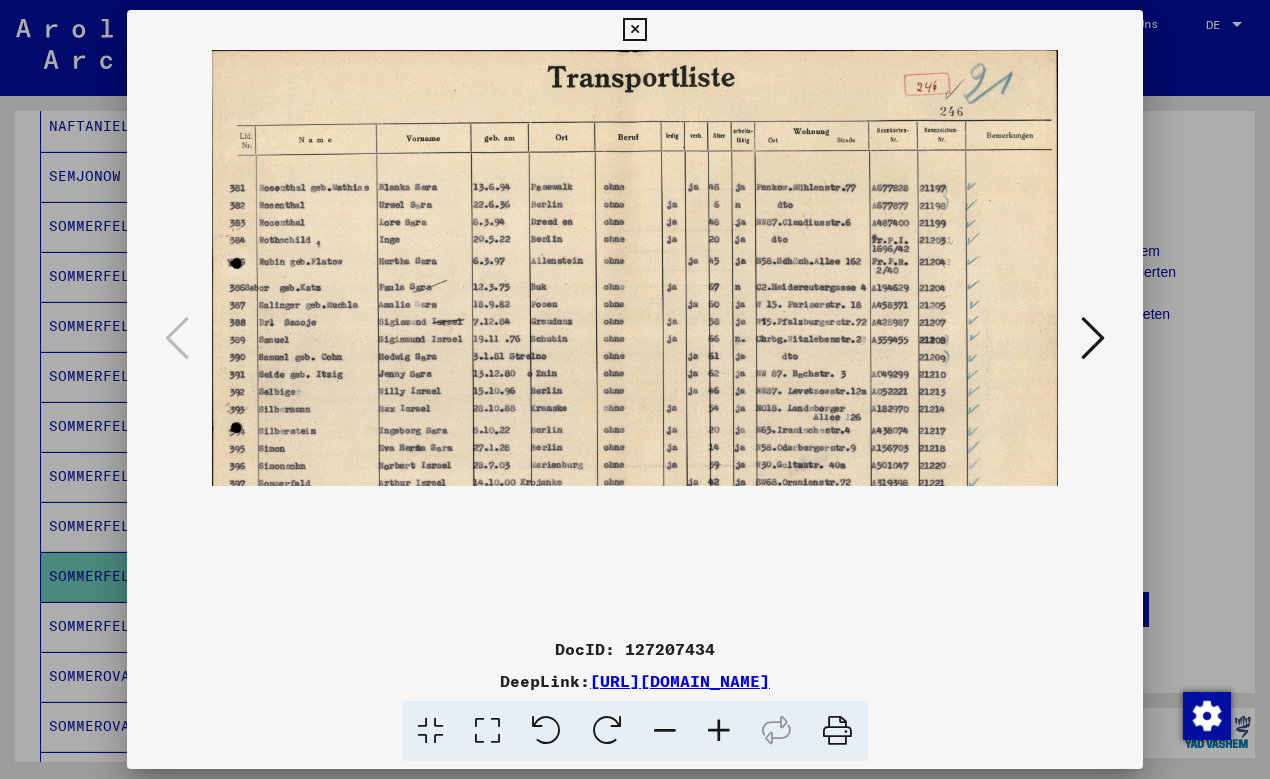 click at bounding box center [719, 731] 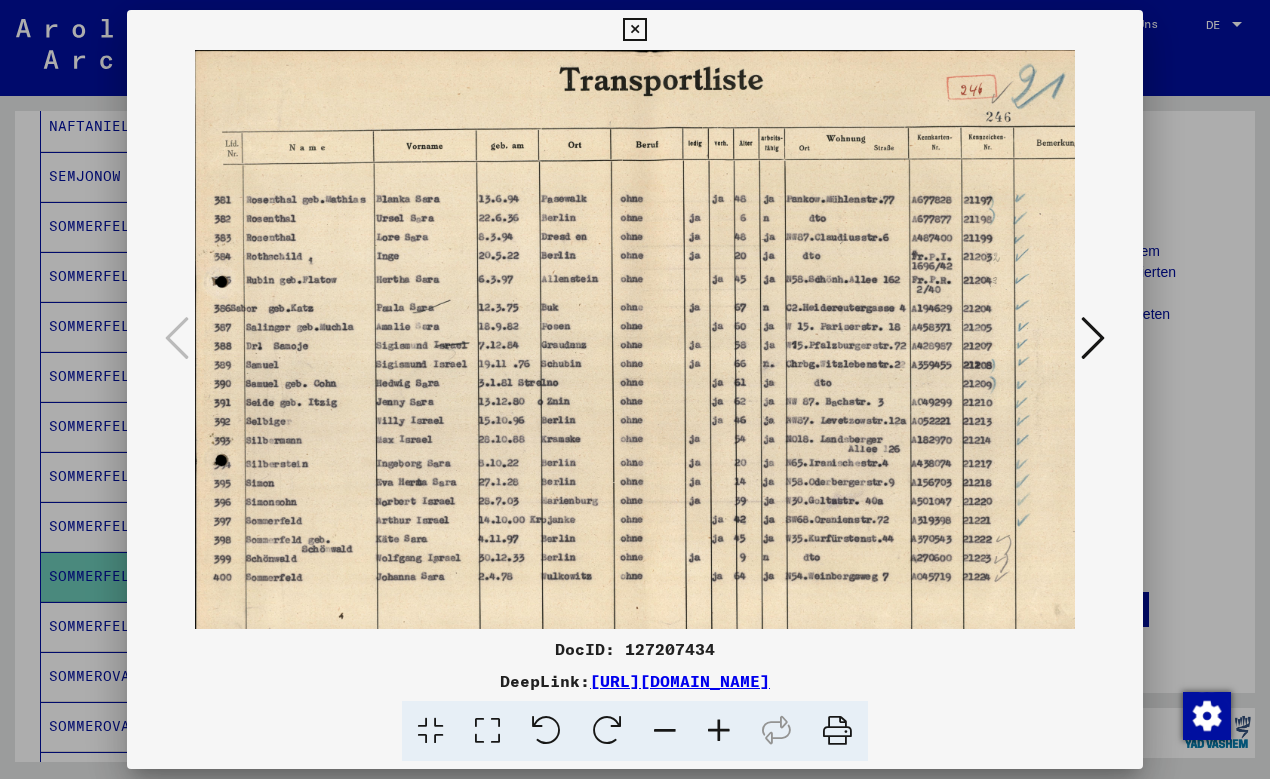 click at bounding box center [719, 731] 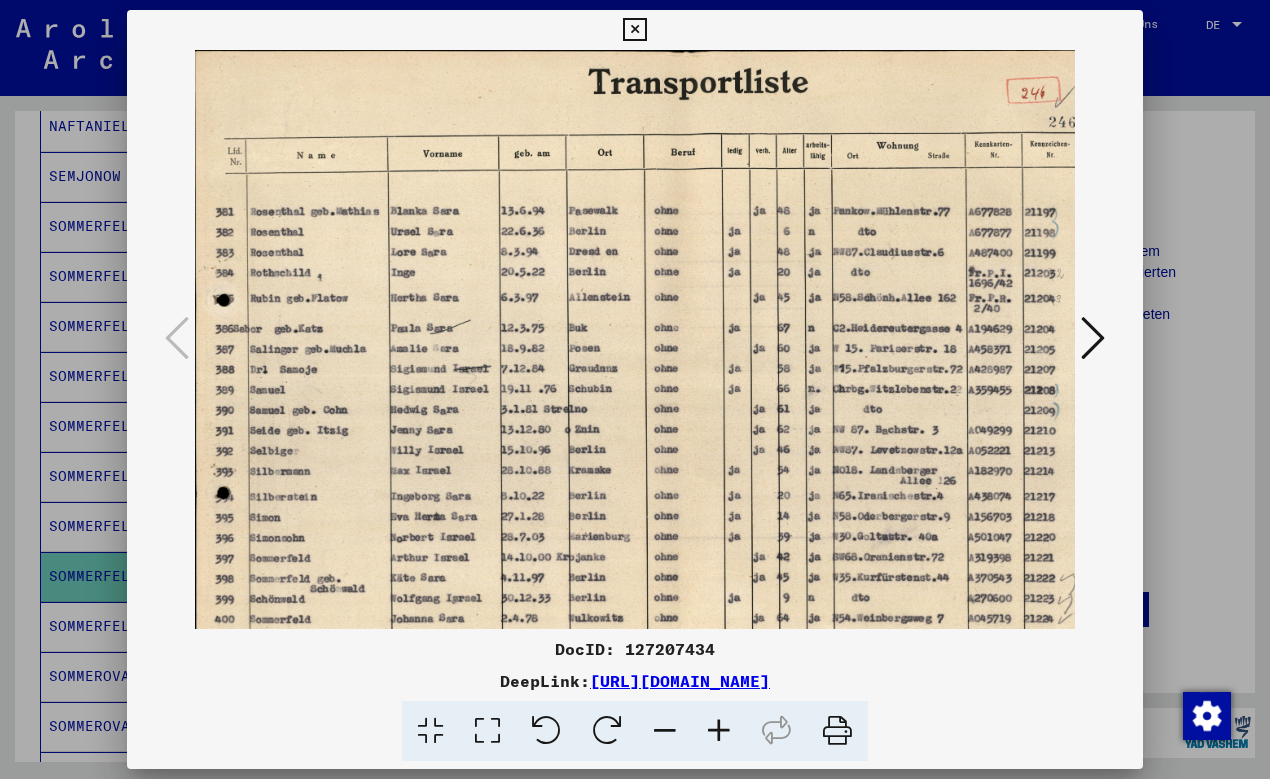 click at bounding box center (719, 731) 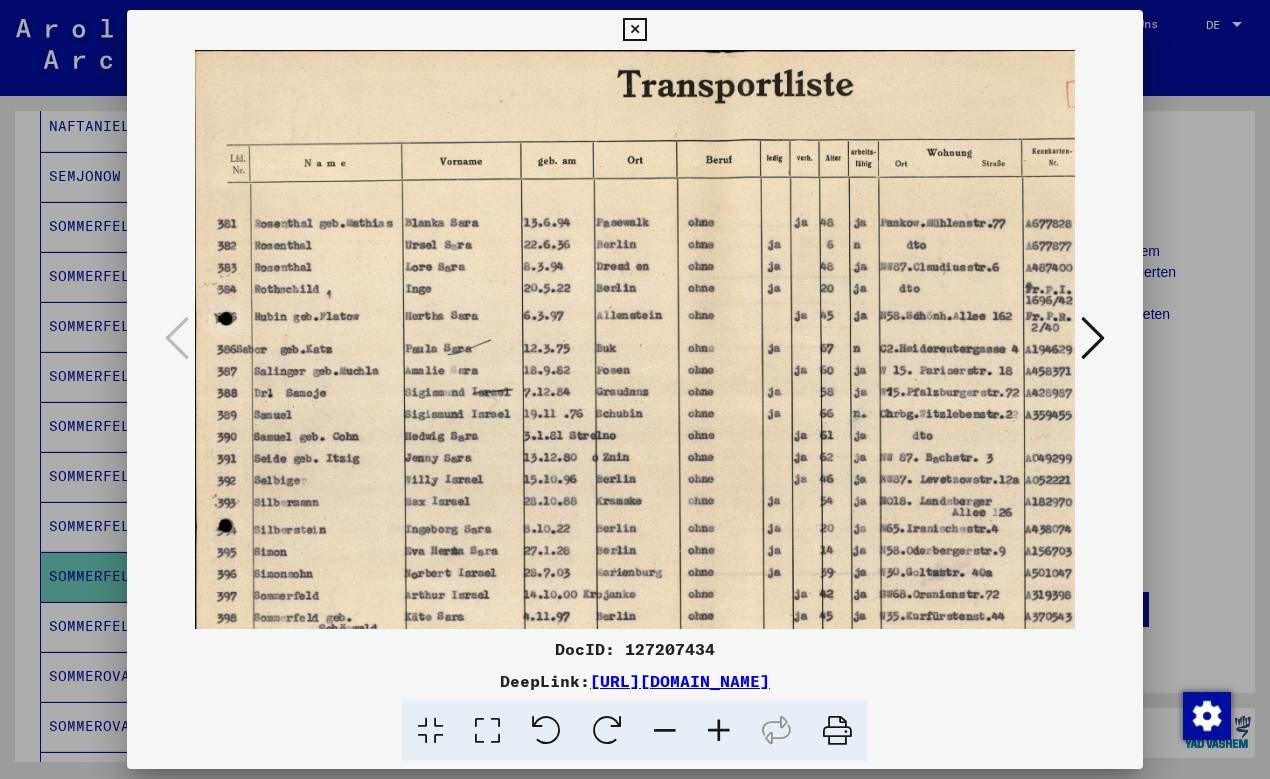 click at bounding box center (719, 731) 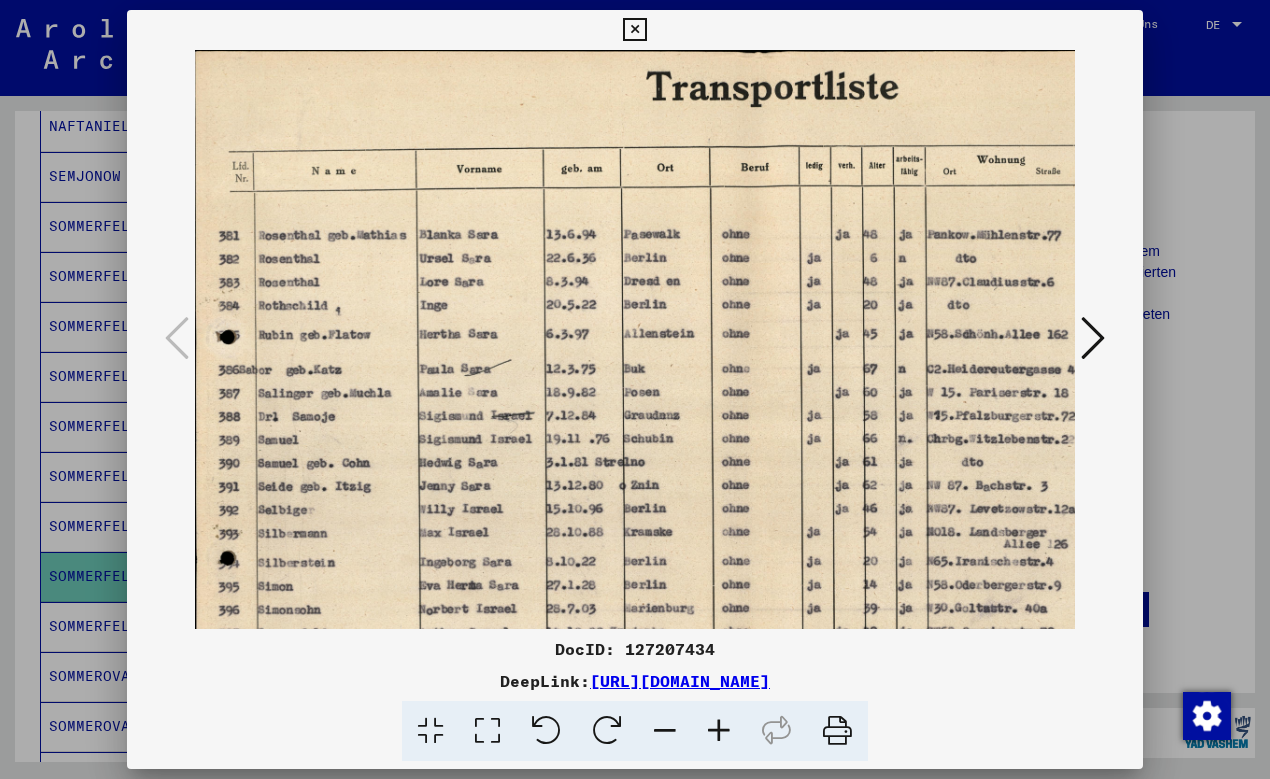 click at bounding box center [719, 731] 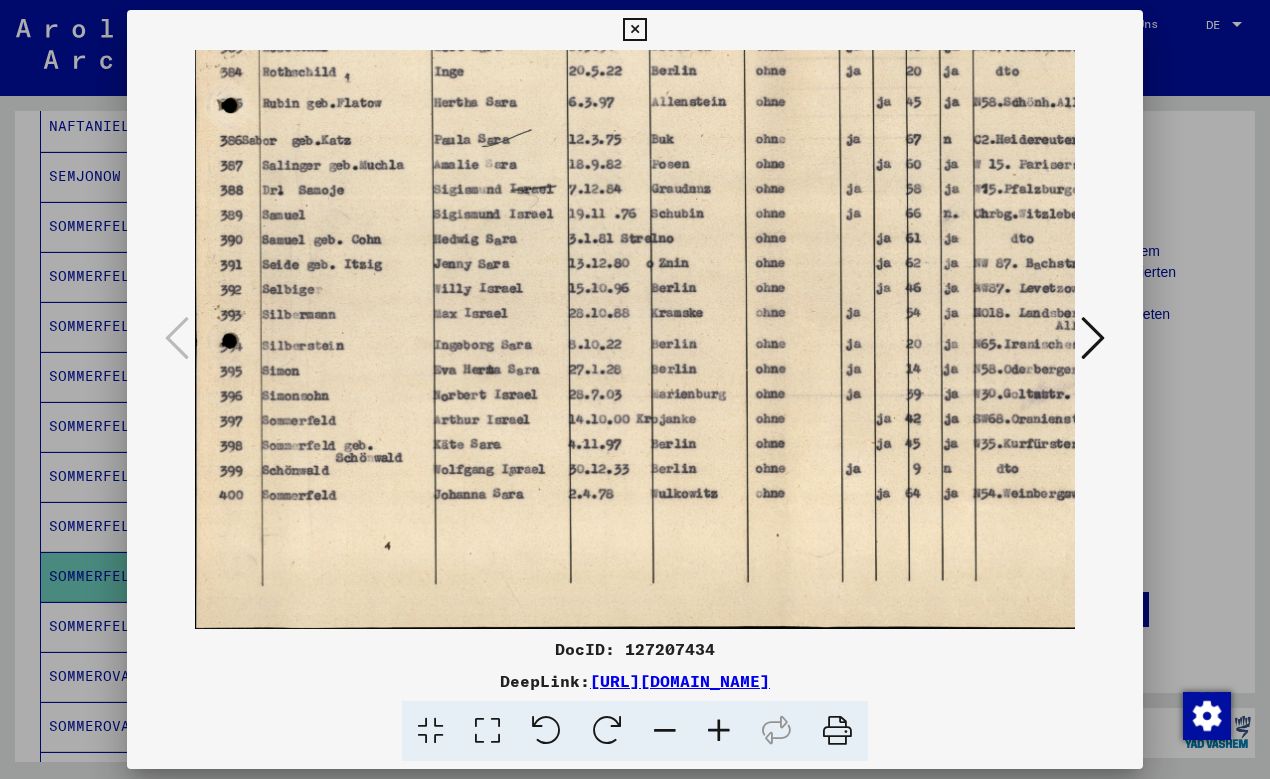 scroll, scrollTop: 250, scrollLeft: 8, axis: both 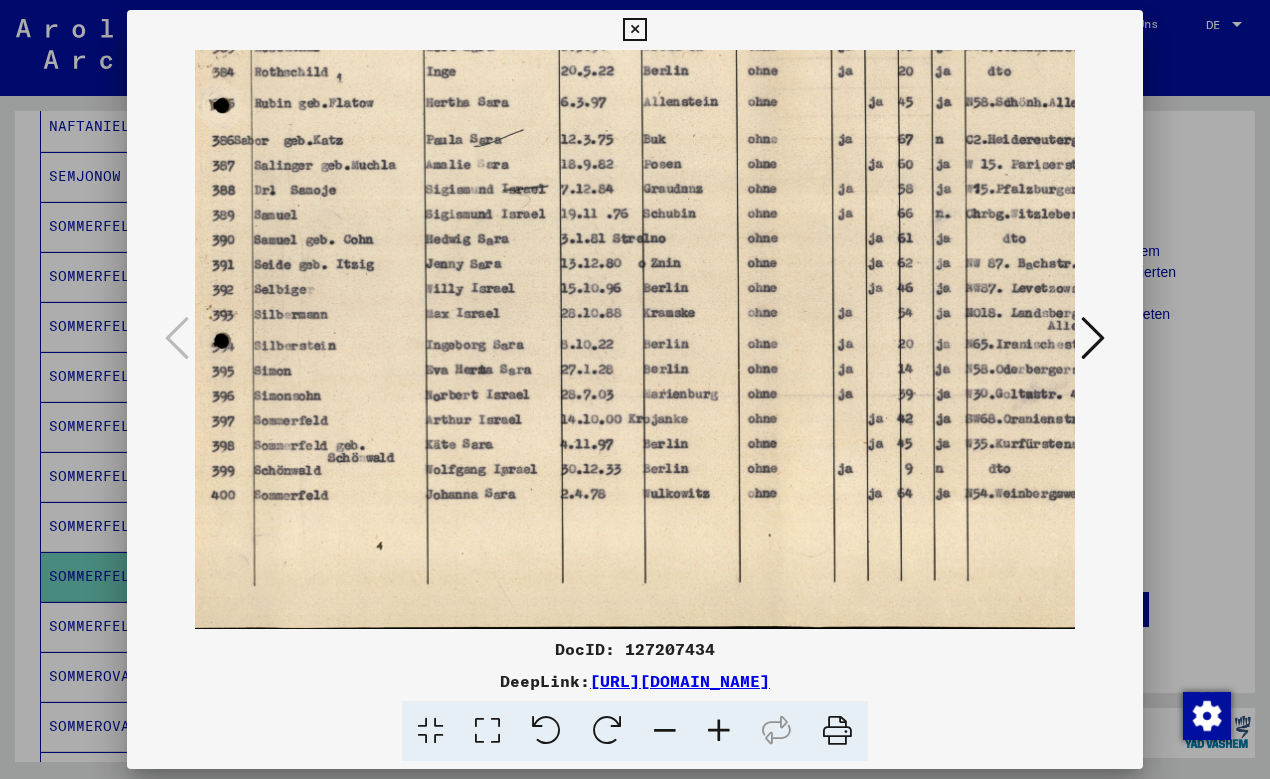 drag, startPoint x: 737, startPoint y: 564, endPoint x: 734, endPoint y: 255, distance: 309.01456 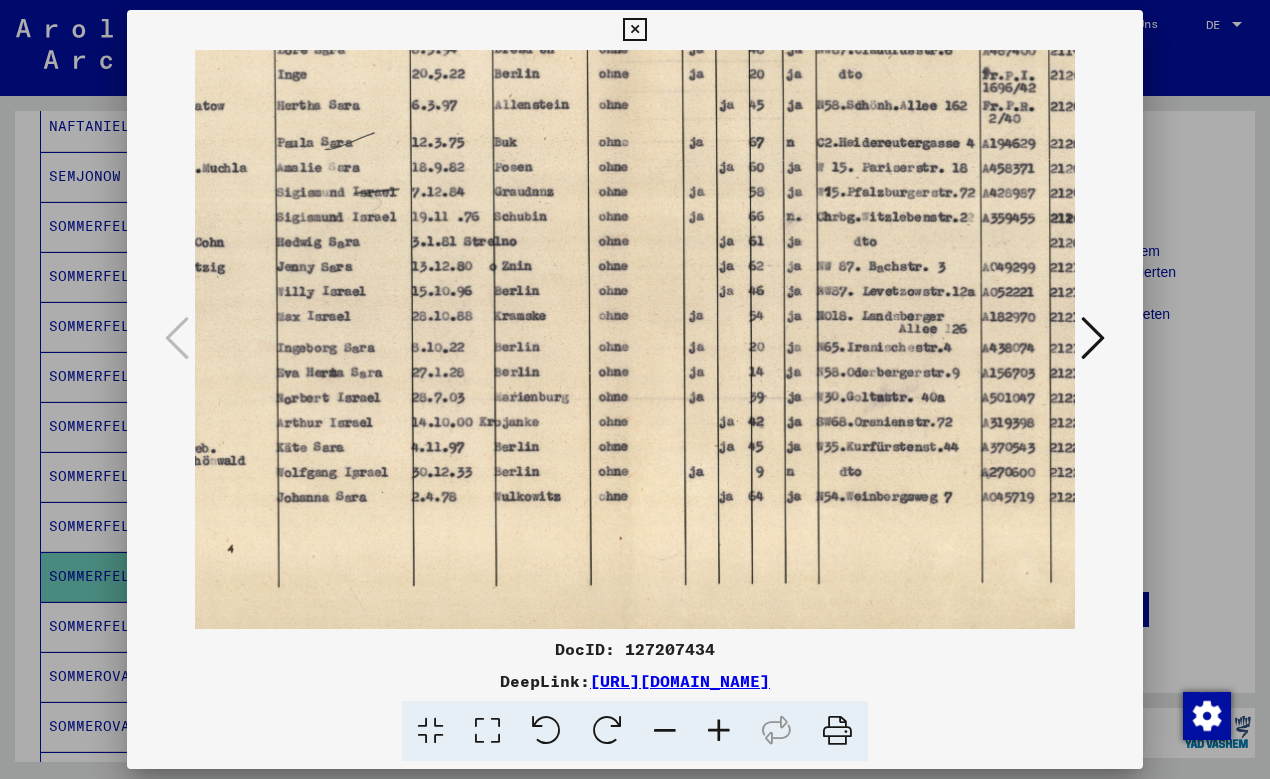 scroll, scrollTop: 246, scrollLeft: 160, axis: both 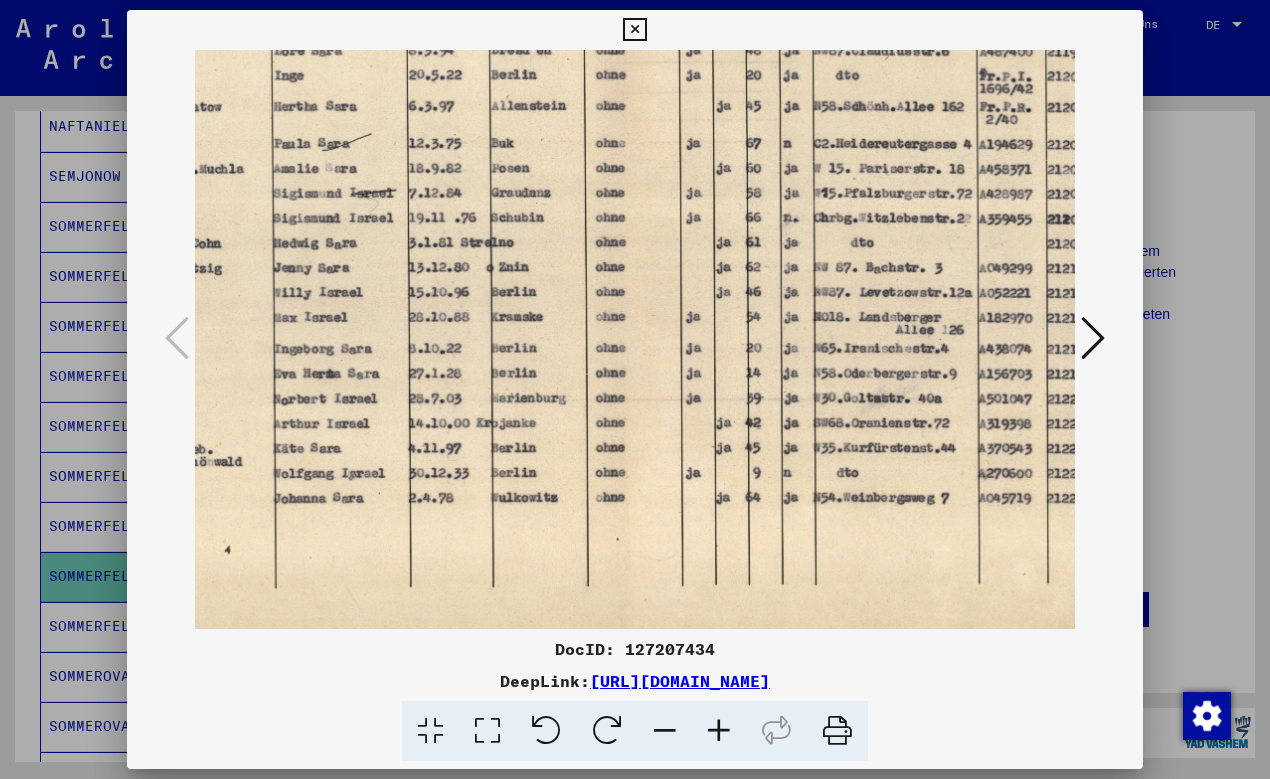 click at bounding box center (640, 218) 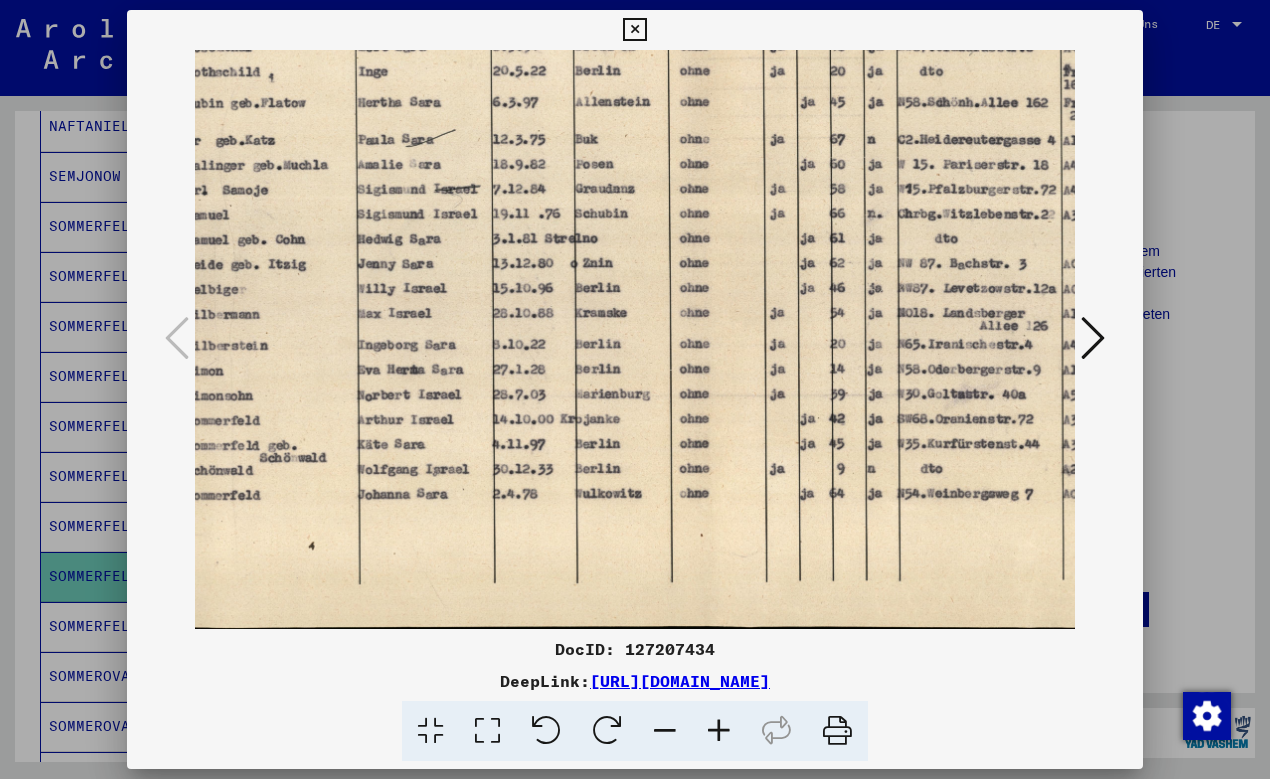 scroll, scrollTop: 250, scrollLeft: 72, axis: both 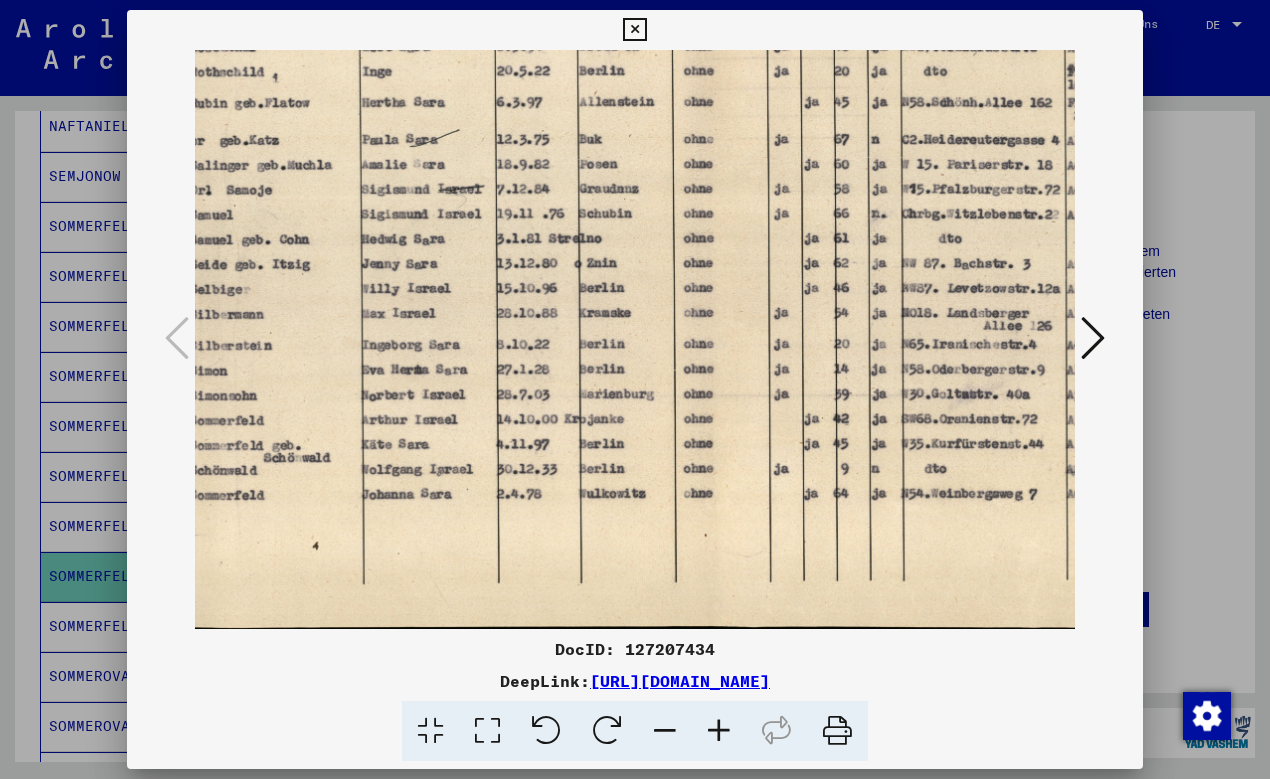 drag, startPoint x: 938, startPoint y: 460, endPoint x: 1026, endPoint y: 443, distance: 89.62701 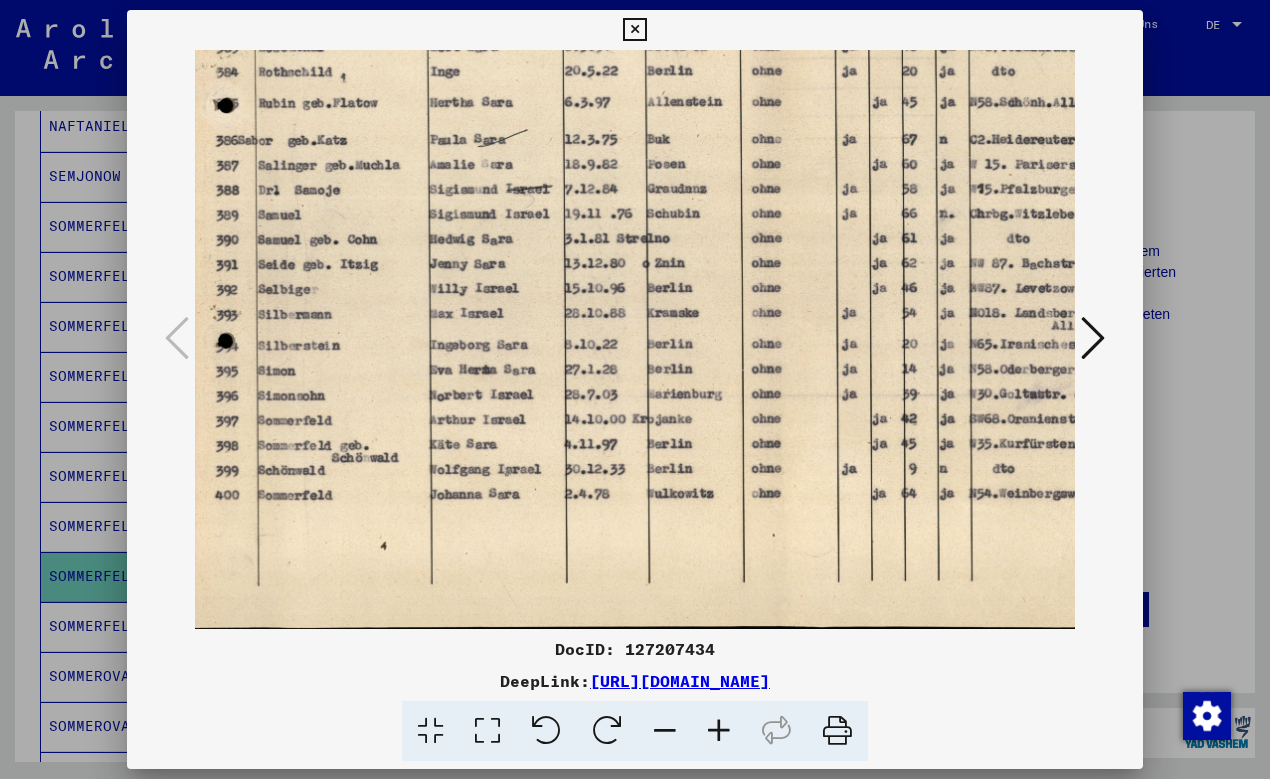 scroll, scrollTop: 250, scrollLeft: 0, axis: vertical 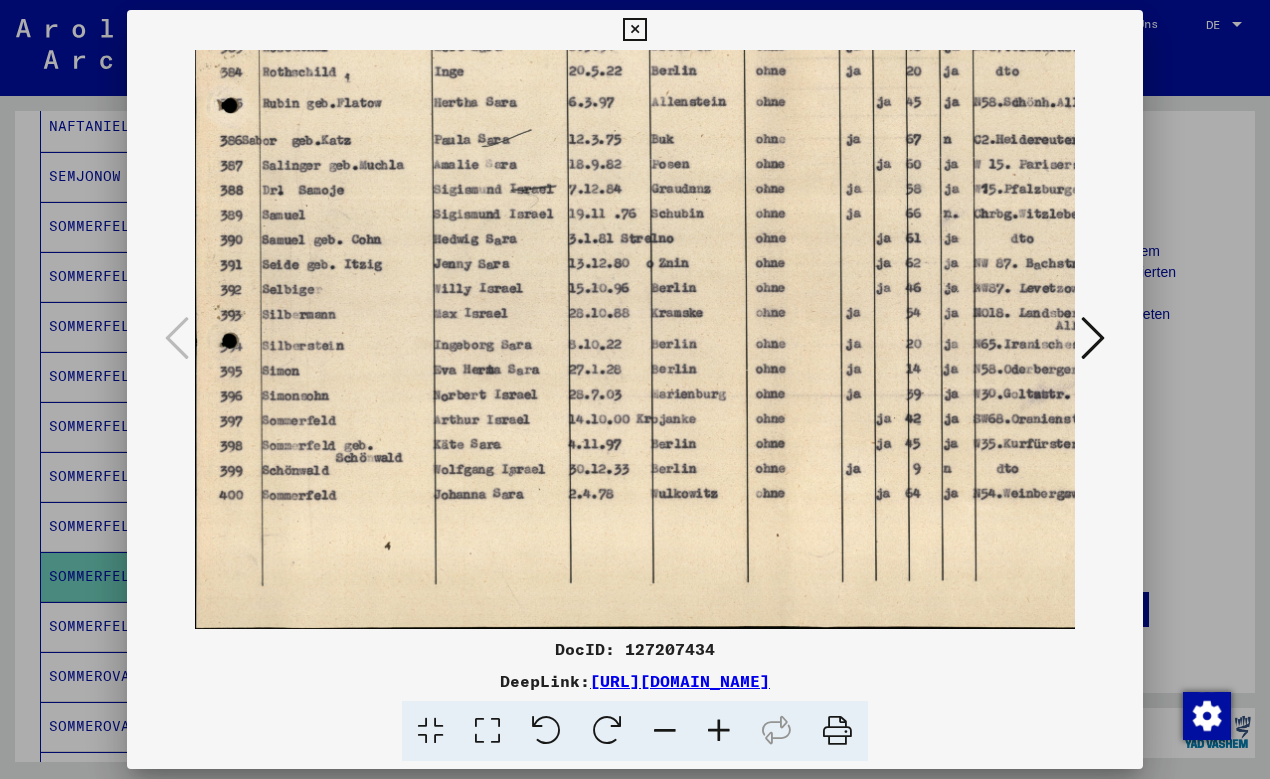 drag, startPoint x: 404, startPoint y: 466, endPoint x: 485, endPoint y: 455, distance: 81.7435 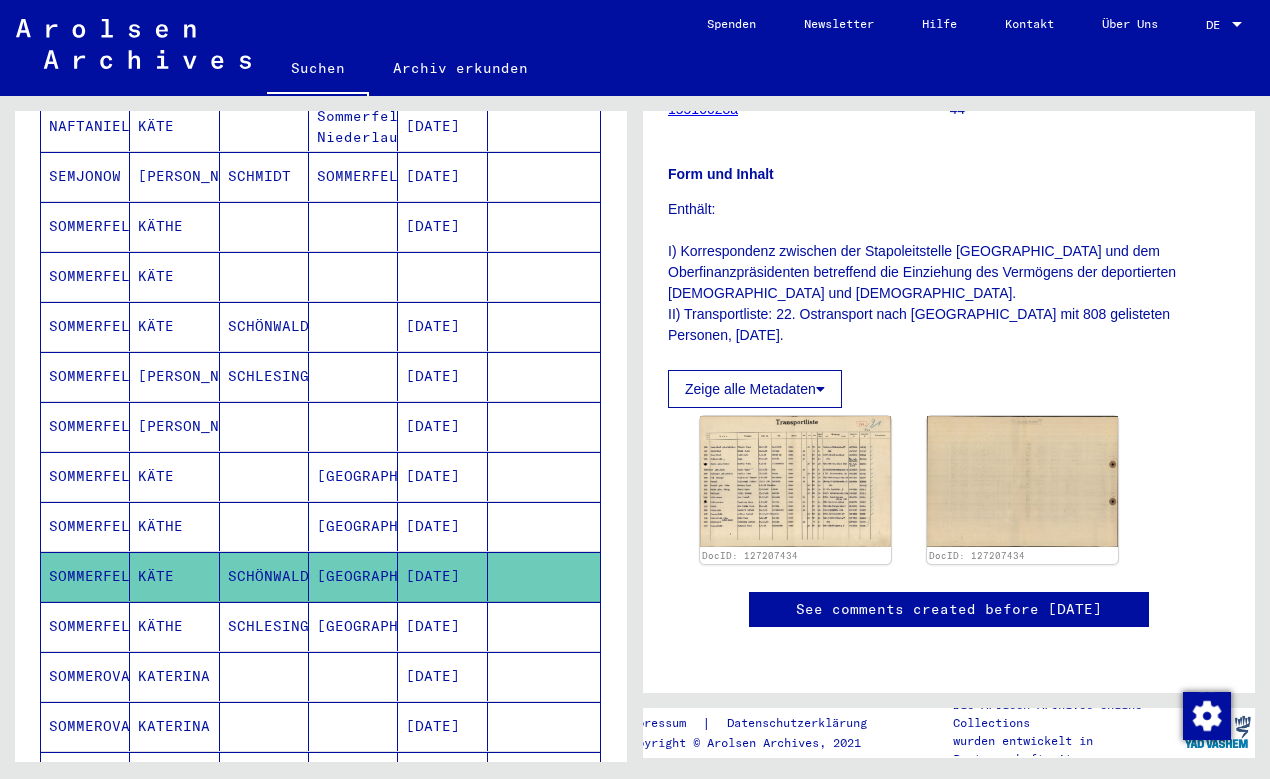 click on "[GEOGRAPHIC_DATA]" at bounding box center (353, 676) 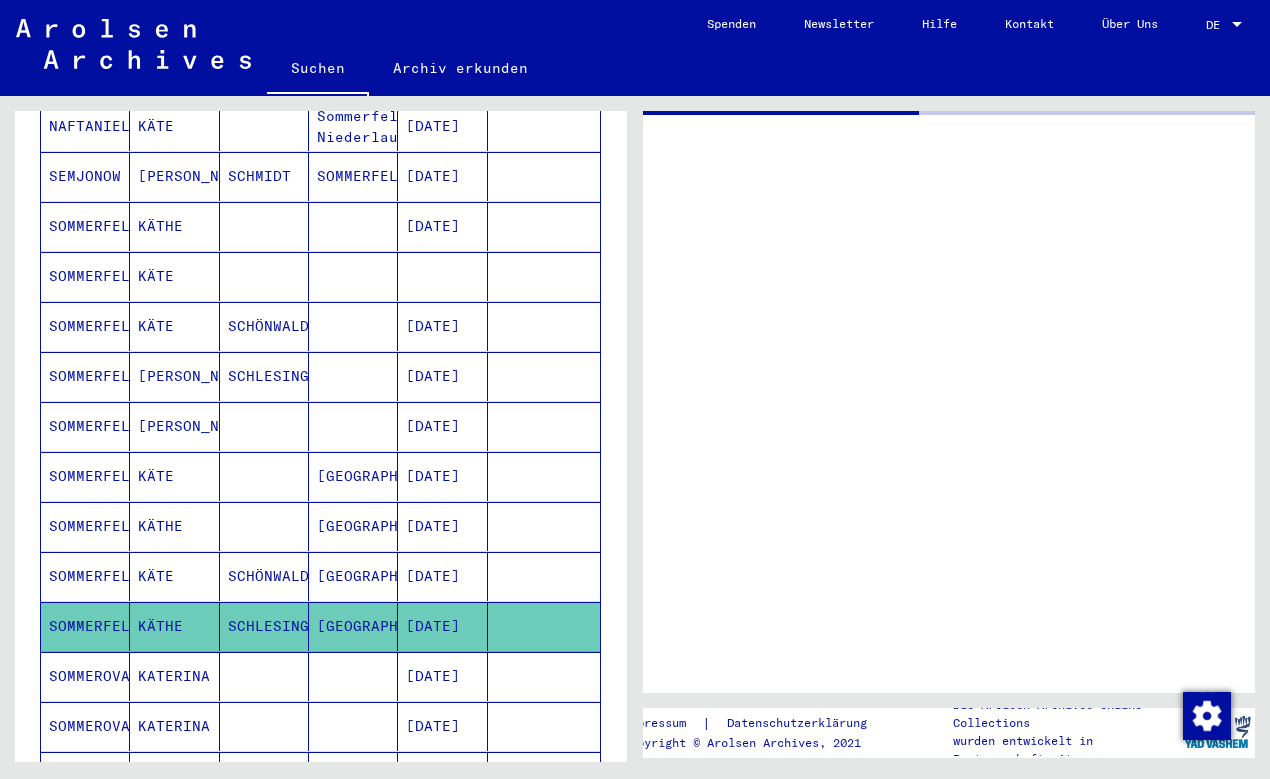 scroll, scrollTop: 0, scrollLeft: 0, axis: both 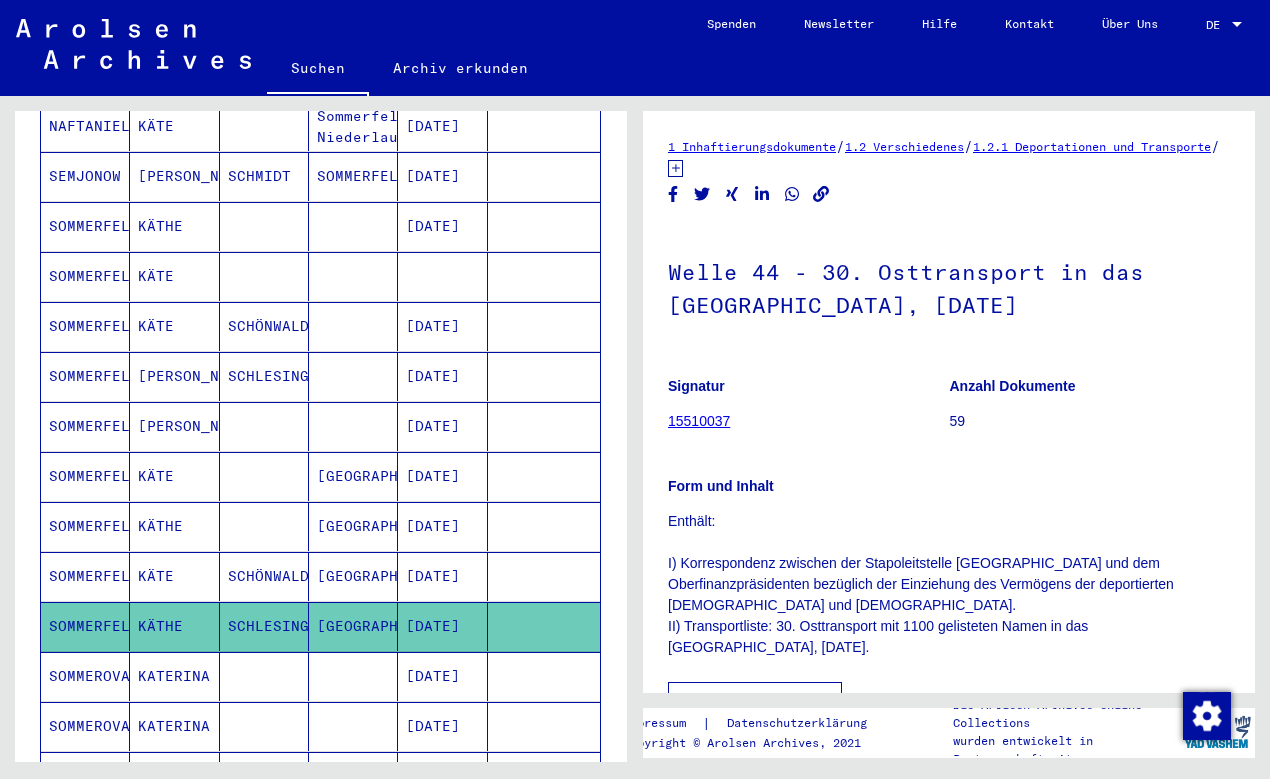 drag, startPoint x: 951, startPoint y: 575, endPoint x: 958, endPoint y: 437, distance: 138.17743 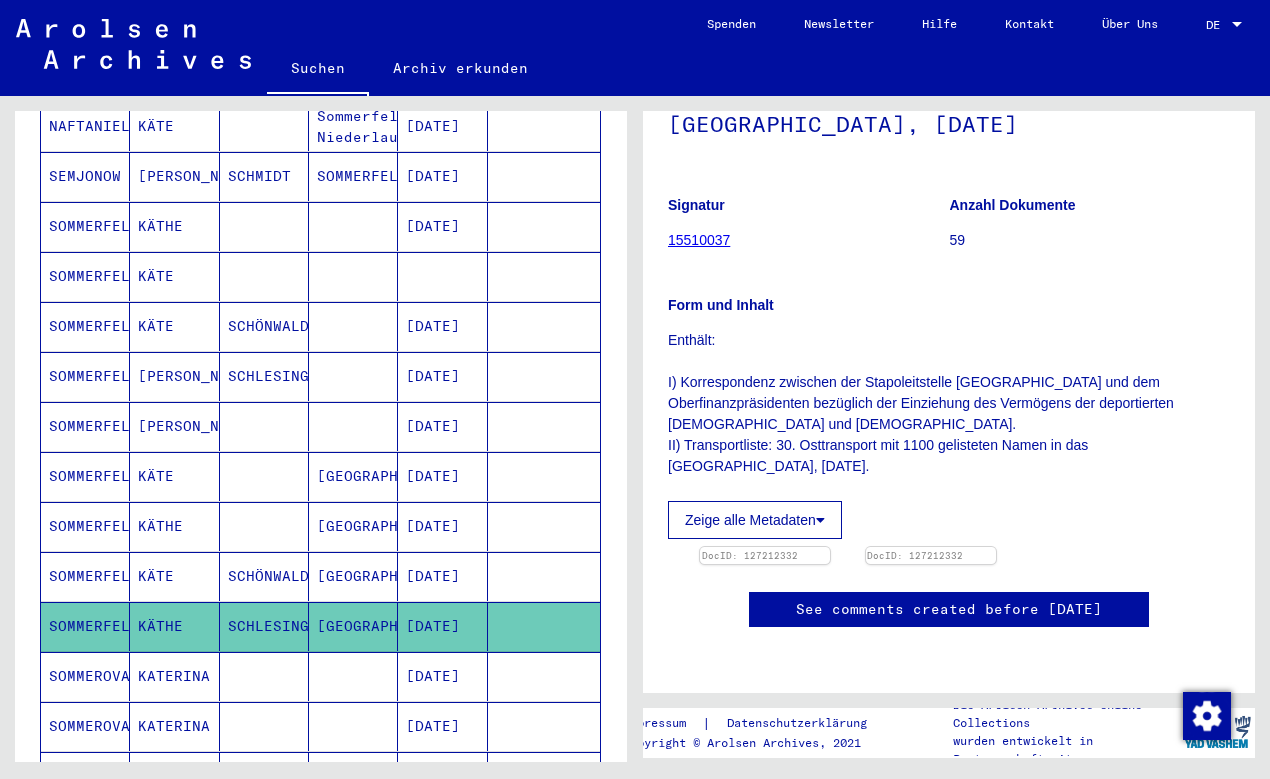 scroll, scrollTop: 324, scrollLeft: 0, axis: vertical 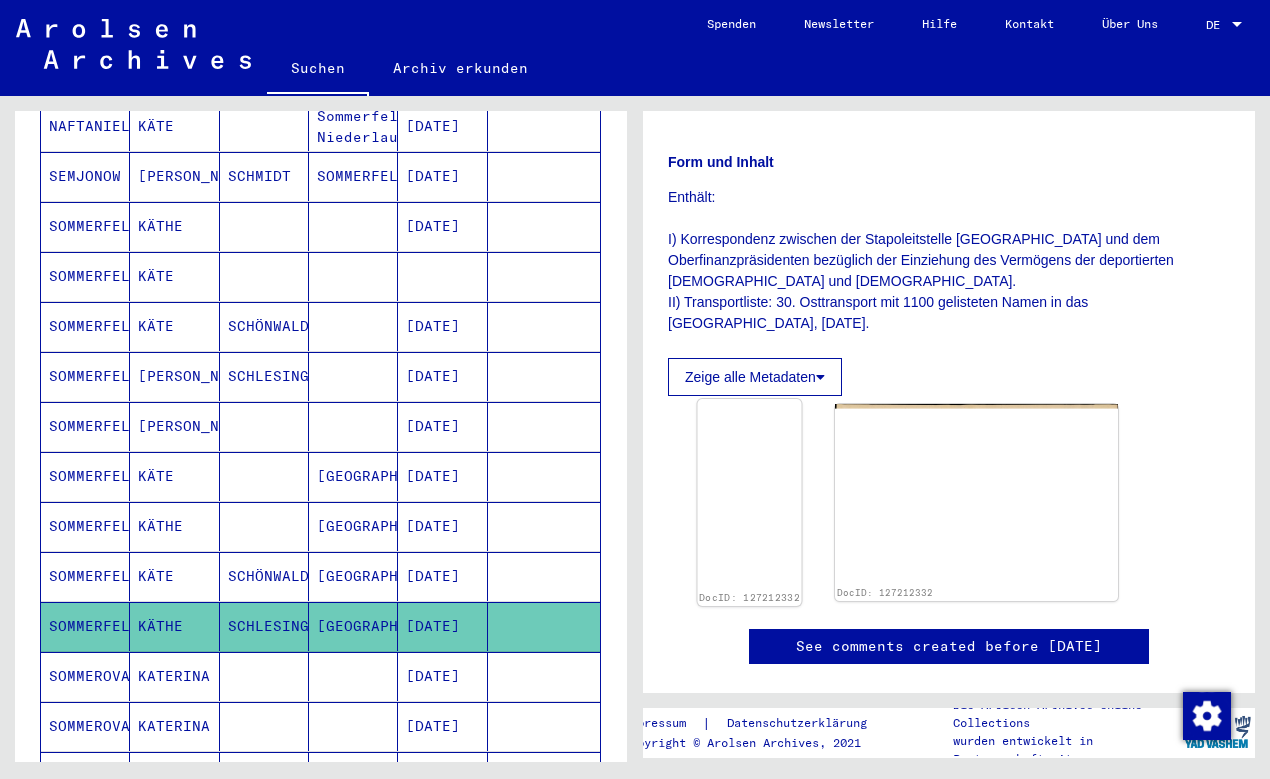 click 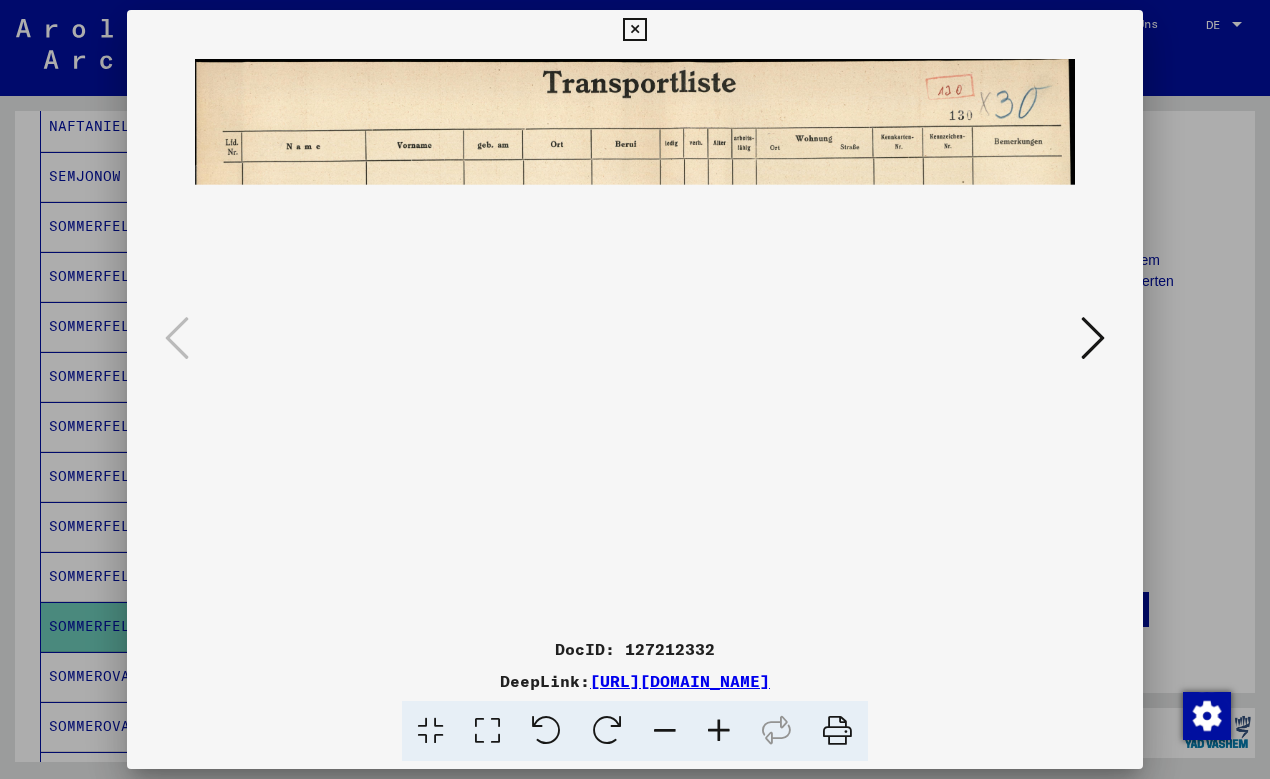 click at bounding box center (634, 30) 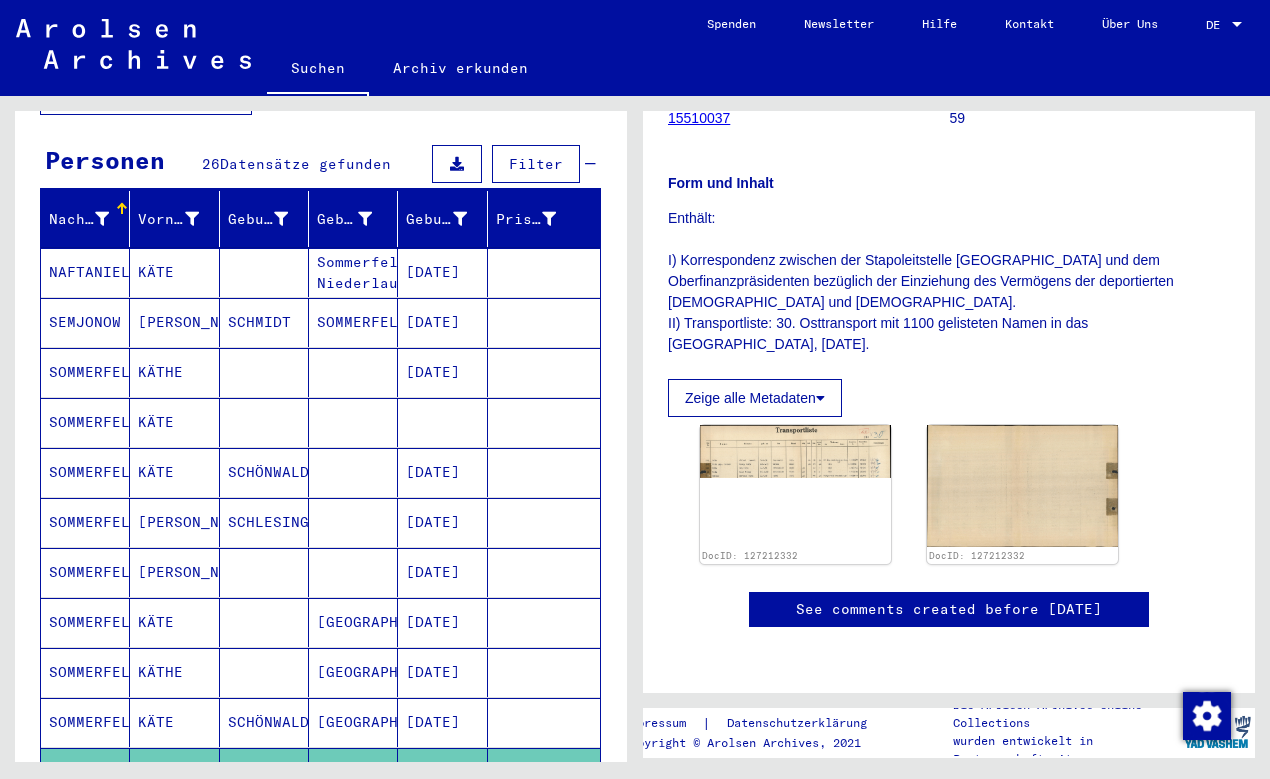 scroll, scrollTop: 216, scrollLeft: 0, axis: vertical 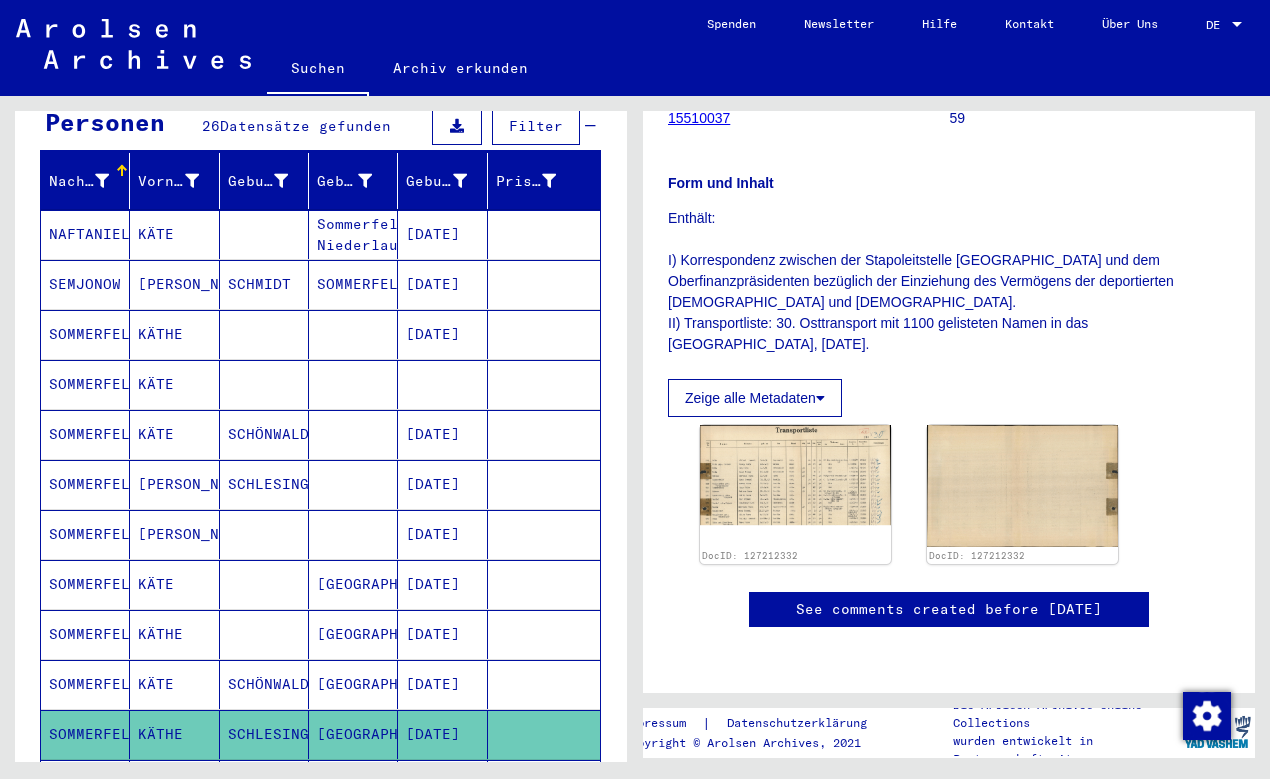 click at bounding box center (353, 384) 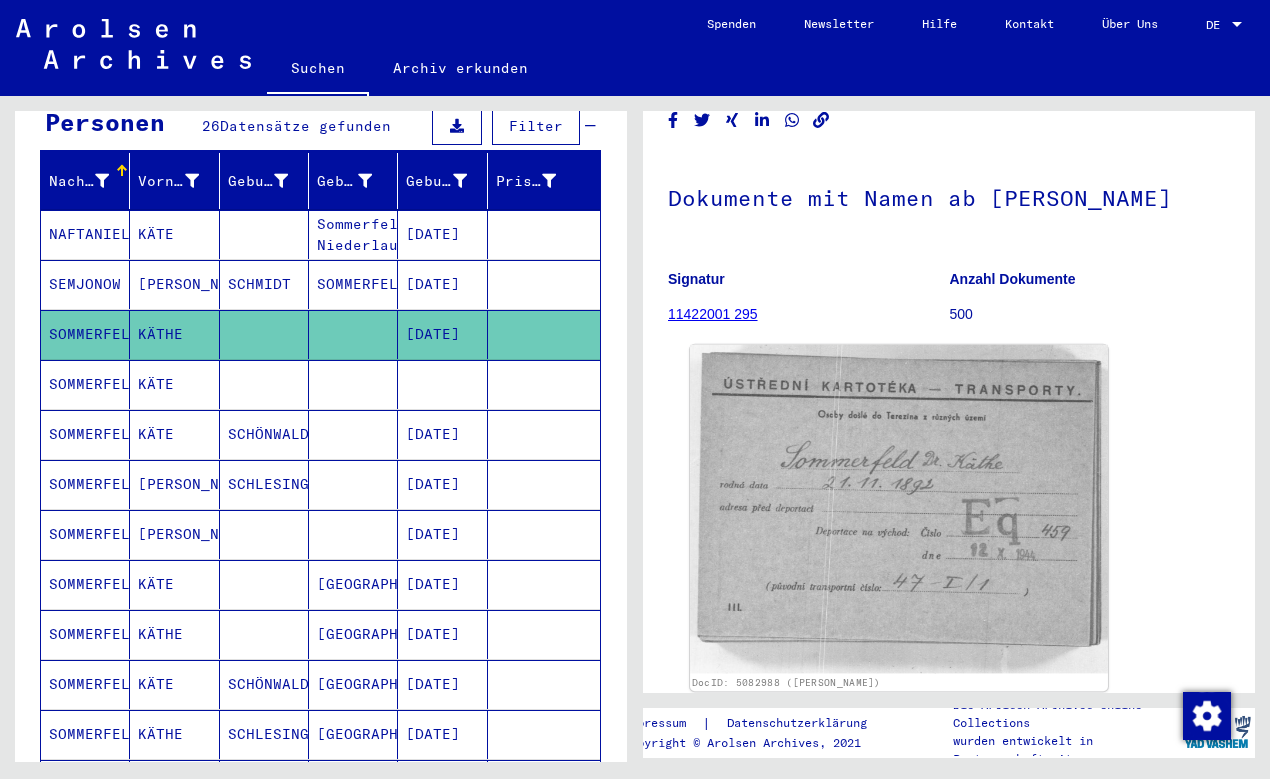 scroll, scrollTop: 216, scrollLeft: 0, axis: vertical 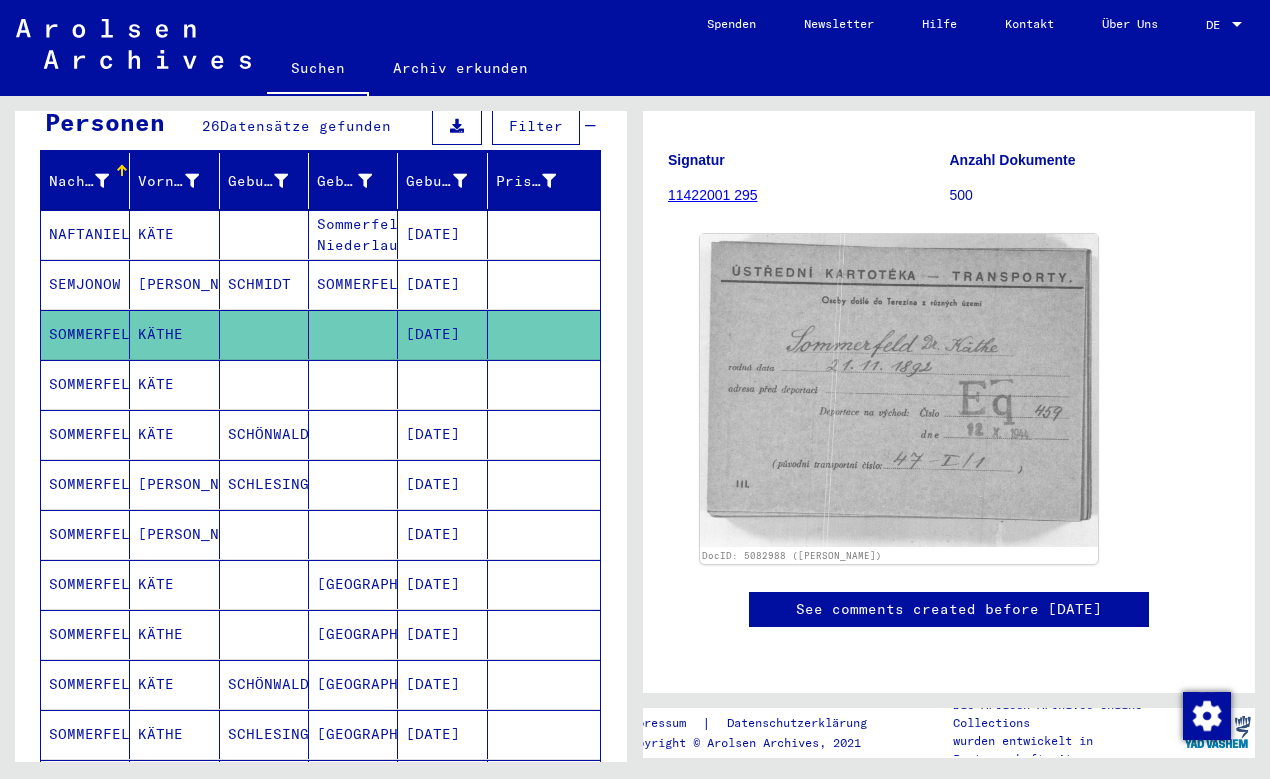 click at bounding box center (353, 434) 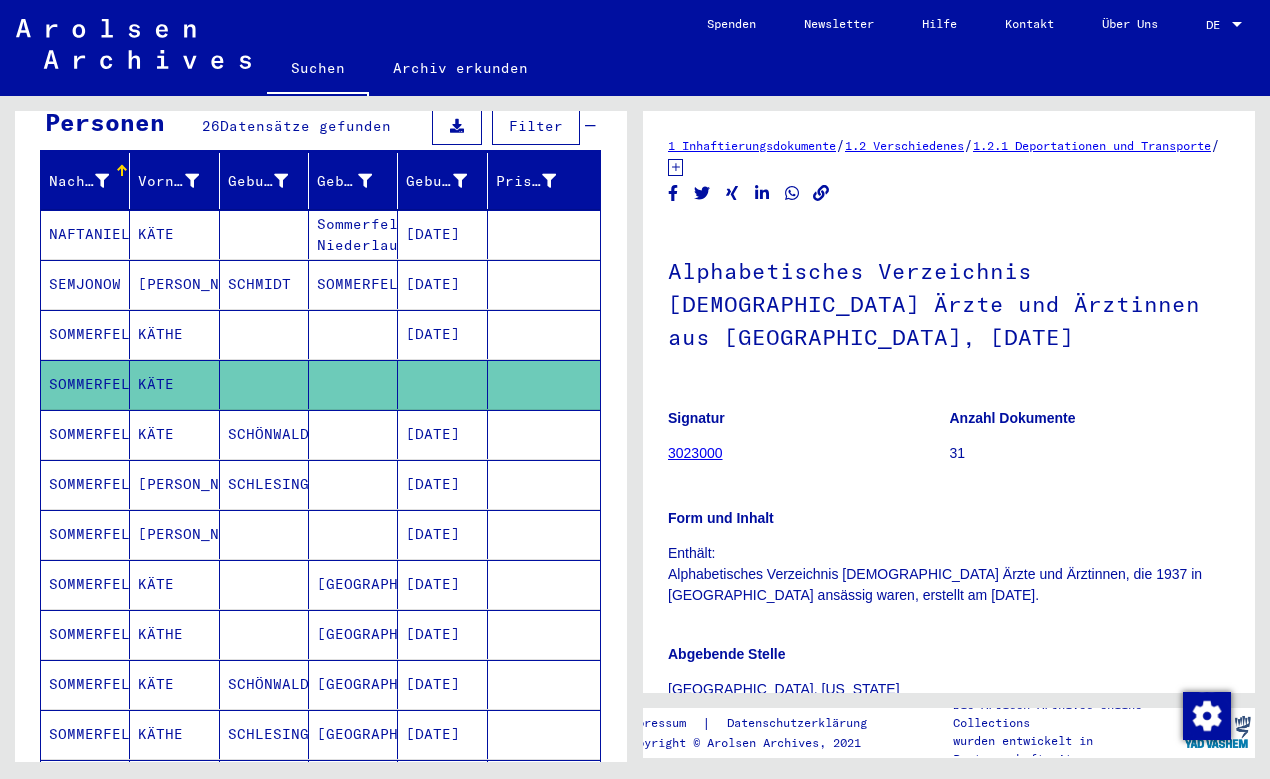 scroll, scrollTop: 0, scrollLeft: 0, axis: both 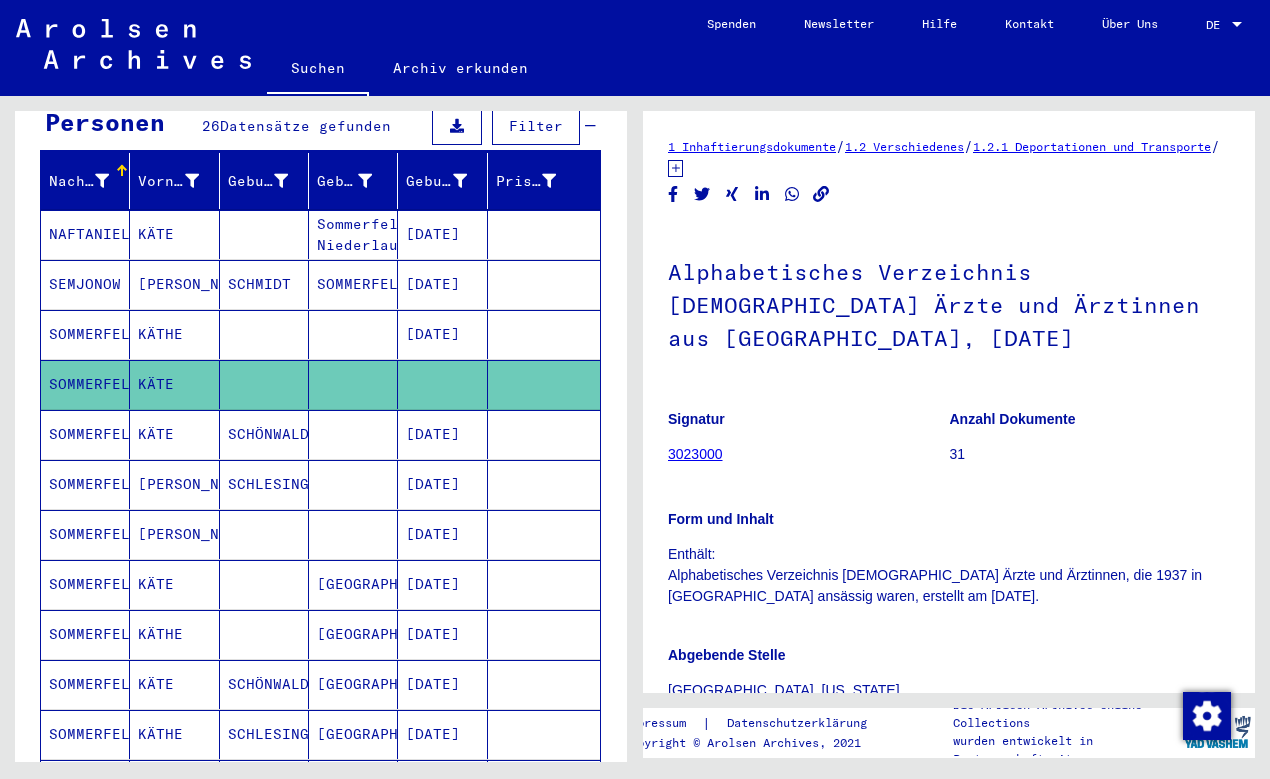 click on "[GEOGRAPHIC_DATA]" at bounding box center (353, 634) 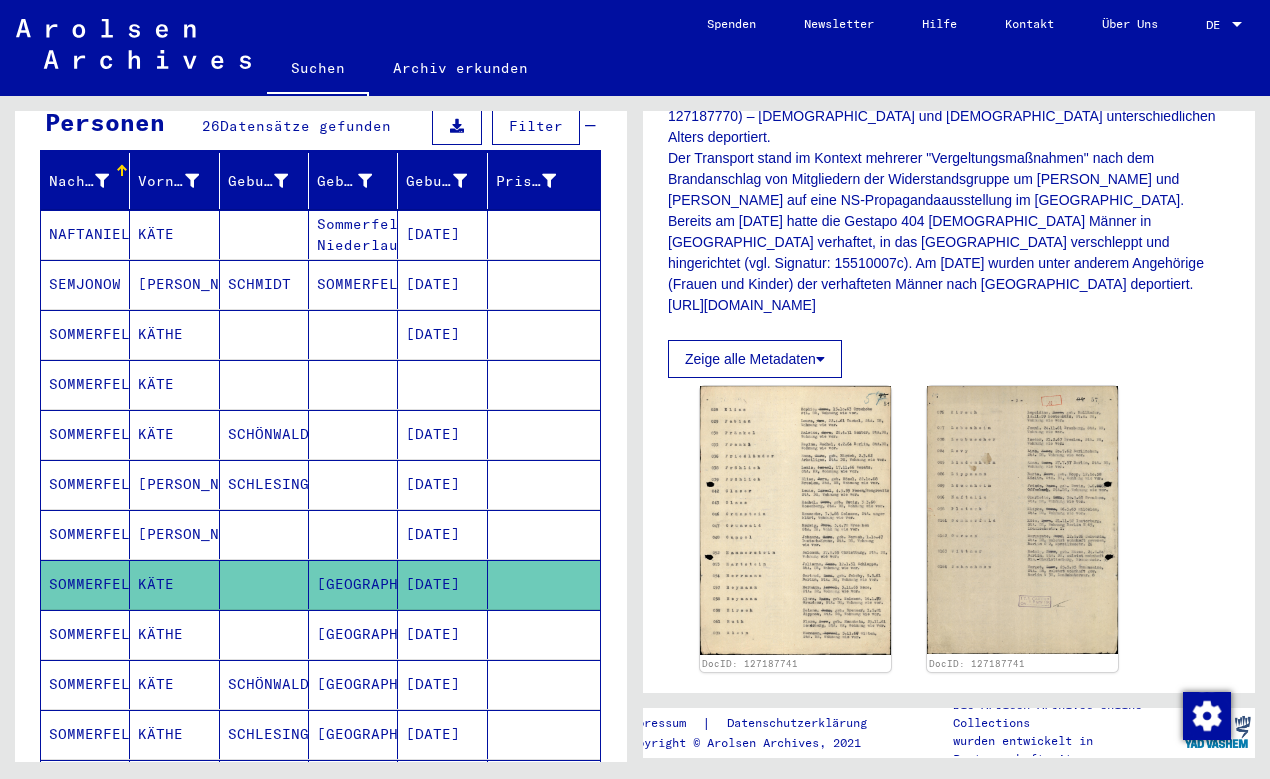 scroll, scrollTop: 756, scrollLeft: 0, axis: vertical 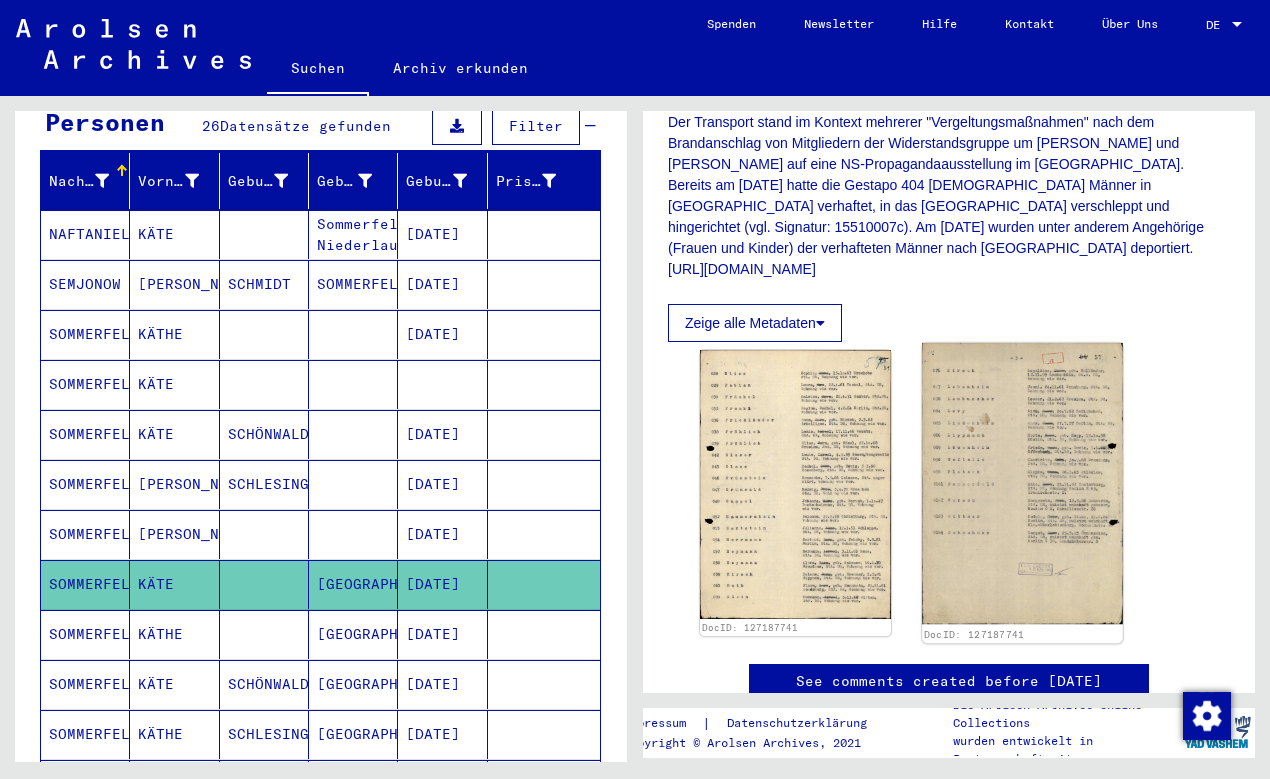 click 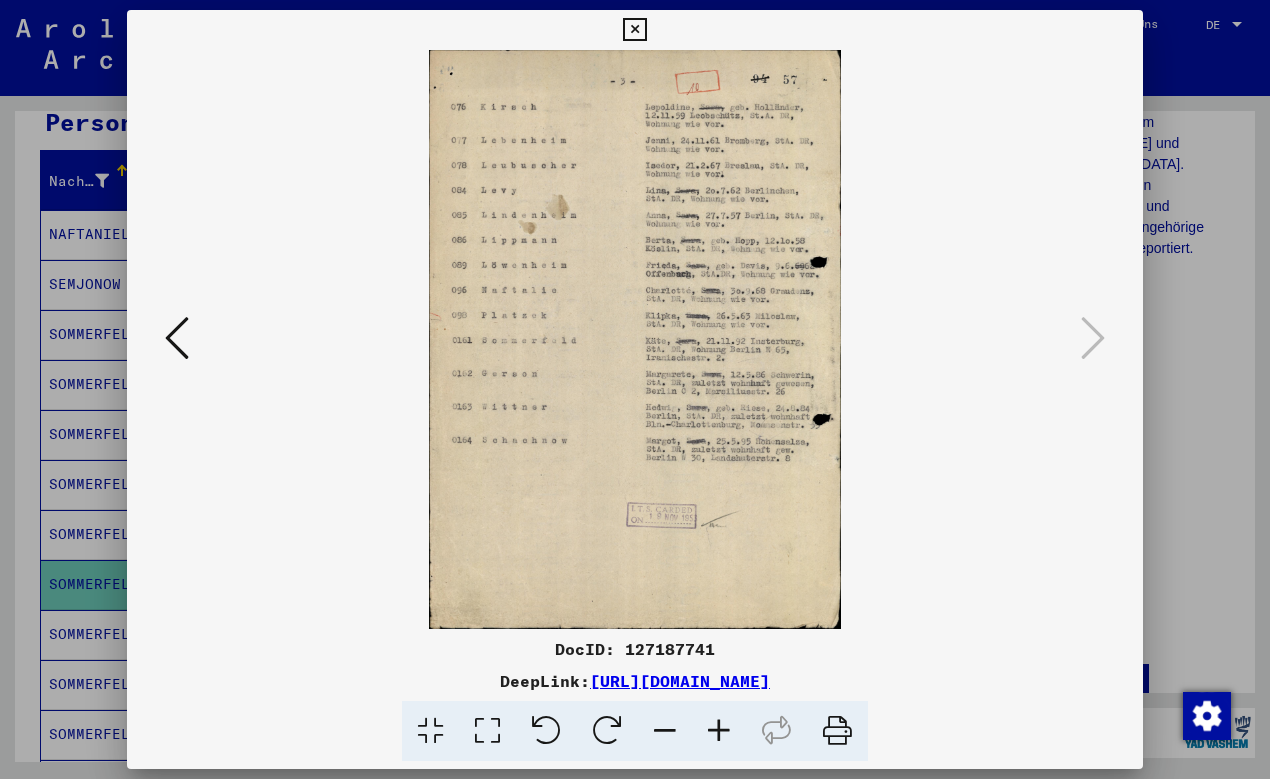 click at bounding box center (719, 731) 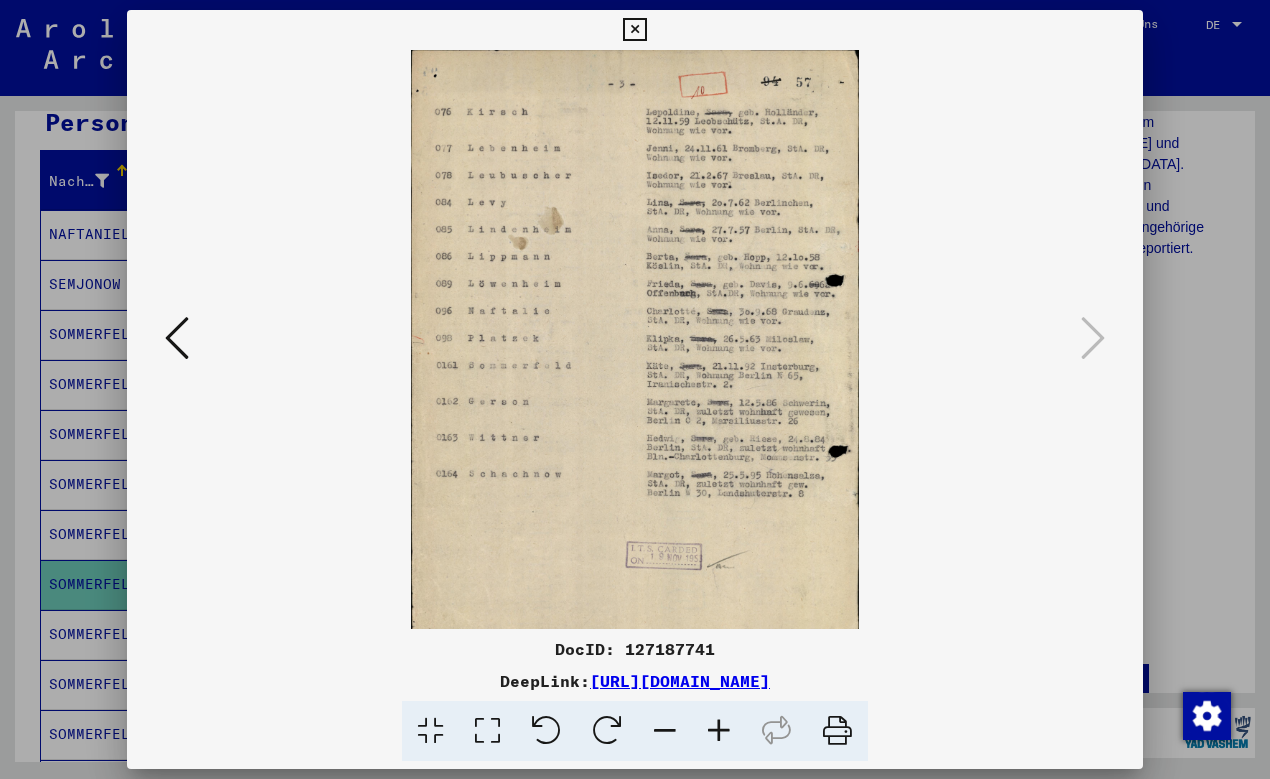 click at bounding box center [719, 731] 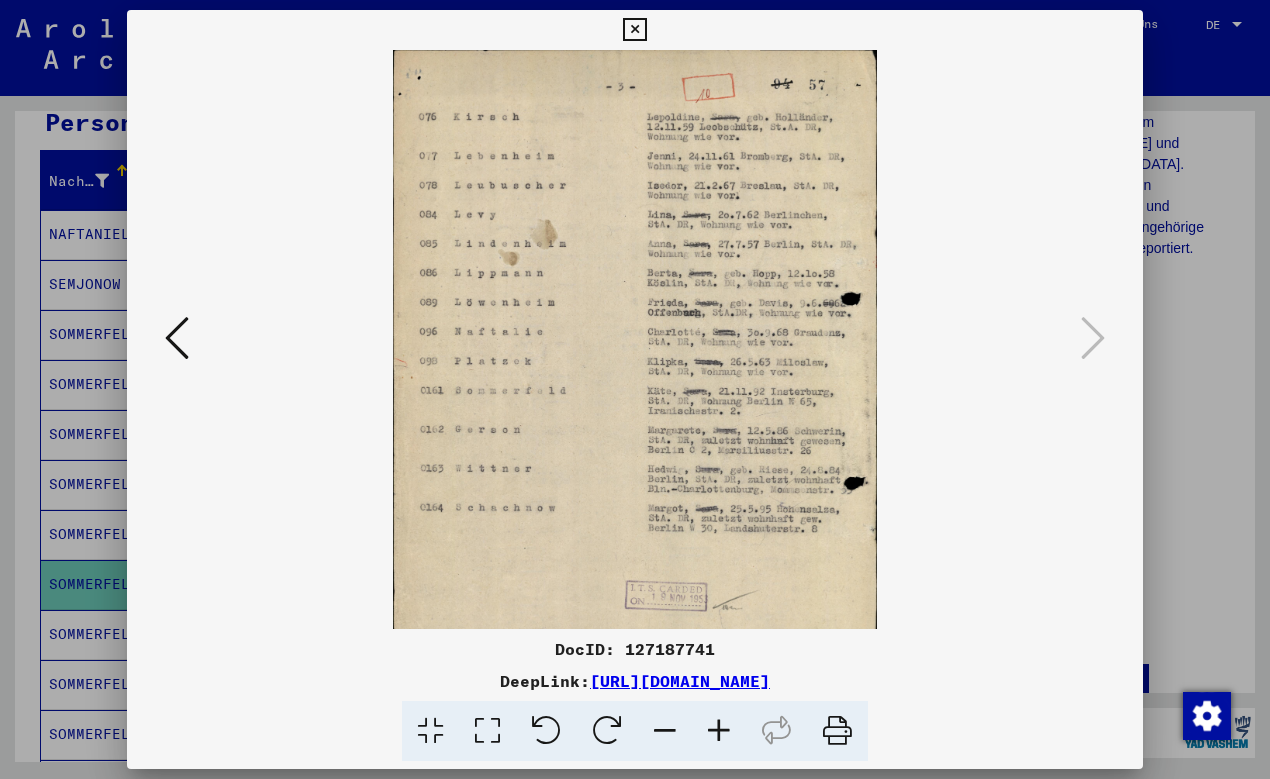 click at bounding box center [719, 731] 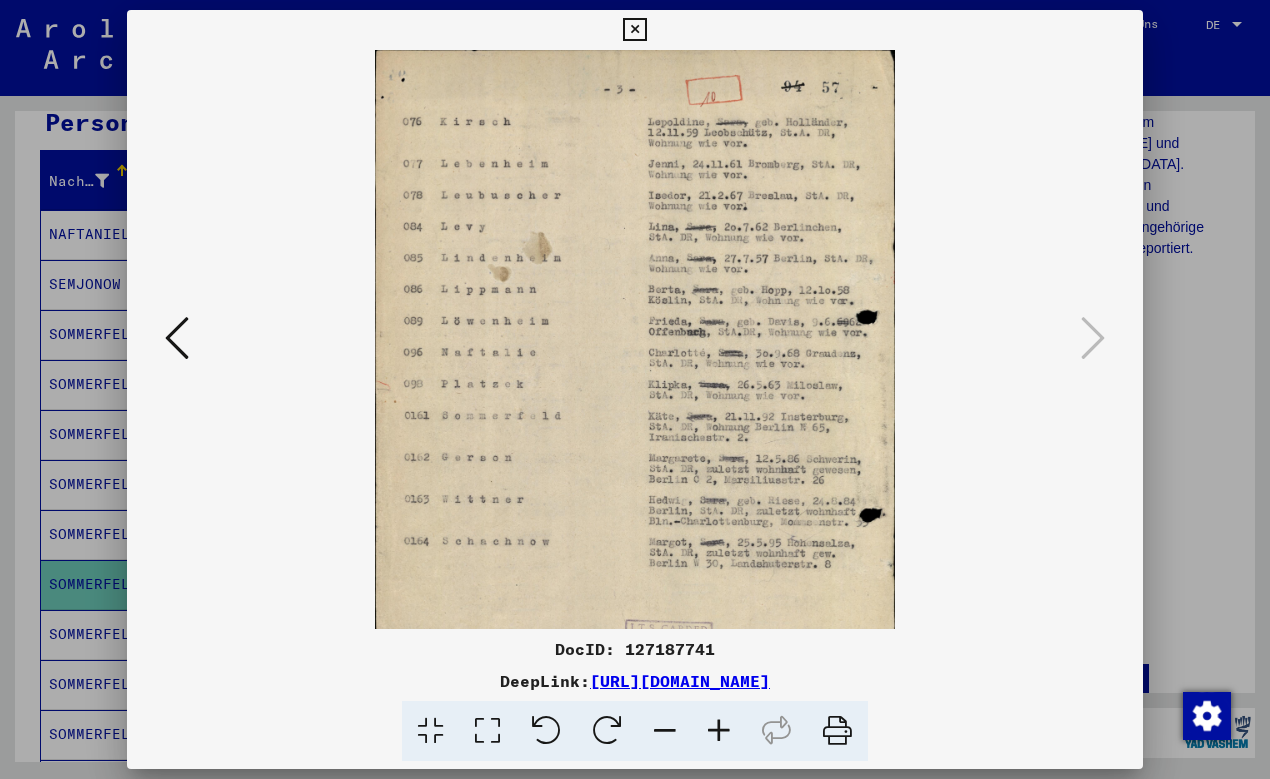 click at bounding box center [719, 731] 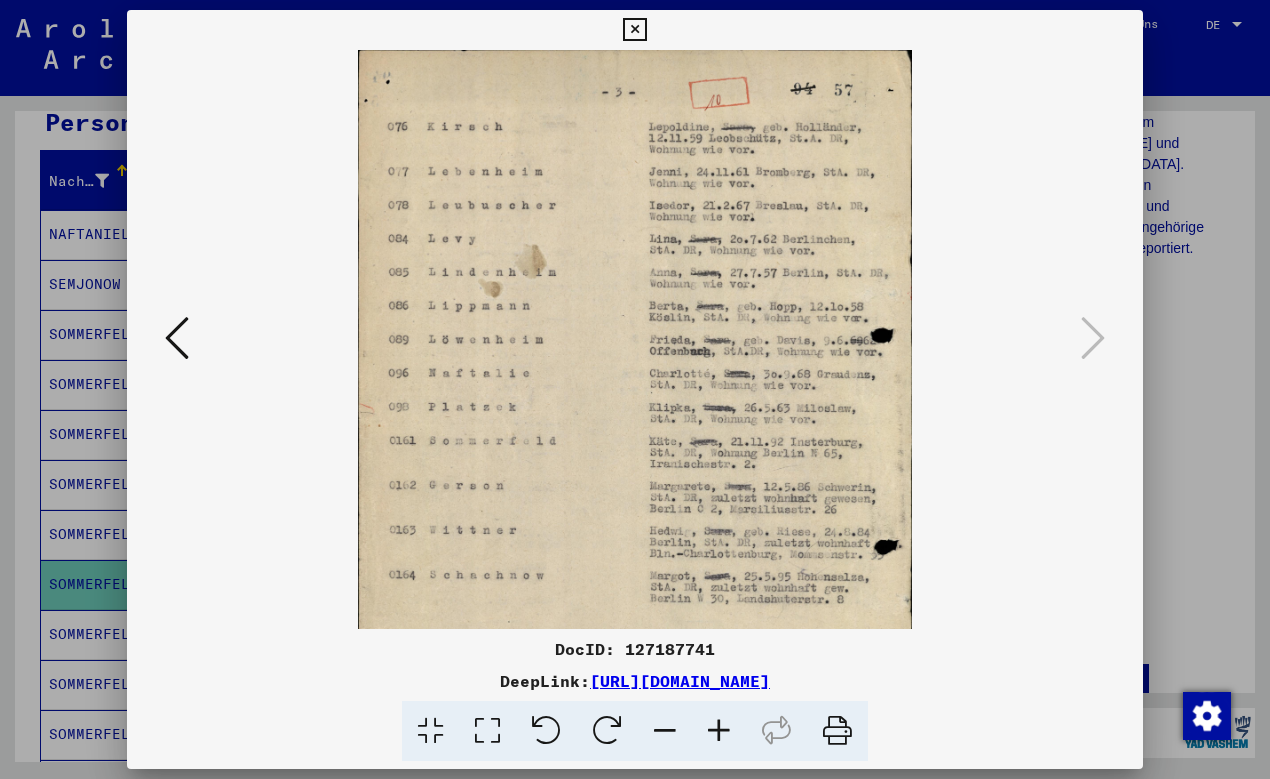 click at bounding box center (719, 731) 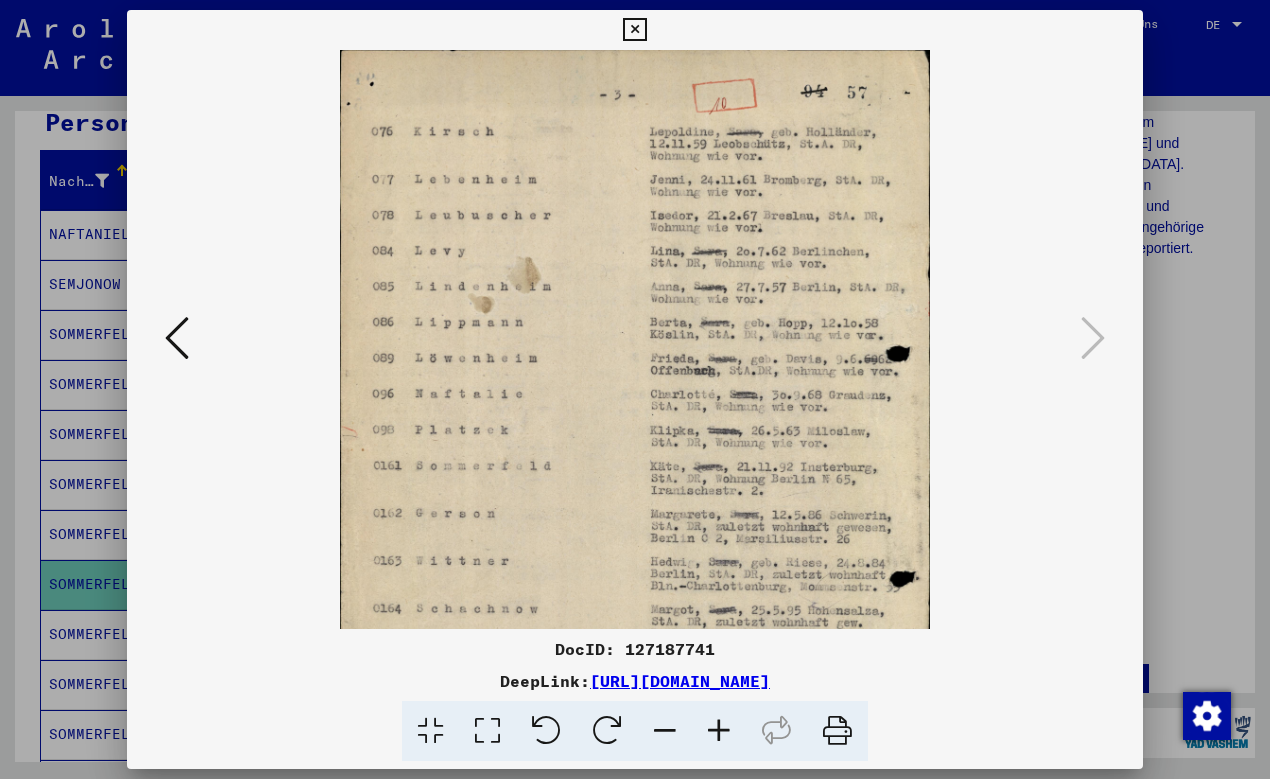 click at bounding box center [719, 731] 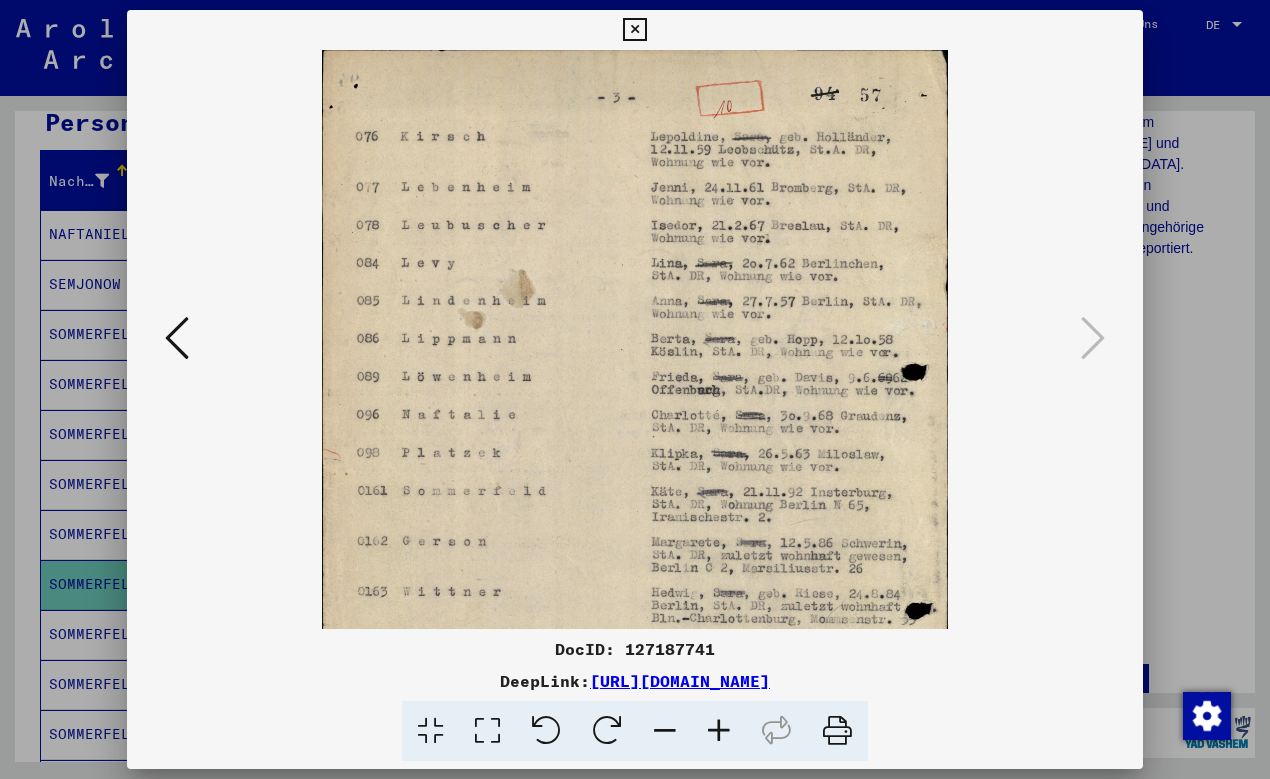 click at bounding box center [634, 30] 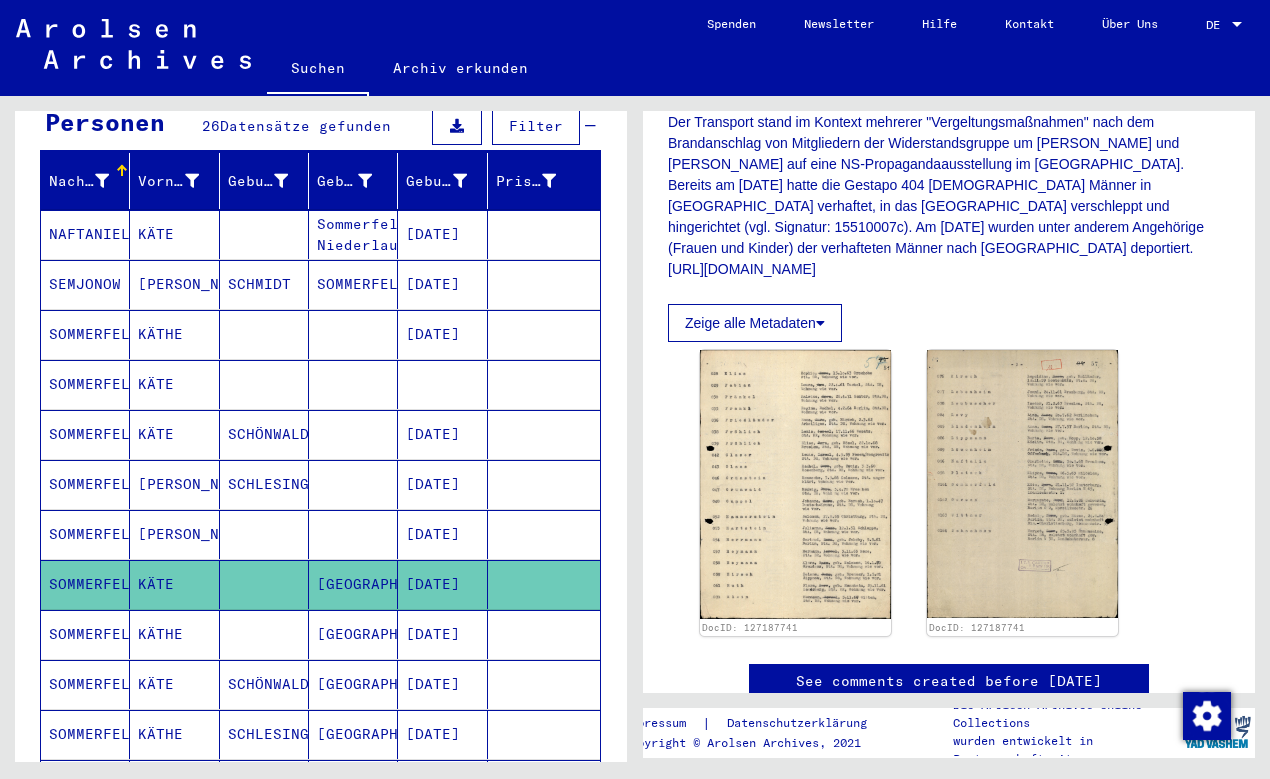 click at bounding box center (264, 684) 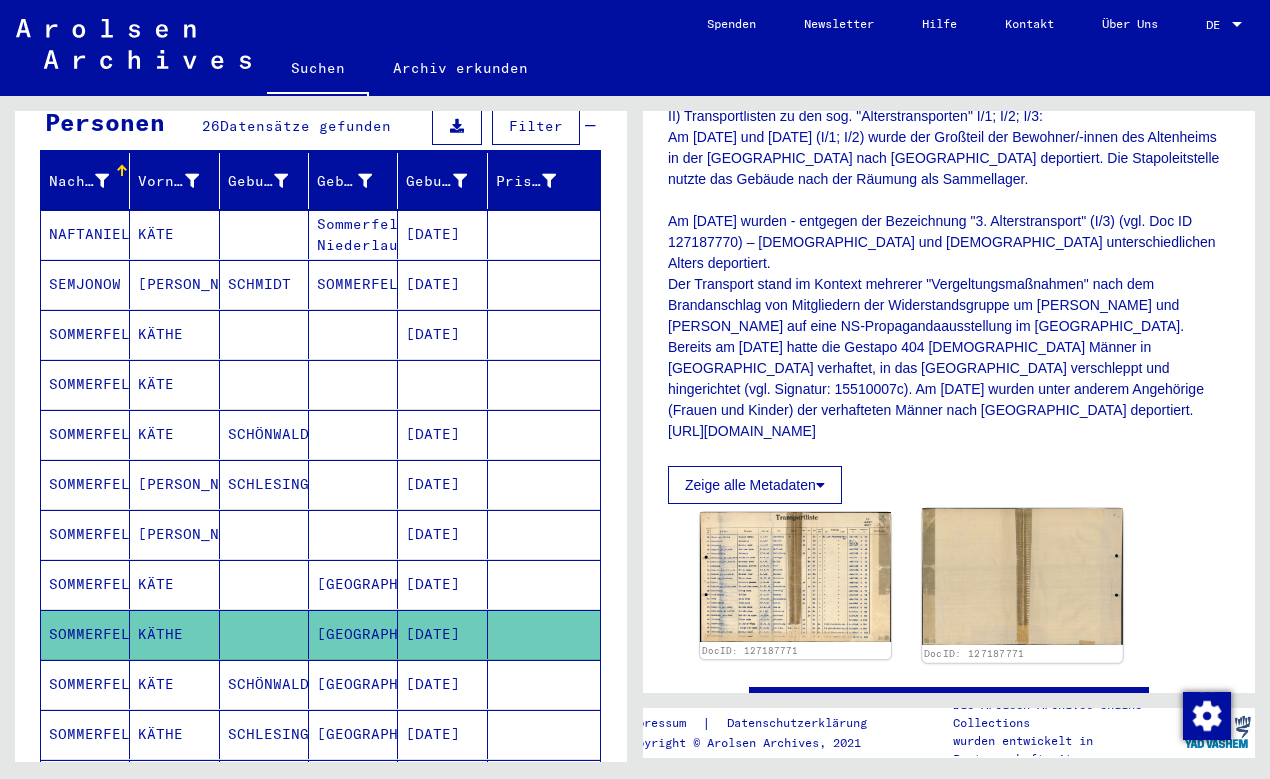scroll, scrollTop: 648, scrollLeft: 0, axis: vertical 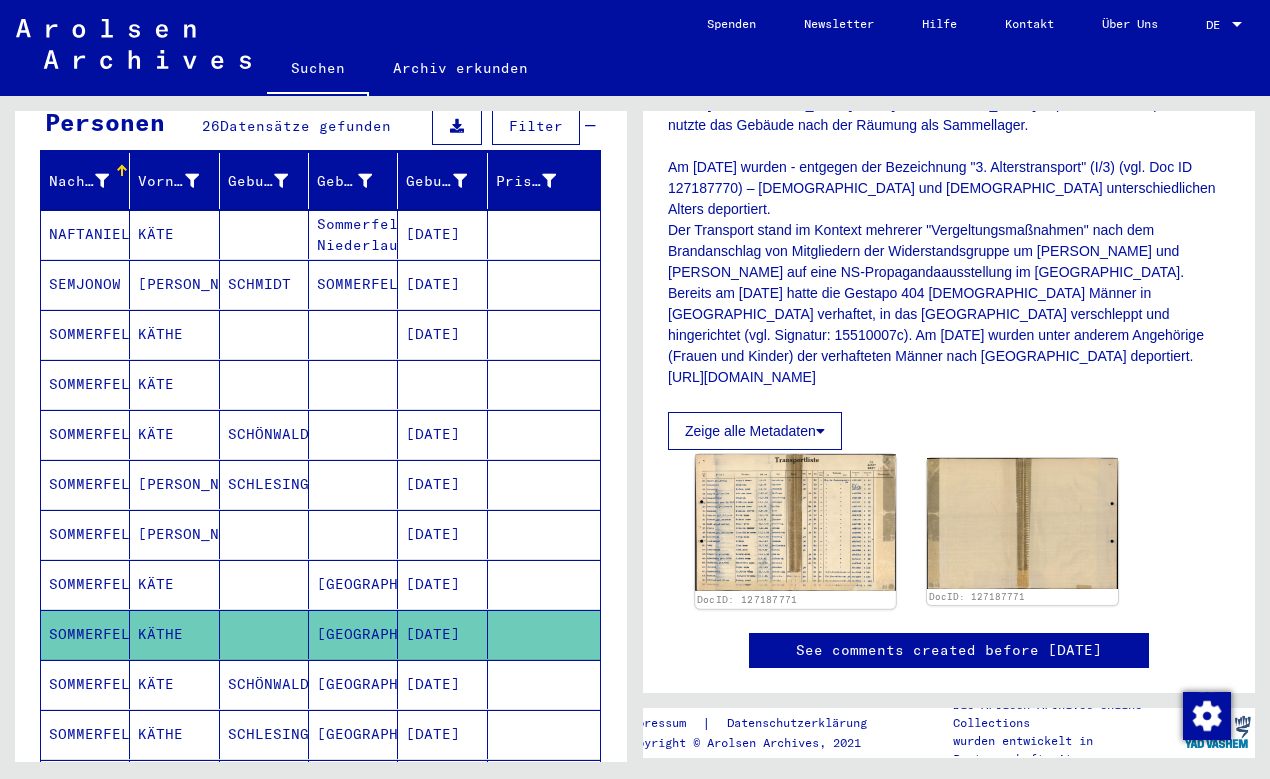 click 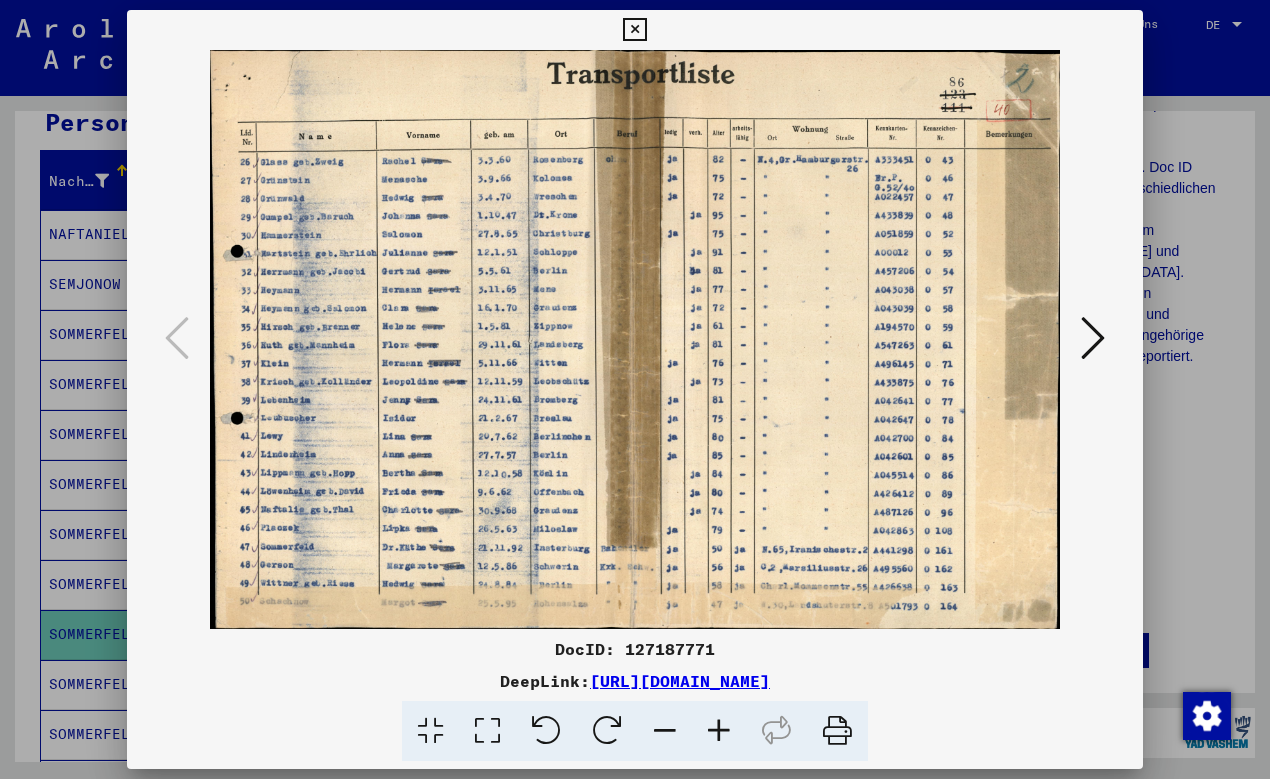click at bounding box center [635, 339] 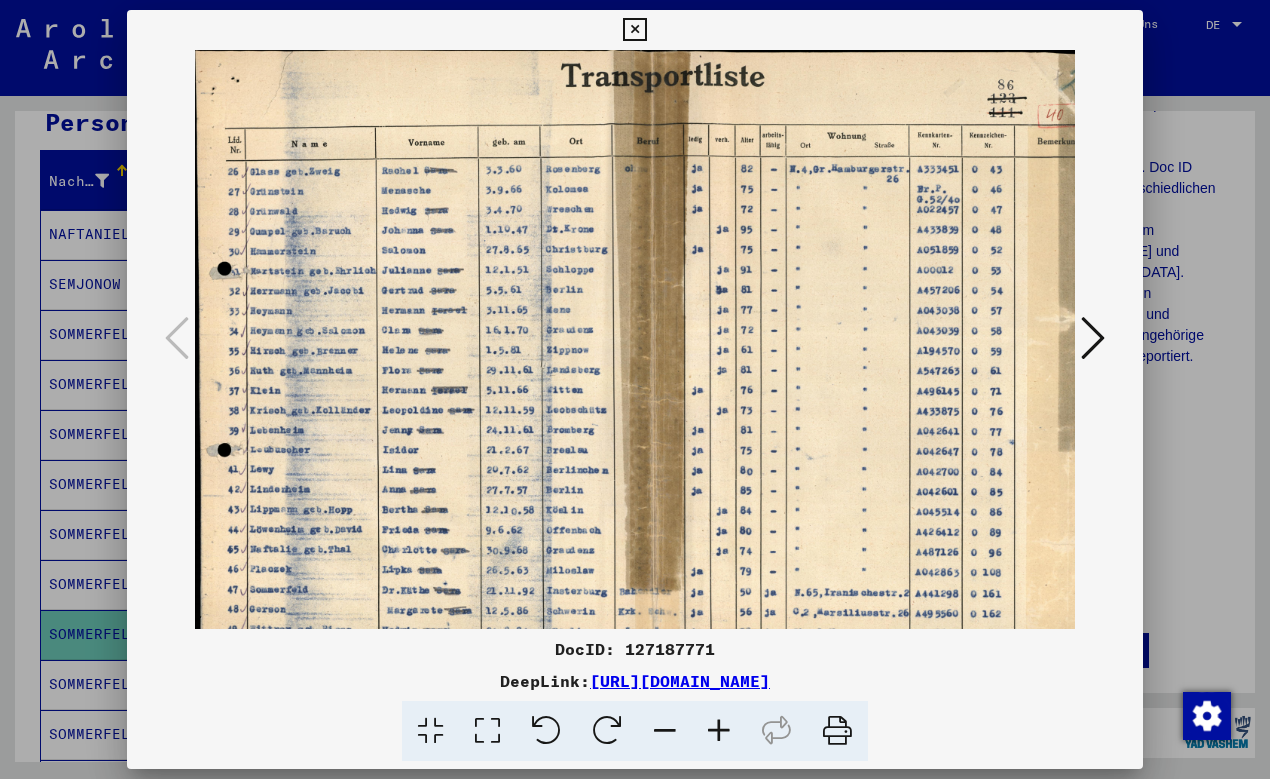click at bounding box center (719, 731) 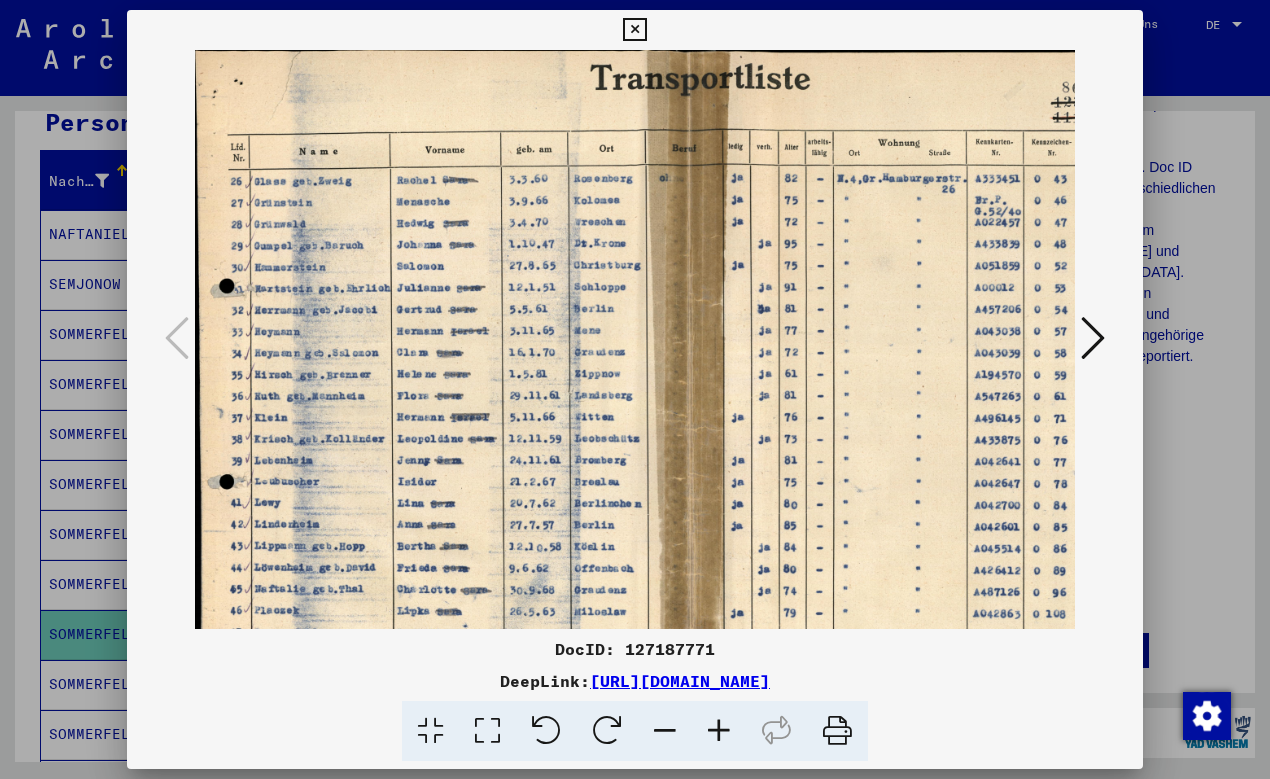 click at bounding box center [719, 731] 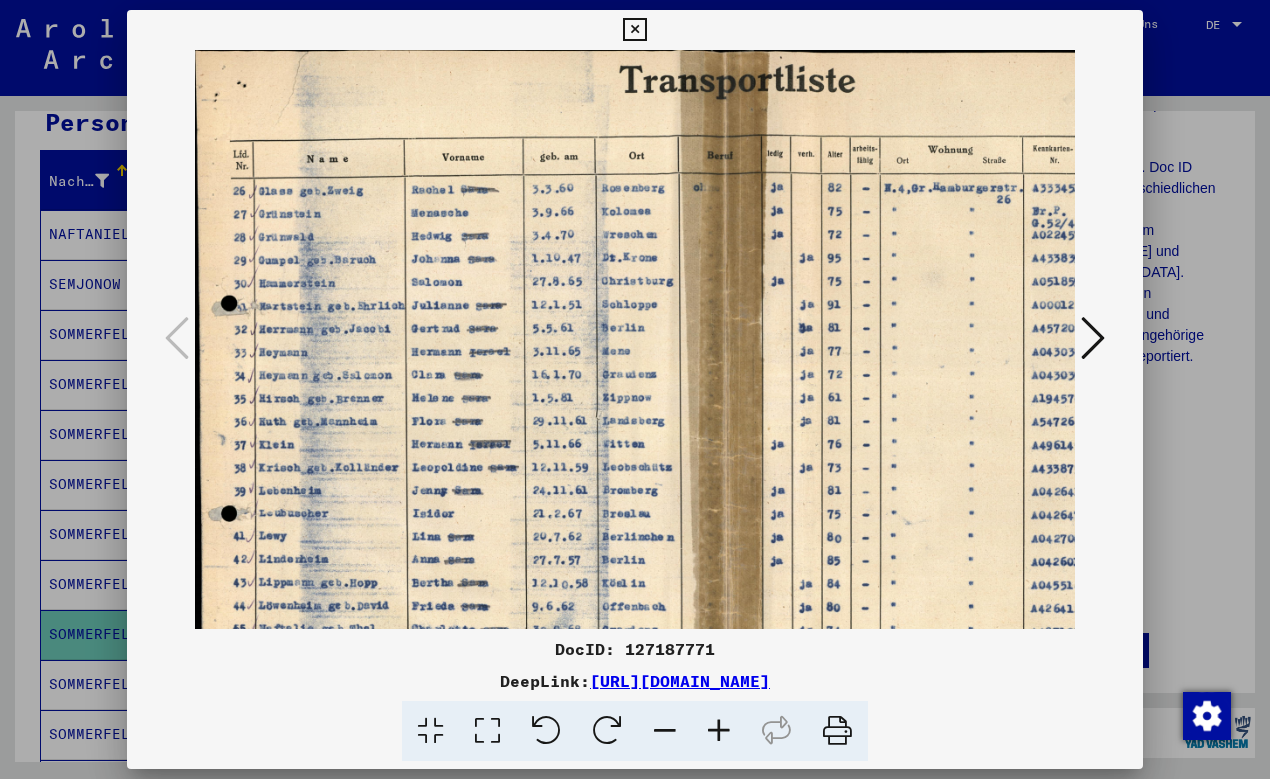 click at bounding box center [719, 731] 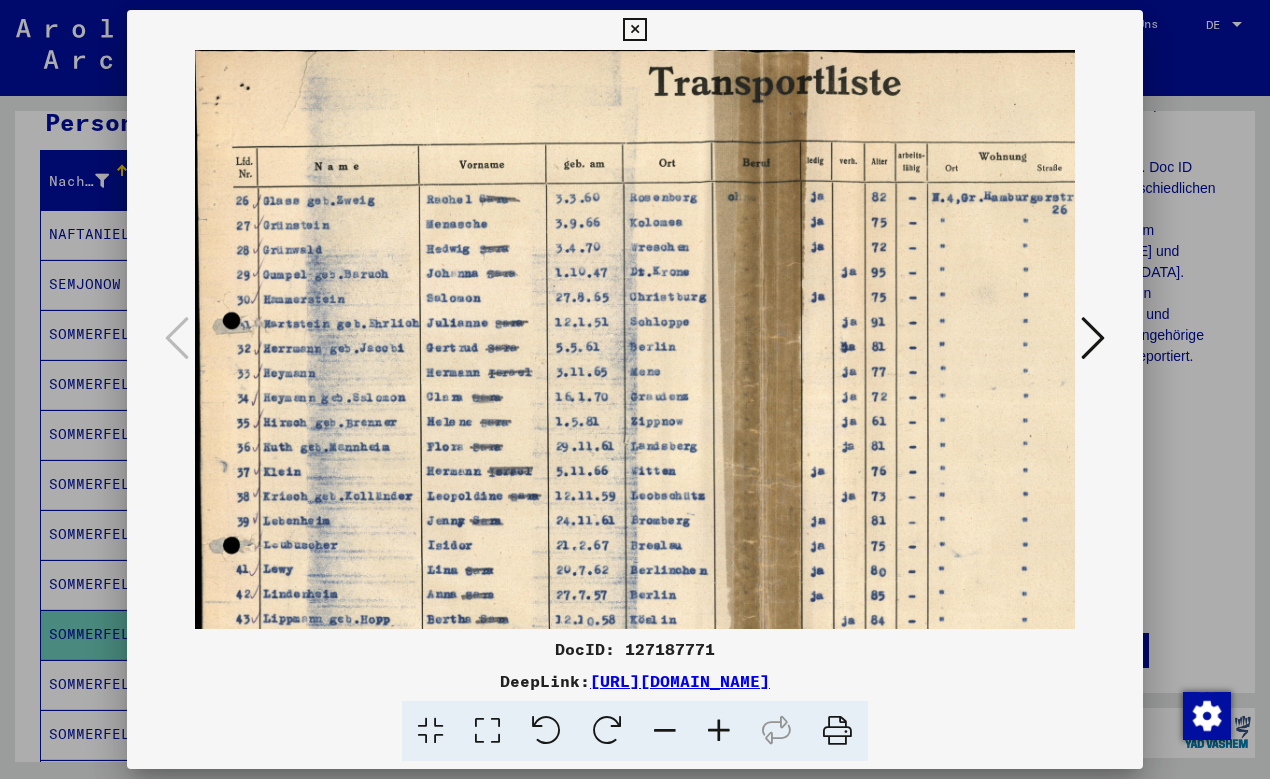 click at bounding box center [719, 731] 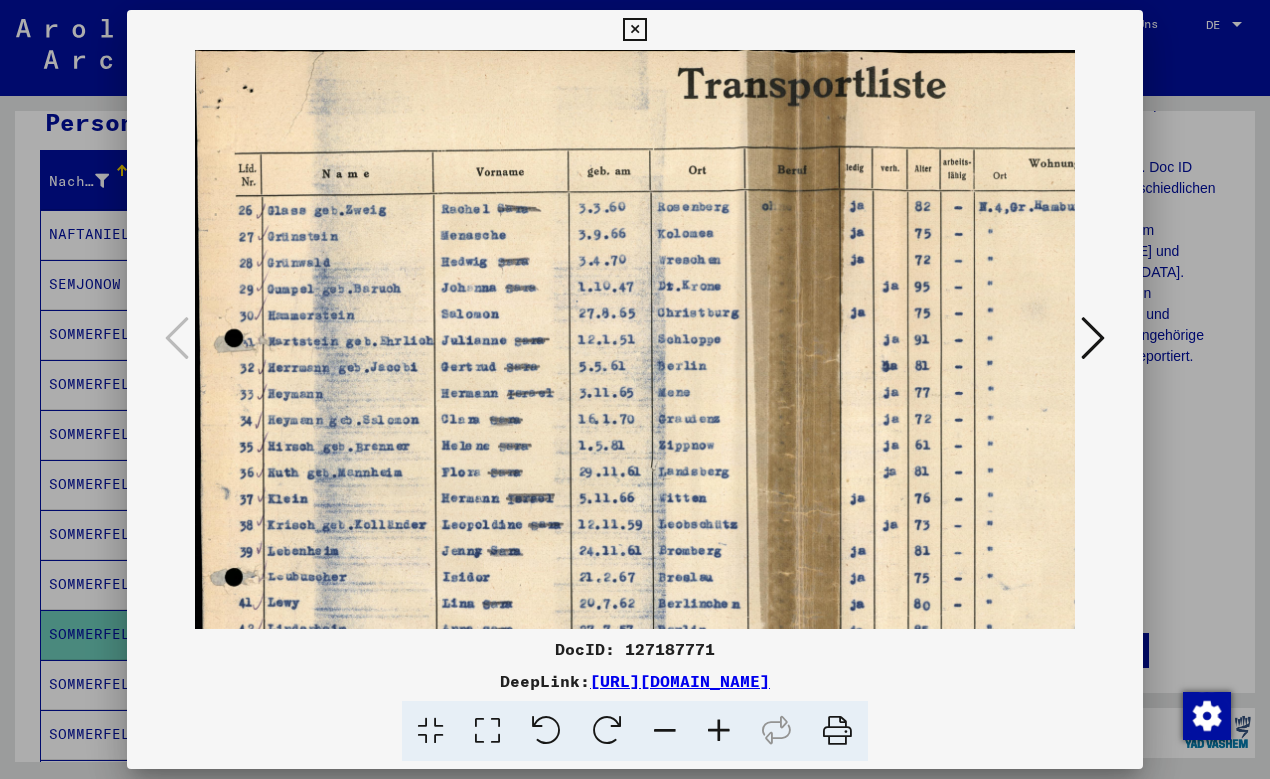 click at bounding box center [719, 731] 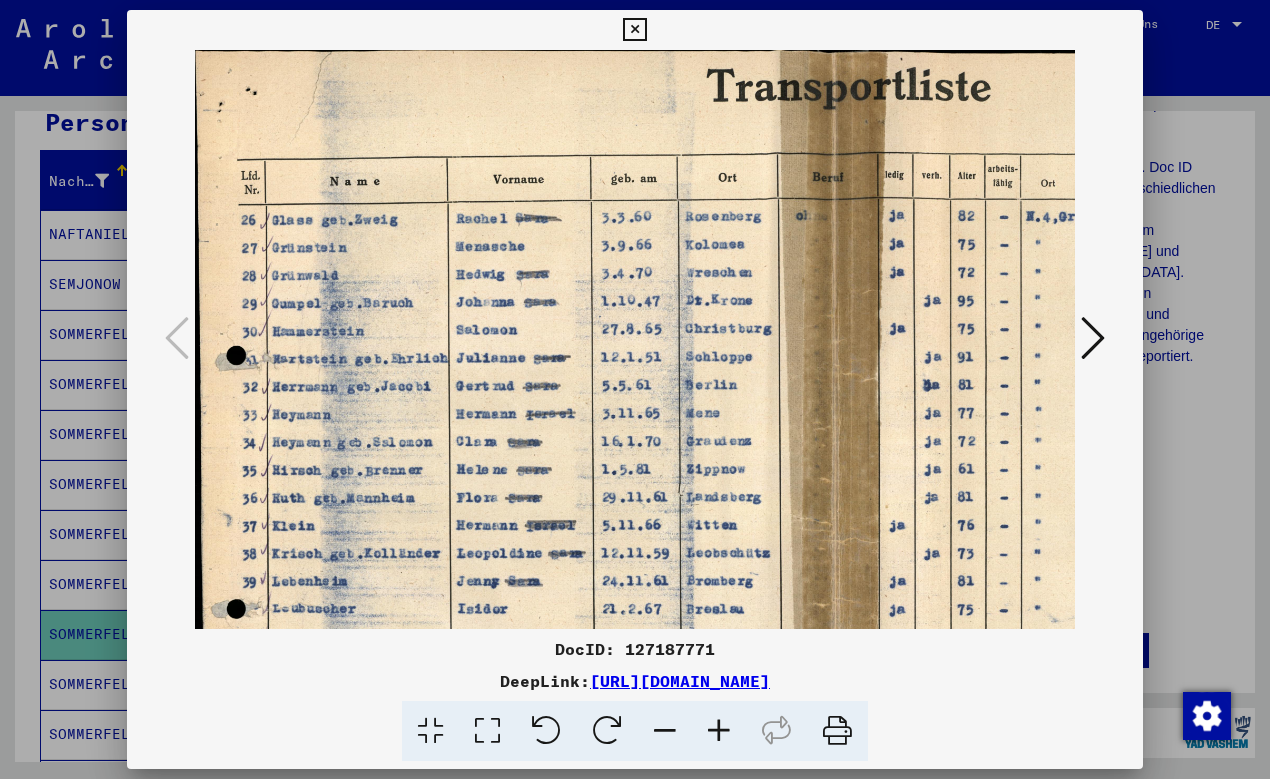 click at bounding box center (719, 731) 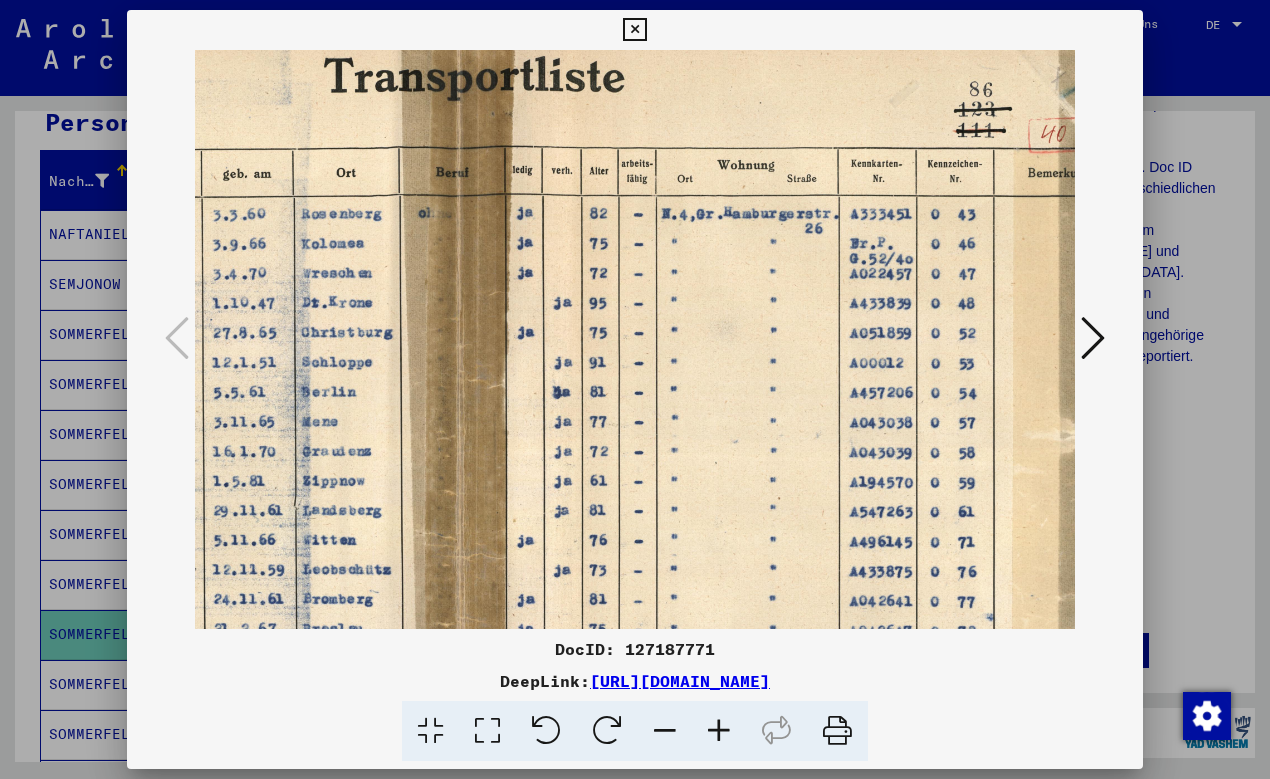 scroll, scrollTop: 18, scrollLeft: 388, axis: both 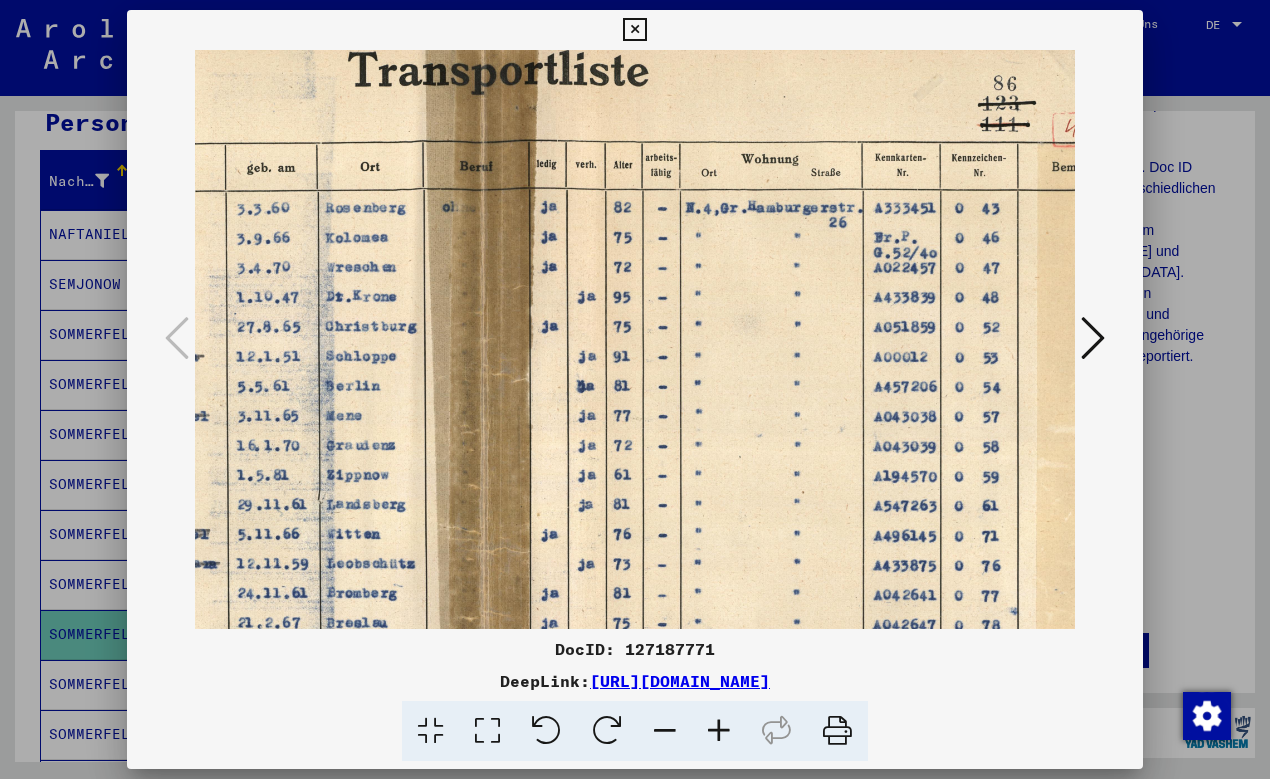 drag, startPoint x: 885, startPoint y: 366, endPoint x: 427, endPoint y: 457, distance: 466.95288 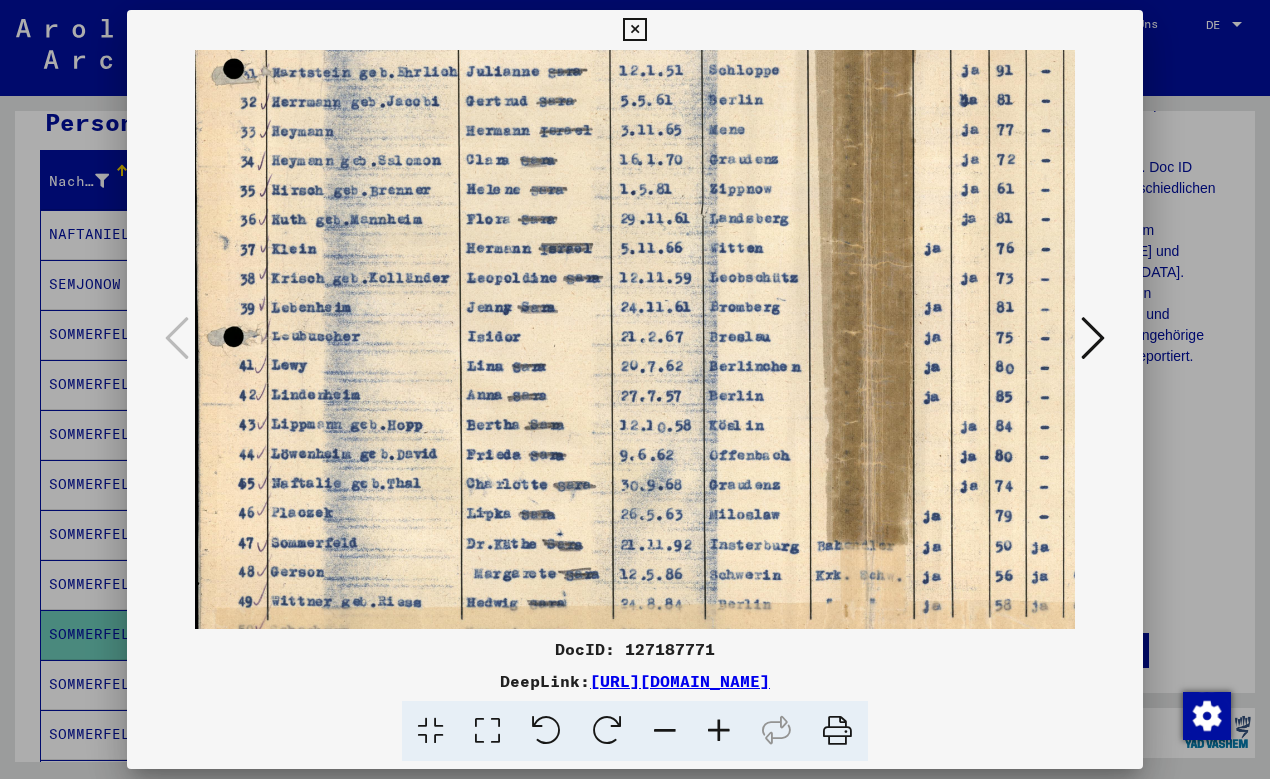 drag, startPoint x: 521, startPoint y: 587, endPoint x: 904, endPoint y: 300, distance: 478.60004 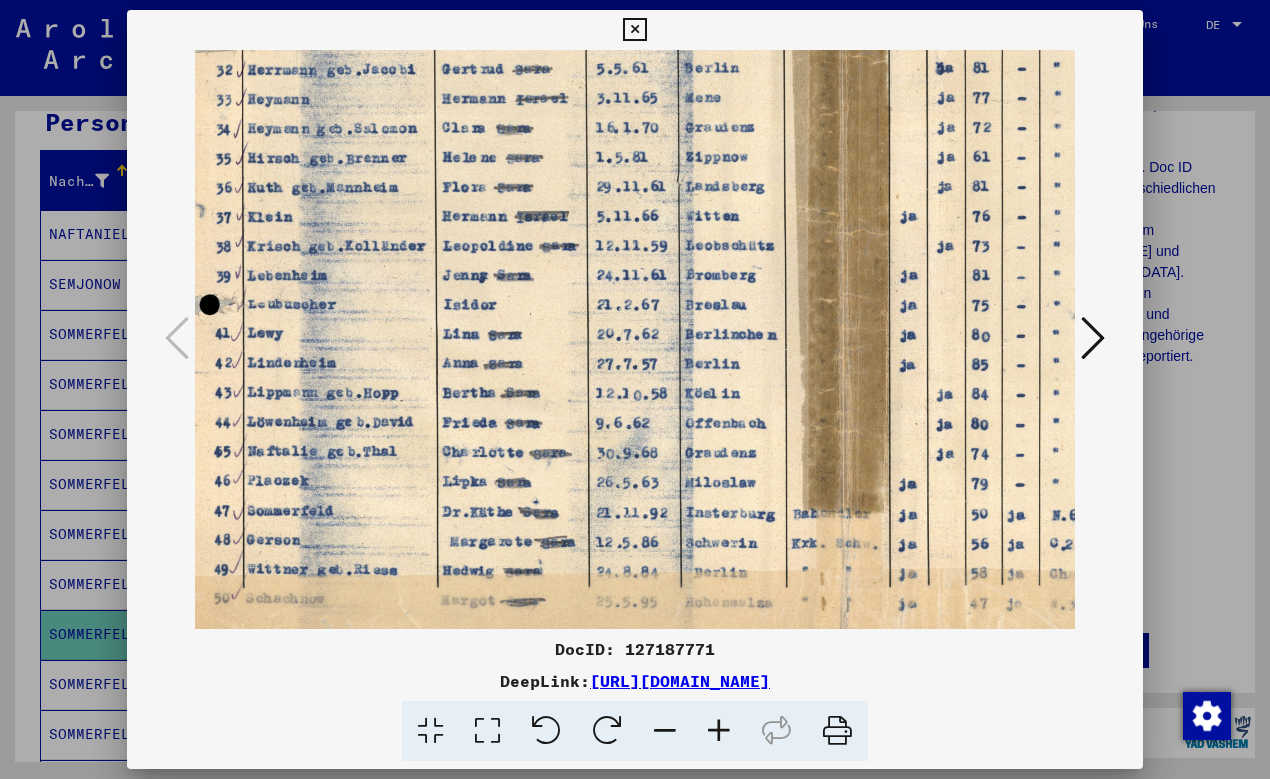 drag, startPoint x: 874, startPoint y: 519, endPoint x: 847, endPoint y: 485, distance: 43.416588 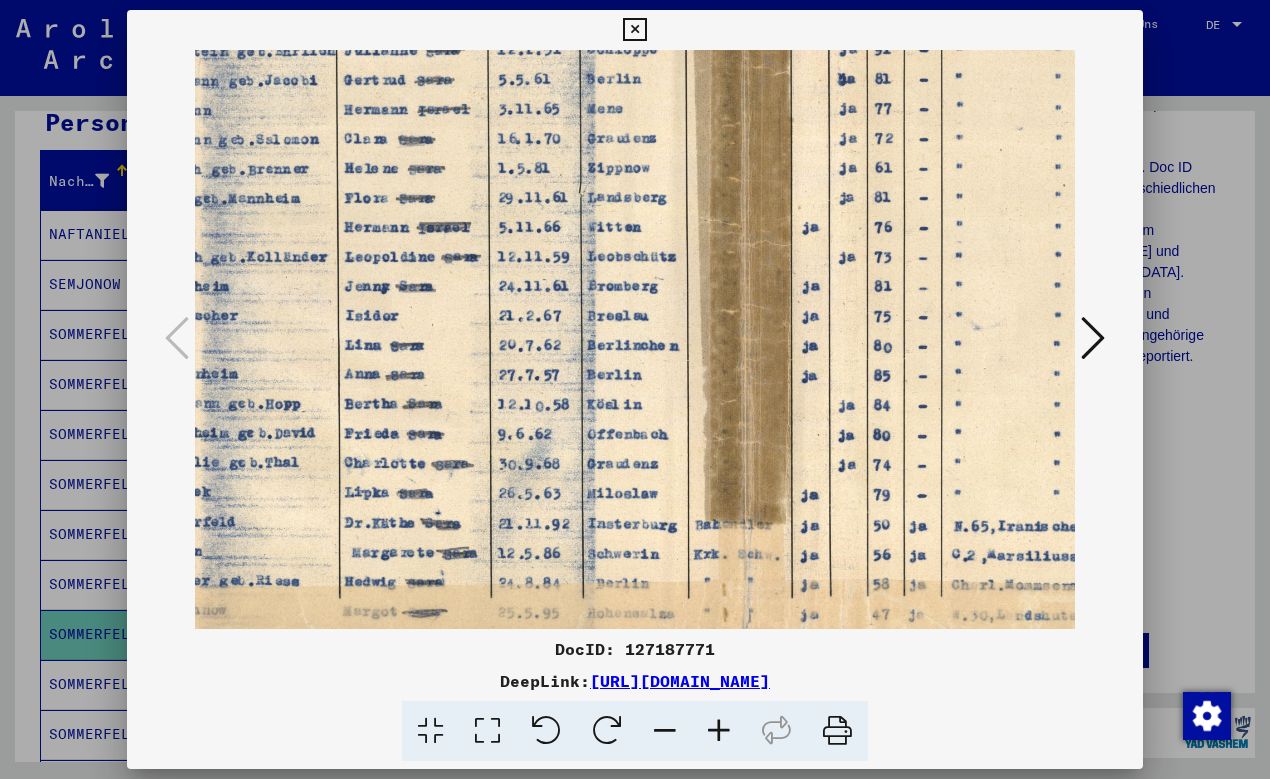drag, startPoint x: 855, startPoint y: 519, endPoint x: 754, endPoint y: 535, distance: 102.259476 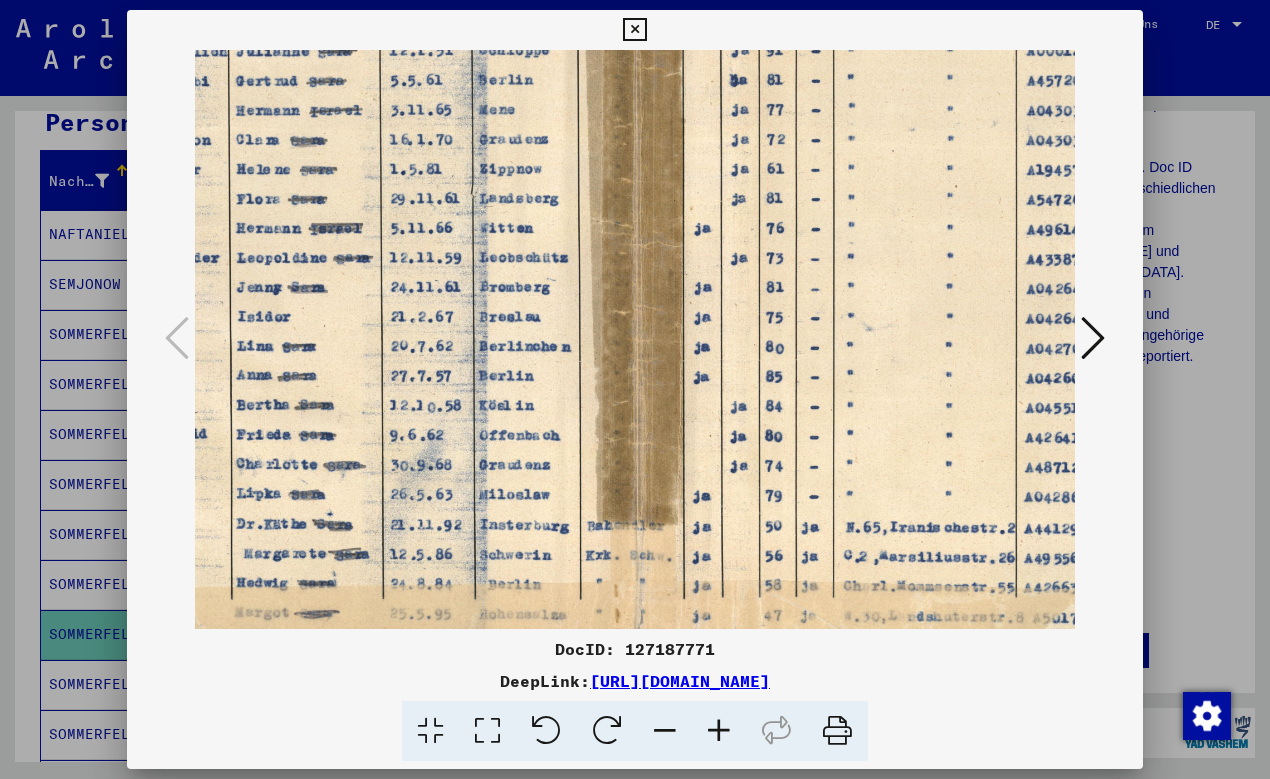 scroll, scrollTop: 324, scrollLeft: 237, axis: both 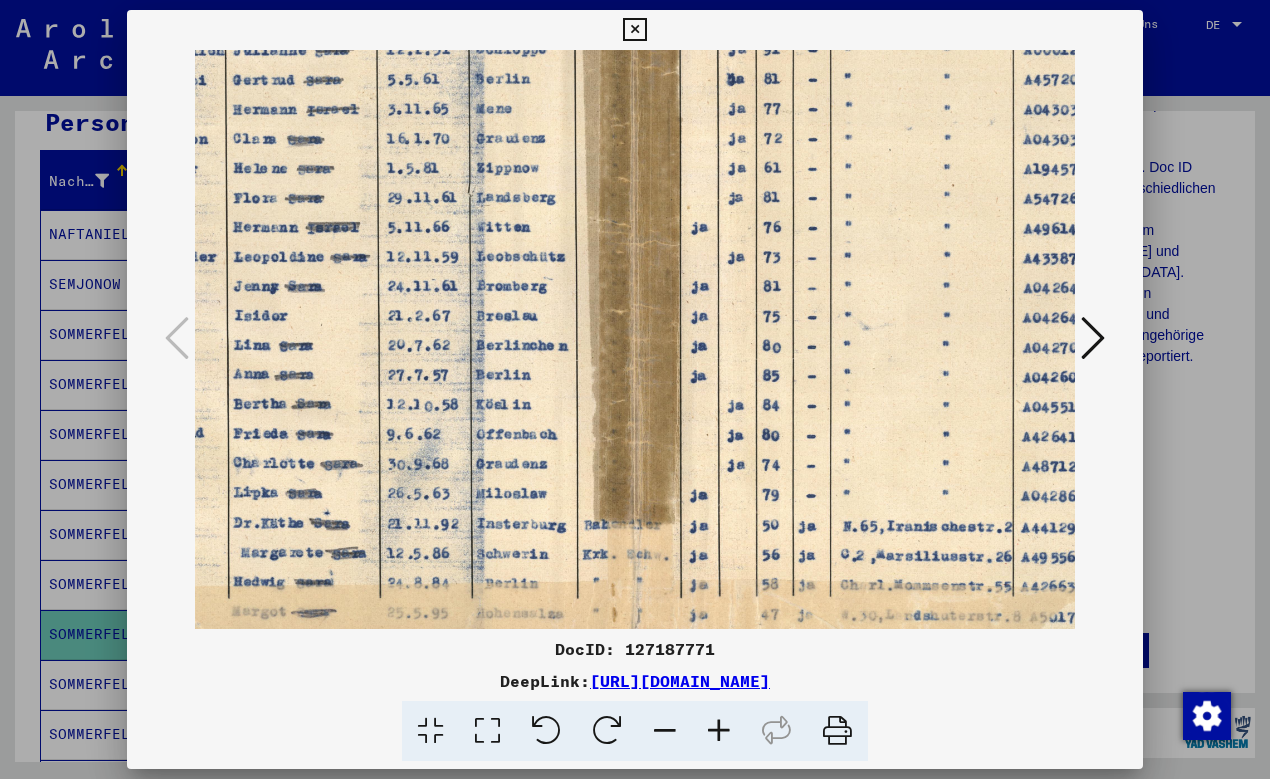 drag, startPoint x: 817, startPoint y: 519, endPoint x: 708, endPoint y: 518, distance: 109.004585 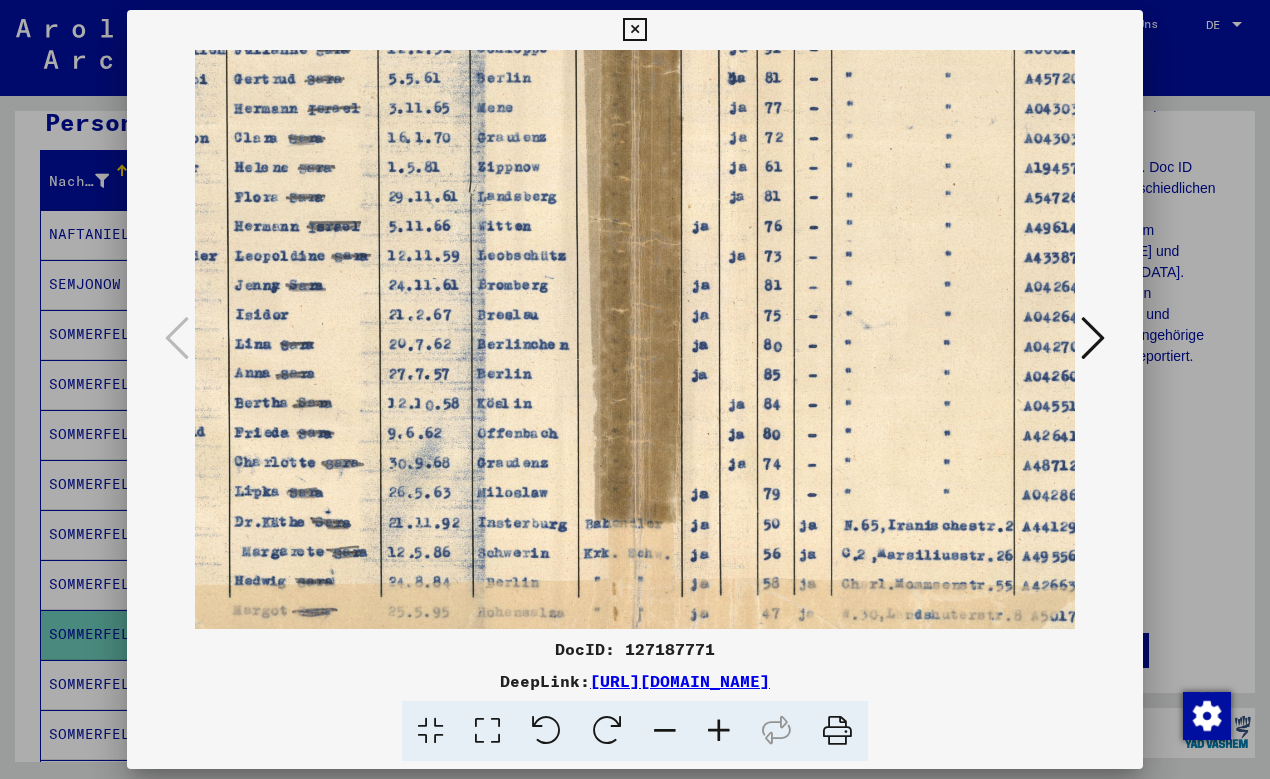 click at bounding box center (634, 30) 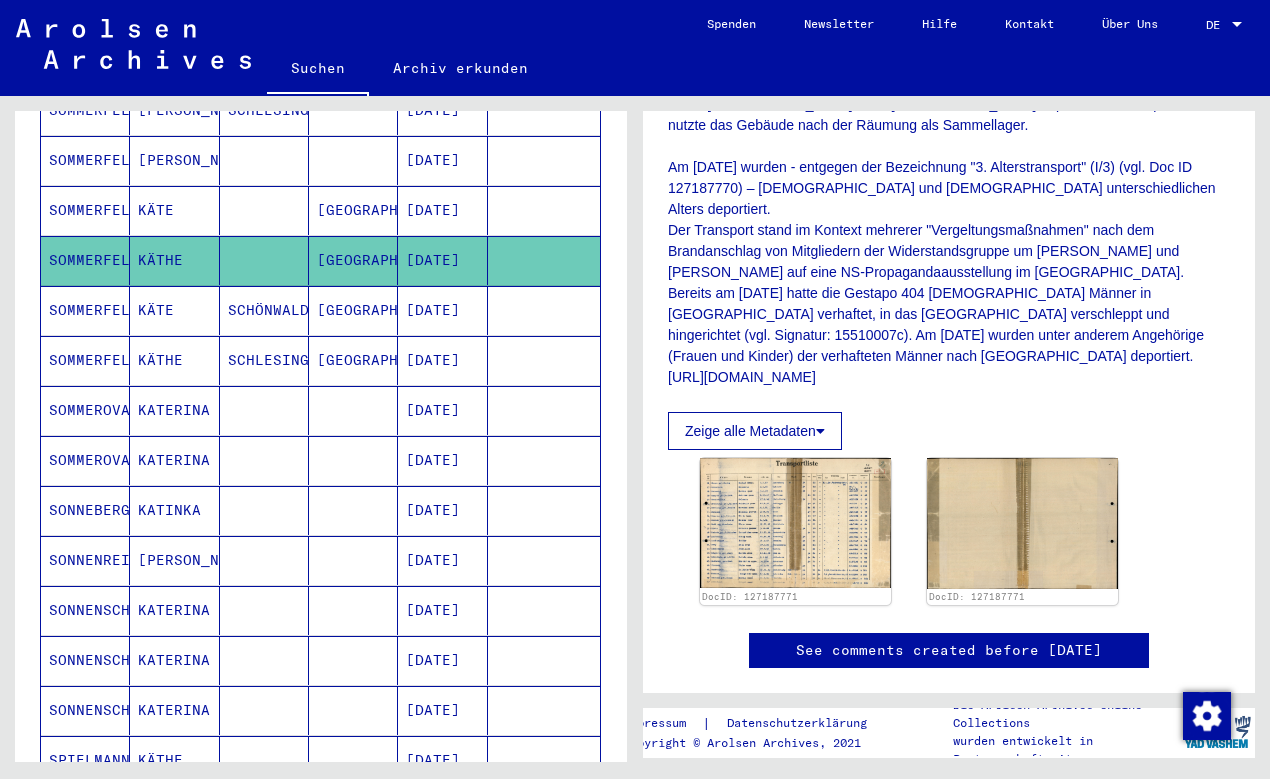 scroll, scrollTop: 540, scrollLeft: 0, axis: vertical 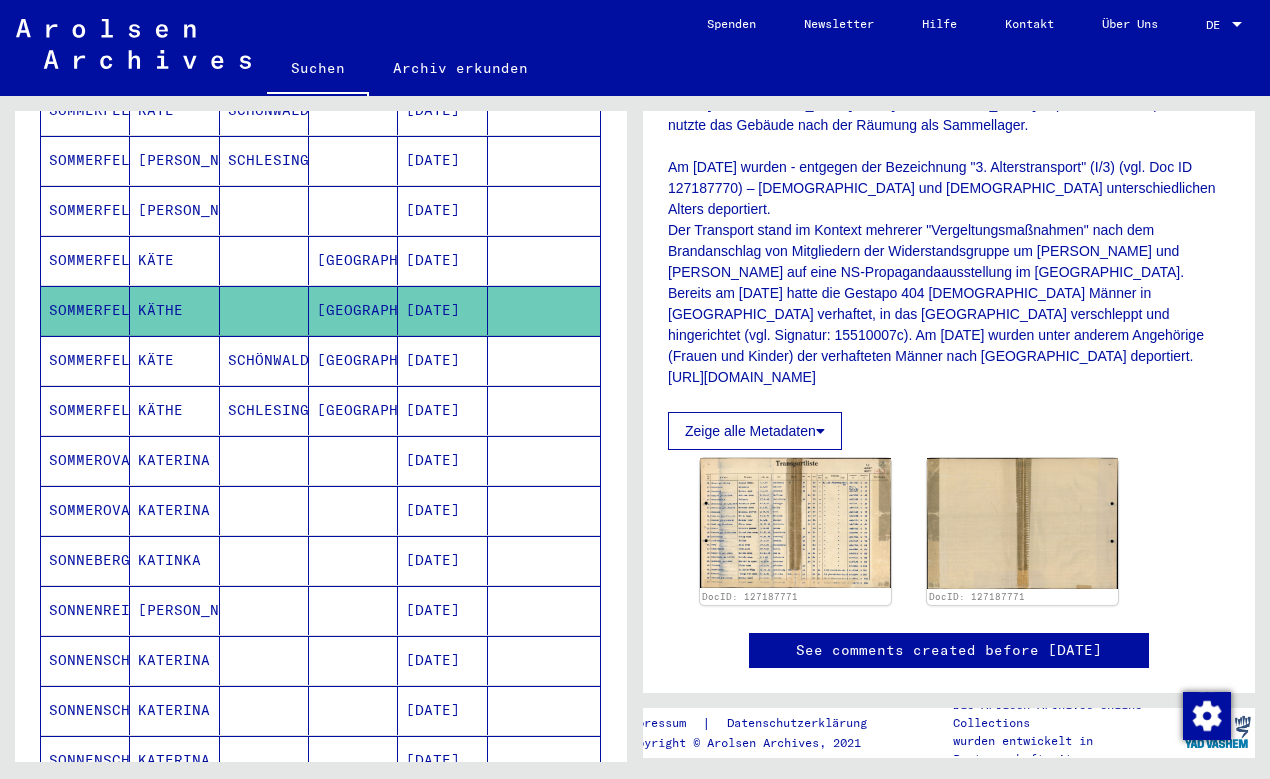 click on "[GEOGRAPHIC_DATA]" at bounding box center (353, 410) 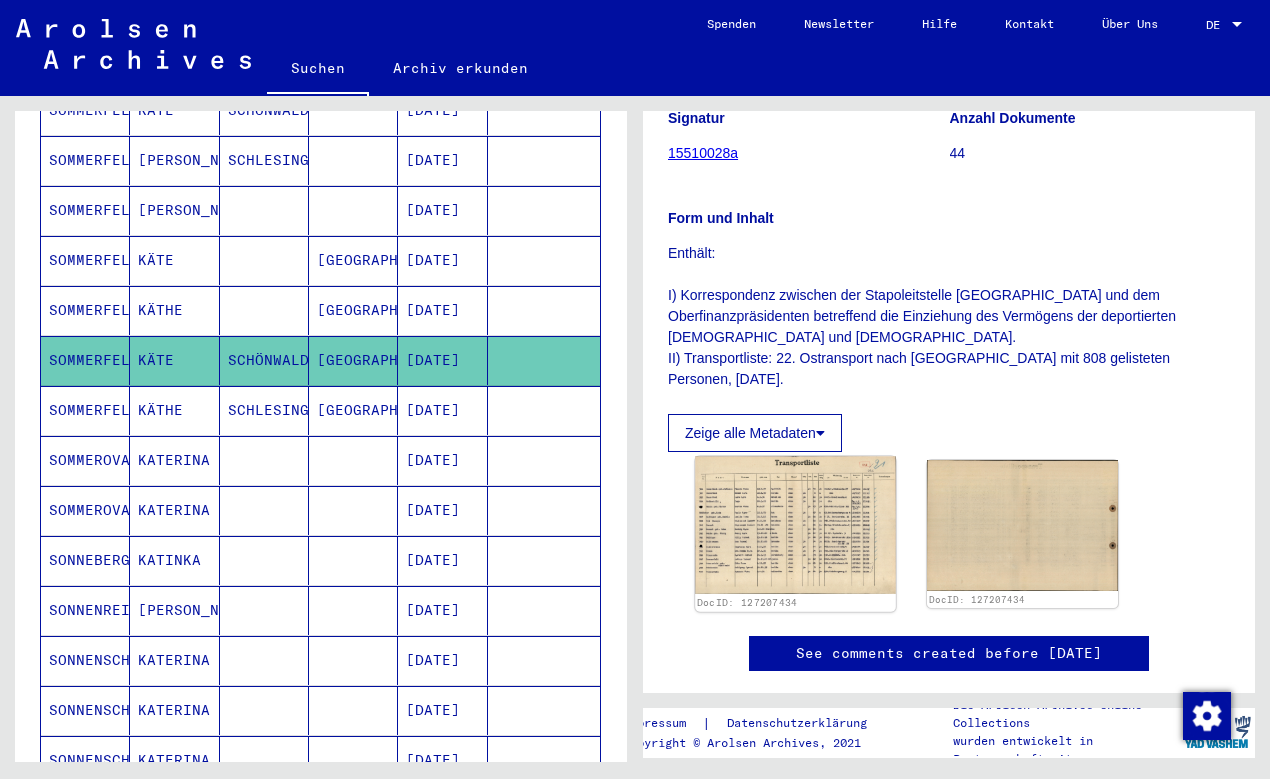 scroll, scrollTop: 432, scrollLeft: 0, axis: vertical 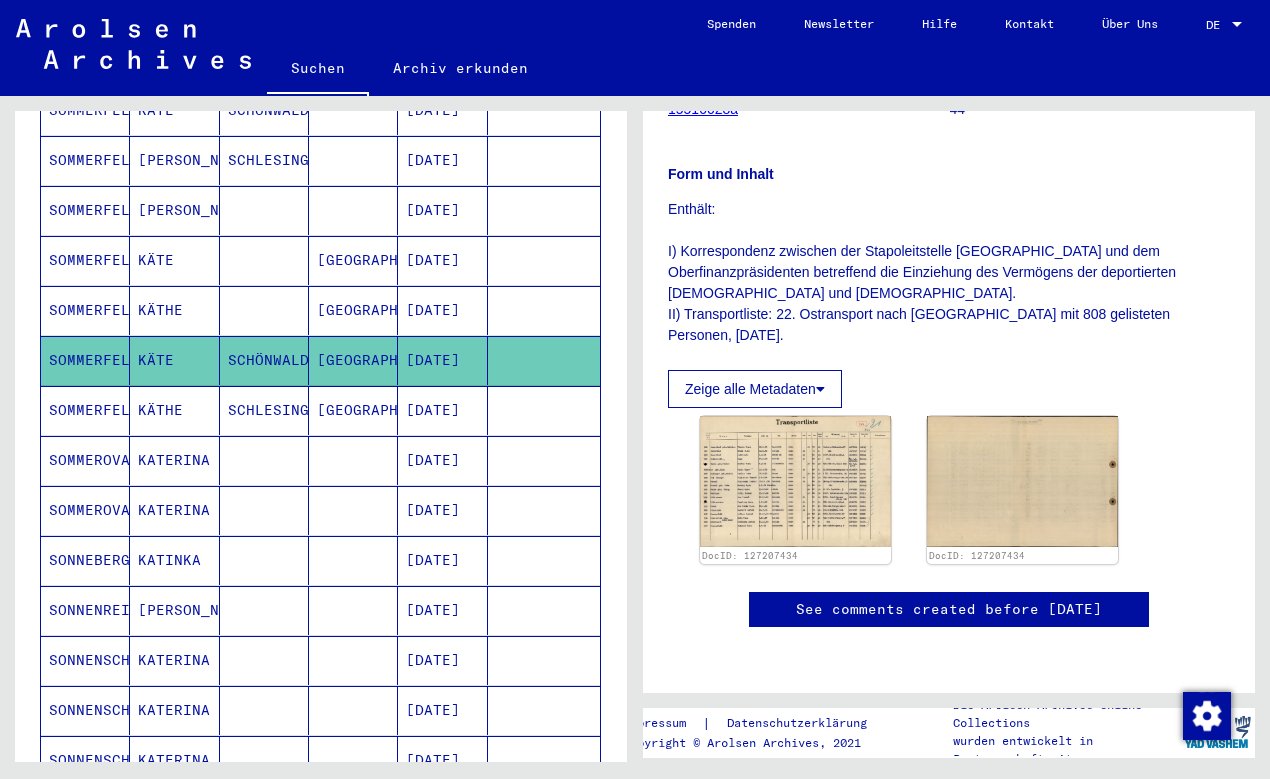 click on "[GEOGRAPHIC_DATA]" at bounding box center [353, 460] 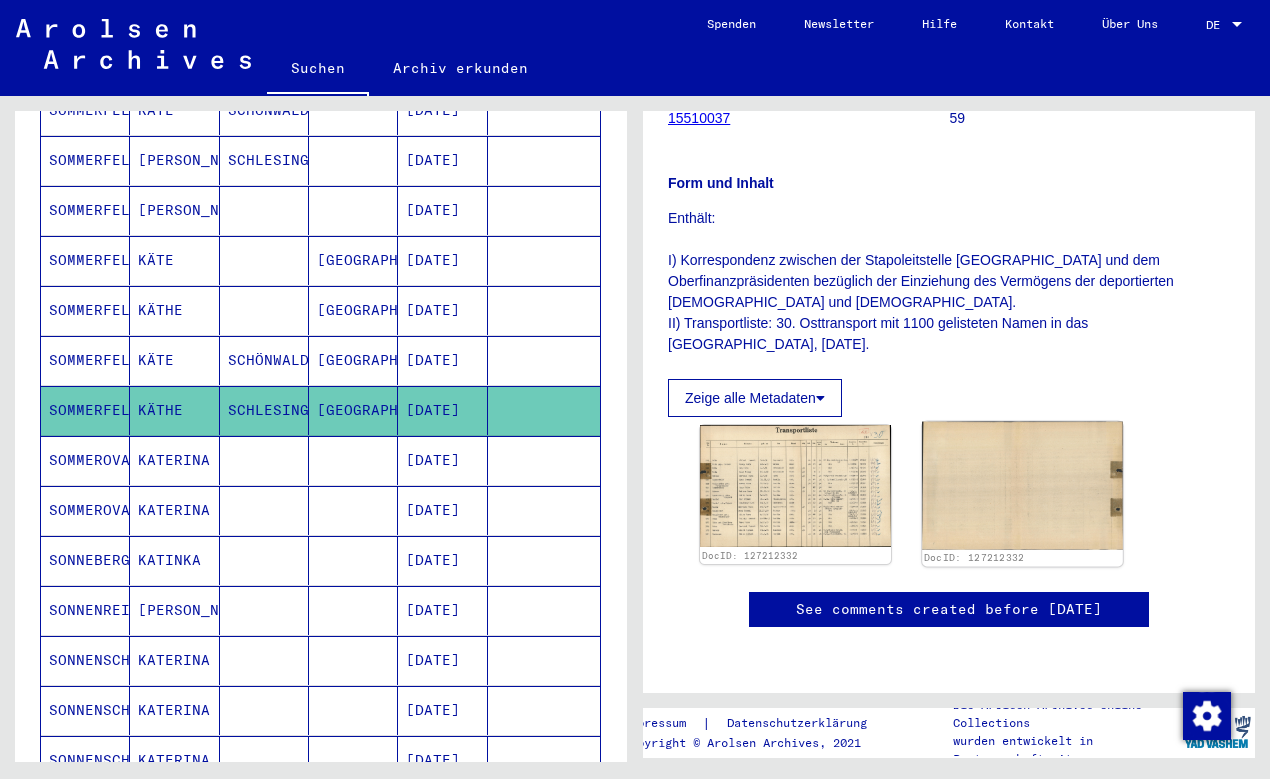 scroll, scrollTop: 324, scrollLeft: 0, axis: vertical 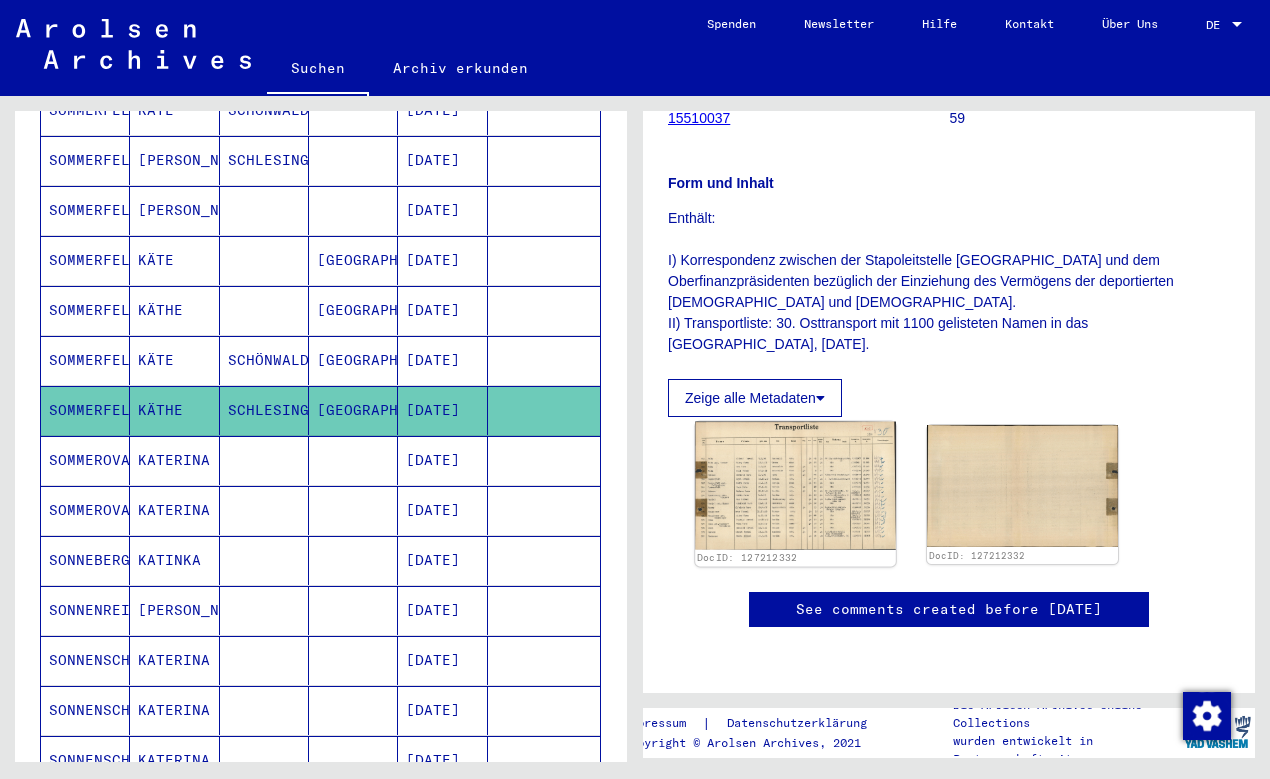 click 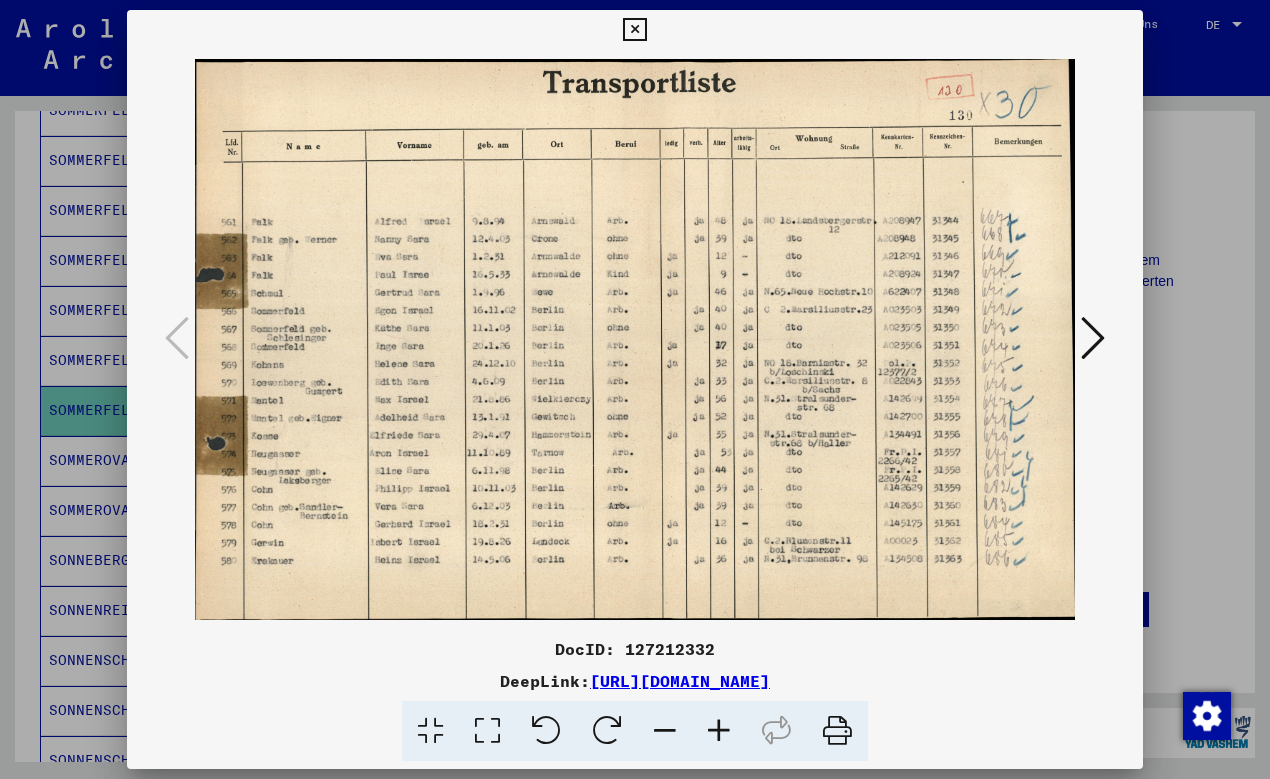 click at bounding box center [719, 731] 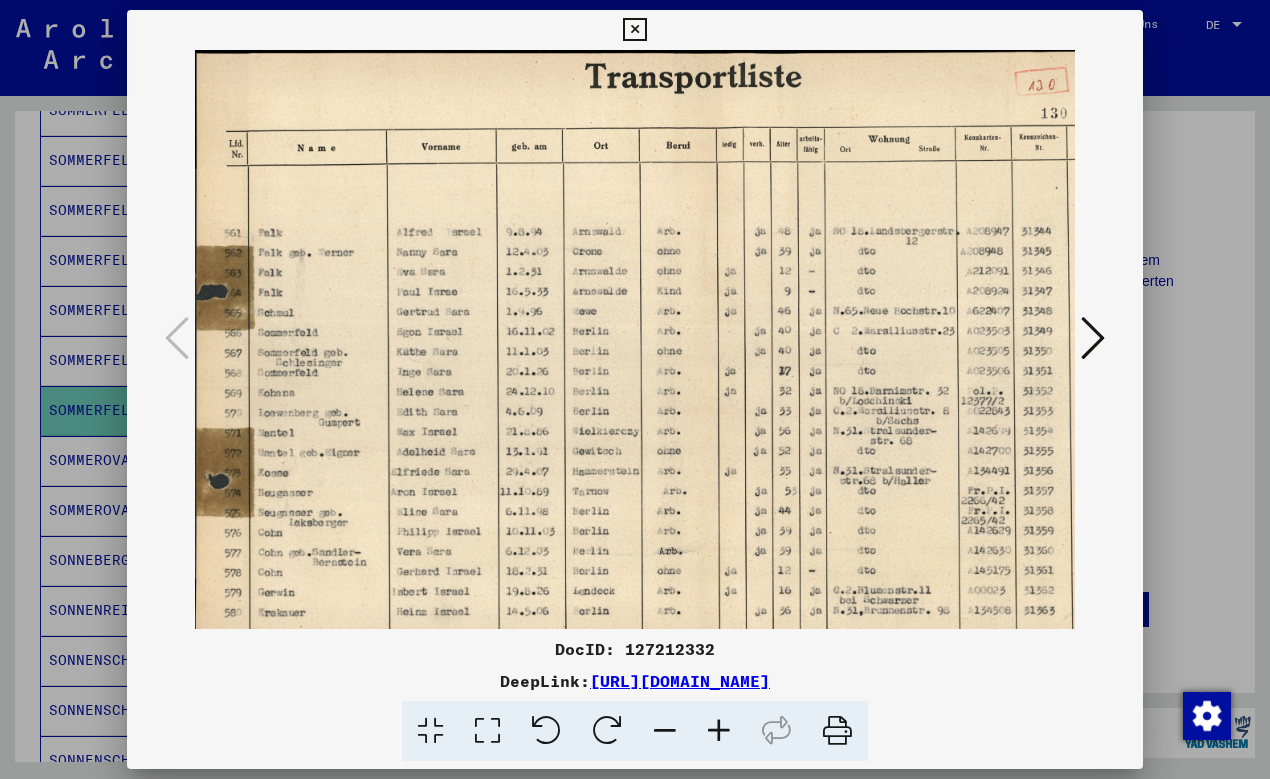 click at bounding box center (719, 731) 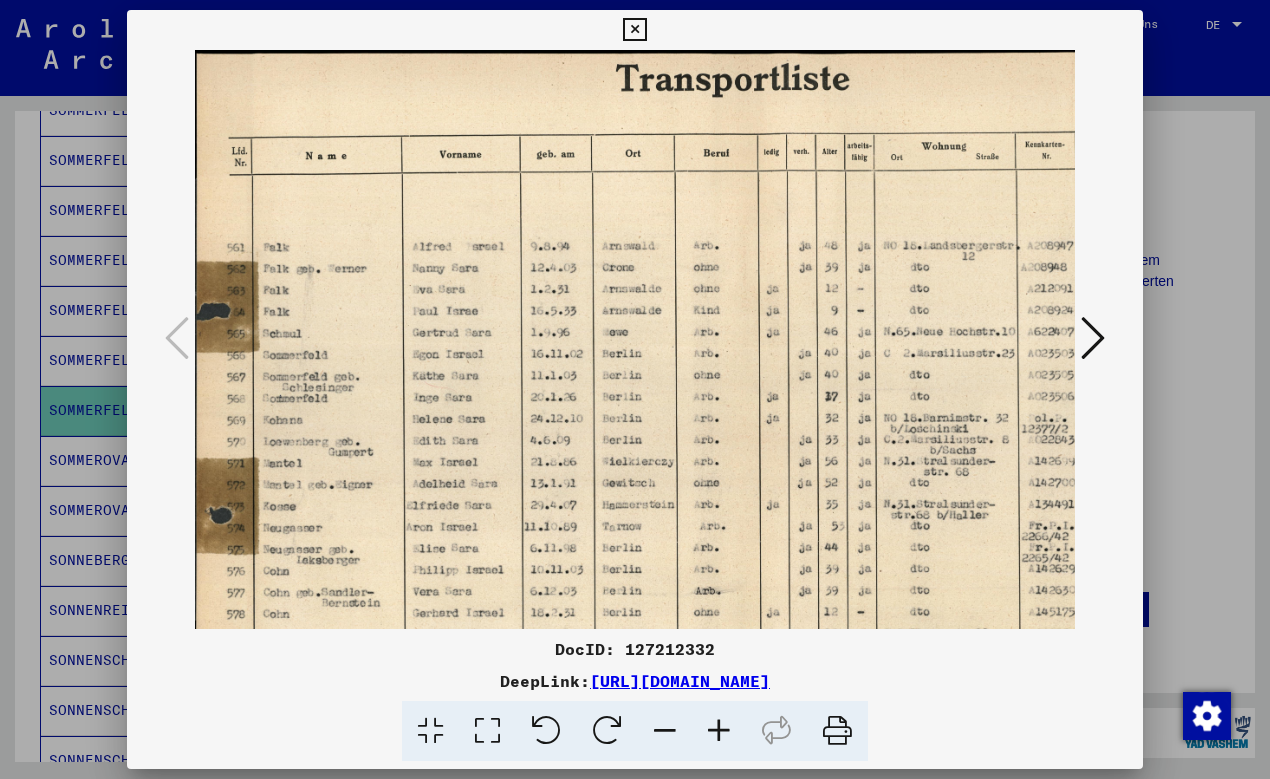 click at bounding box center (719, 731) 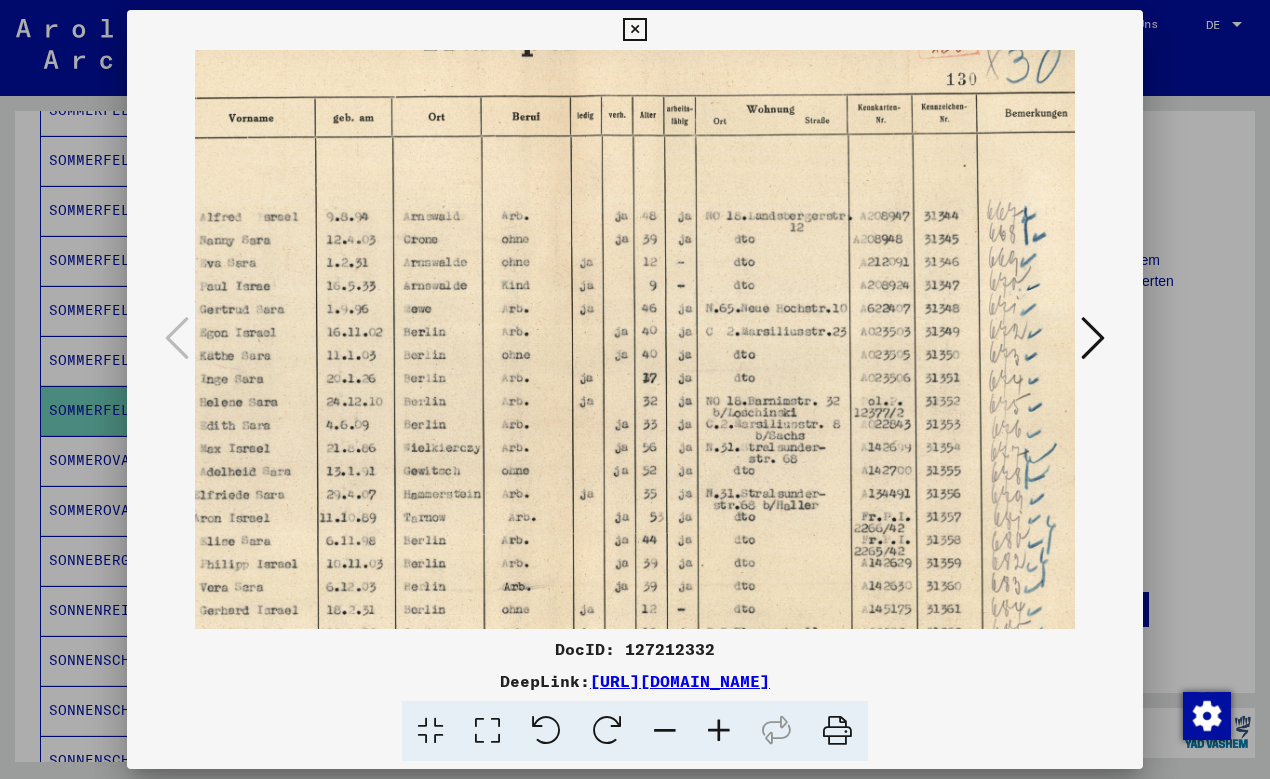 drag, startPoint x: 911, startPoint y: 502, endPoint x: 681, endPoint y: 458, distance: 234.17088 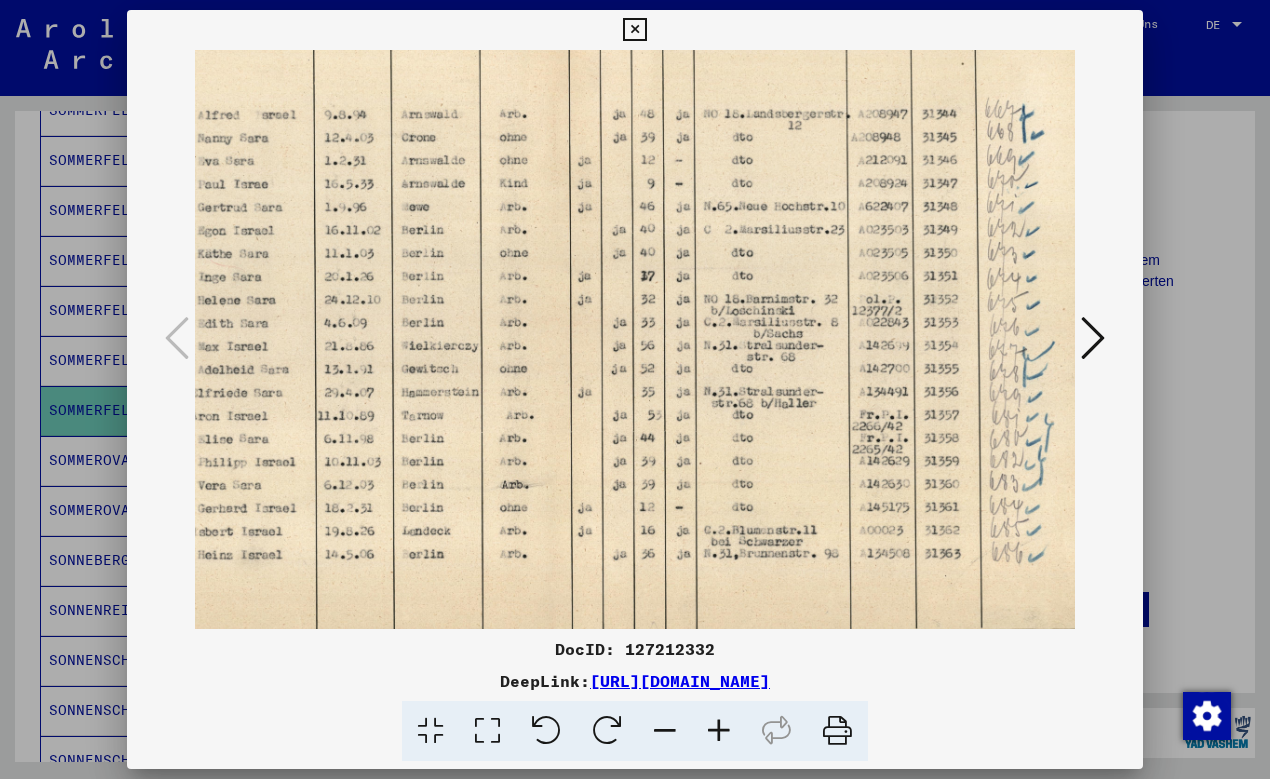 scroll, scrollTop: 150, scrollLeft: 231, axis: both 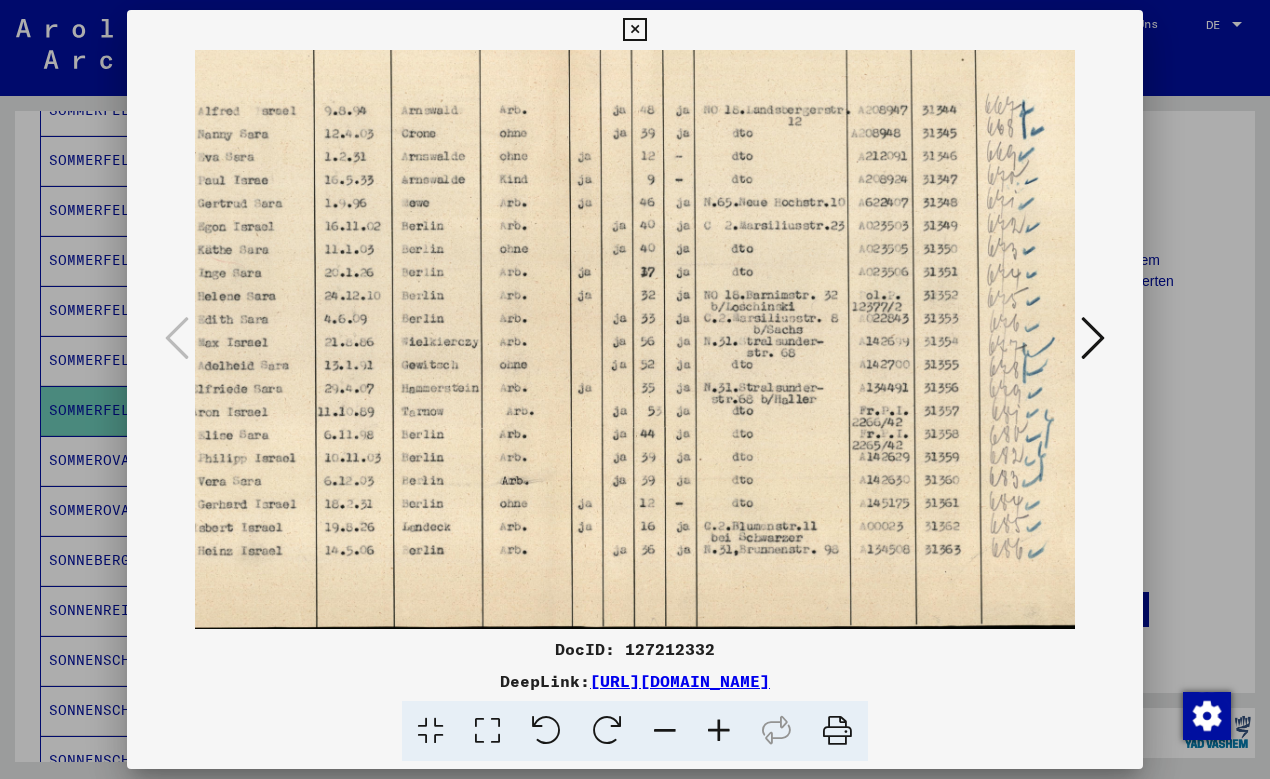 drag, startPoint x: 827, startPoint y: 548, endPoint x: 826, endPoint y: 424, distance: 124.004036 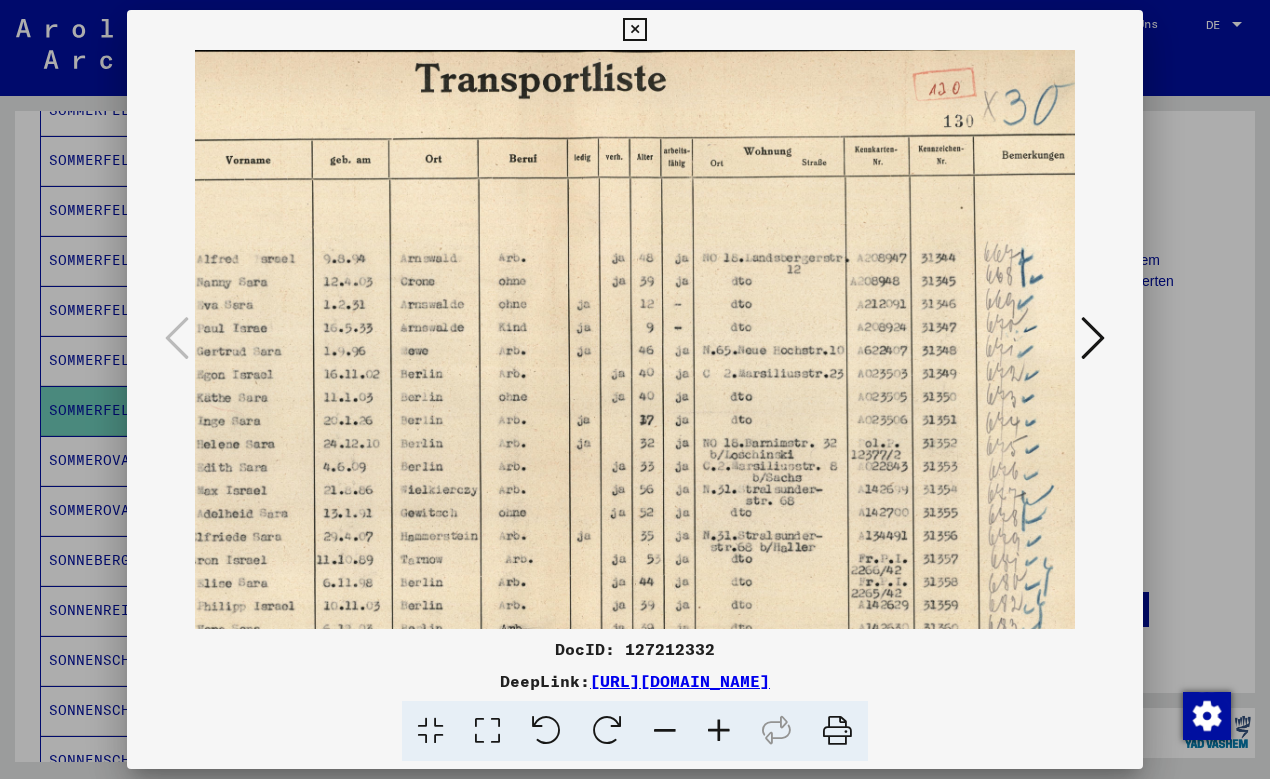 scroll, scrollTop: 0, scrollLeft: 232, axis: horizontal 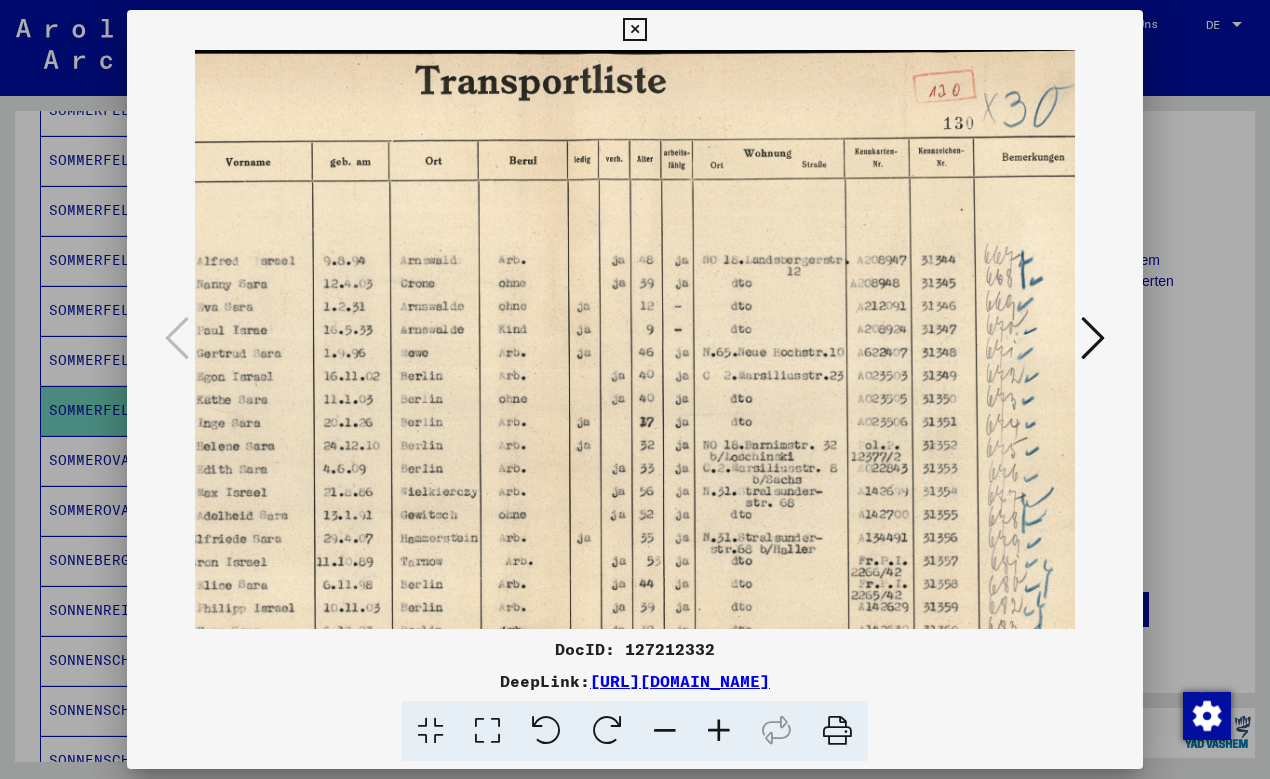 drag, startPoint x: 826, startPoint y: 424, endPoint x: 825, endPoint y: 594, distance: 170.00294 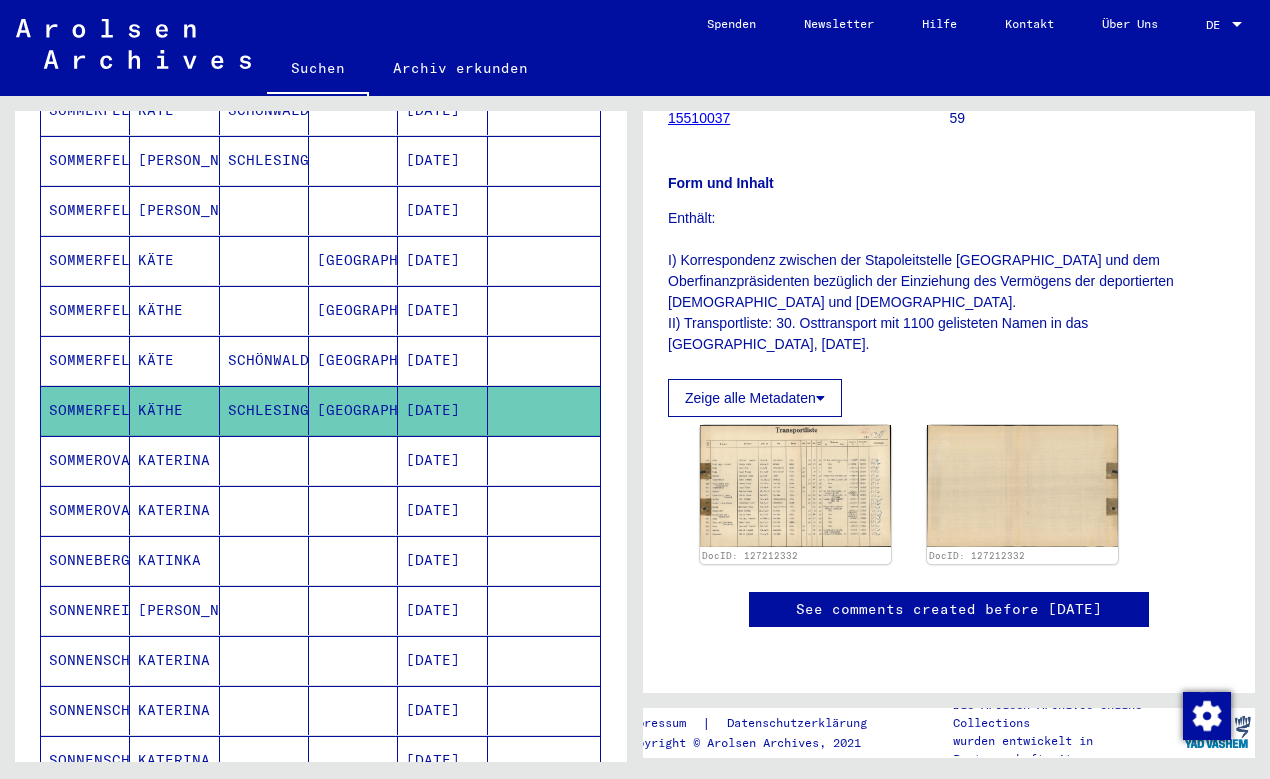 click on "[GEOGRAPHIC_DATA]" at bounding box center (353, 410) 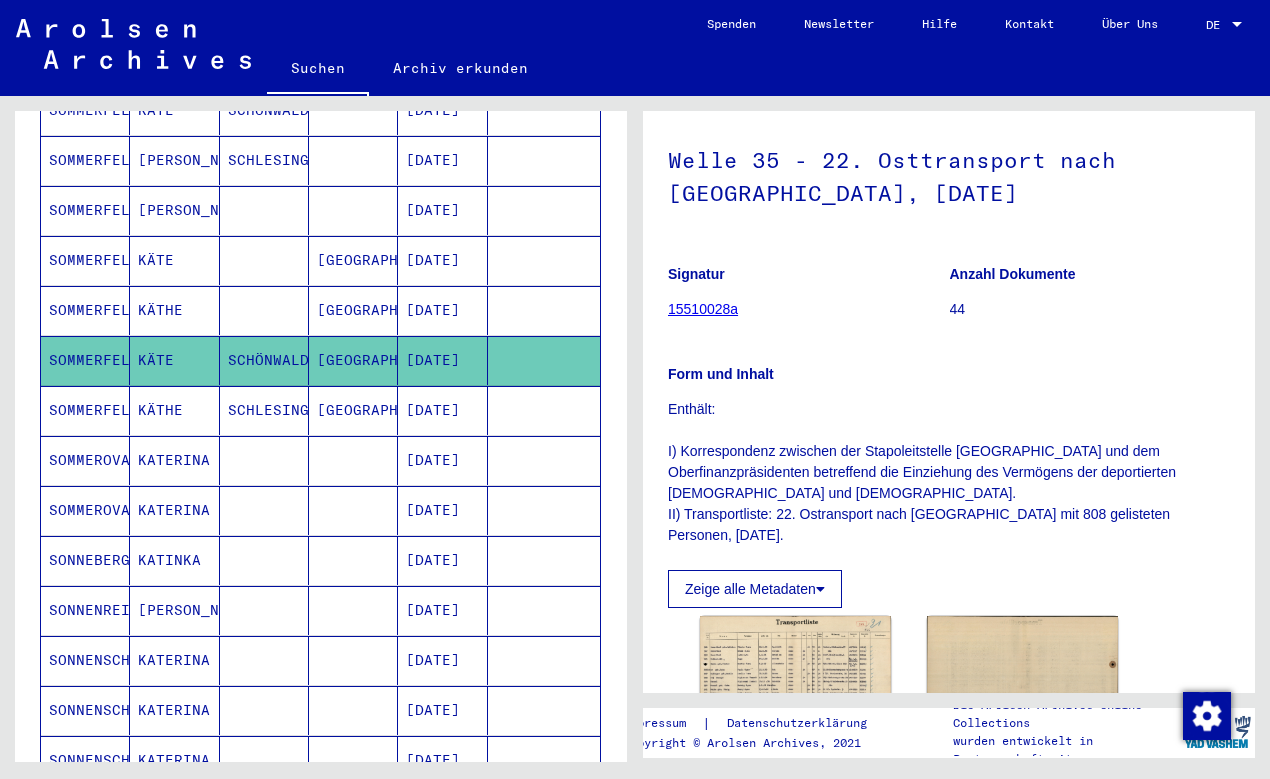 scroll, scrollTop: 324, scrollLeft: 0, axis: vertical 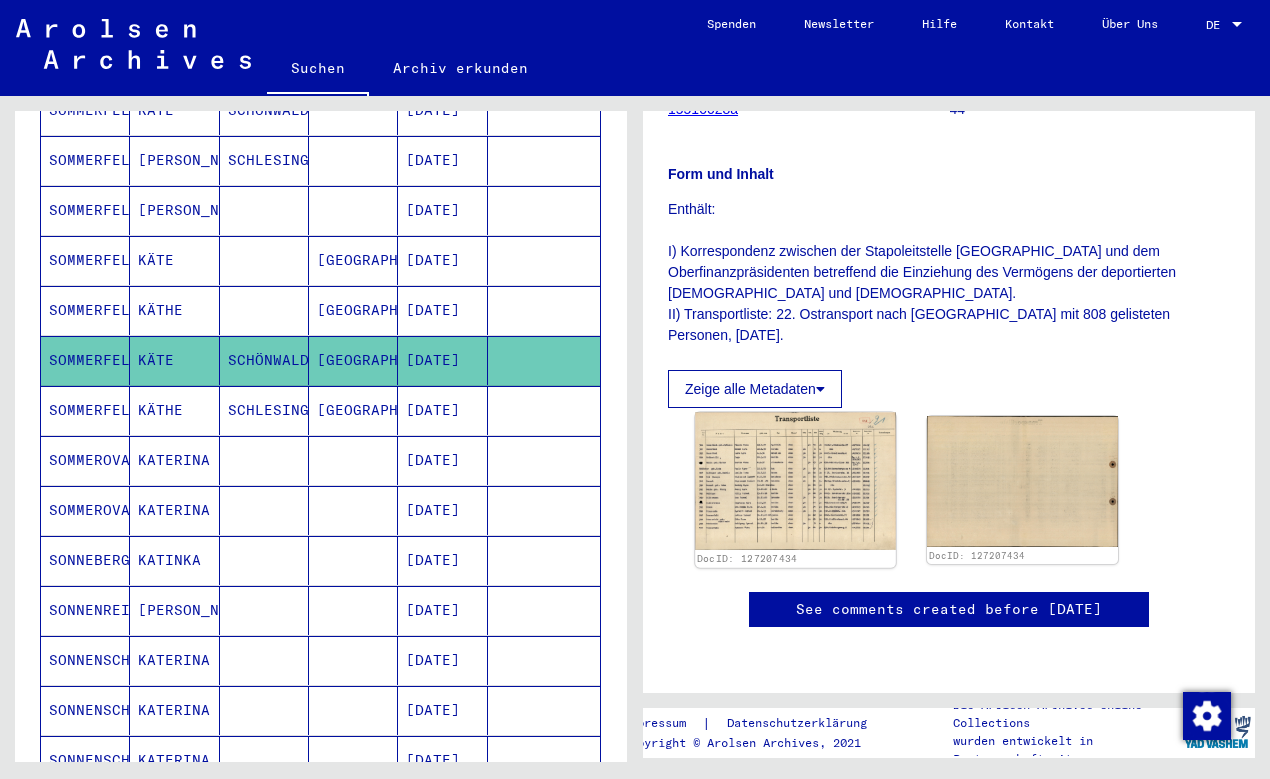 click 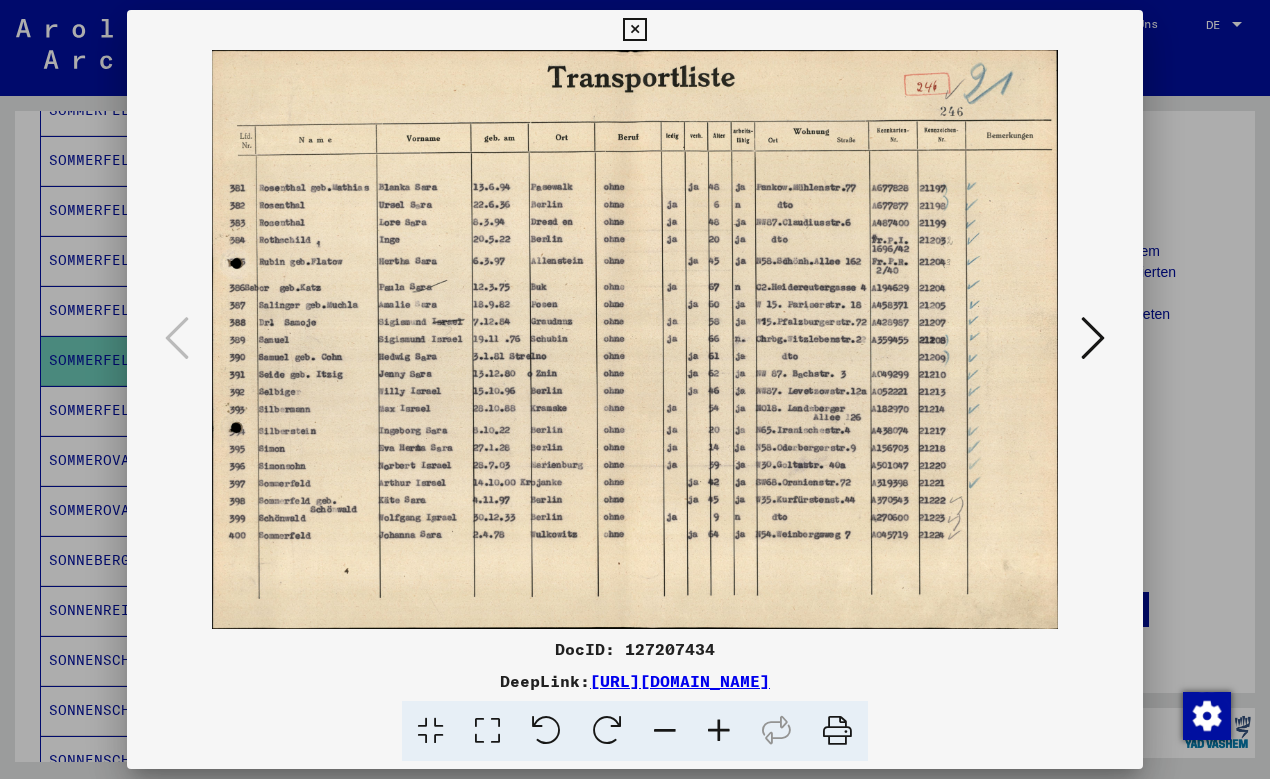 click at bounding box center (719, 731) 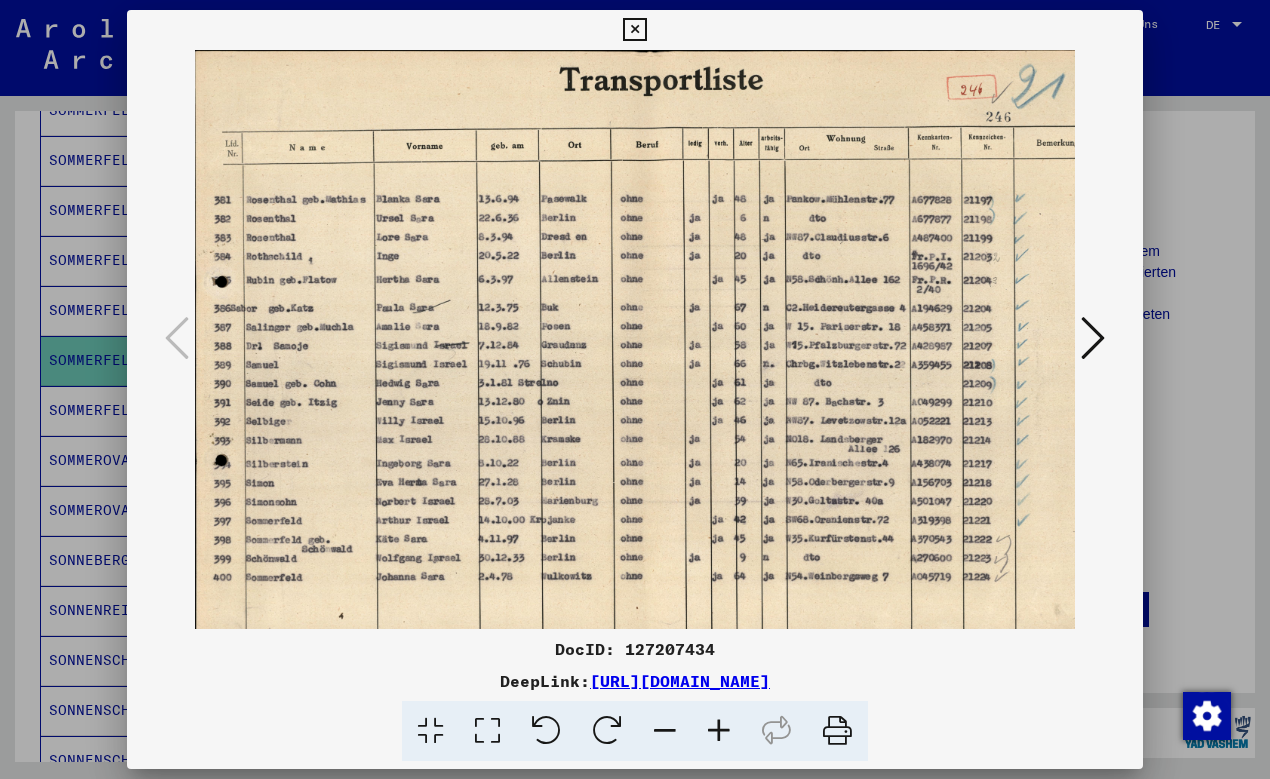 click at bounding box center (719, 731) 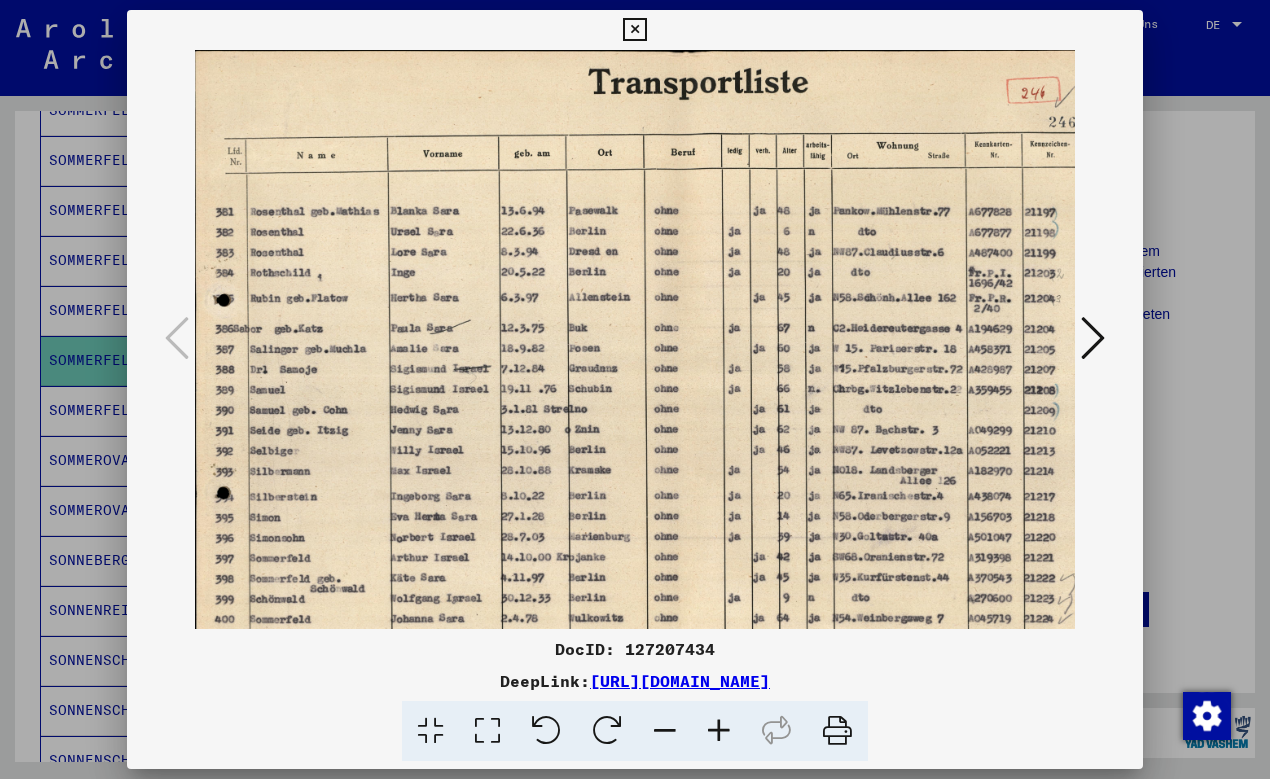 click at bounding box center [719, 731] 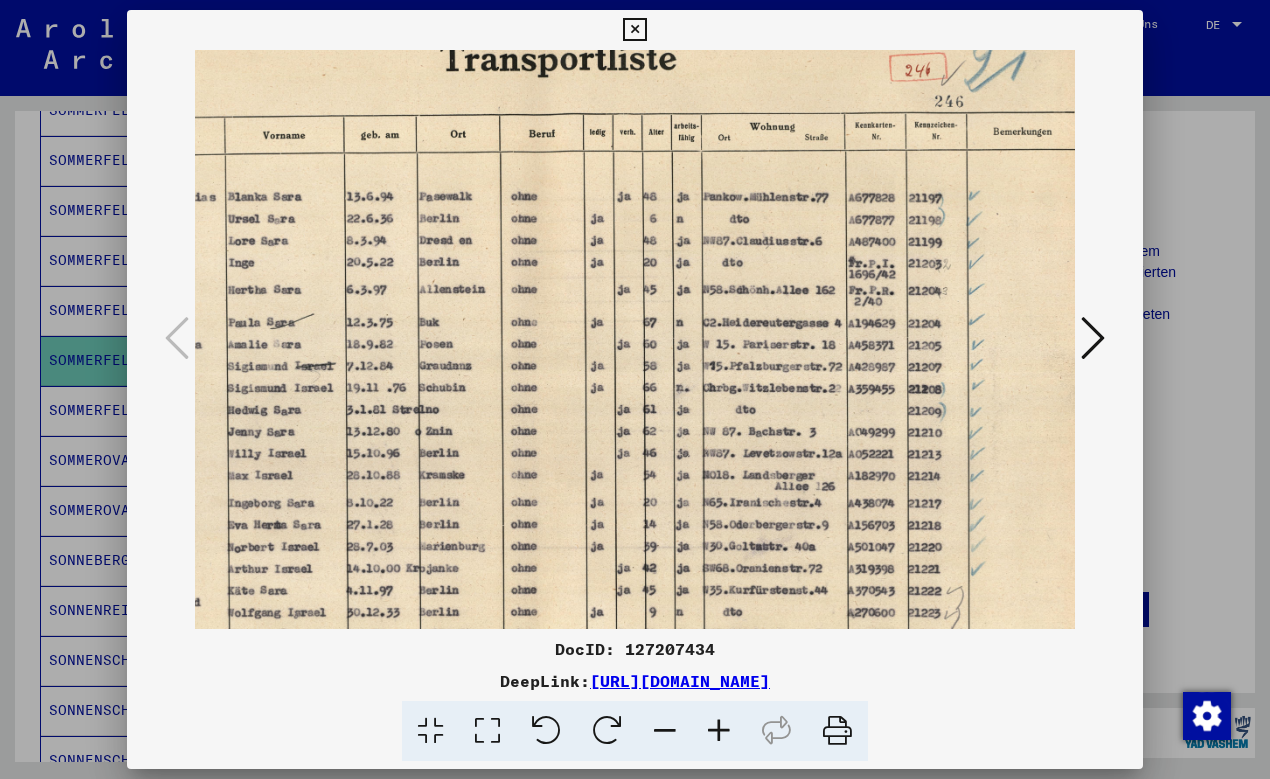 drag, startPoint x: 934, startPoint y: 512, endPoint x: 698, endPoint y: 444, distance: 245.6013 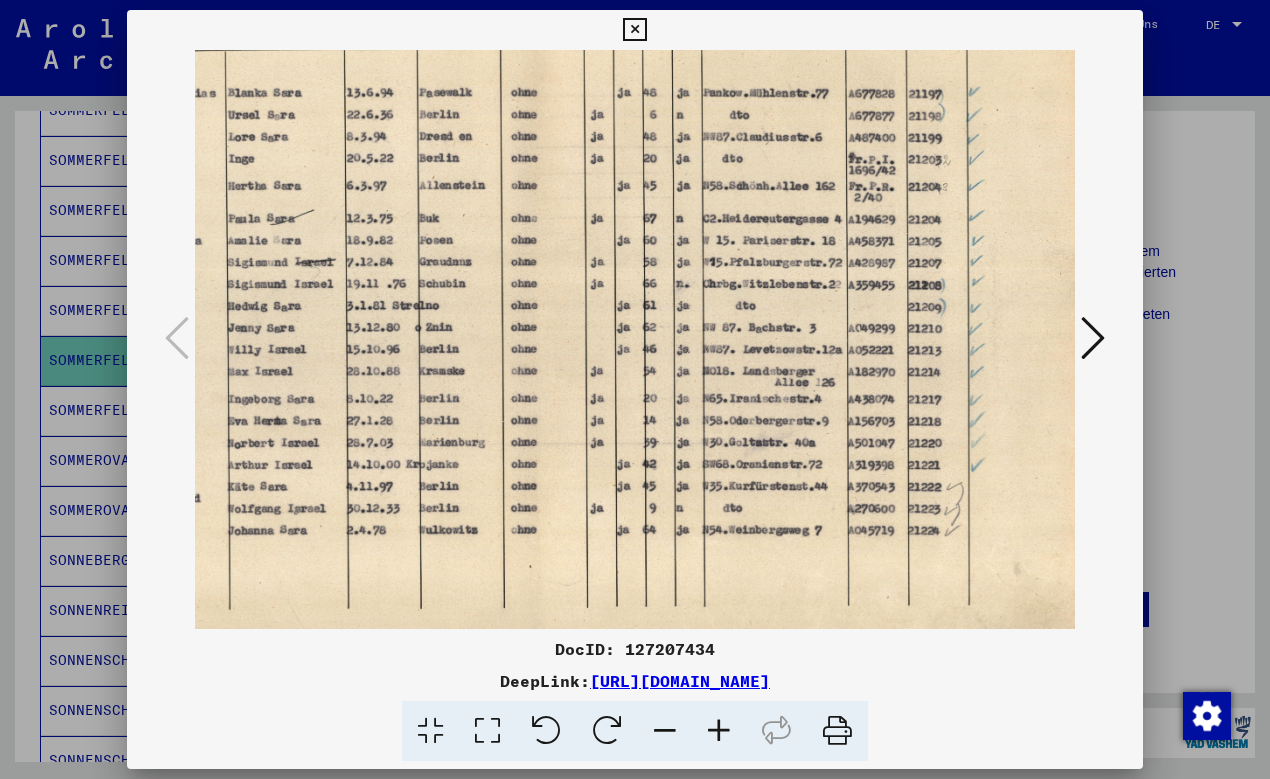 drag, startPoint x: 769, startPoint y: 379, endPoint x: 765, endPoint y: 270, distance: 109.07337 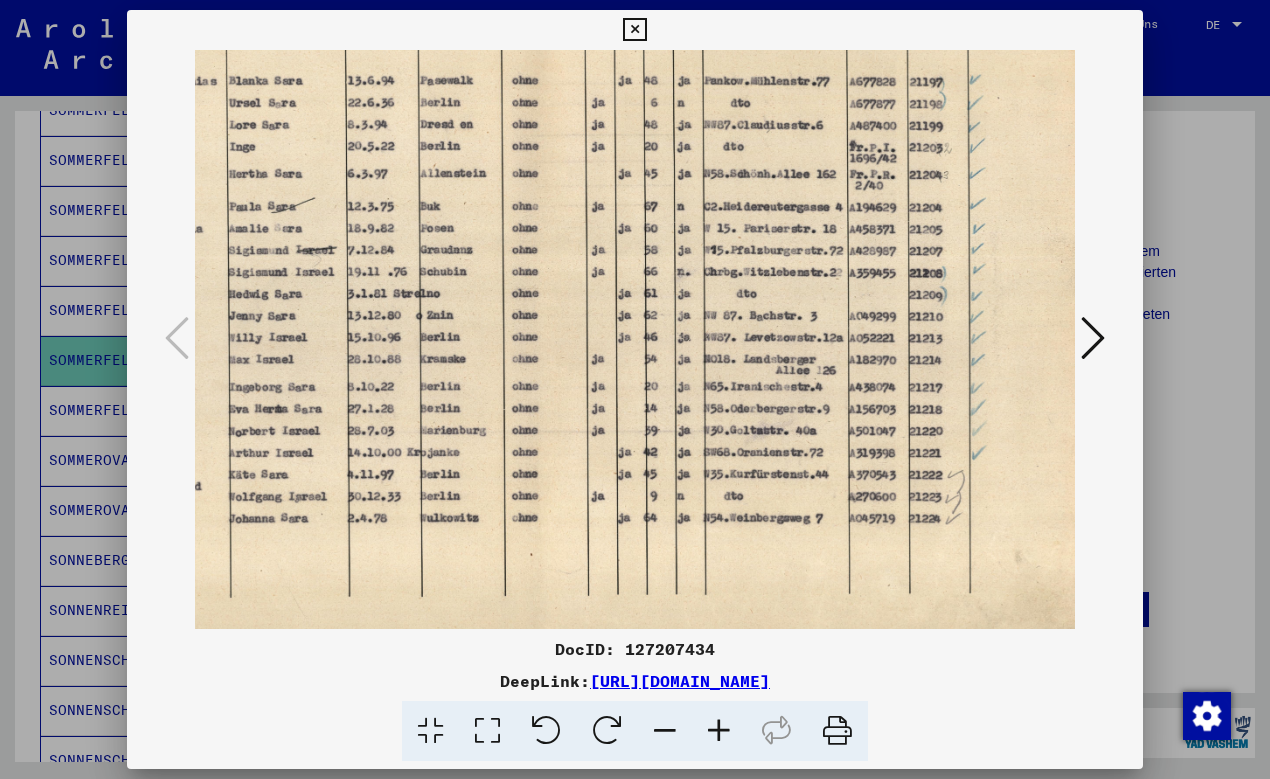 scroll, scrollTop: 150, scrollLeft: 176, axis: both 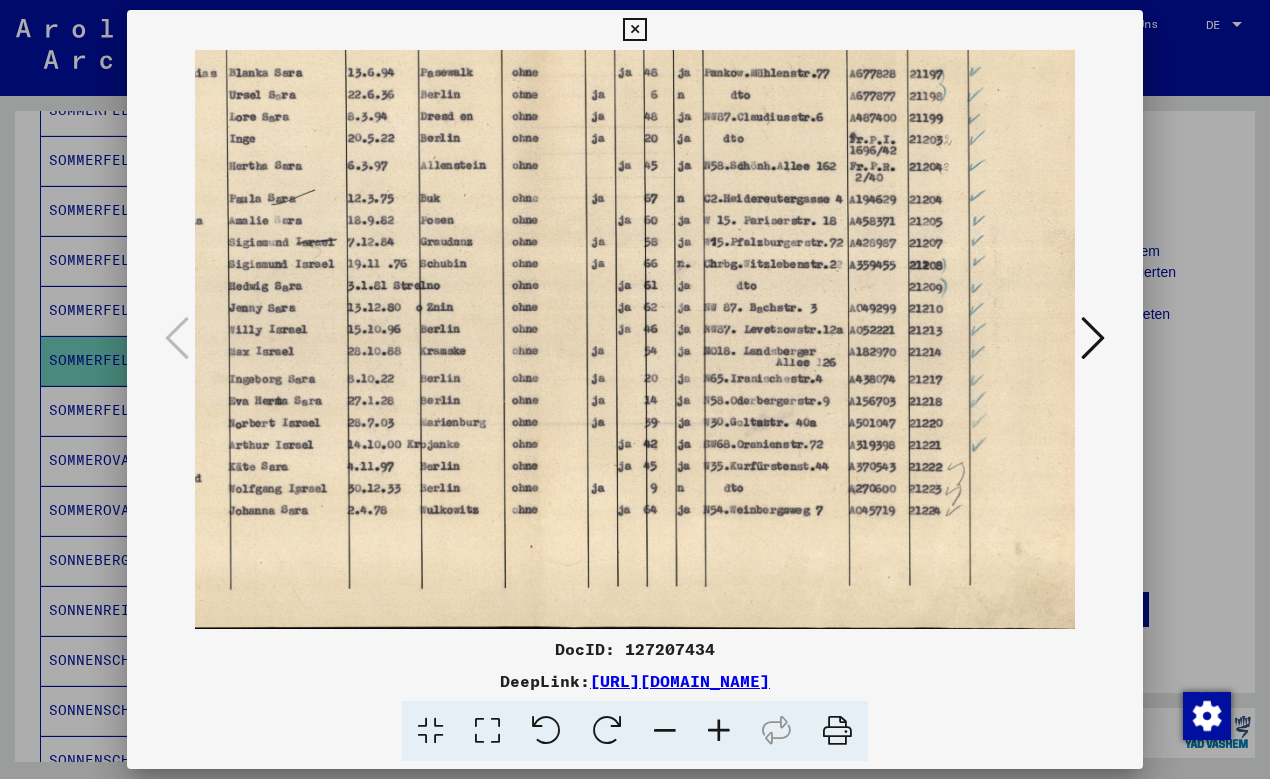 drag, startPoint x: 774, startPoint y: 463, endPoint x: 775, endPoint y: 391, distance: 72.00694 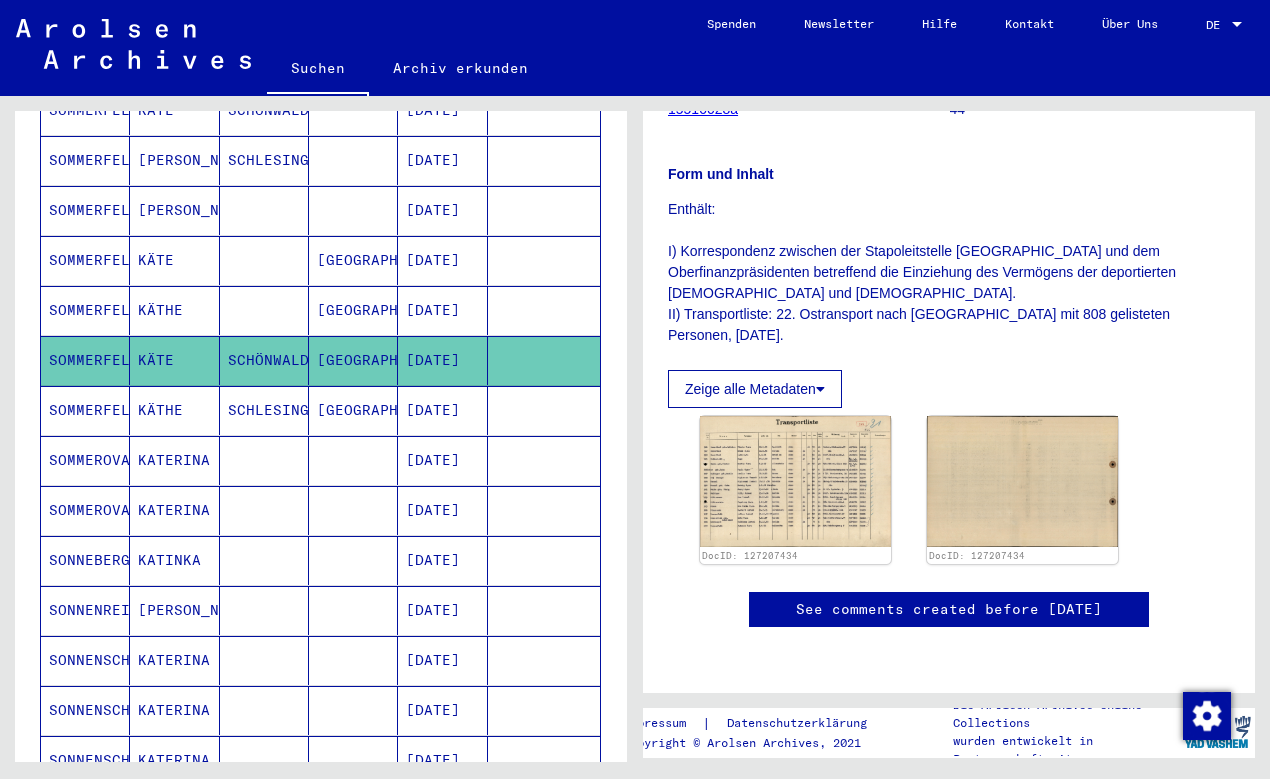 click on "[GEOGRAPHIC_DATA]" at bounding box center [353, 360] 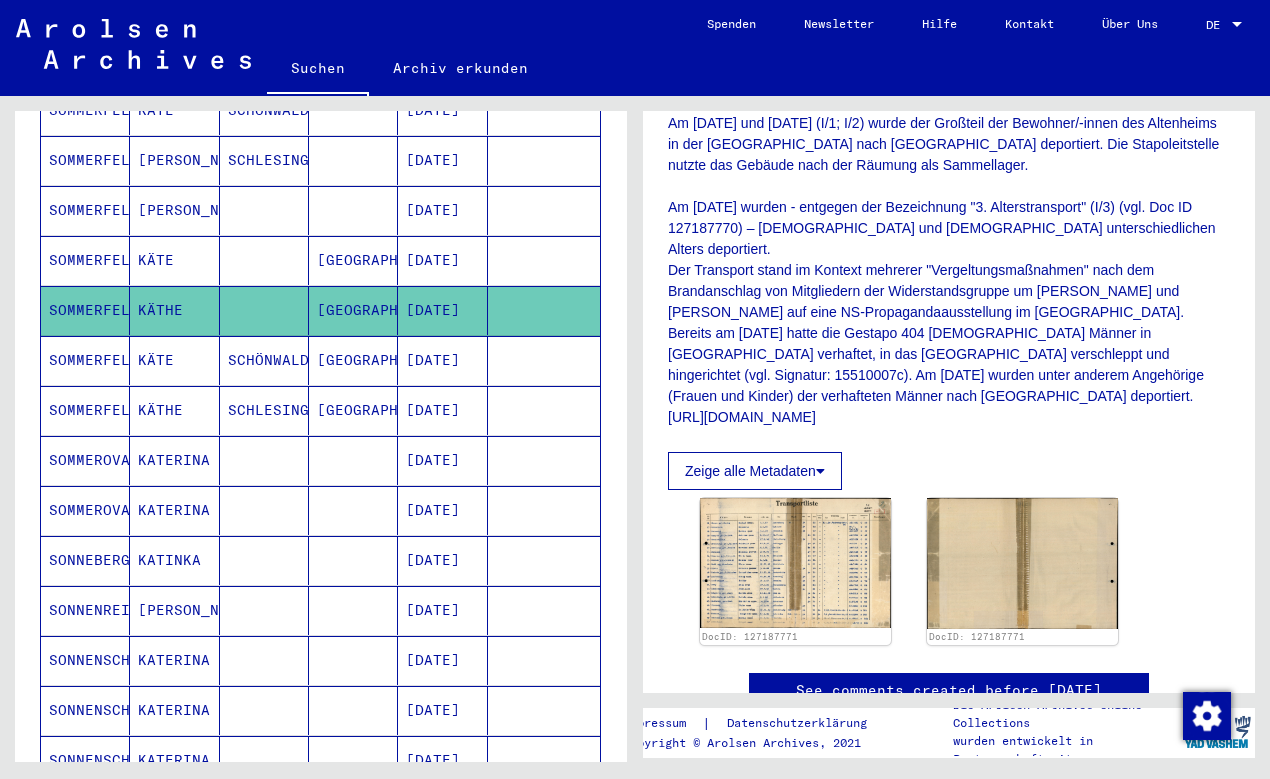 scroll, scrollTop: 648, scrollLeft: 0, axis: vertical 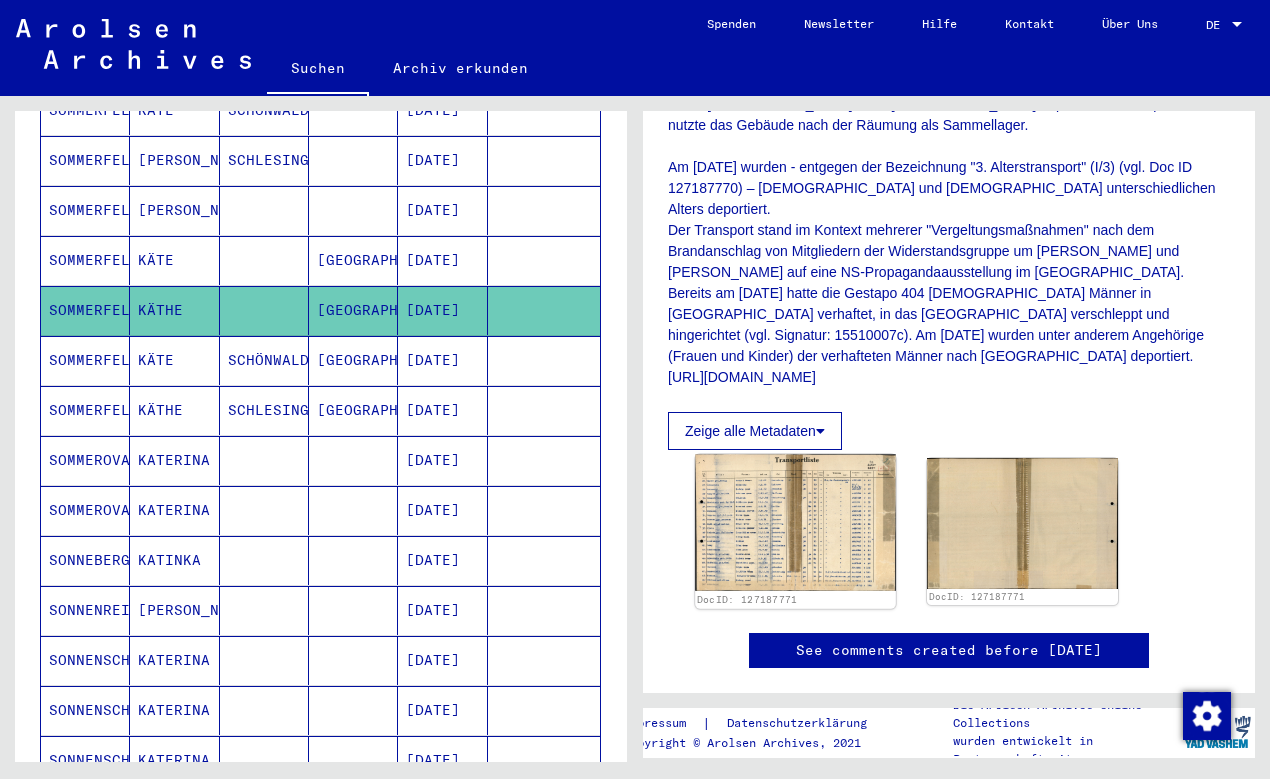 click 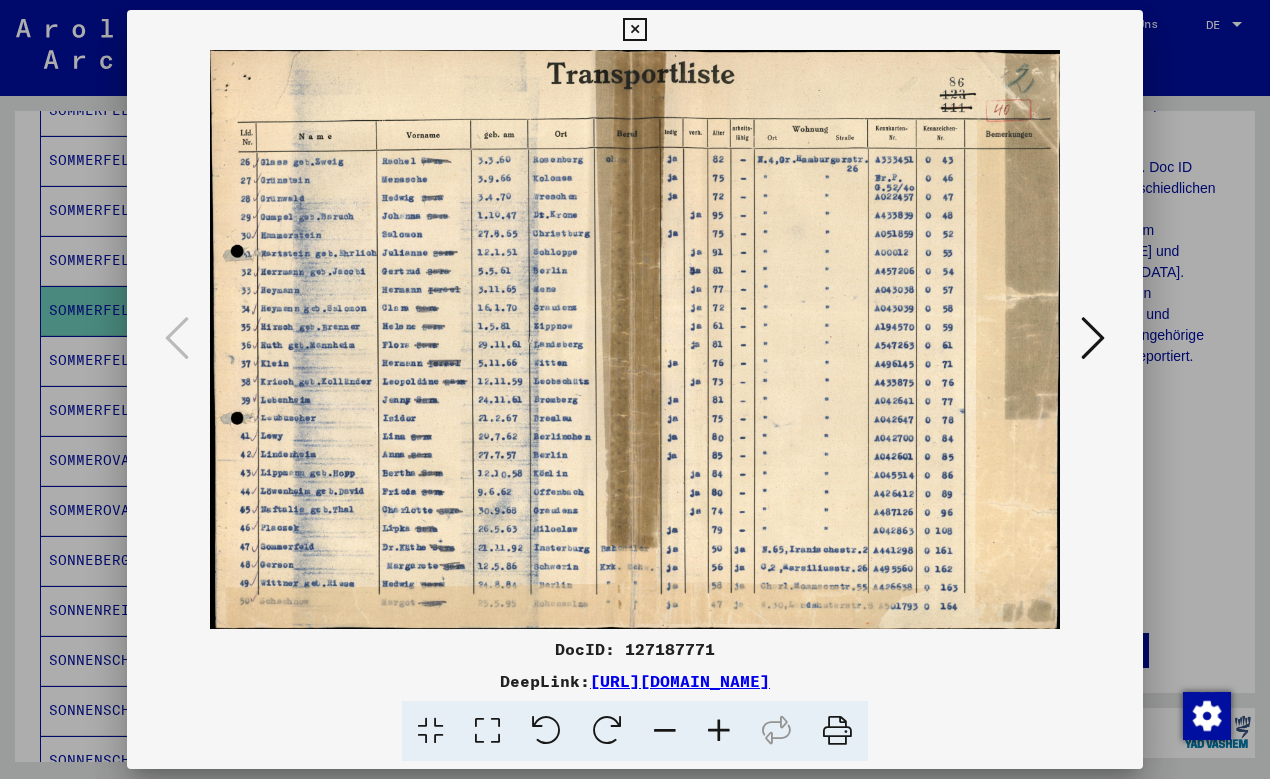 click at bounding box center (719, 731) 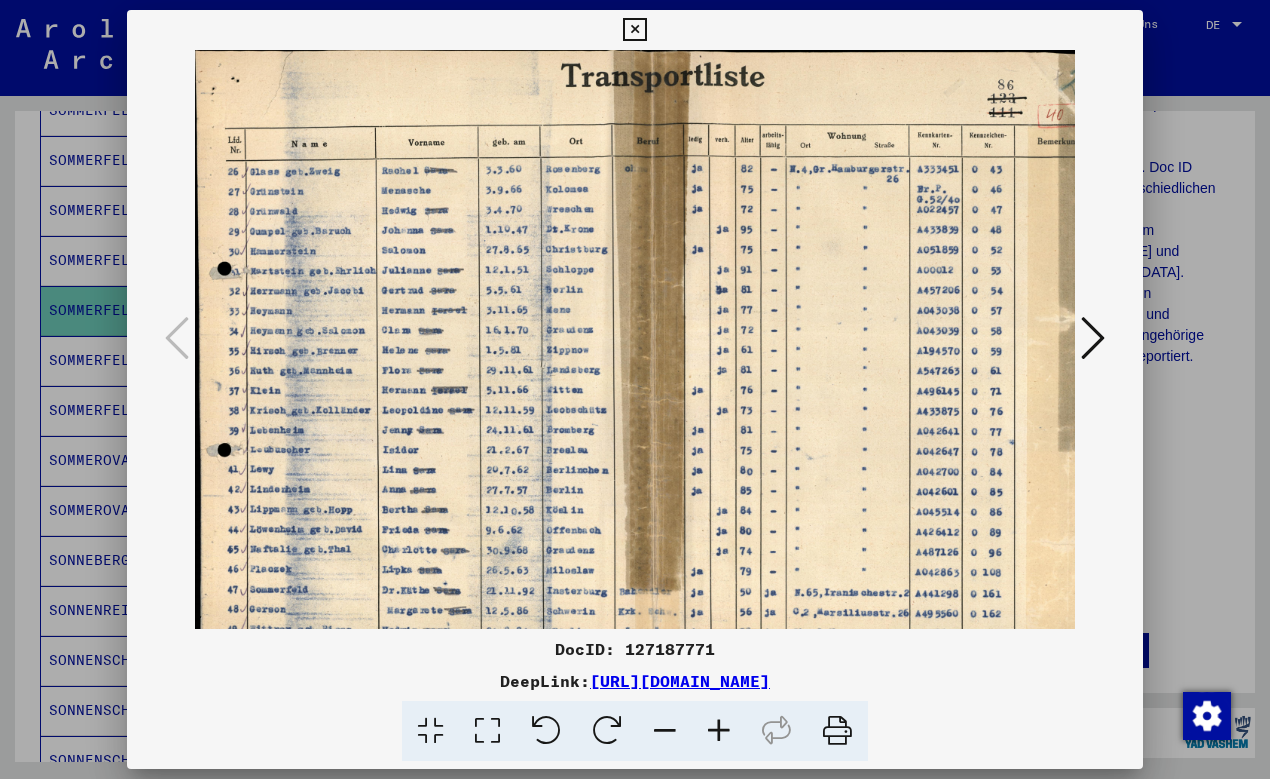 click at bounding box center (719, 731) 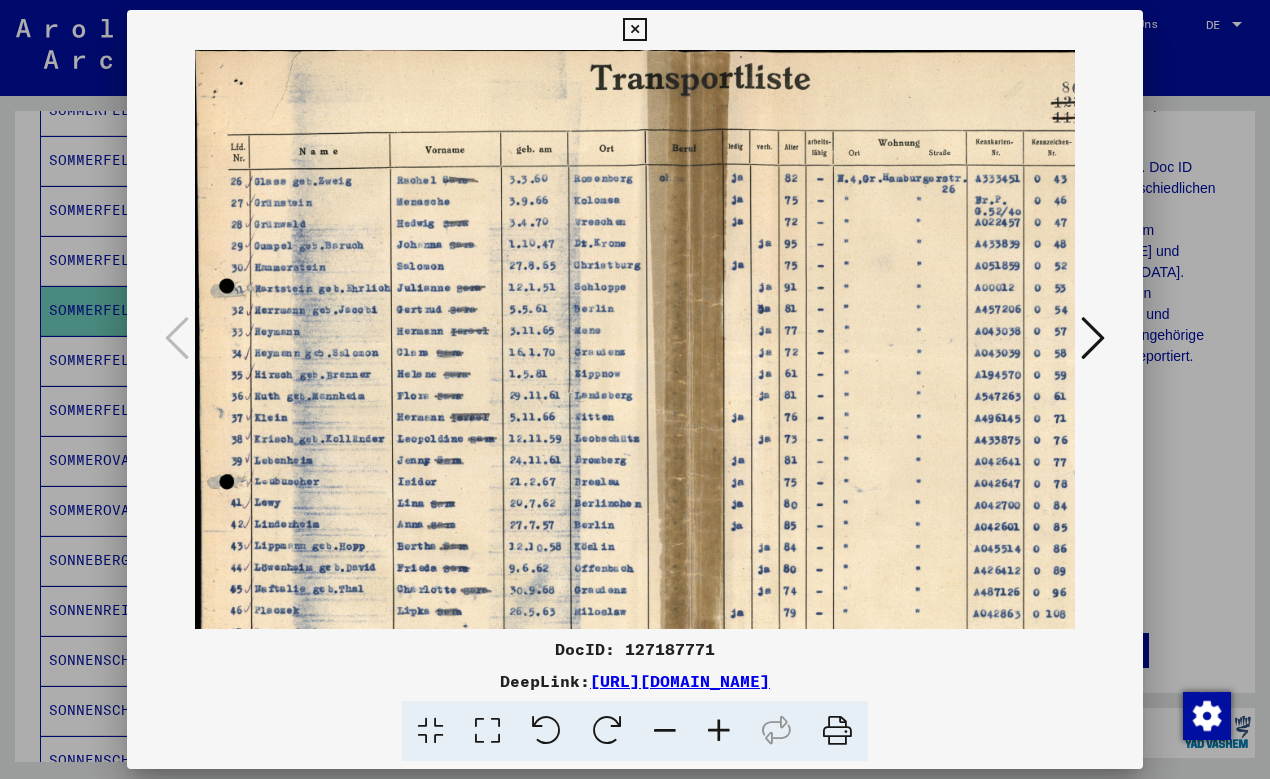 click at bounding box center (719, 731) 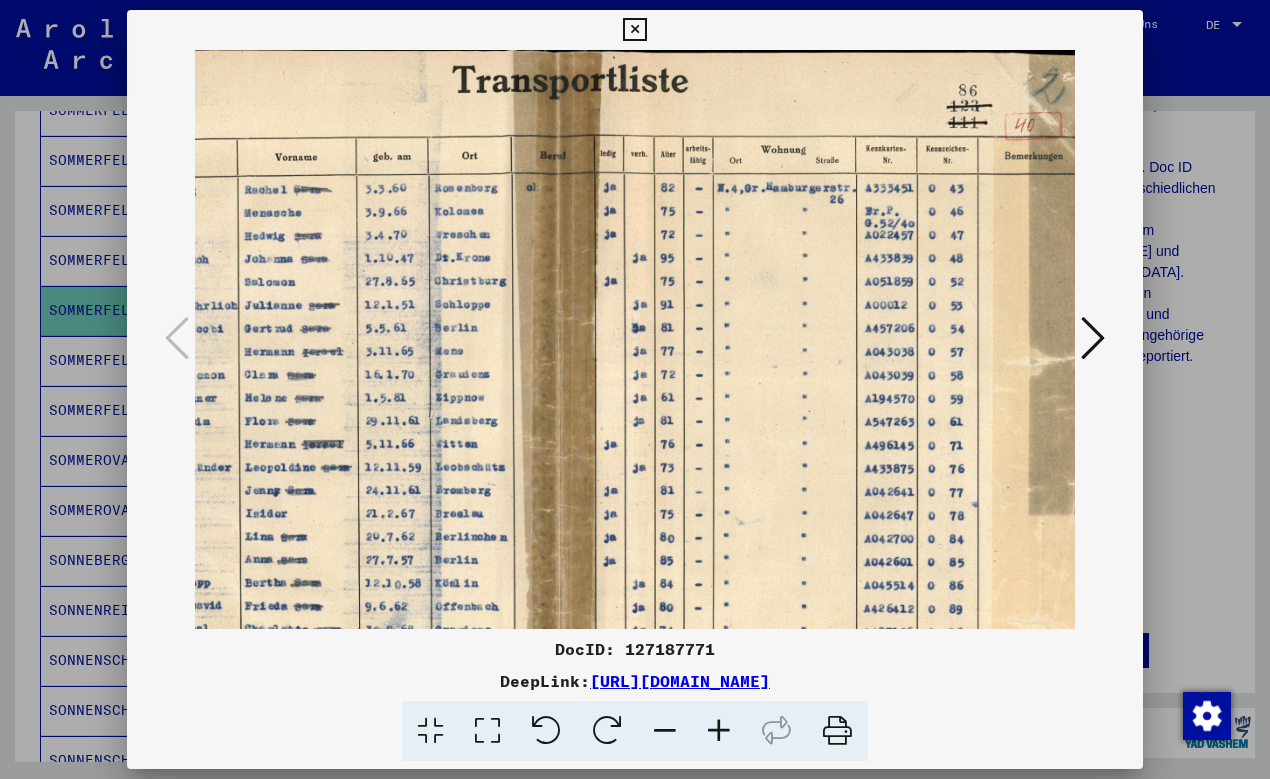 scroll, scrollTop: 0, scrollLeft: 168, axis: horizontal 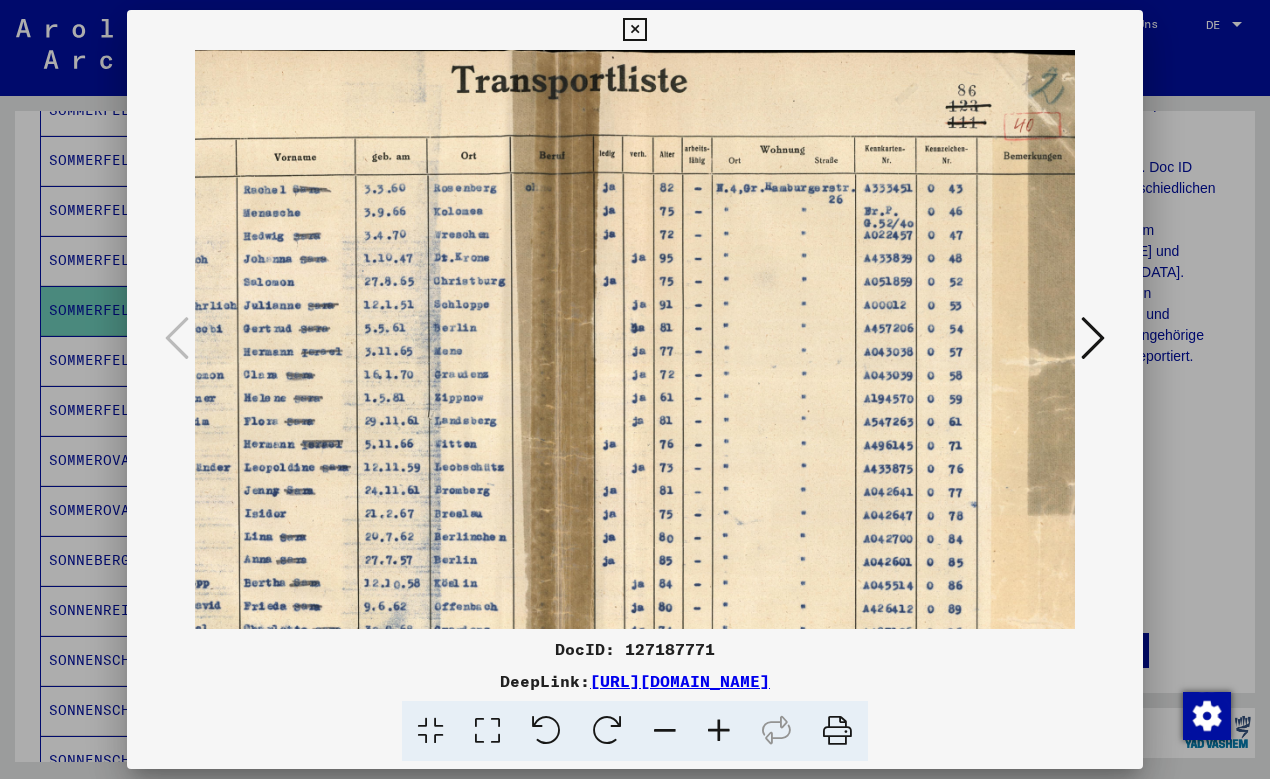 drag, startPoint x: 954, startPoint y: 422, endPoint x: 786, endPoint y: 432, distance: 168.29736 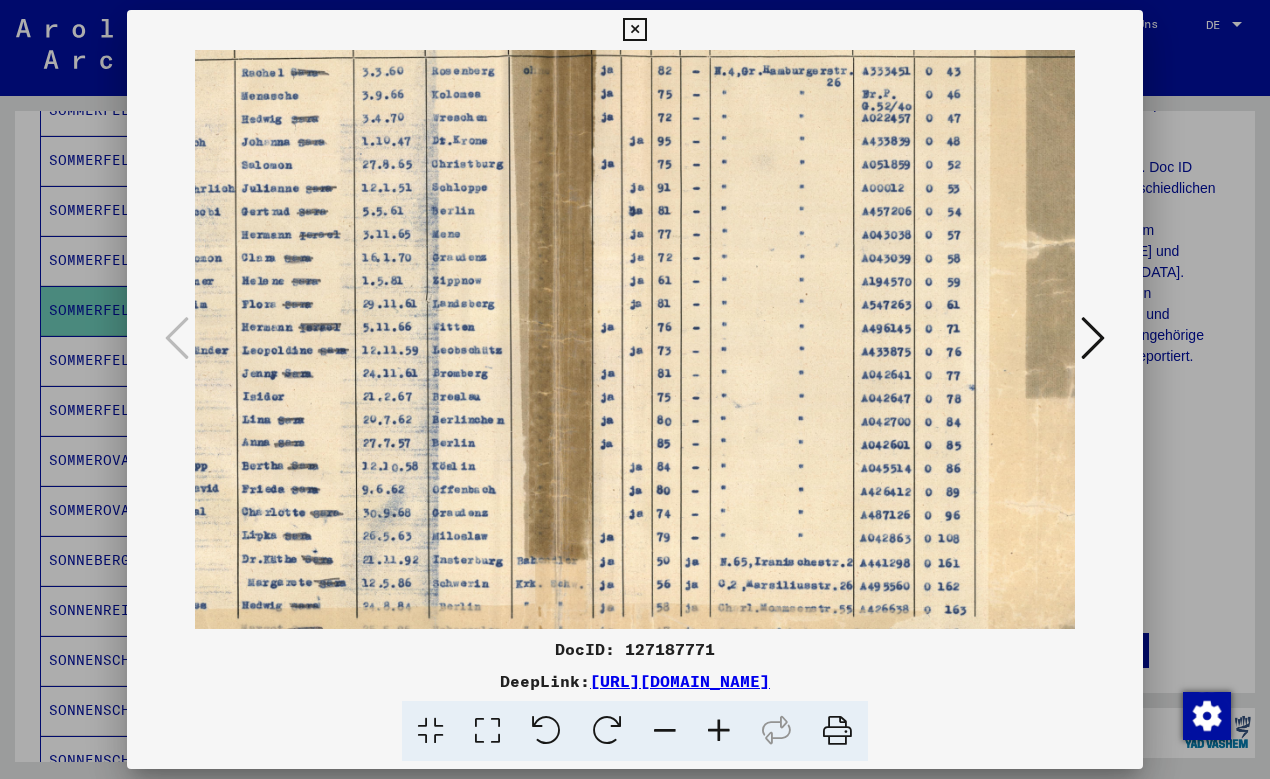 scroll, scrollTop: 150, scrollLeft: 177, axis: both 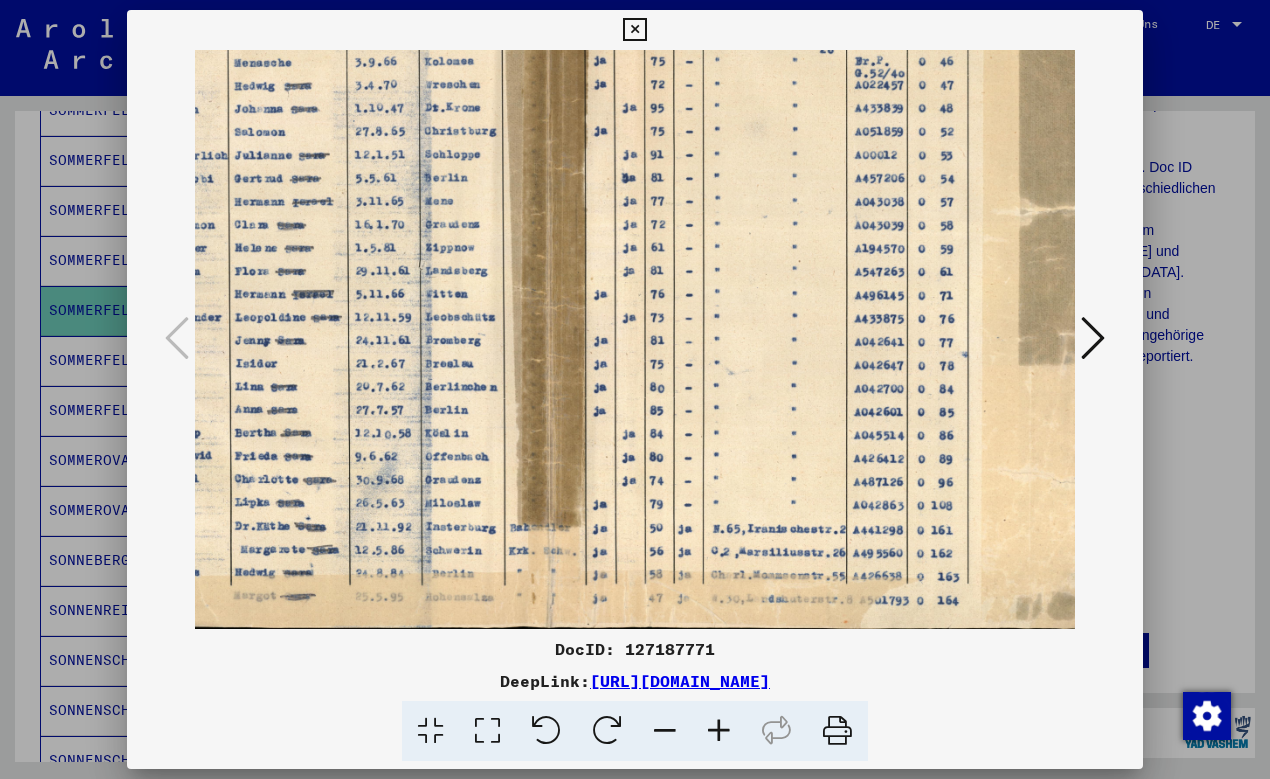 drag, startPoint x: 809, startPoint y: 531, endPoint x: 800, endPoint y: 289, distance: 242.1673 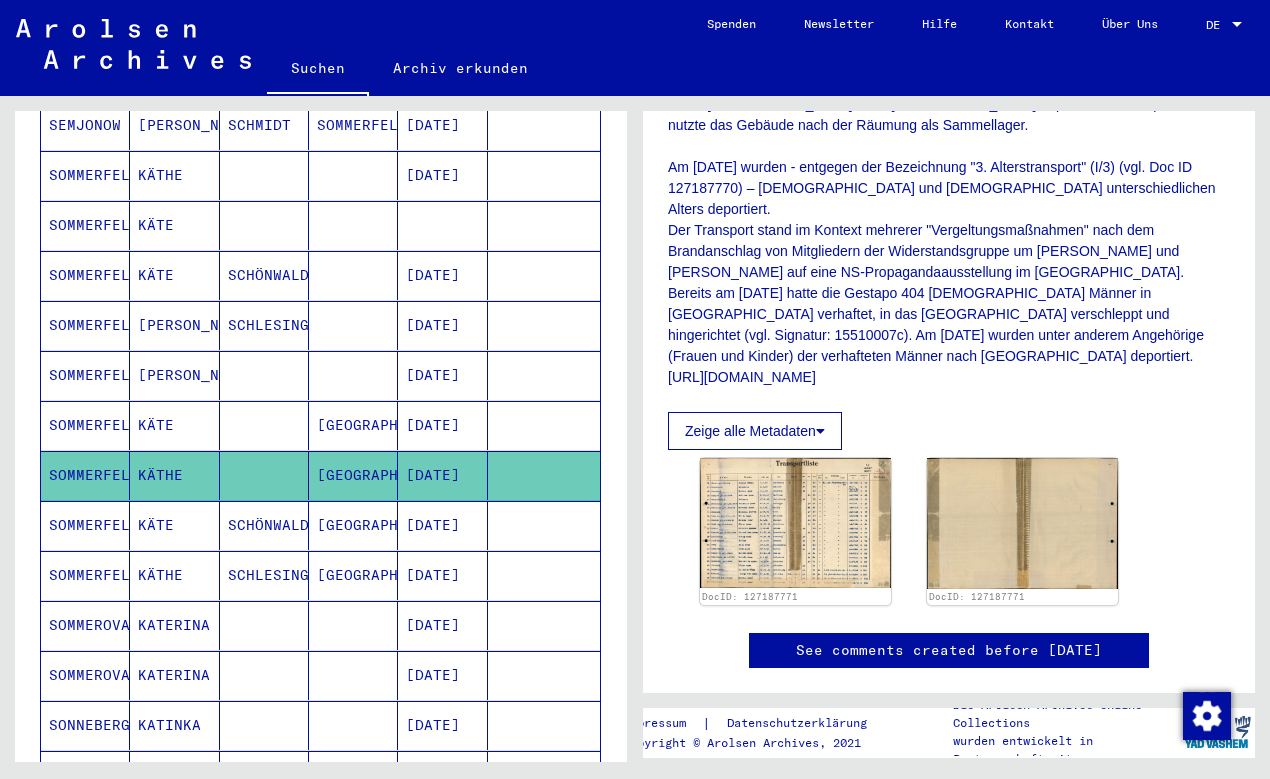 scroll, scrollTop: 324, scrollLeft: 0, axis: vertical 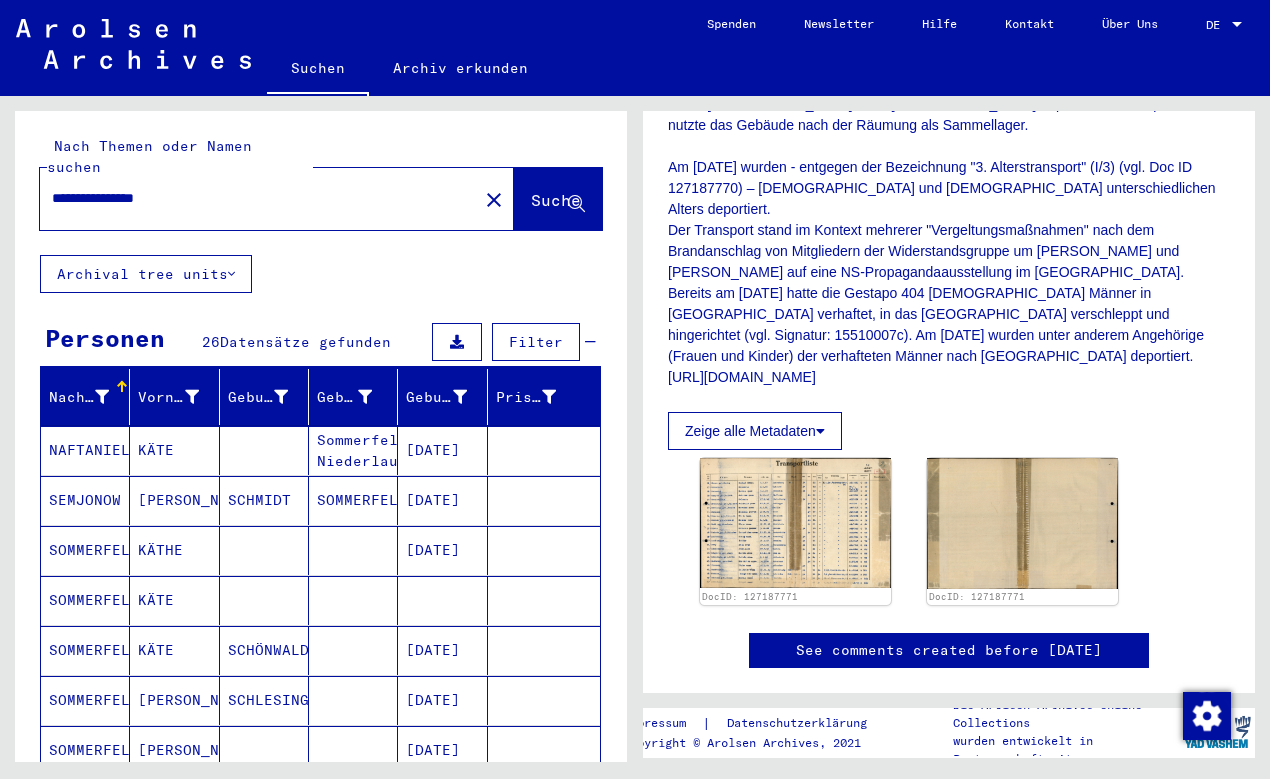 click on "close" 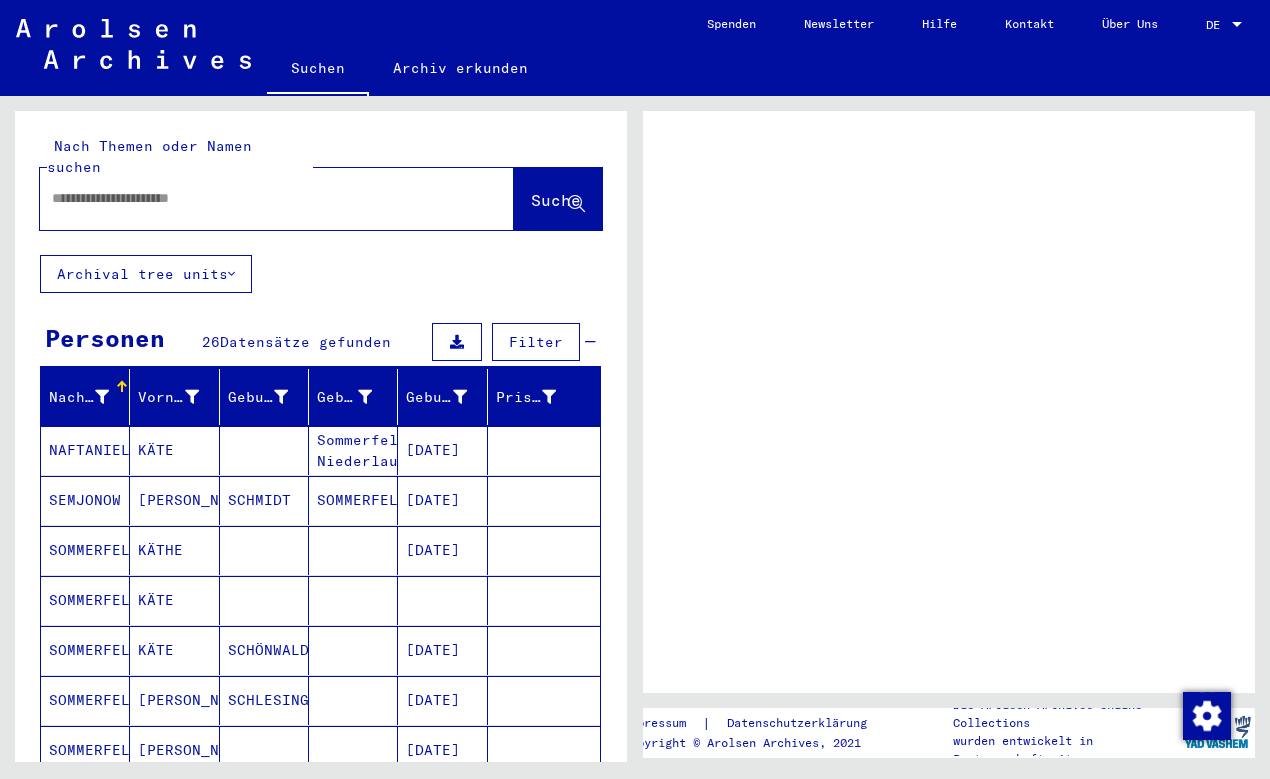 scroll, scrollTop: 0, scrollLeft: 0, axis: both 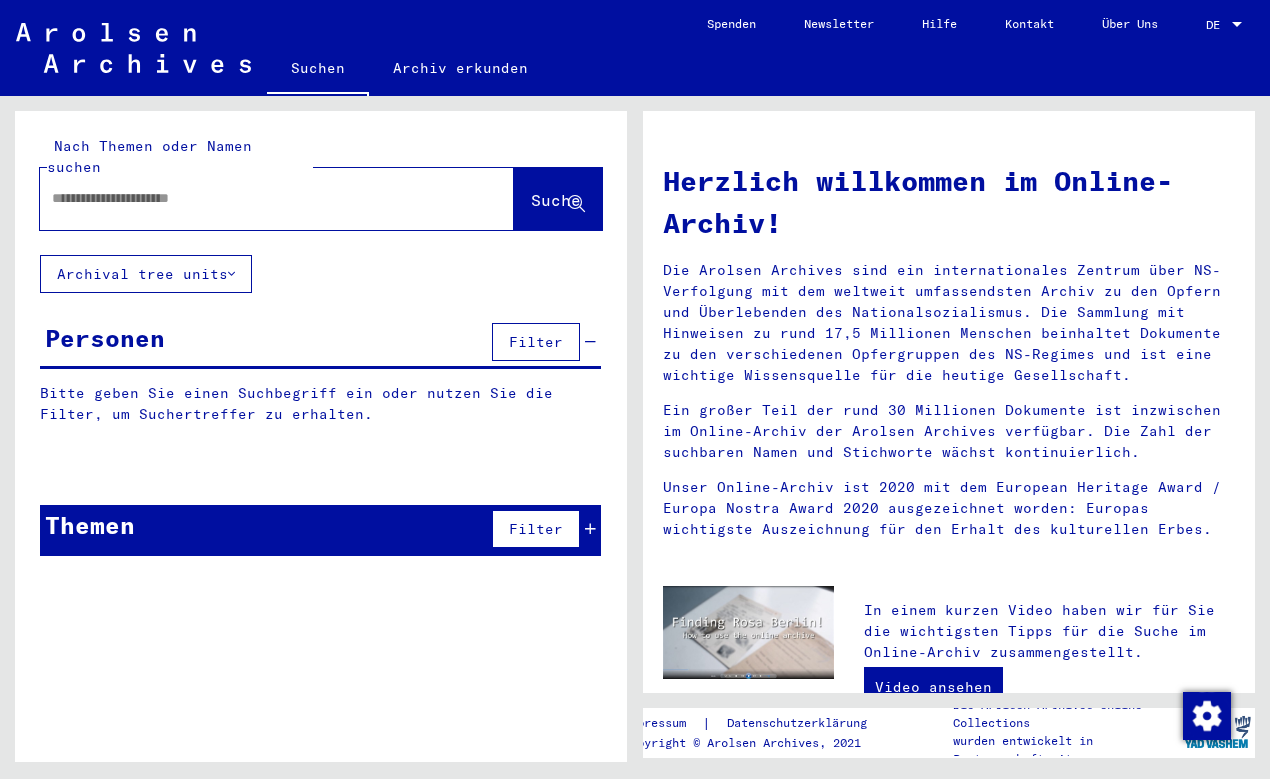 click at bounding box center [253, 198] 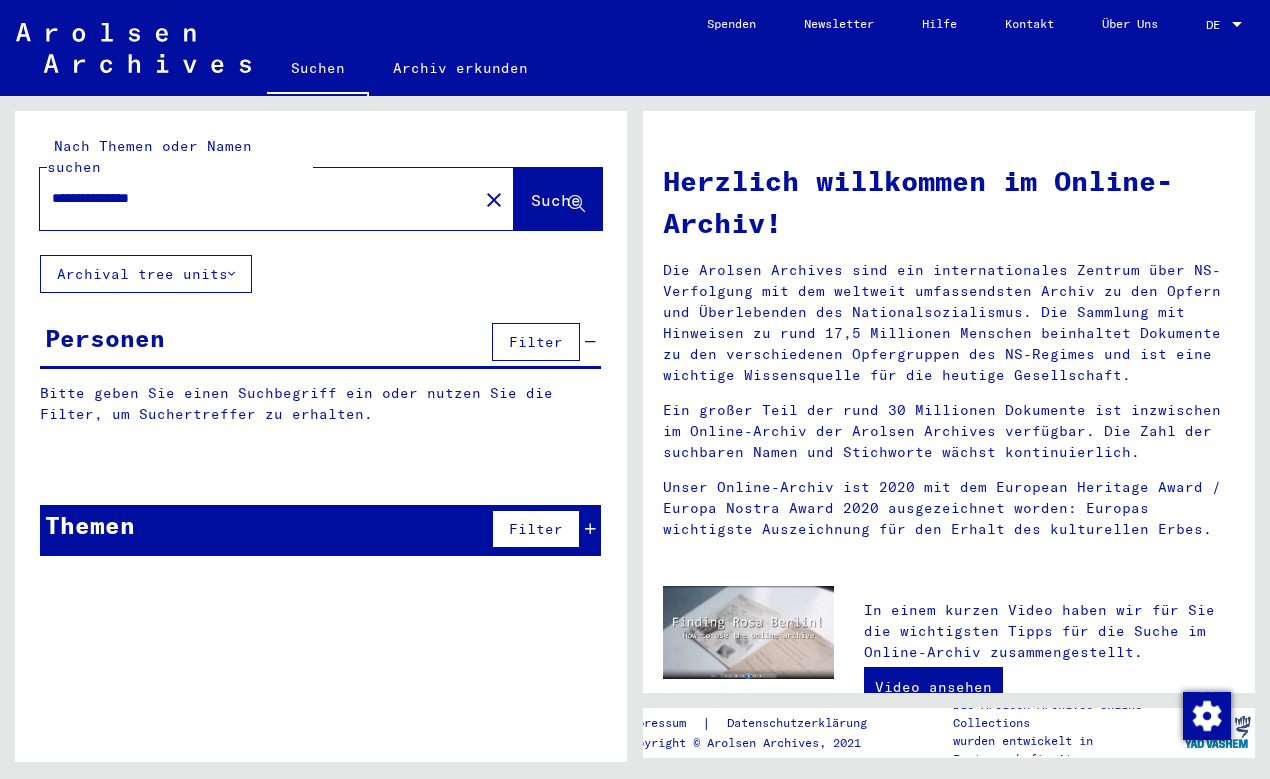 type on "**********" 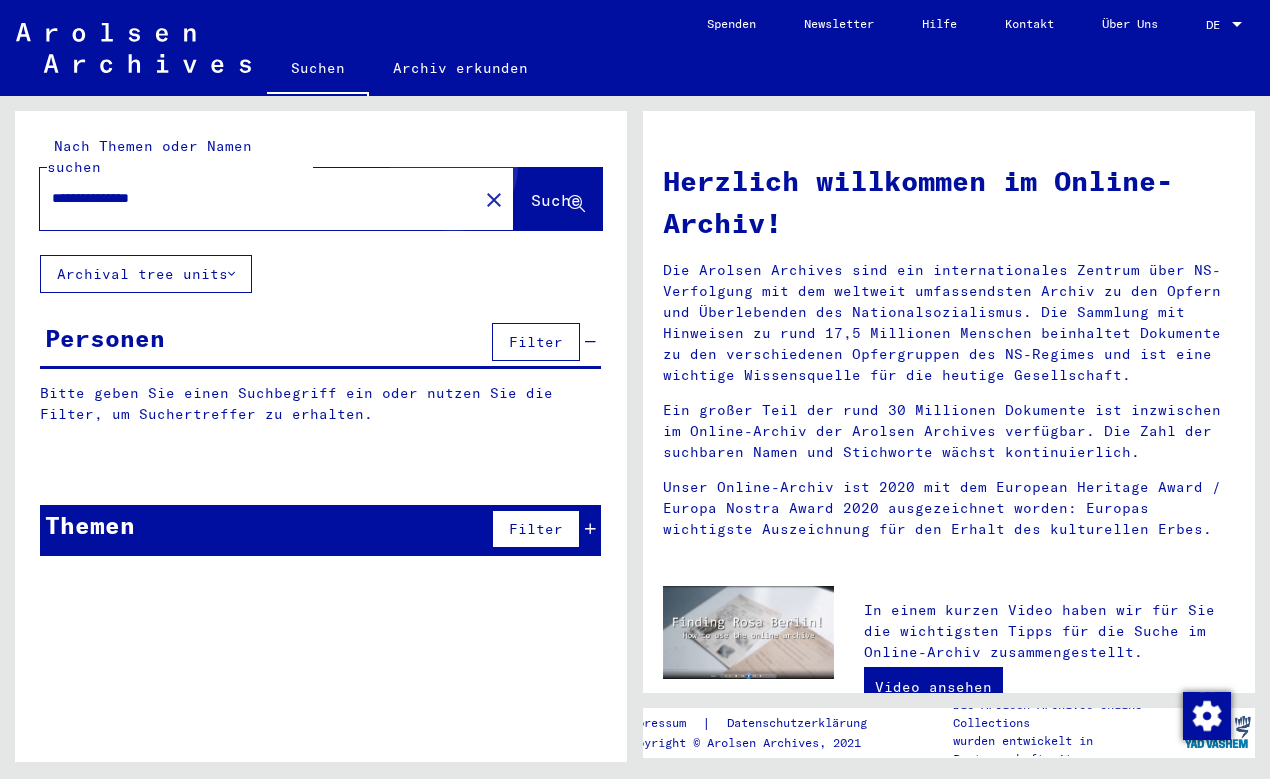 click on "Suche" 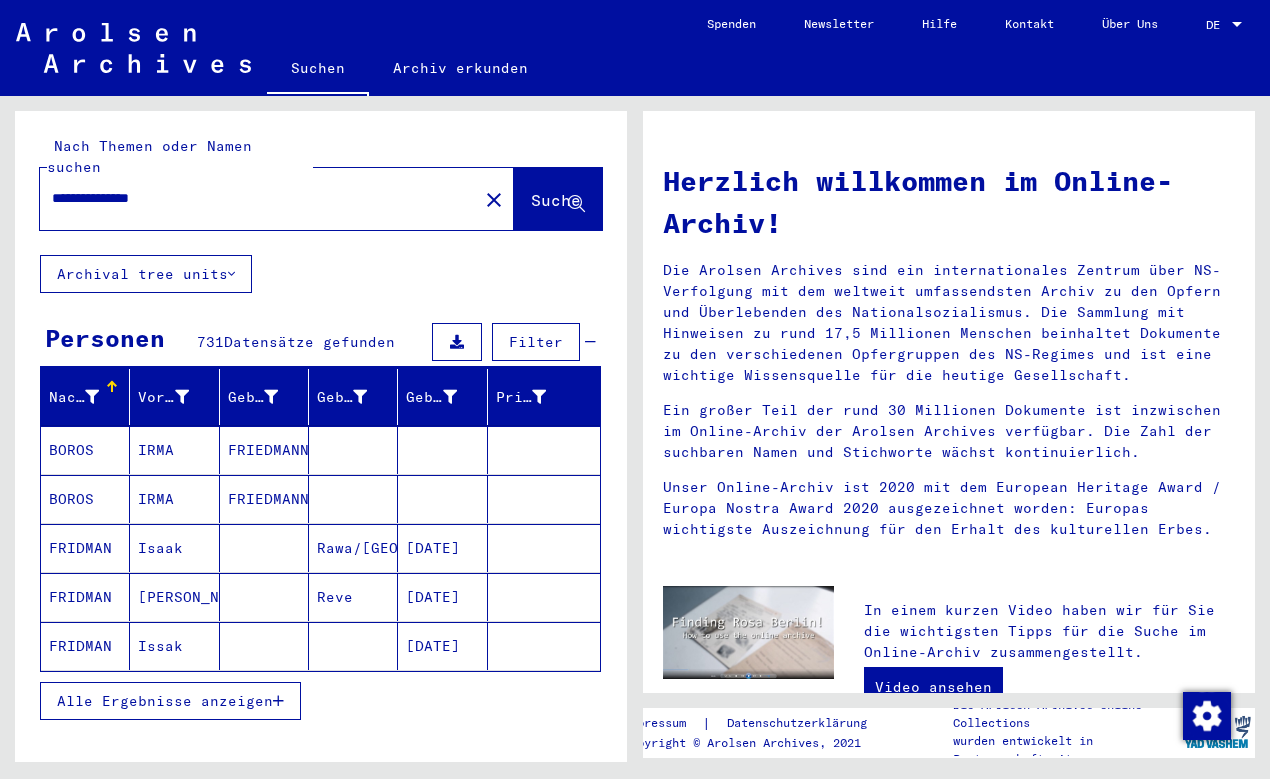 scroll, scrollTop: 108, scrollLeft: 0, axis: vertical 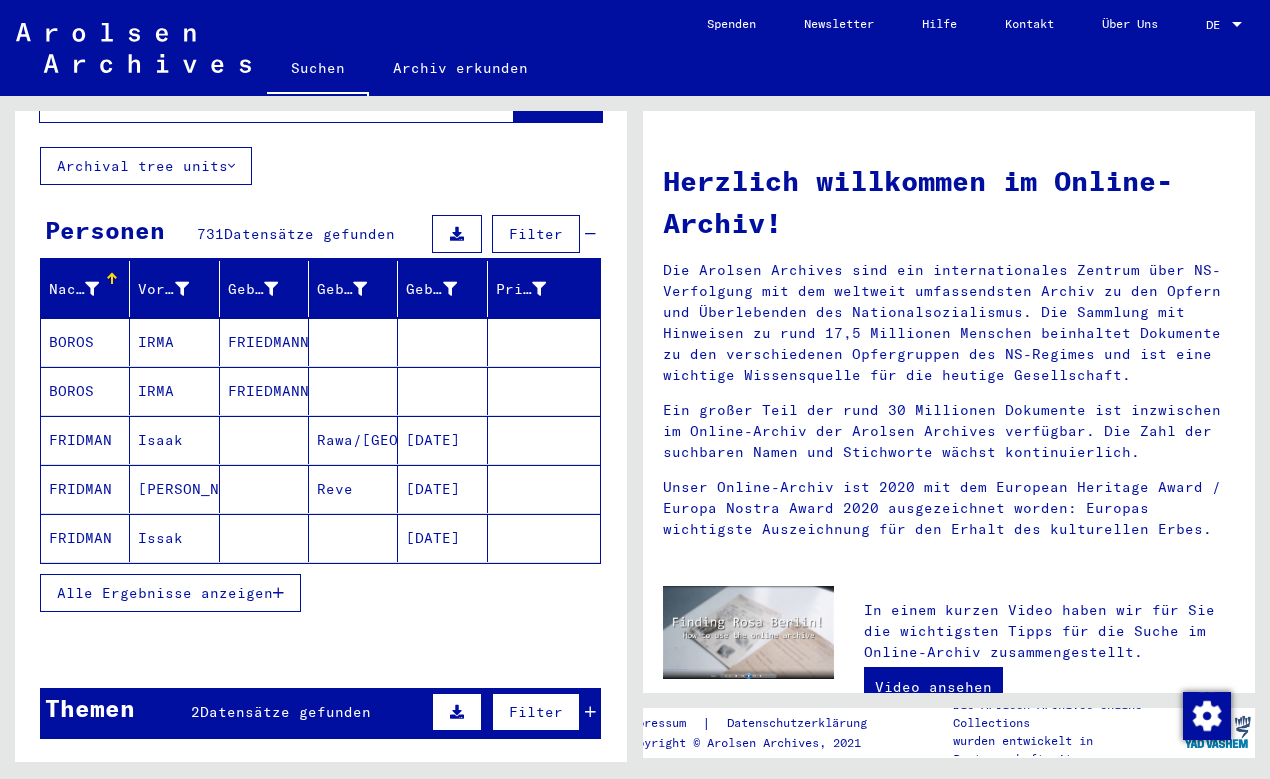 click at bounding box center [278, 593] 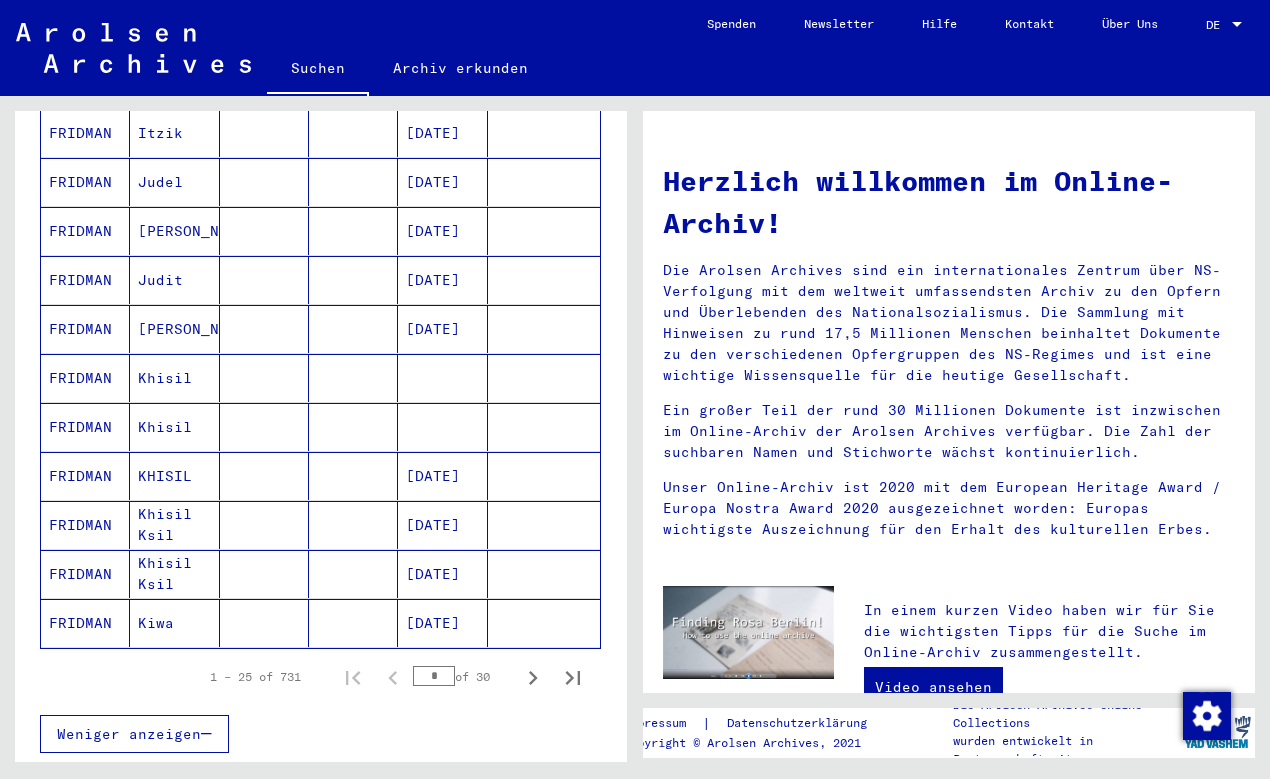 scroll, scrollTop: 1080, scrollLeft: 0, axis: vertical 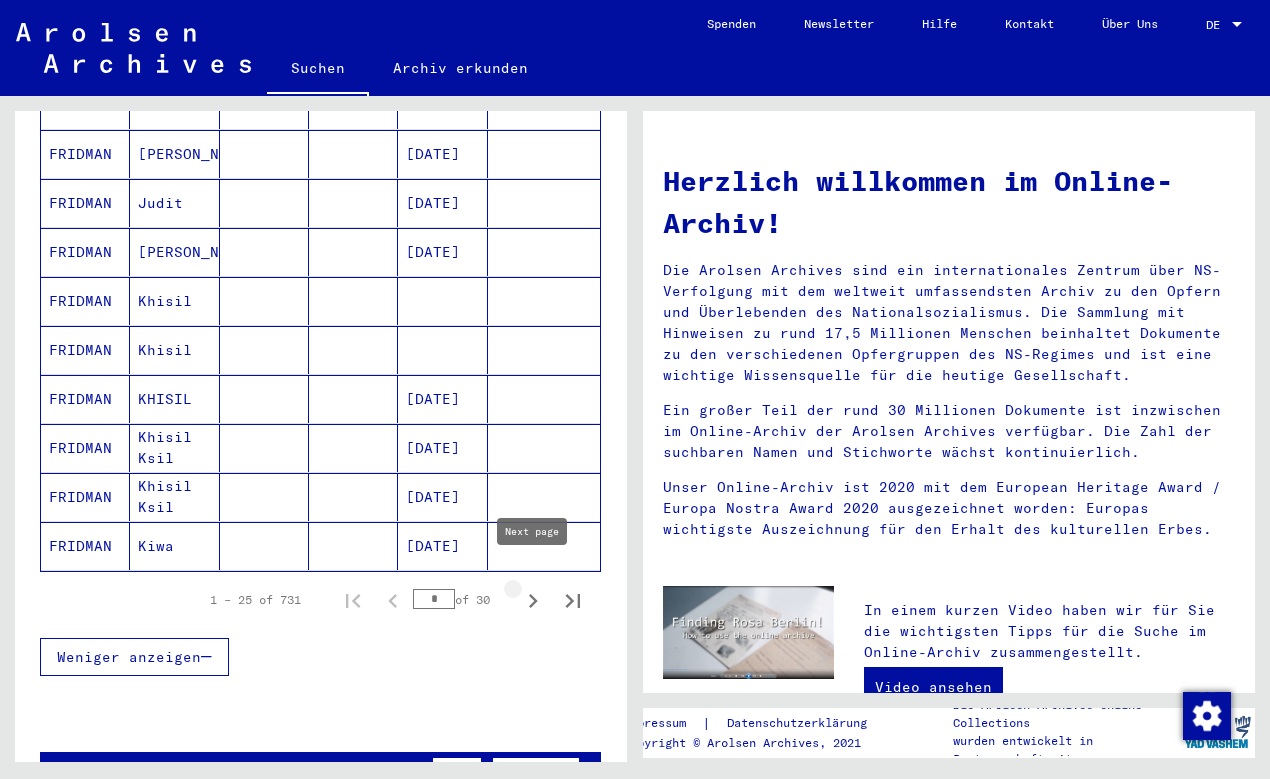 click 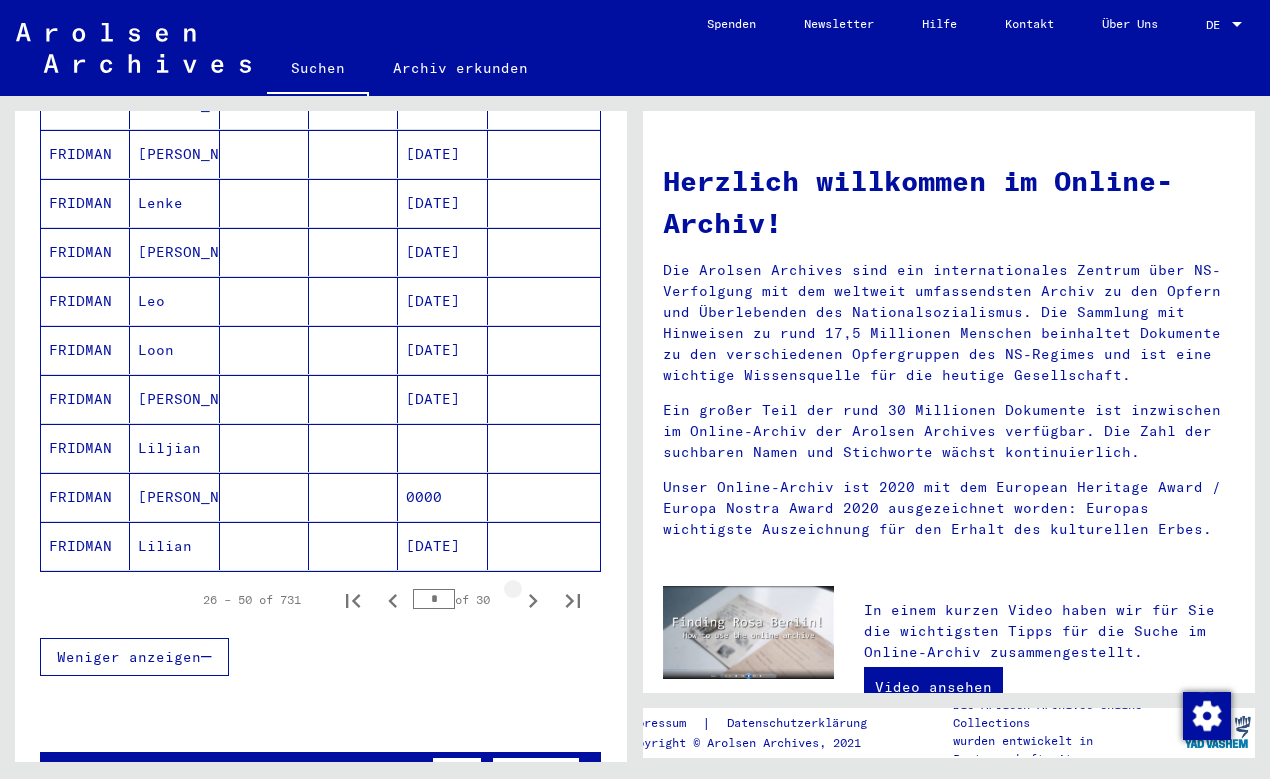 click 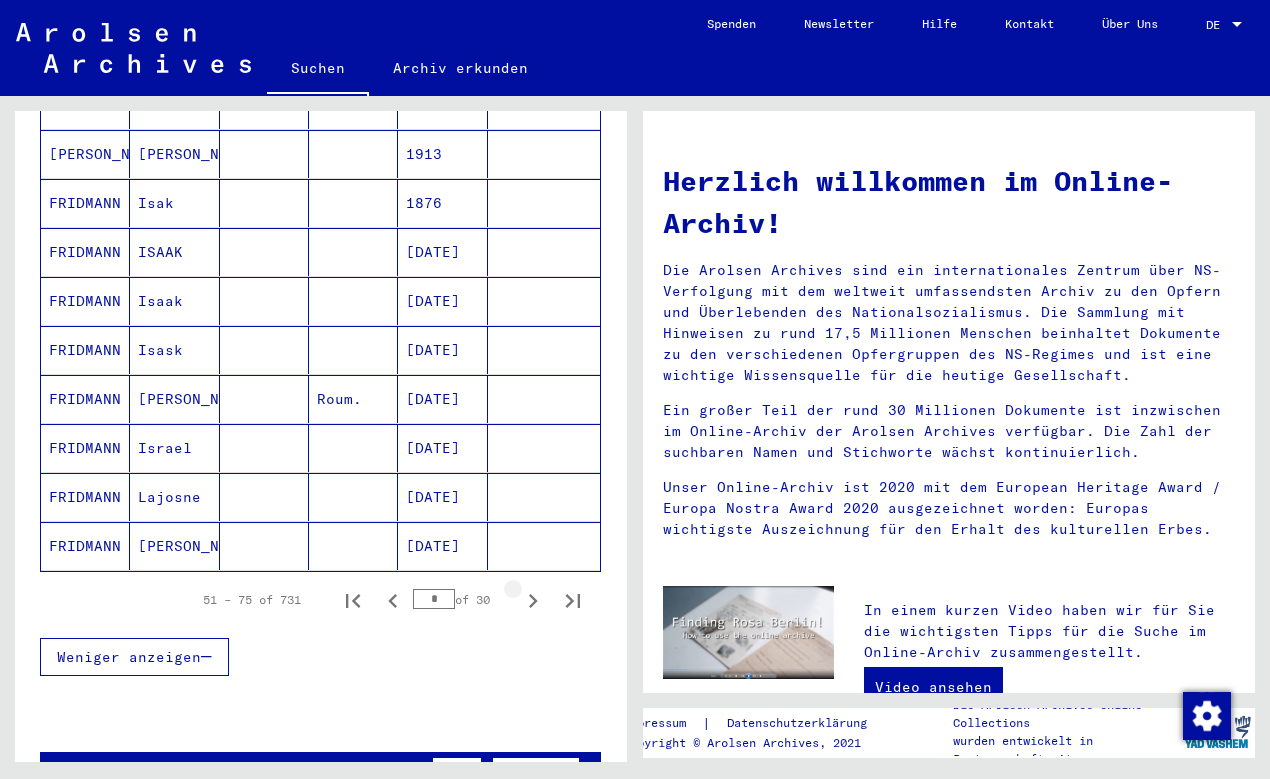 click 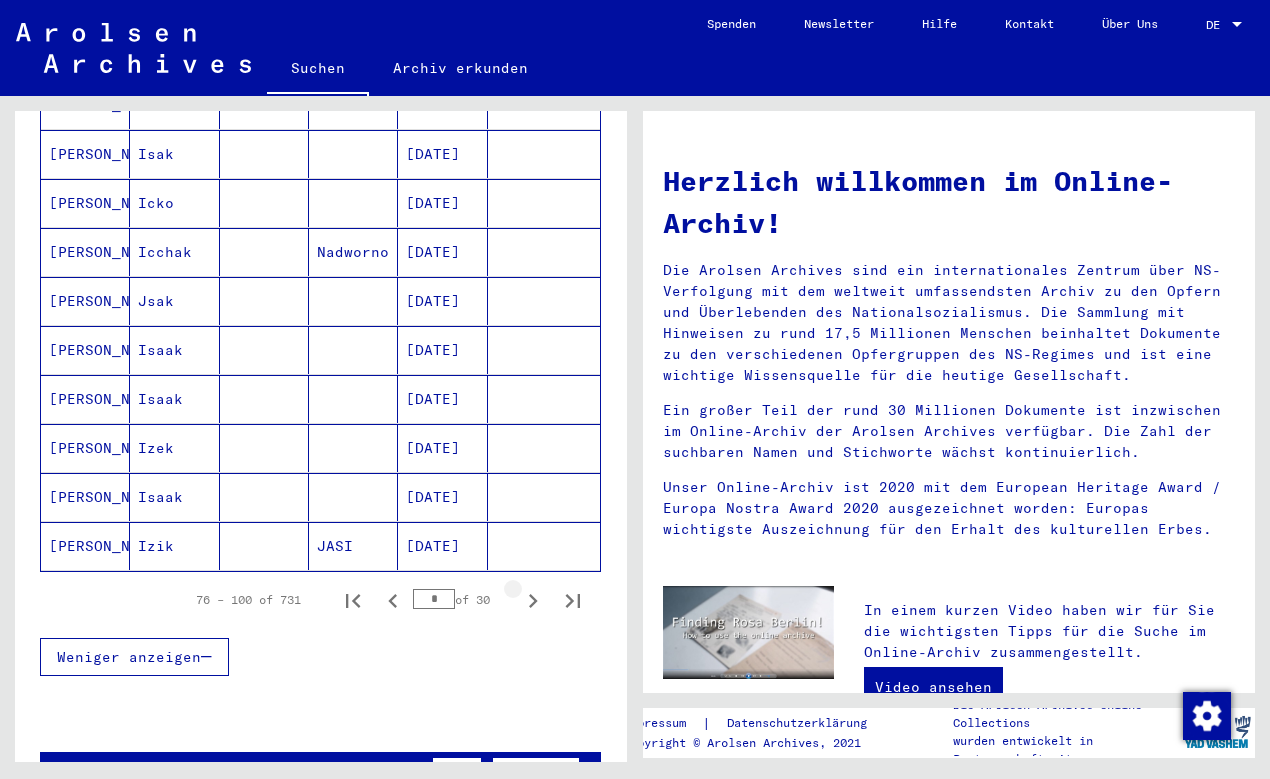 click 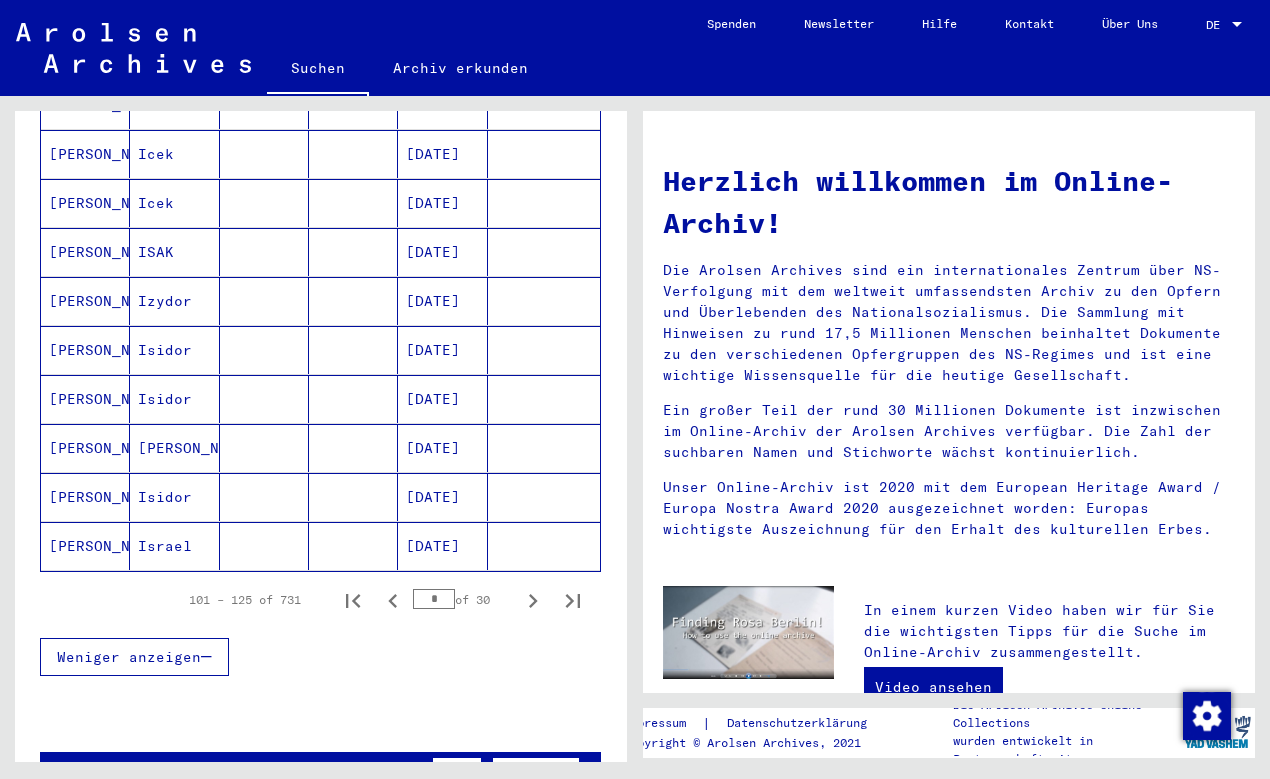 click 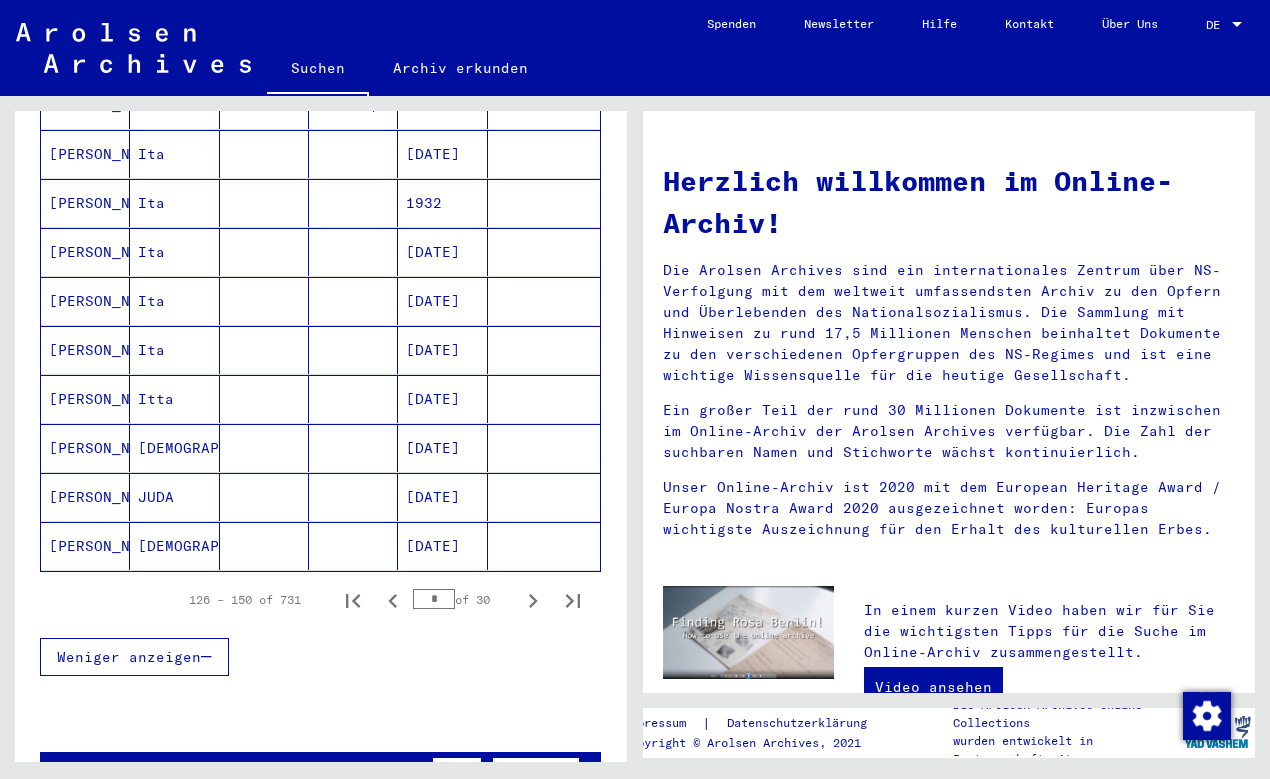 click 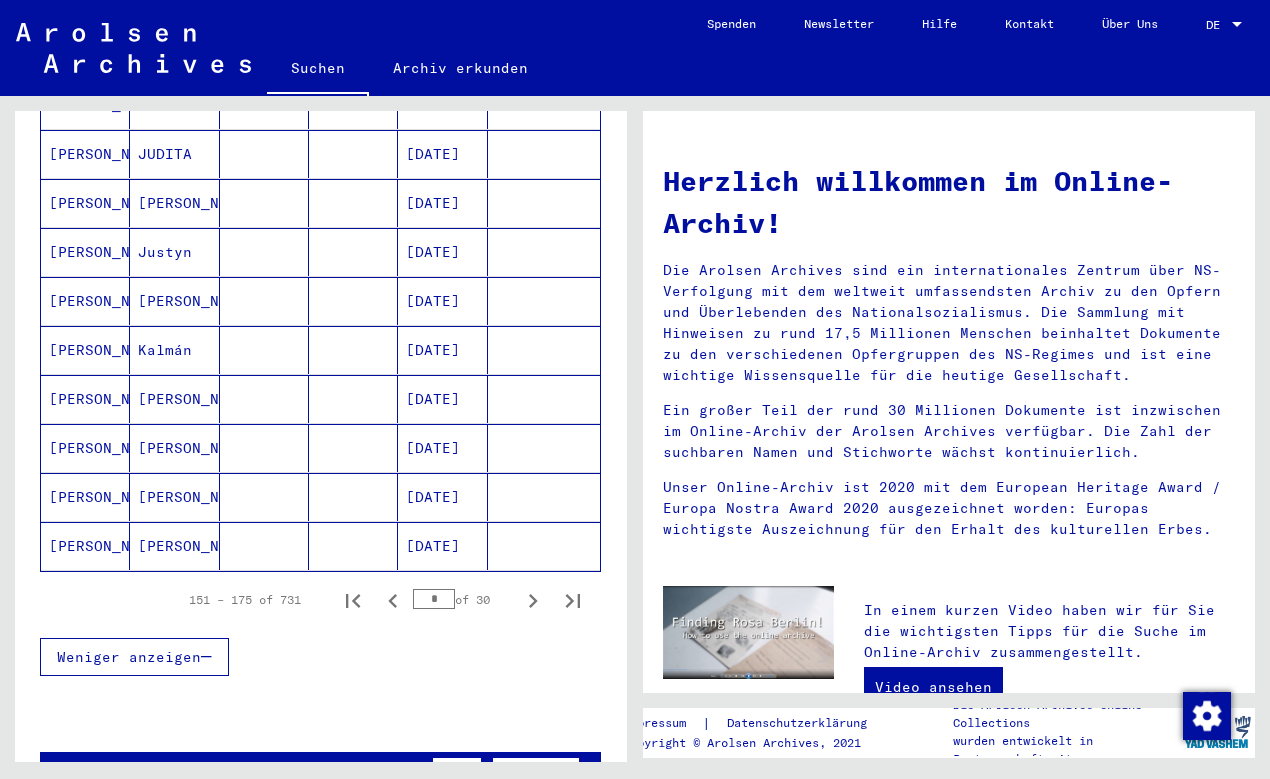click 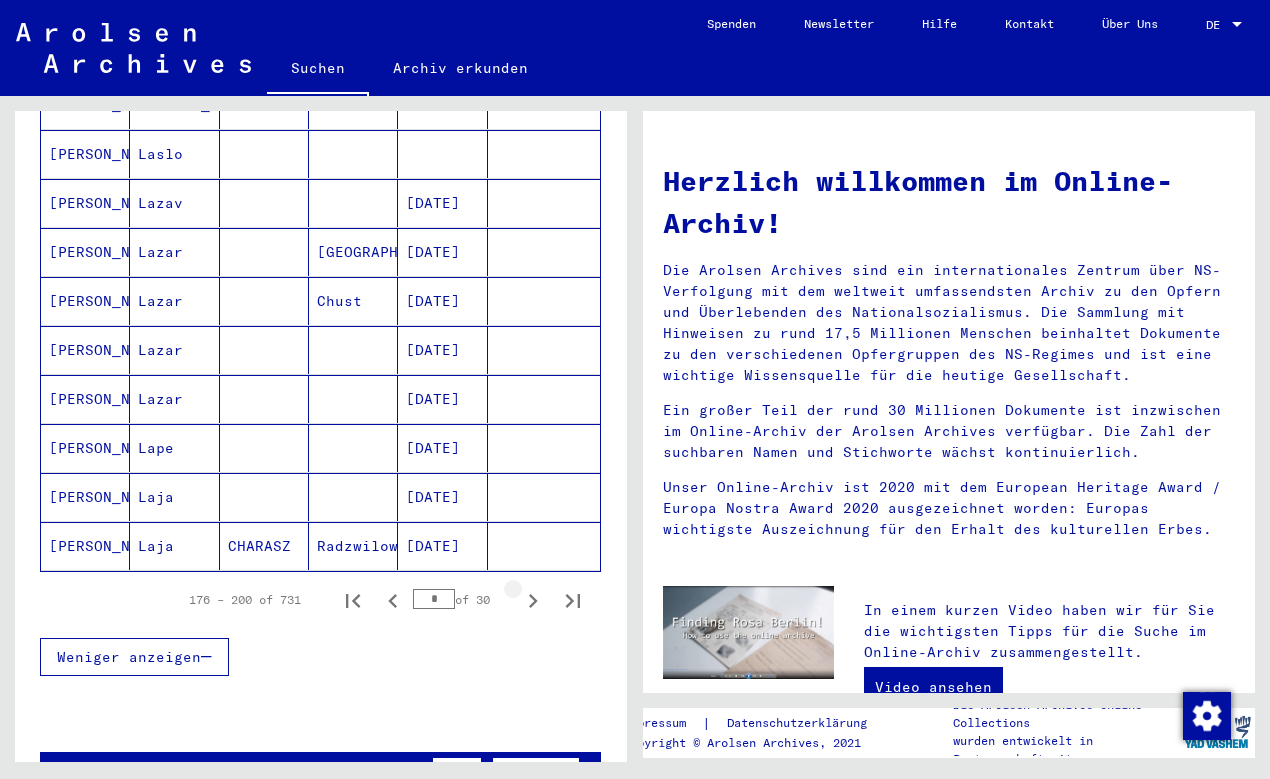 click 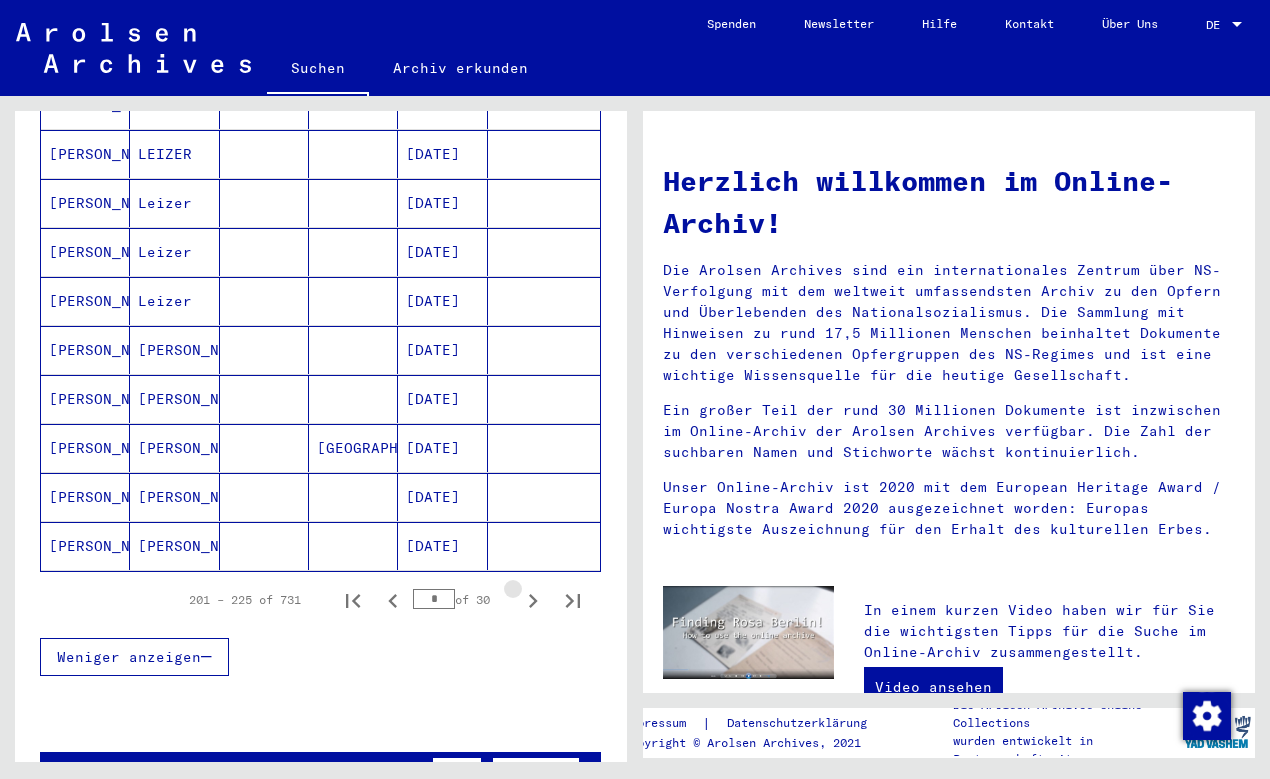 click 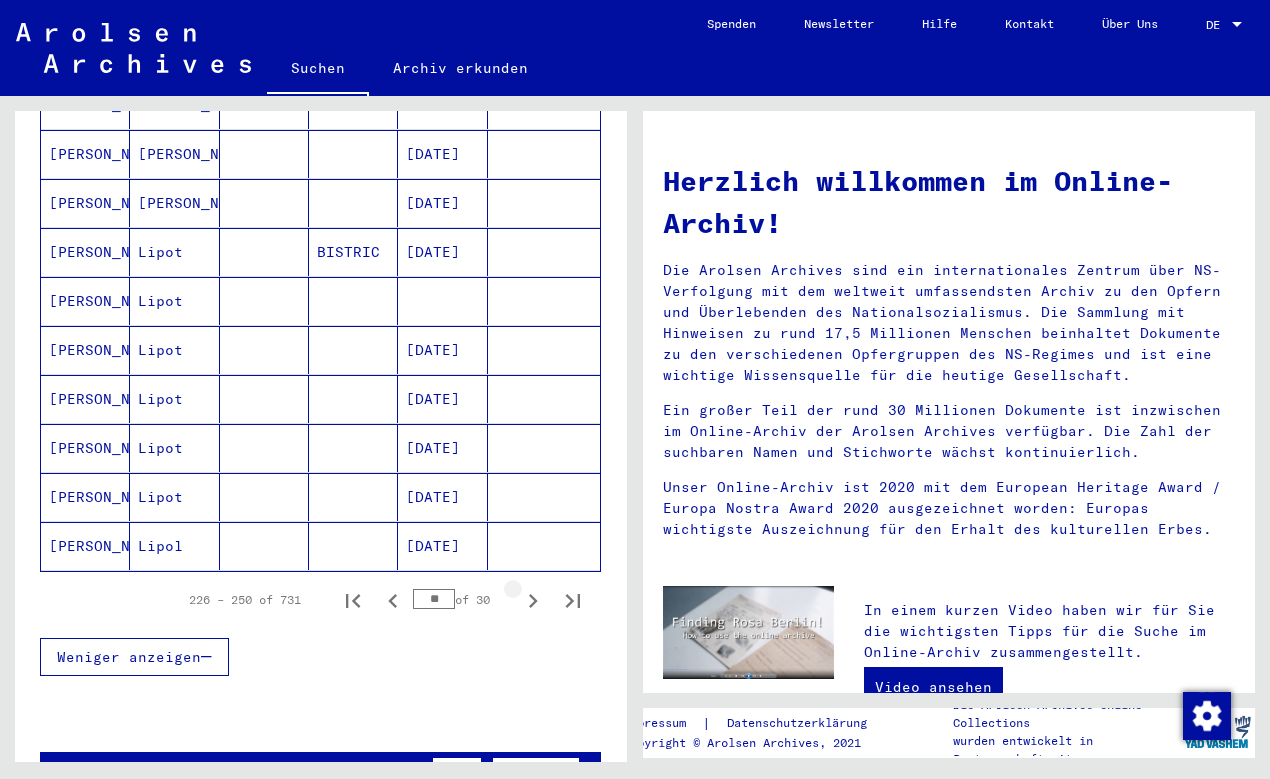 click 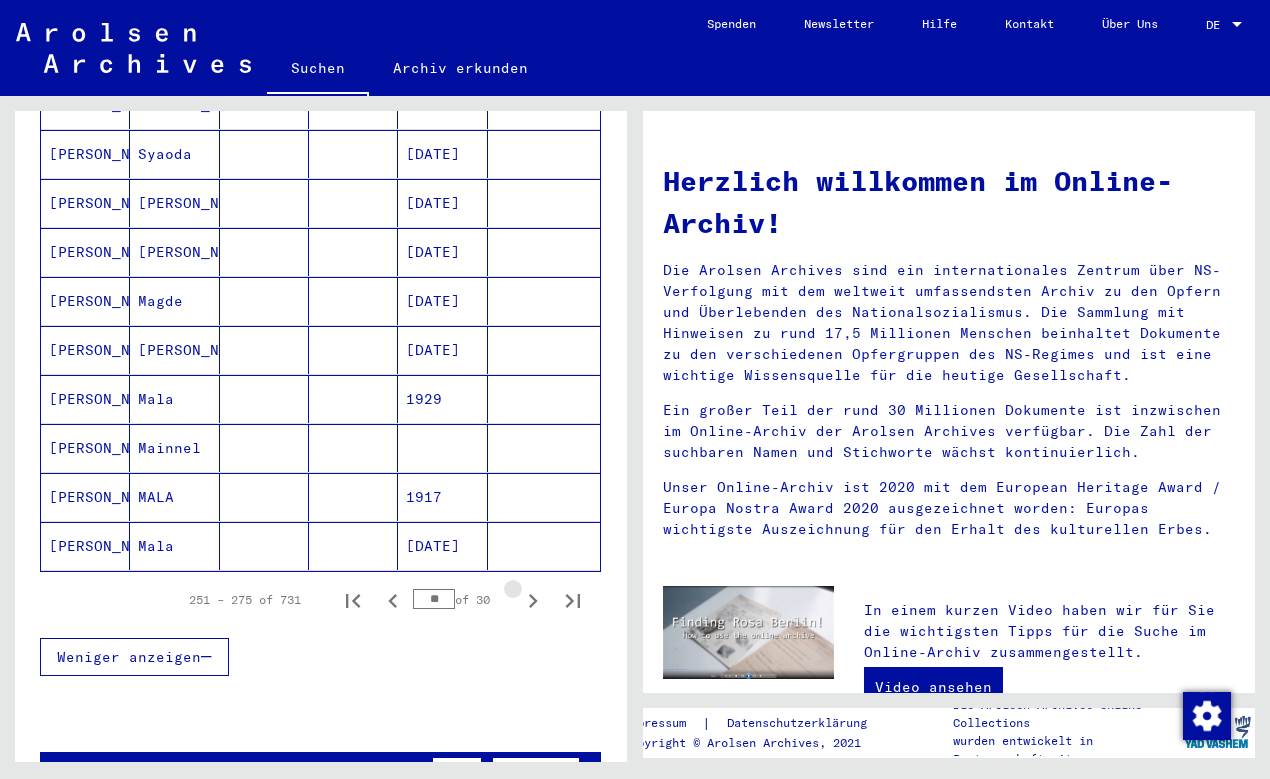 click 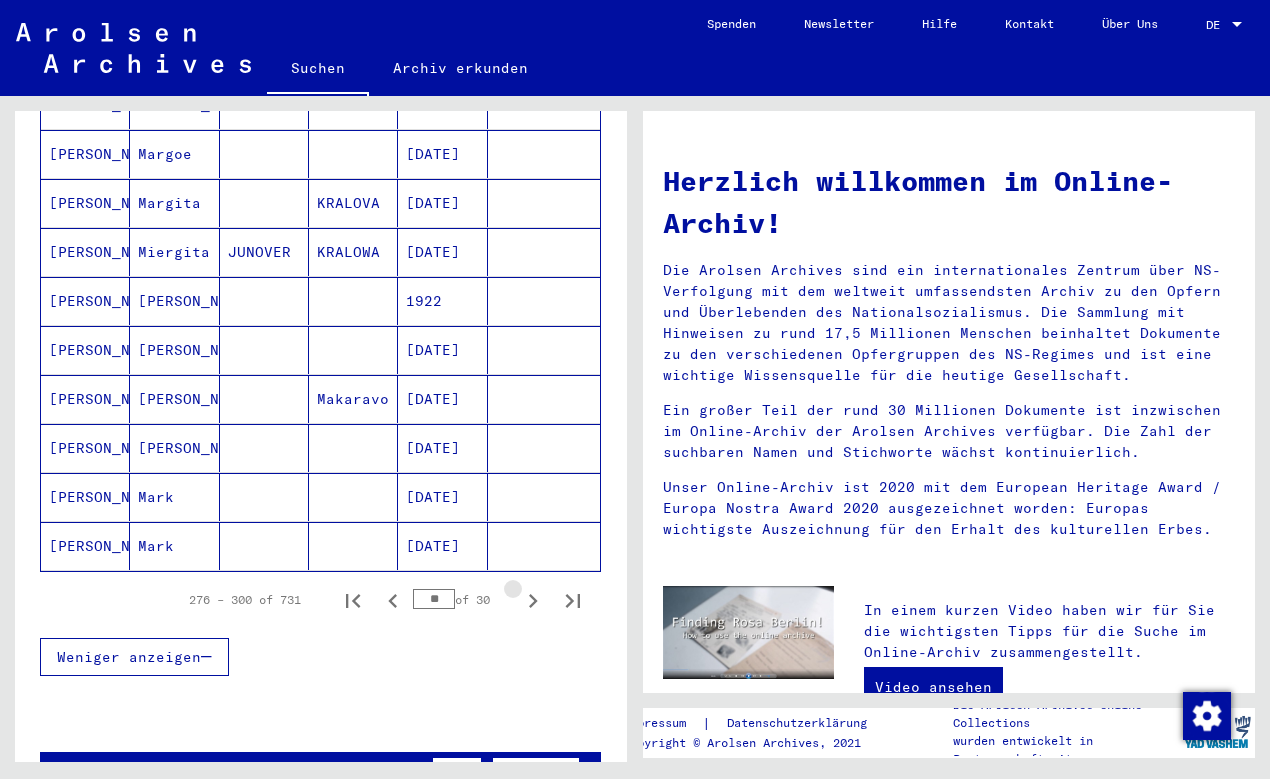click 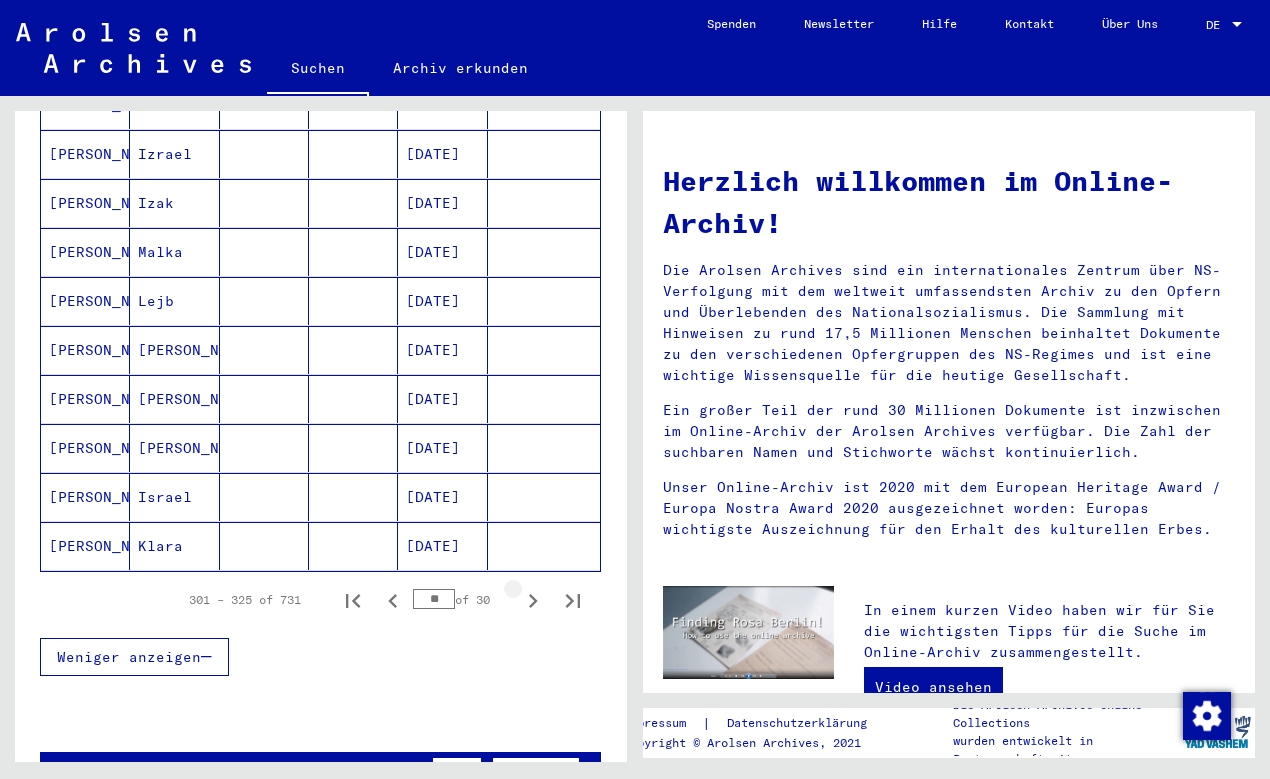 click 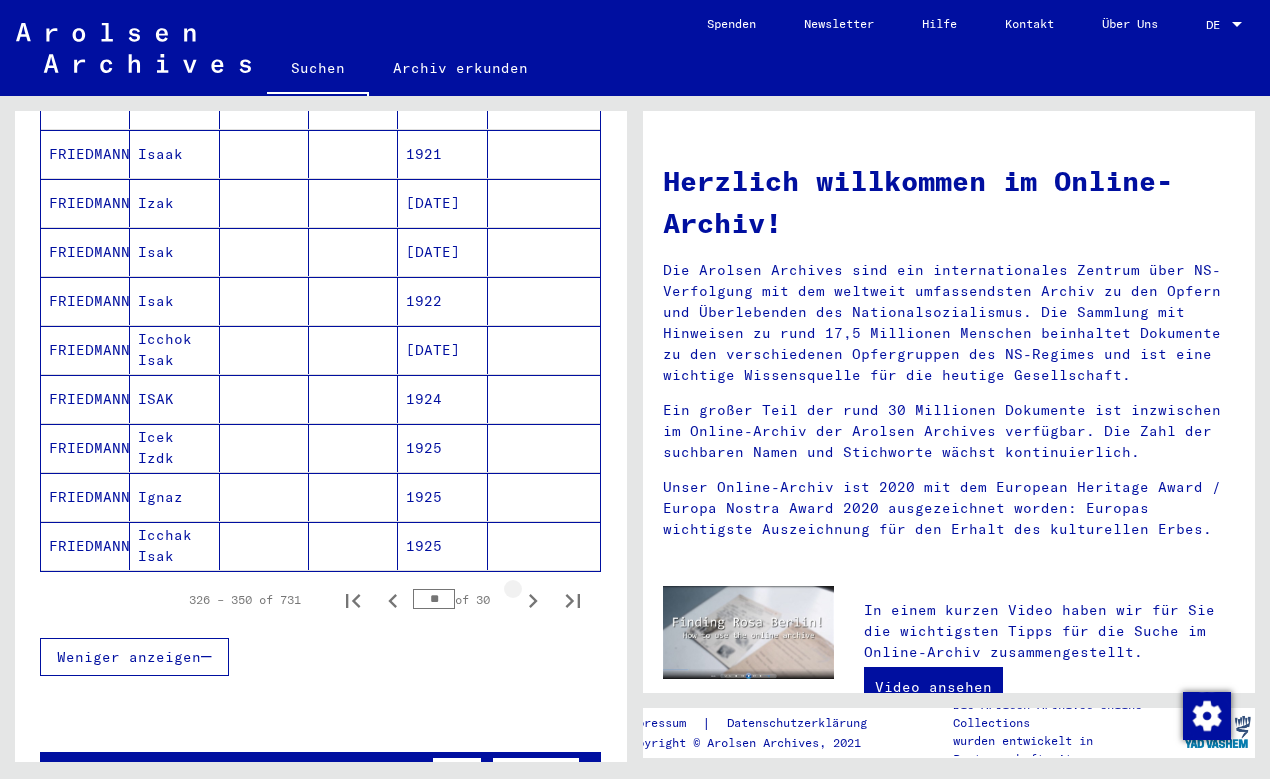 click 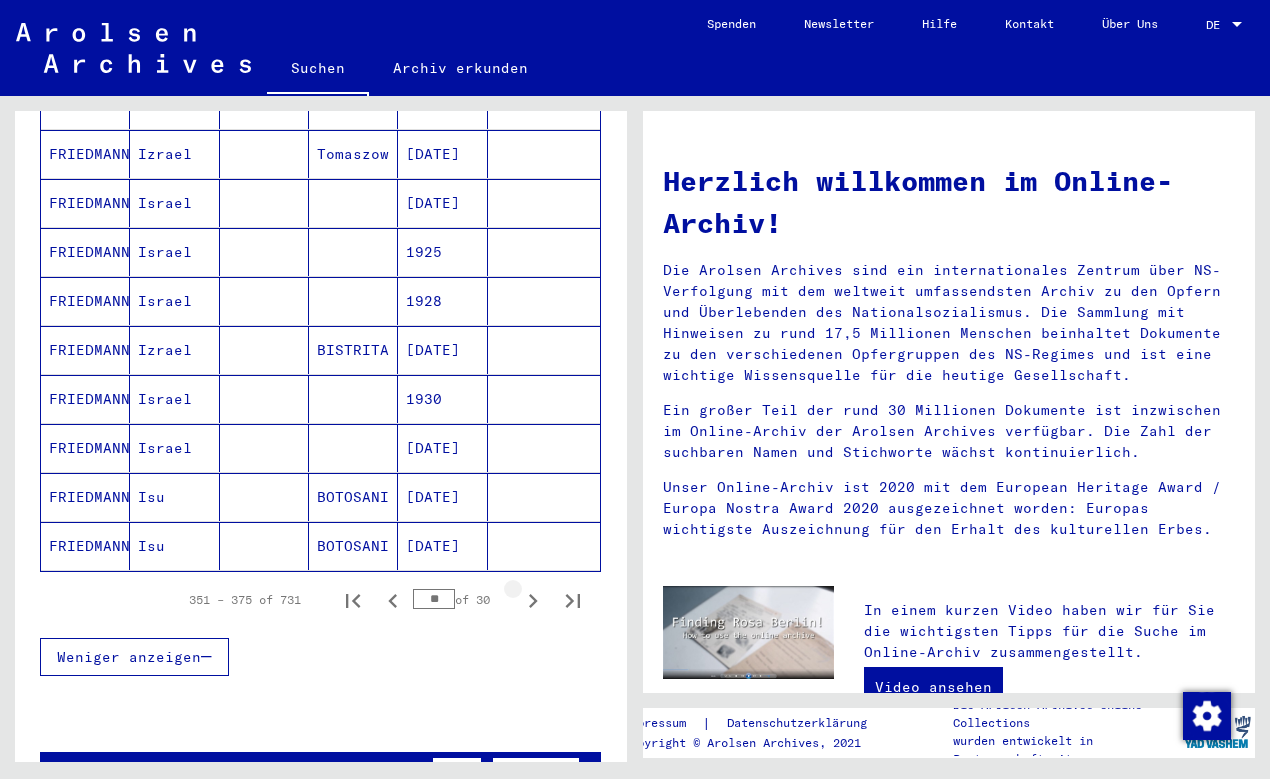 click 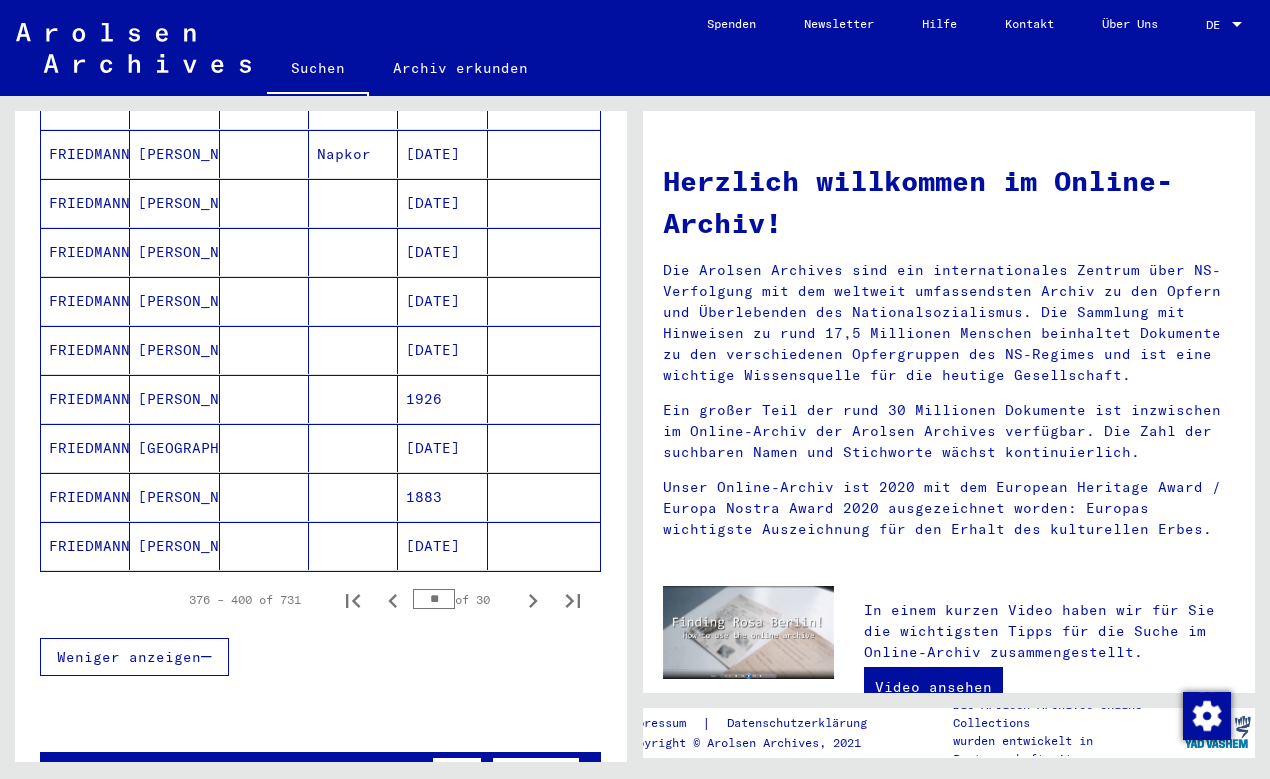 click 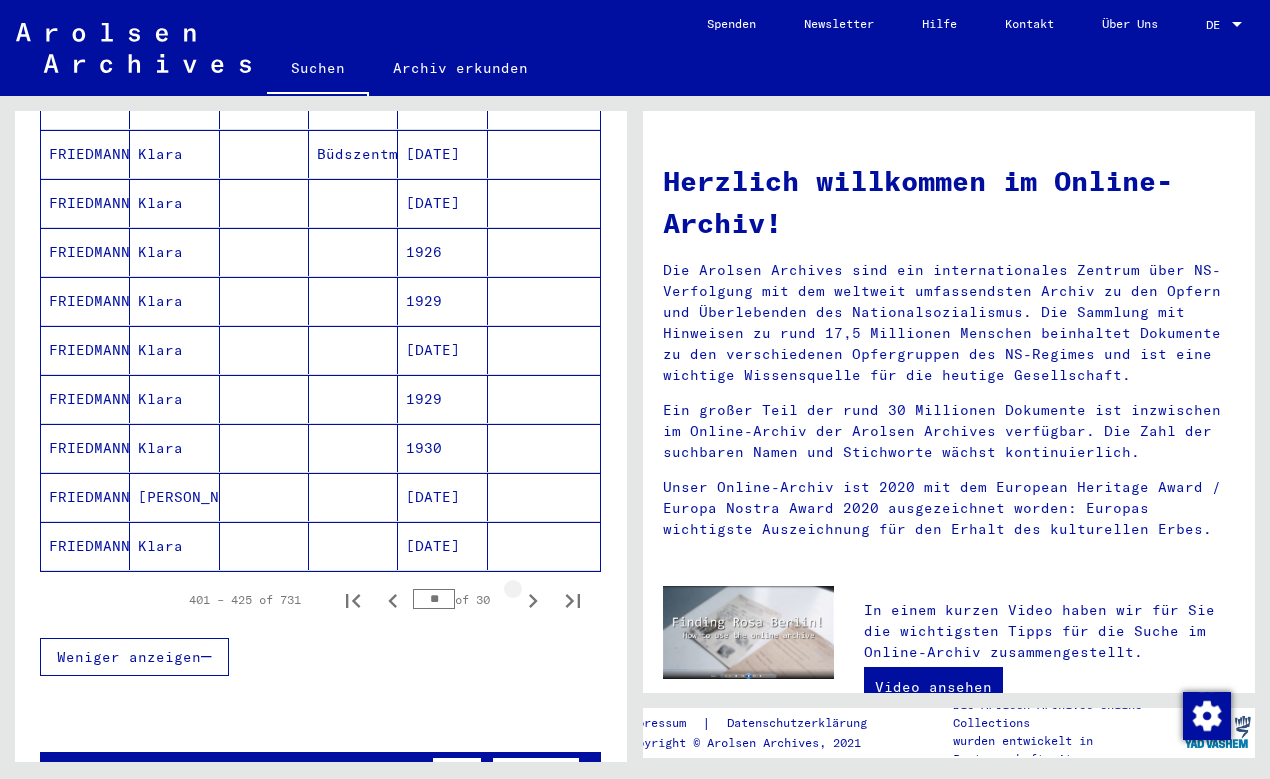 click 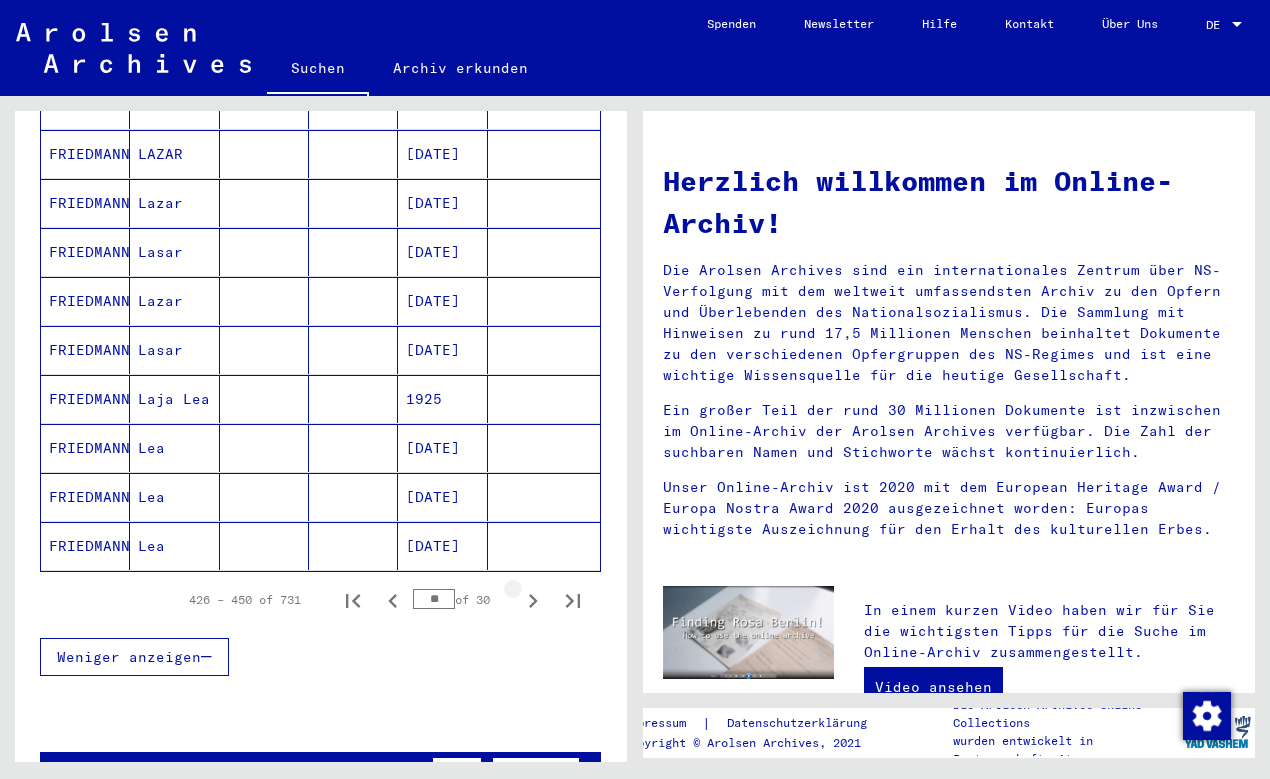 click 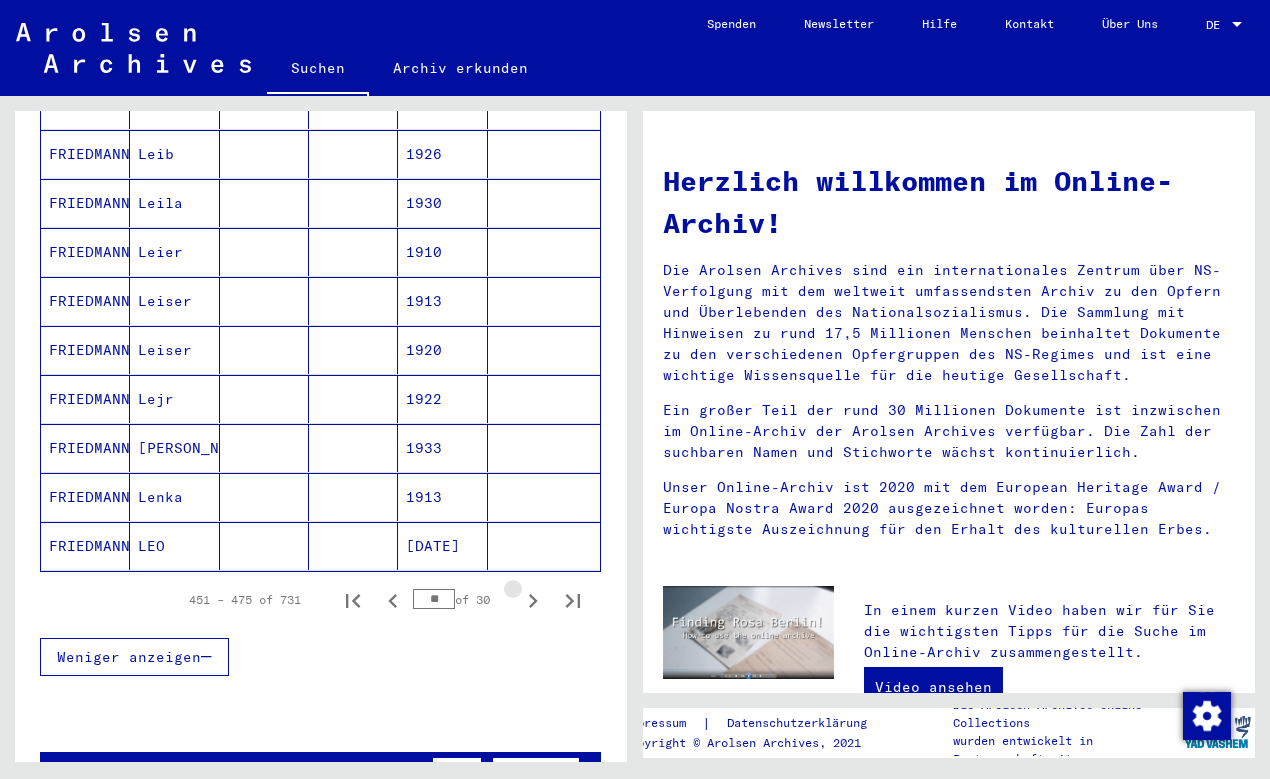 click 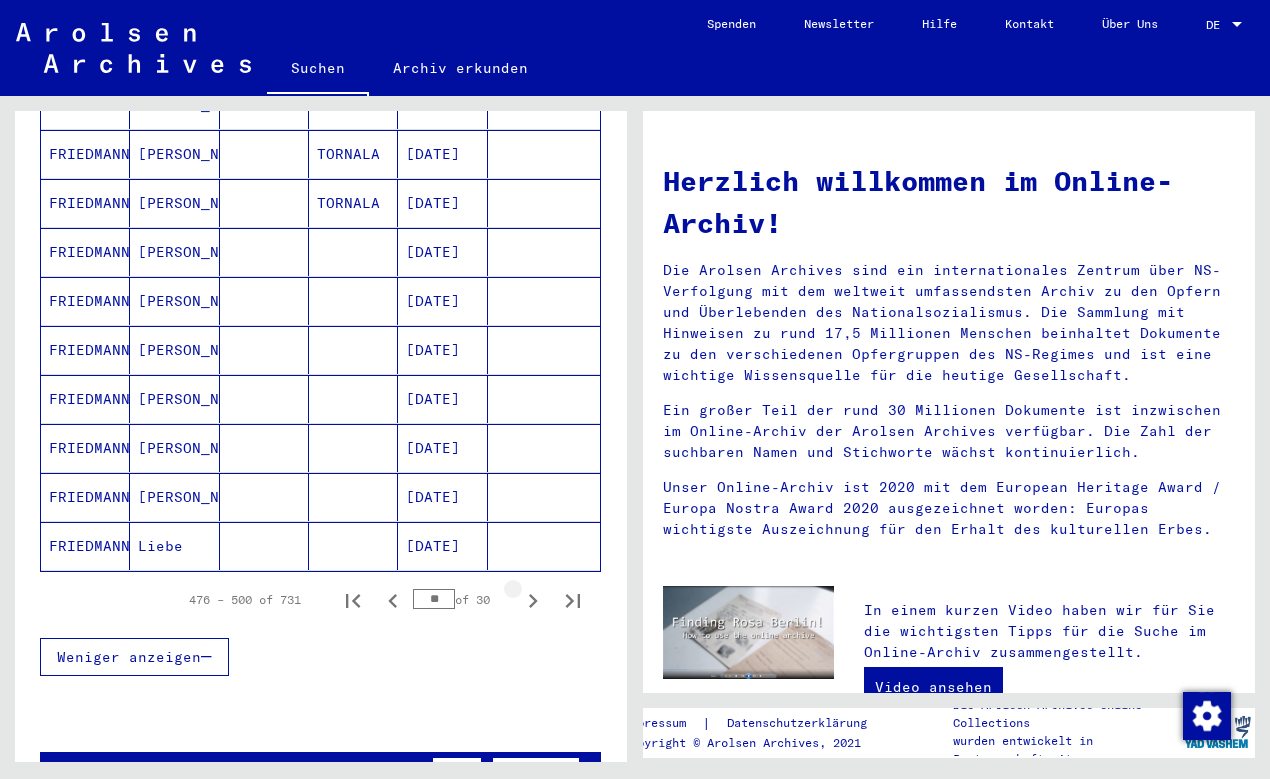 click 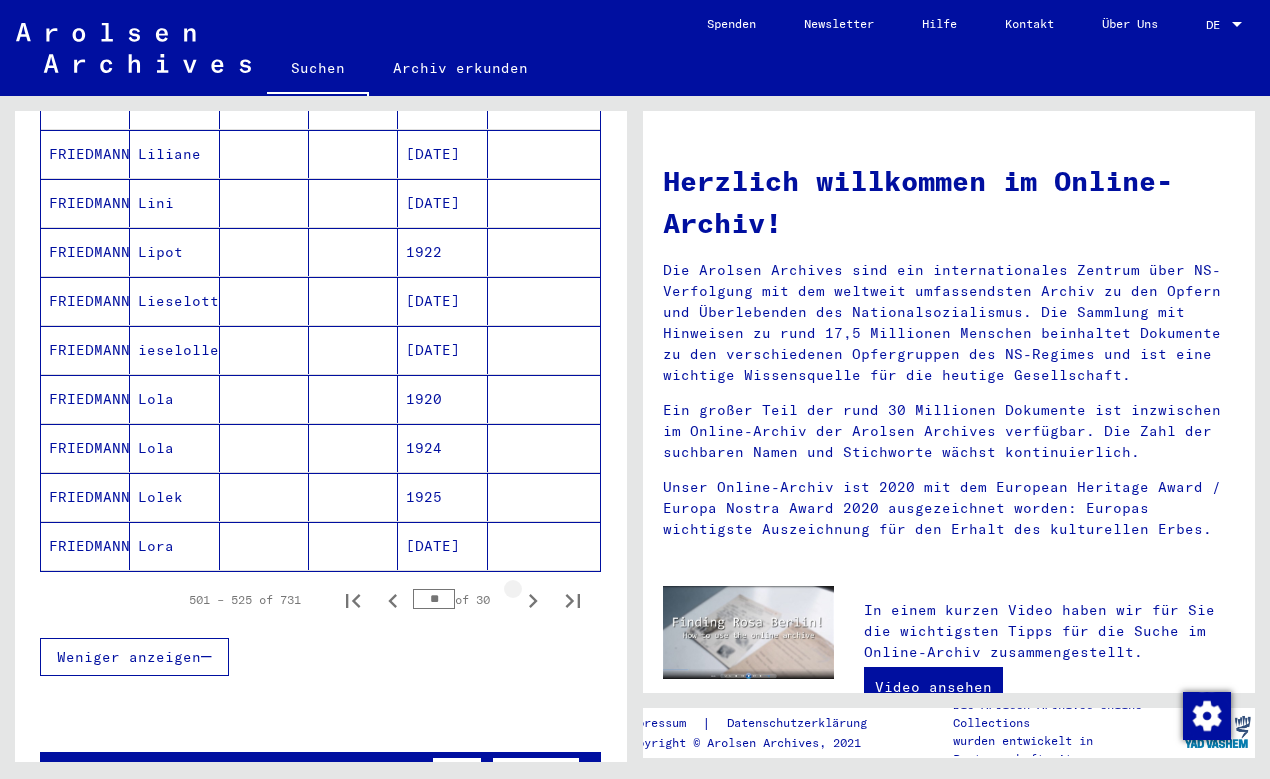 click 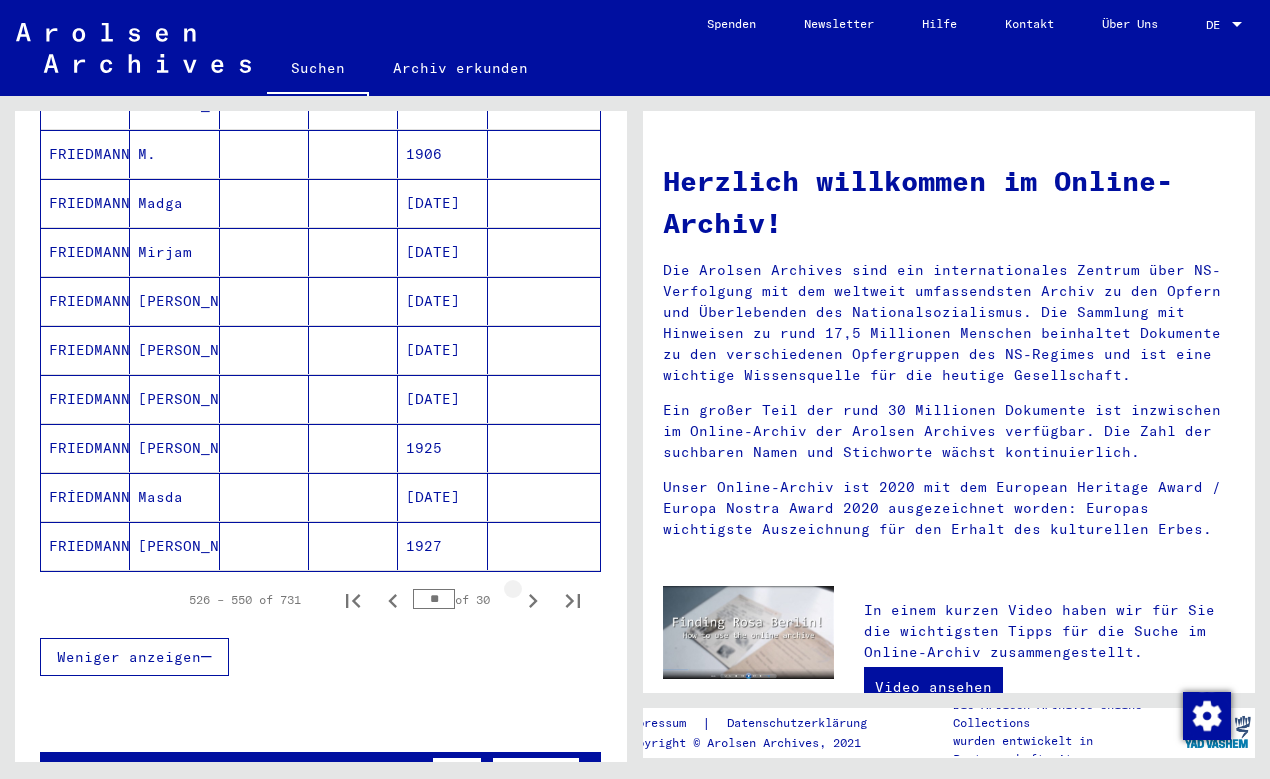 click 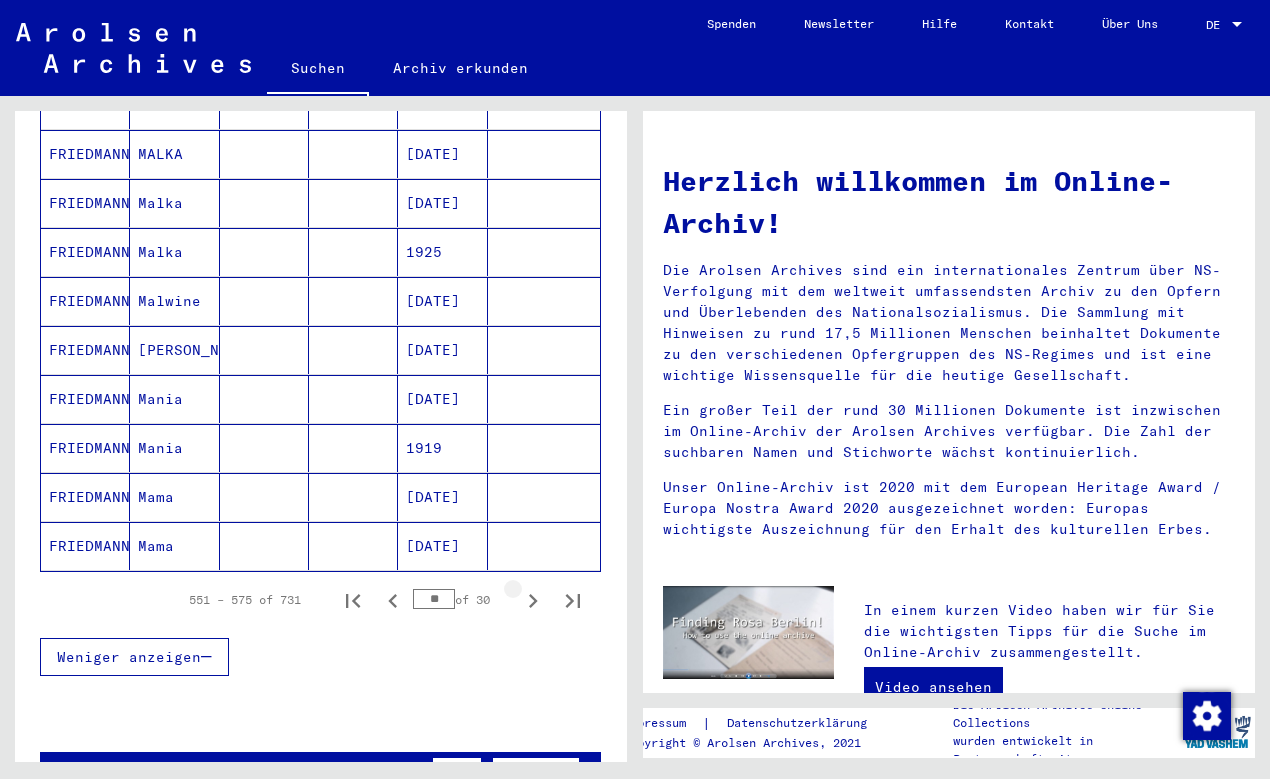 click 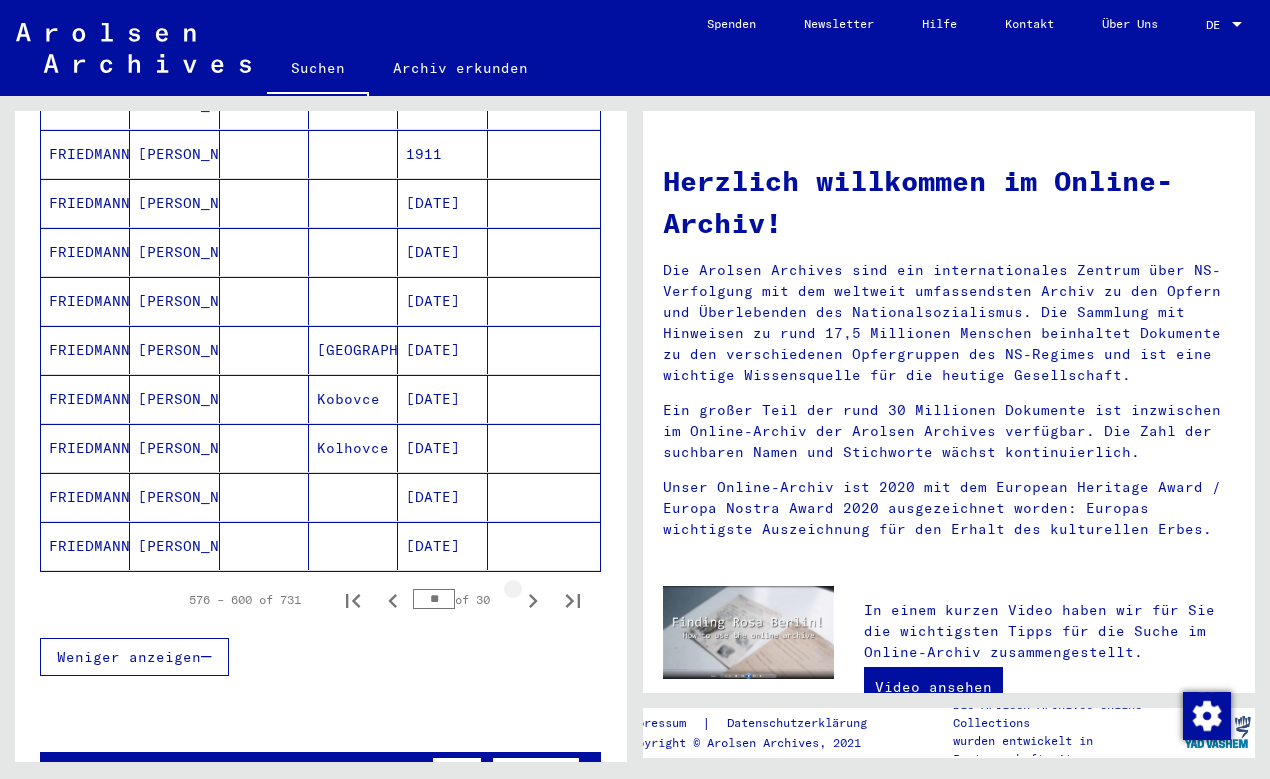 click 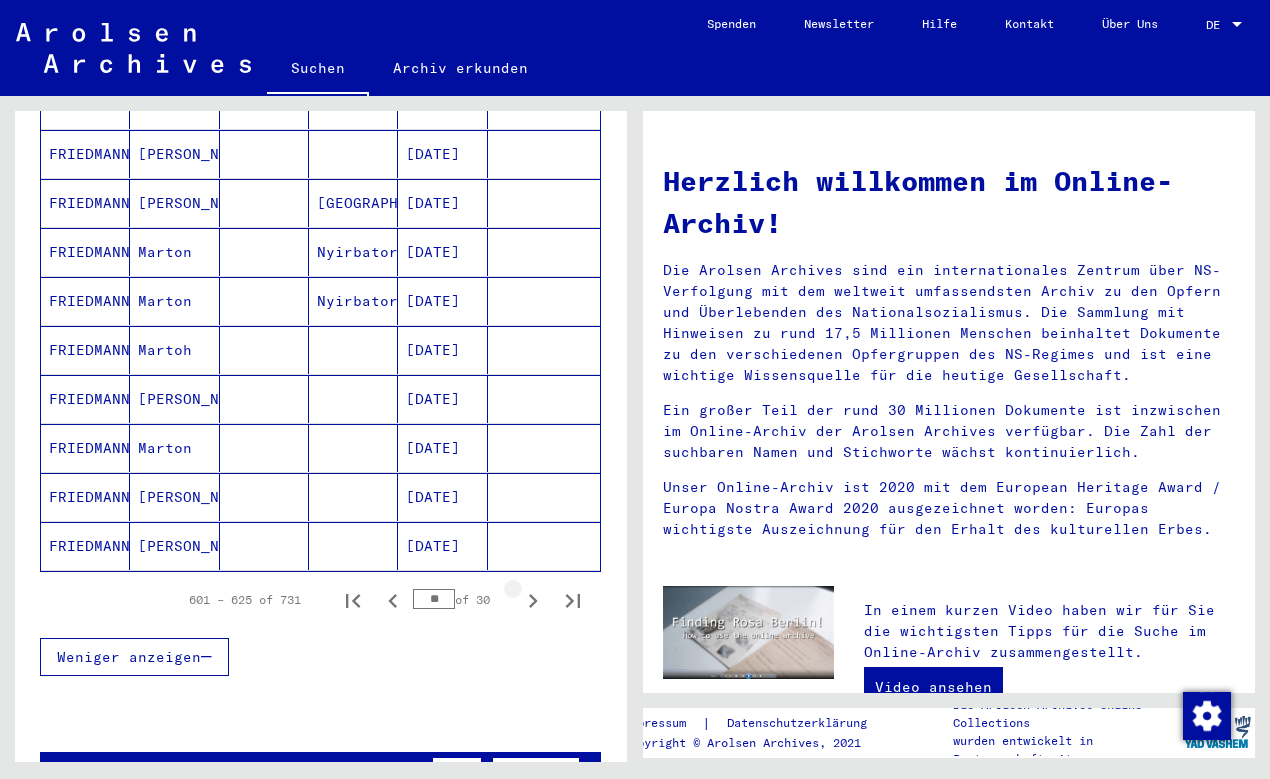 click 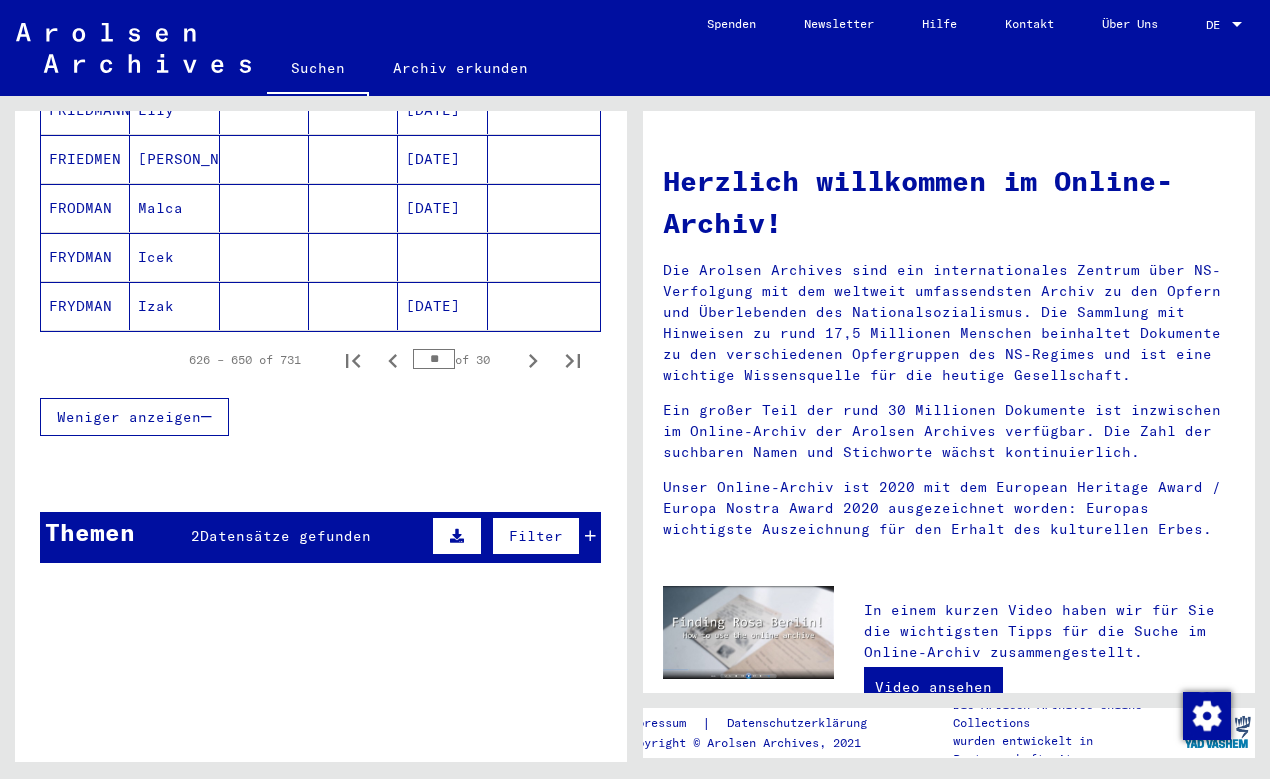 scroll, scrollTop: 1364, scrollLeft: 0, axis: vertical 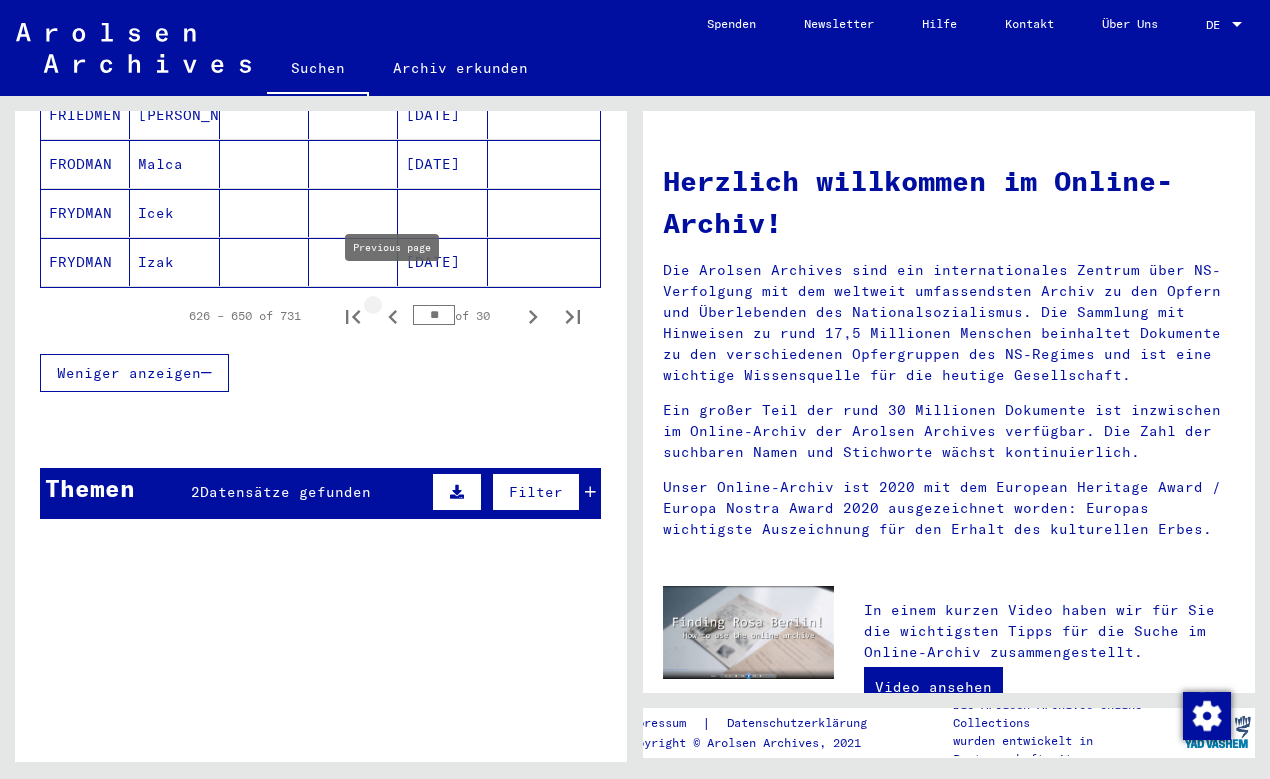 click 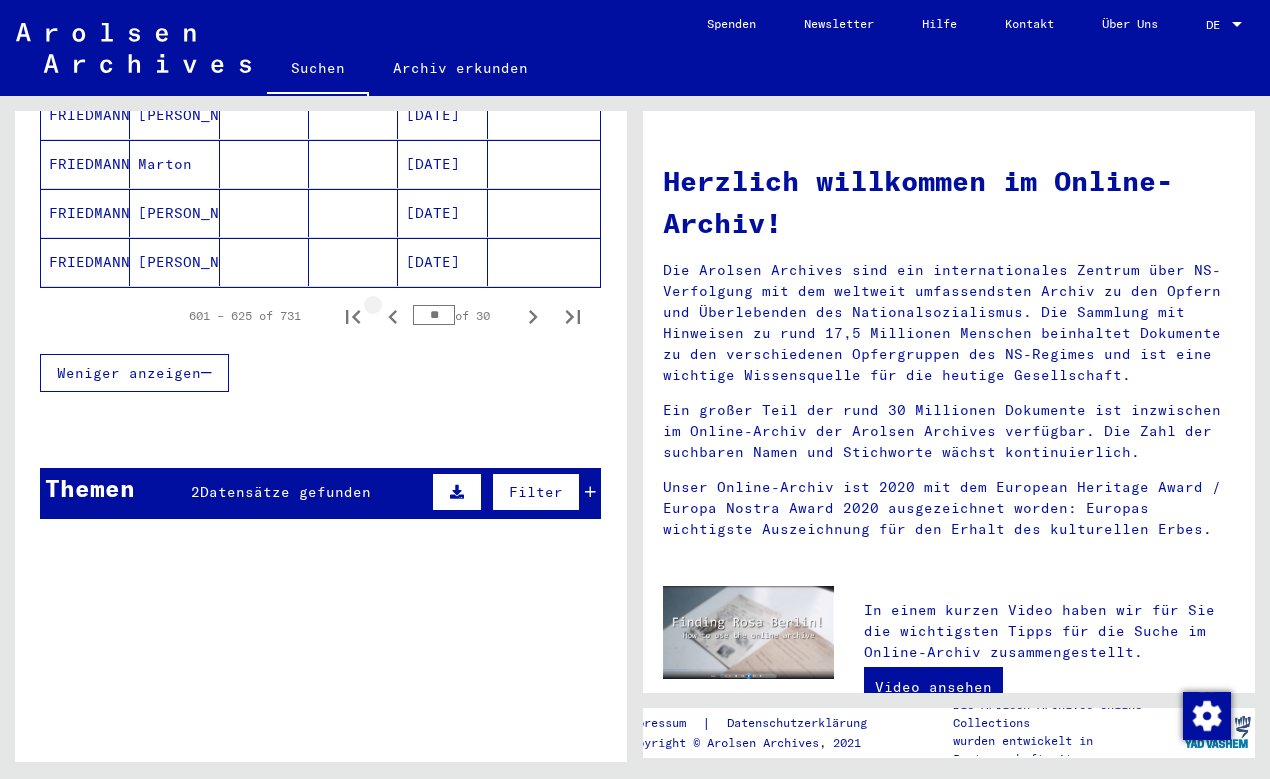 click 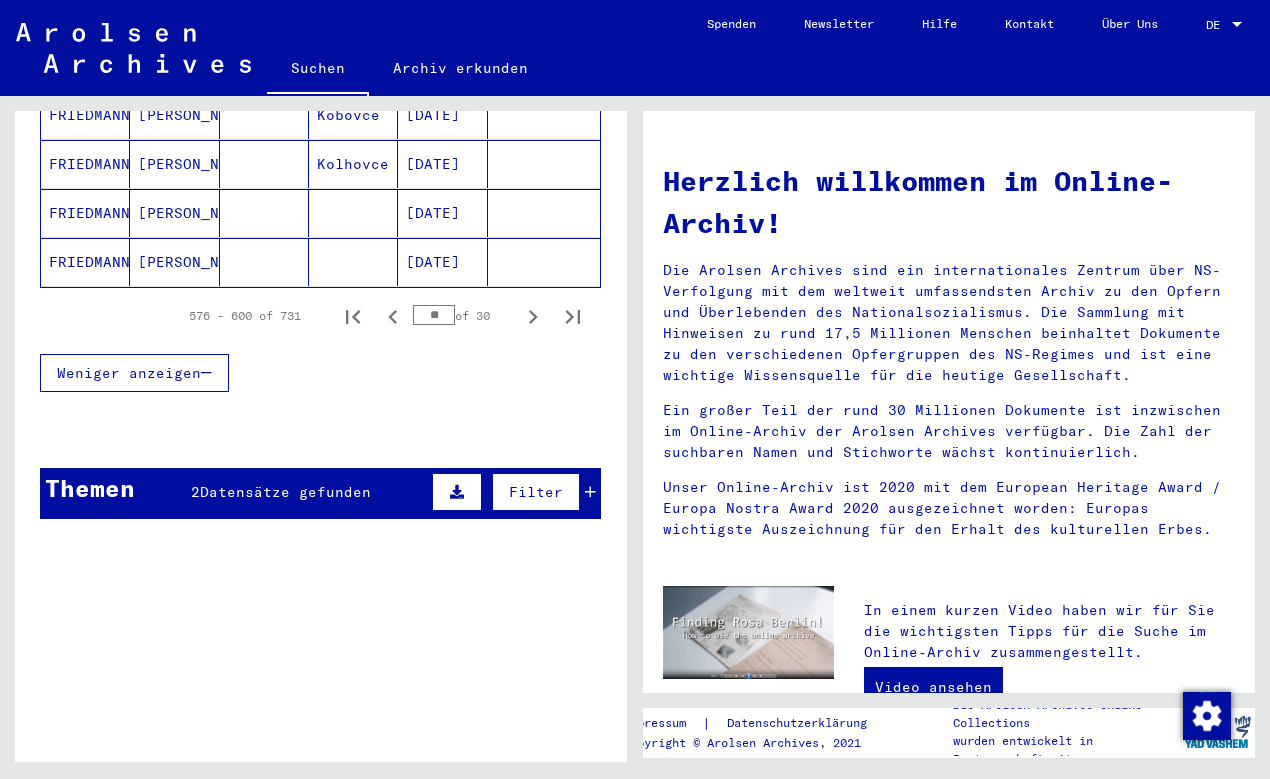 click 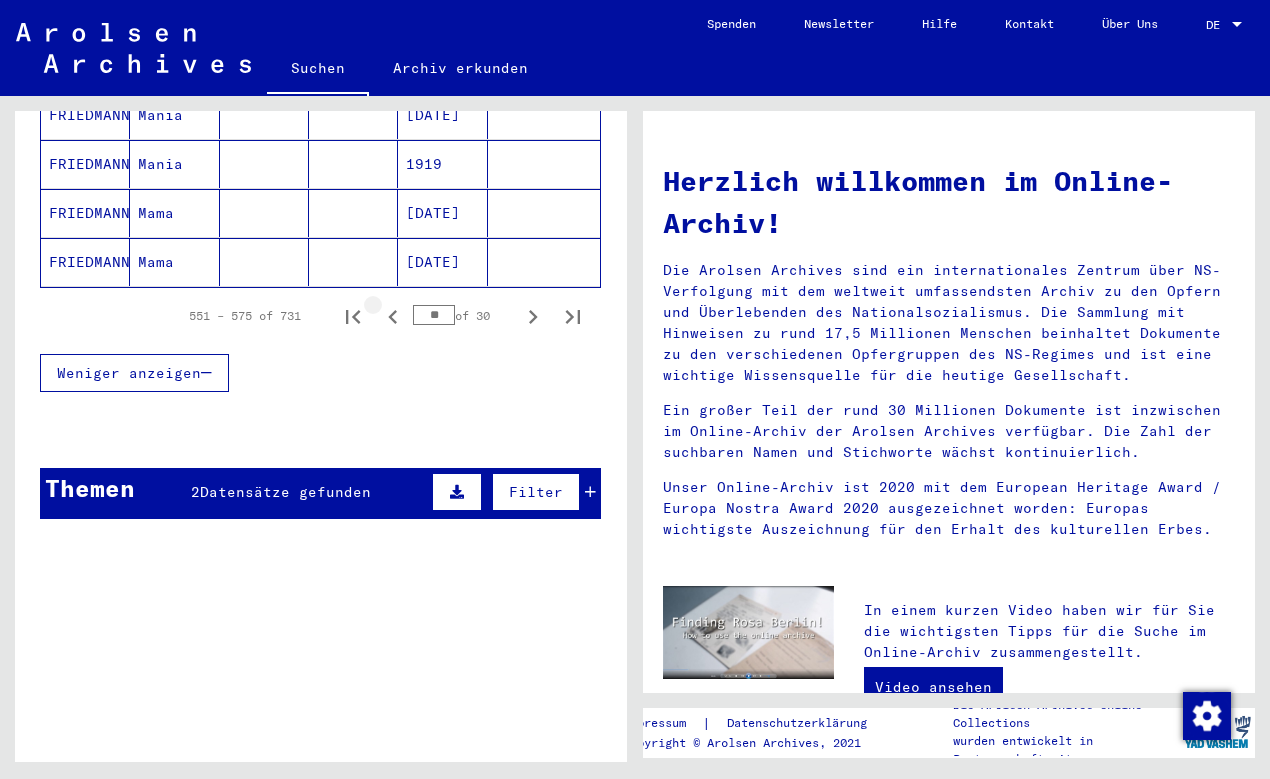 click 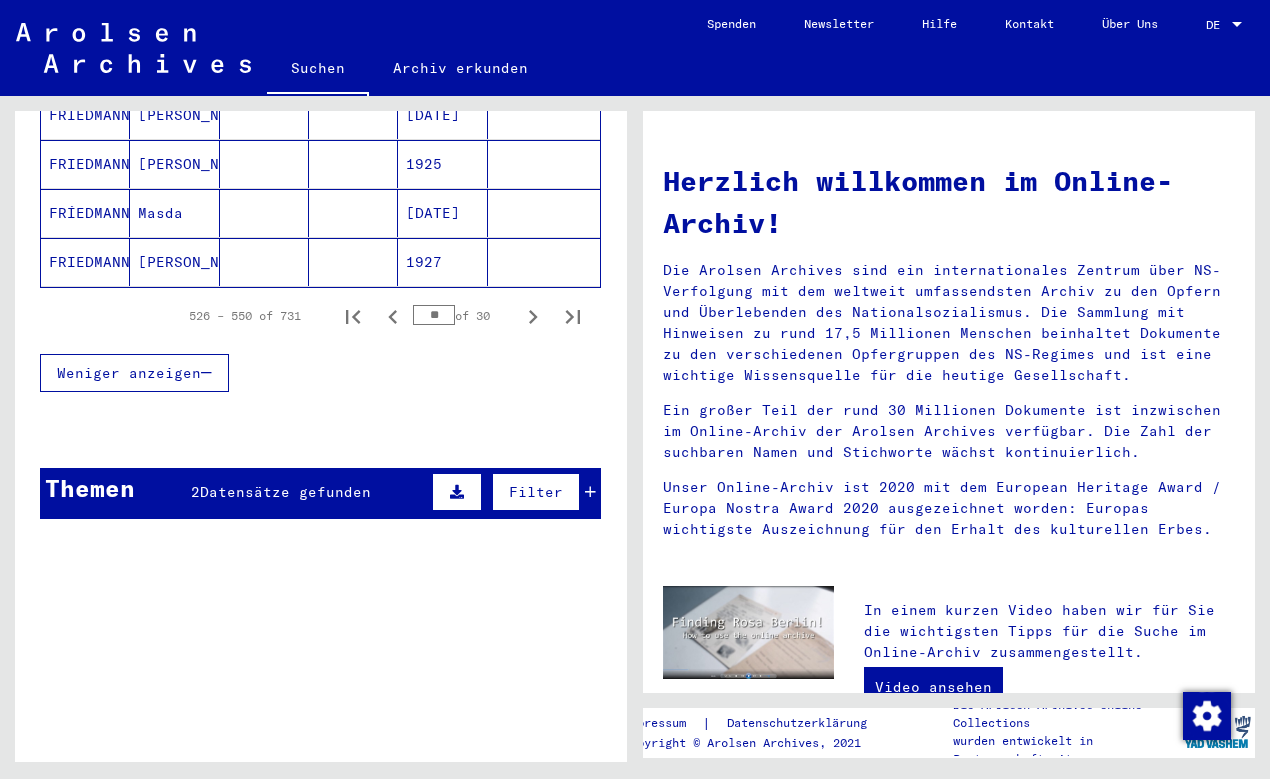 click 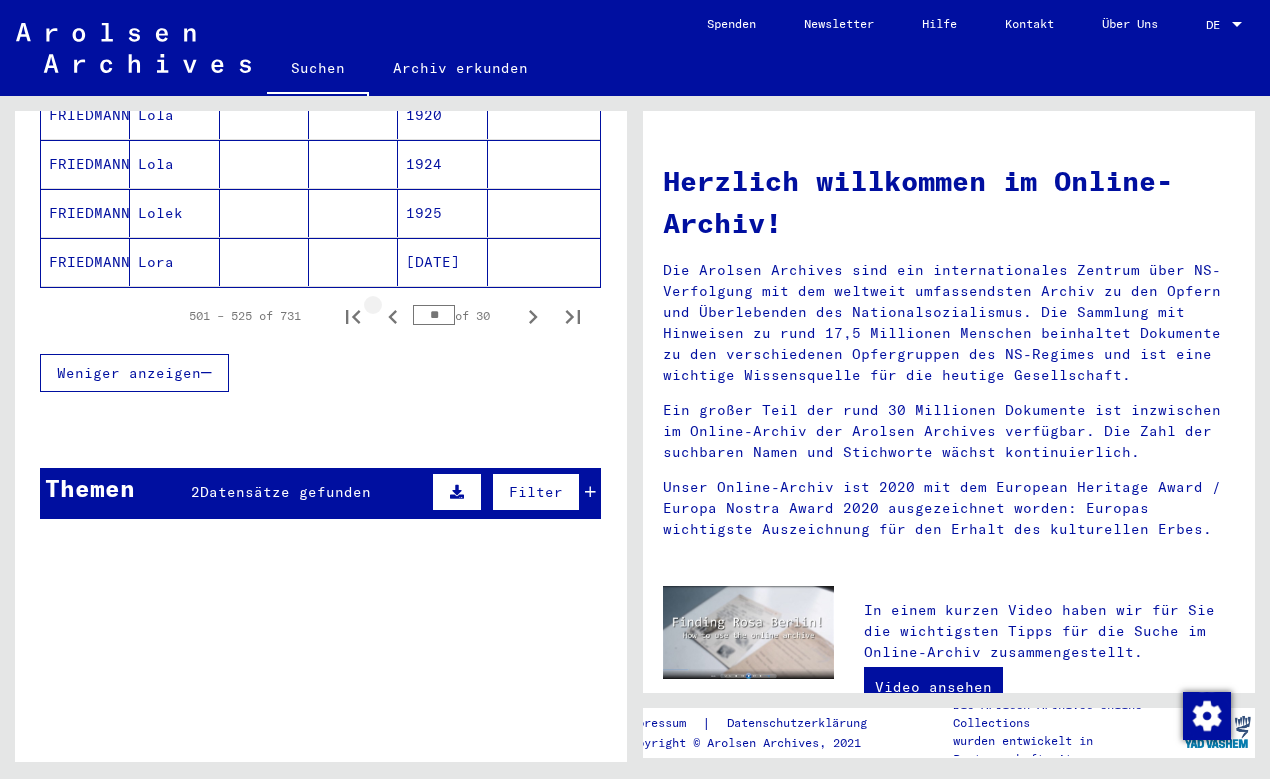 click 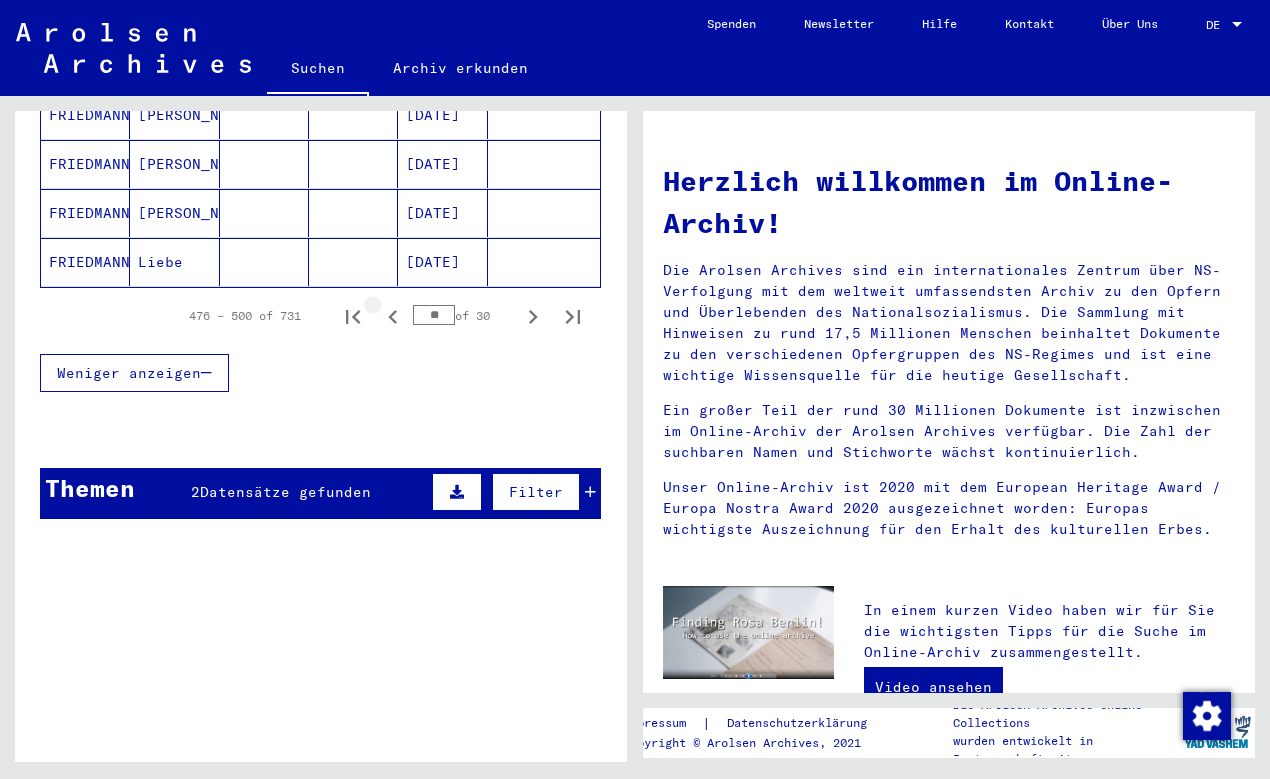 click 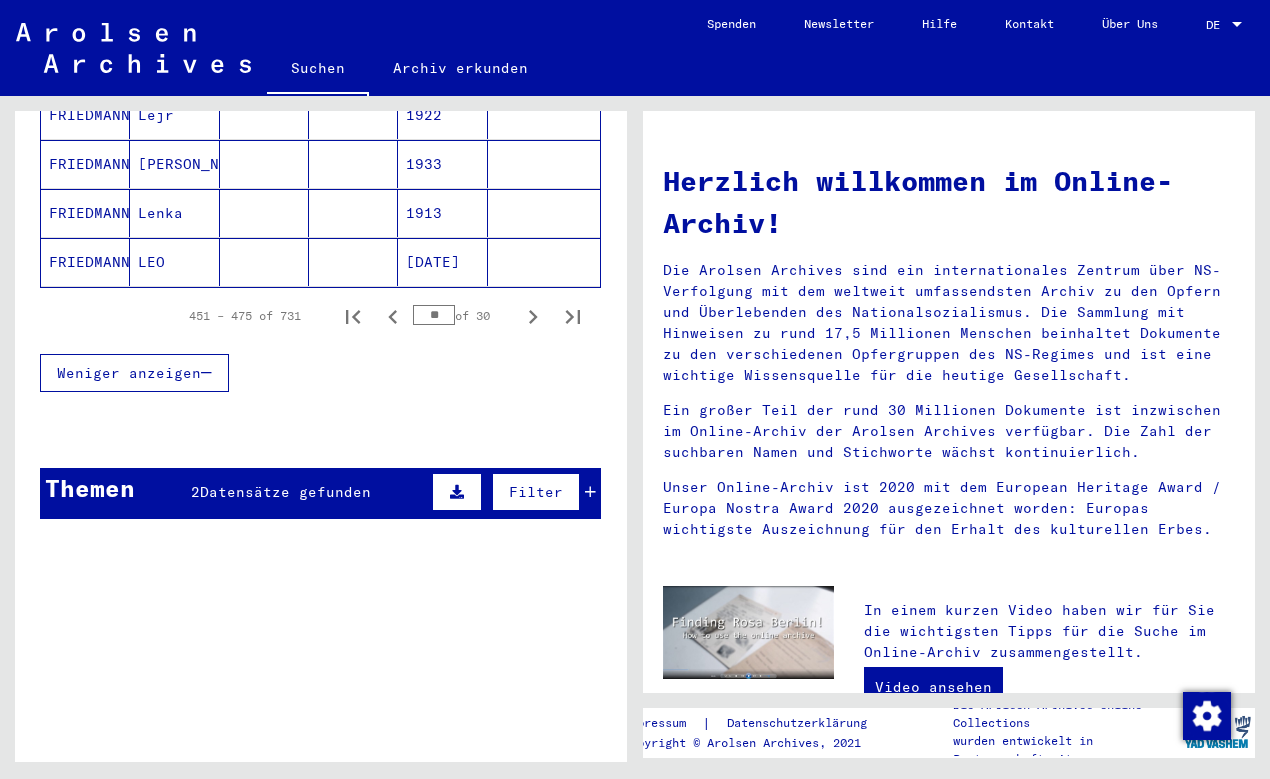 click 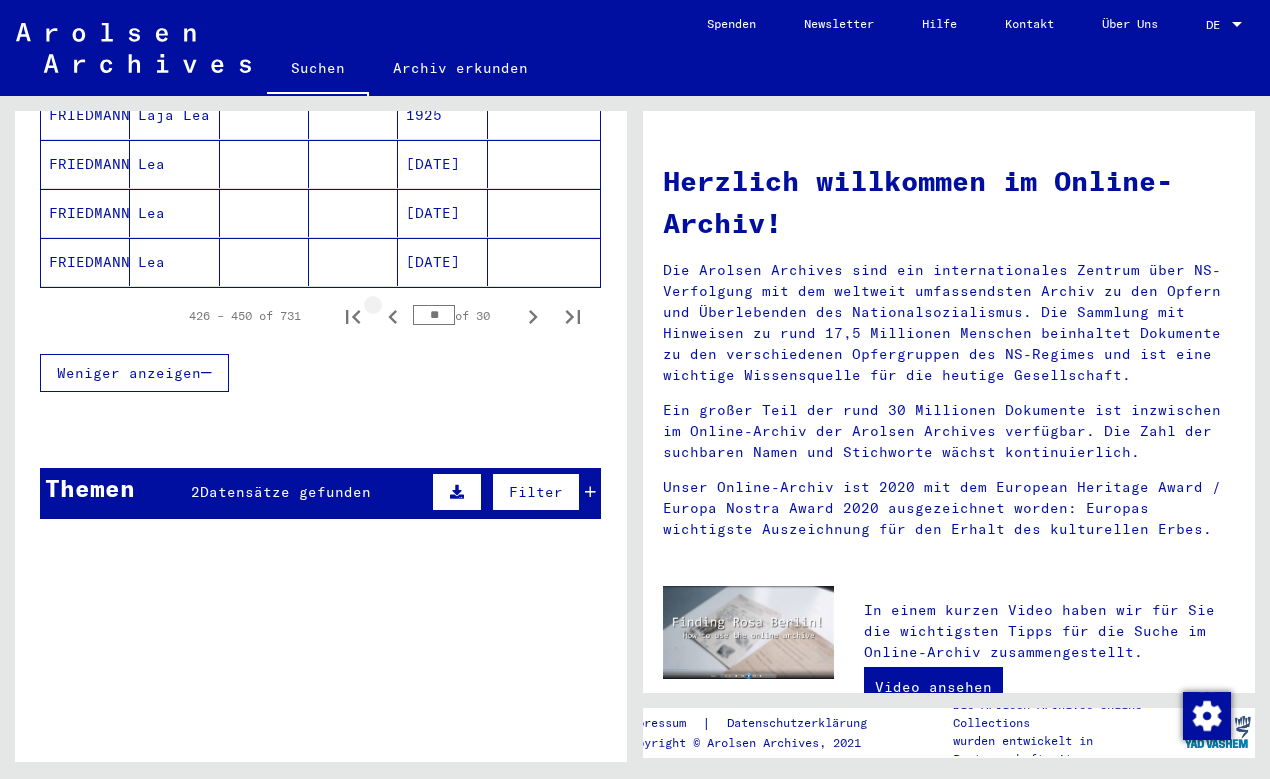 click 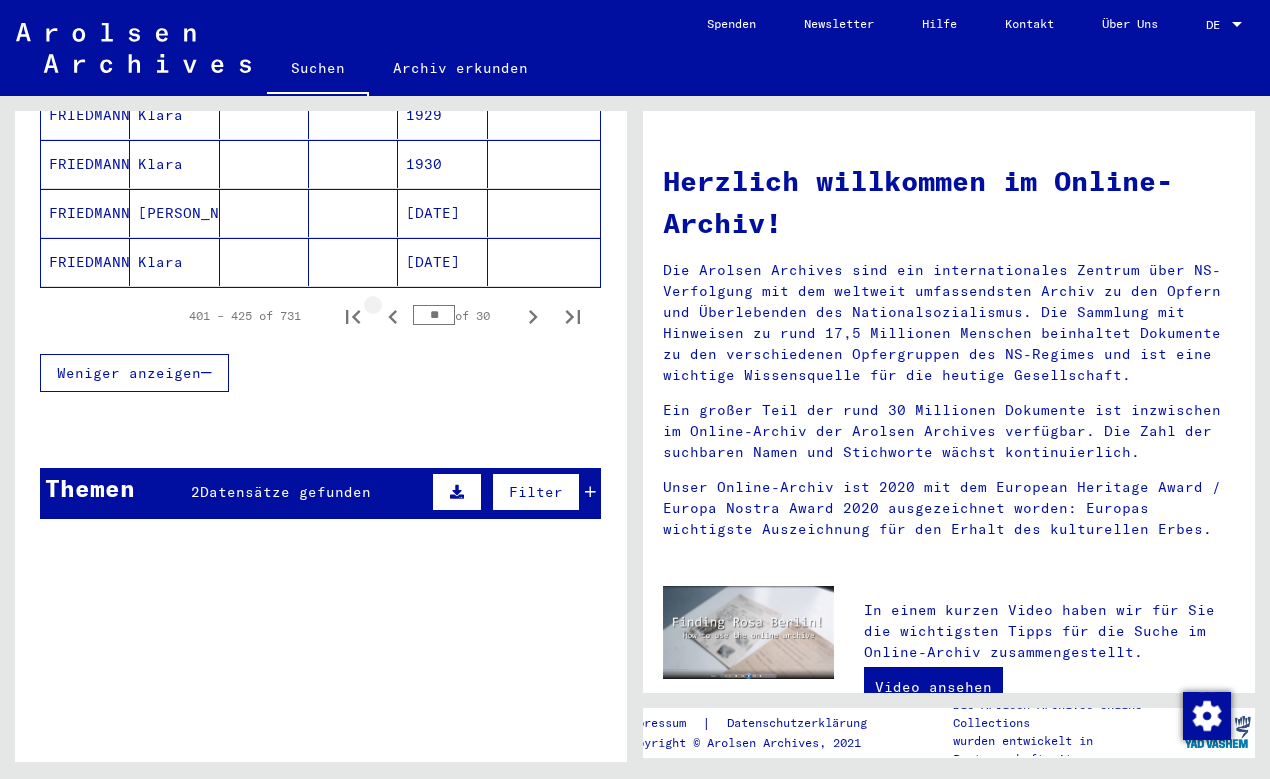 click 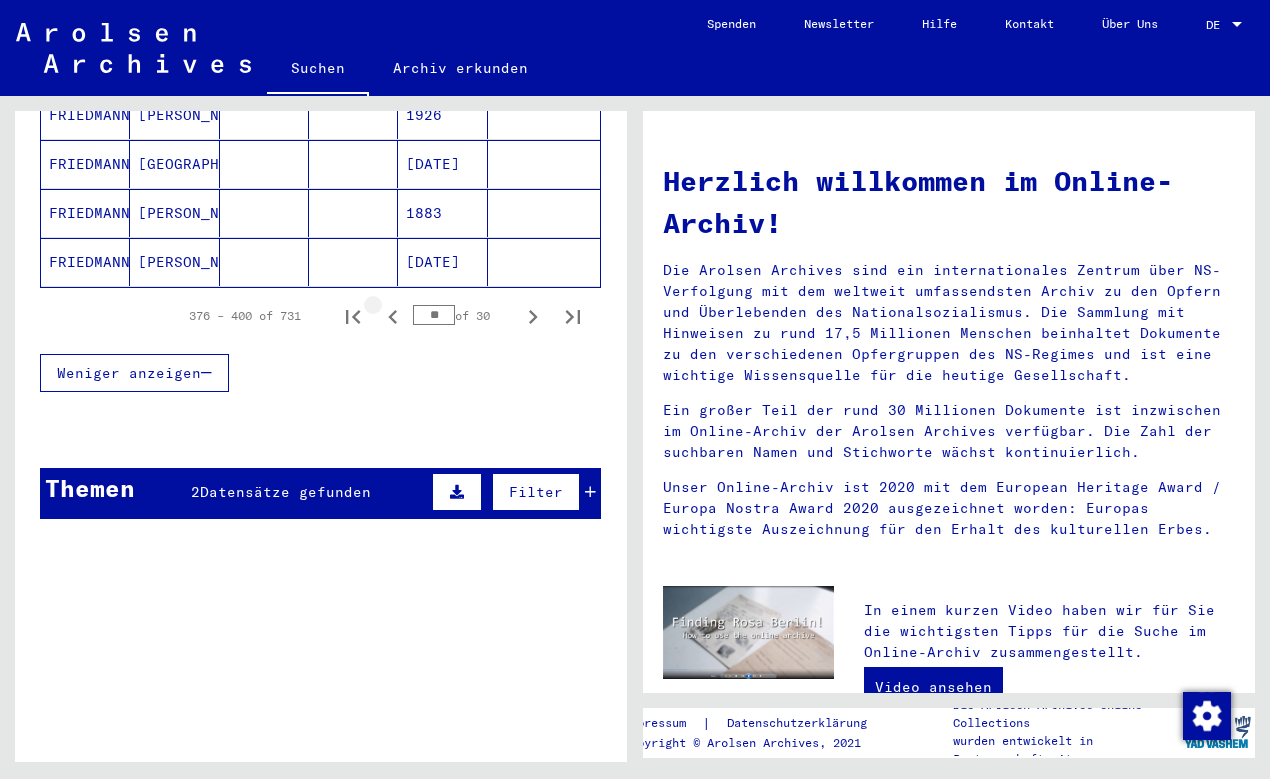 click 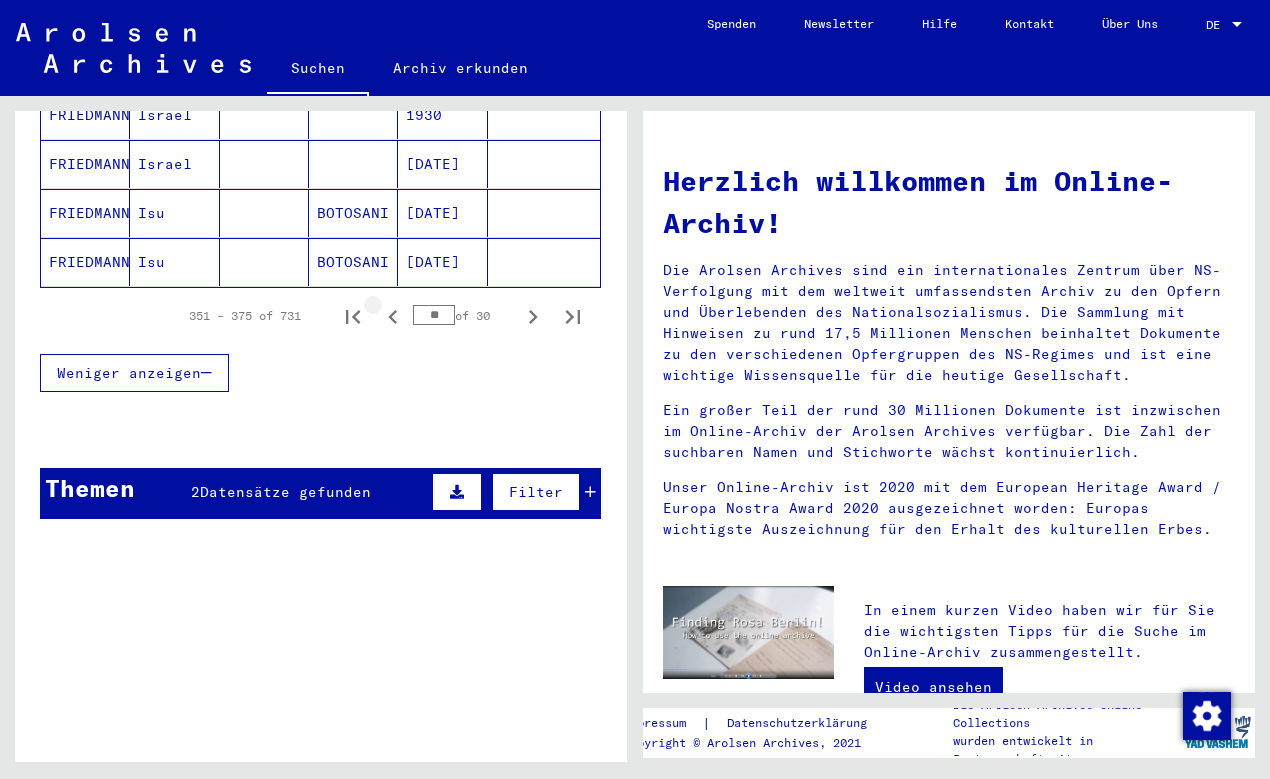 click 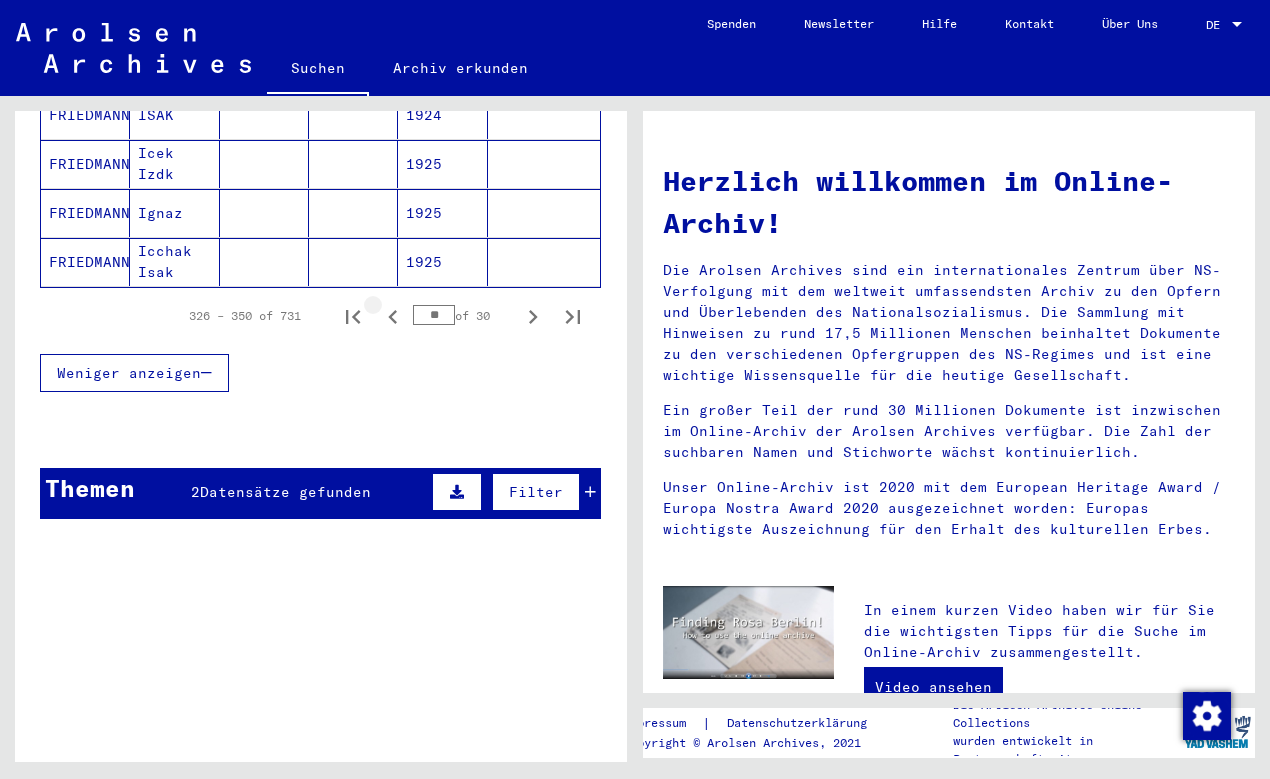 click 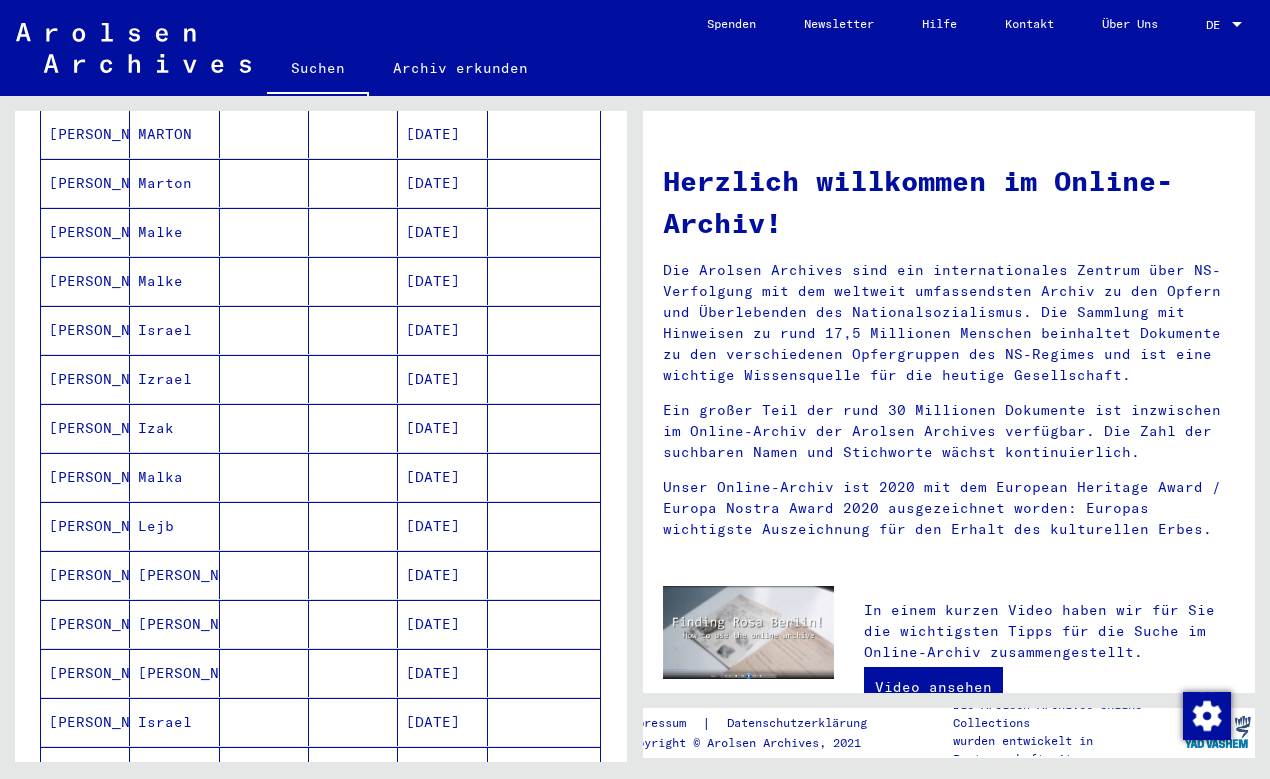 scroll, scrollTop: 1040, scrollLeft: 0, axis: vertical 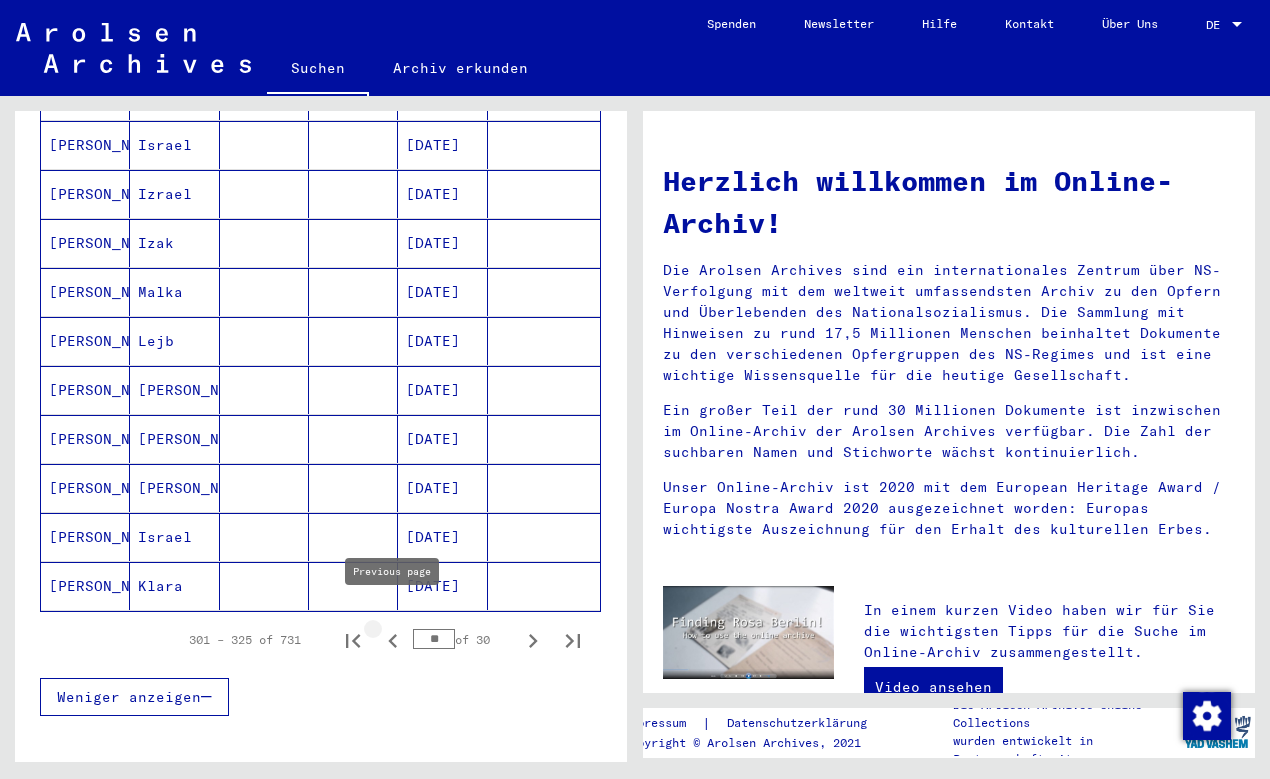 click 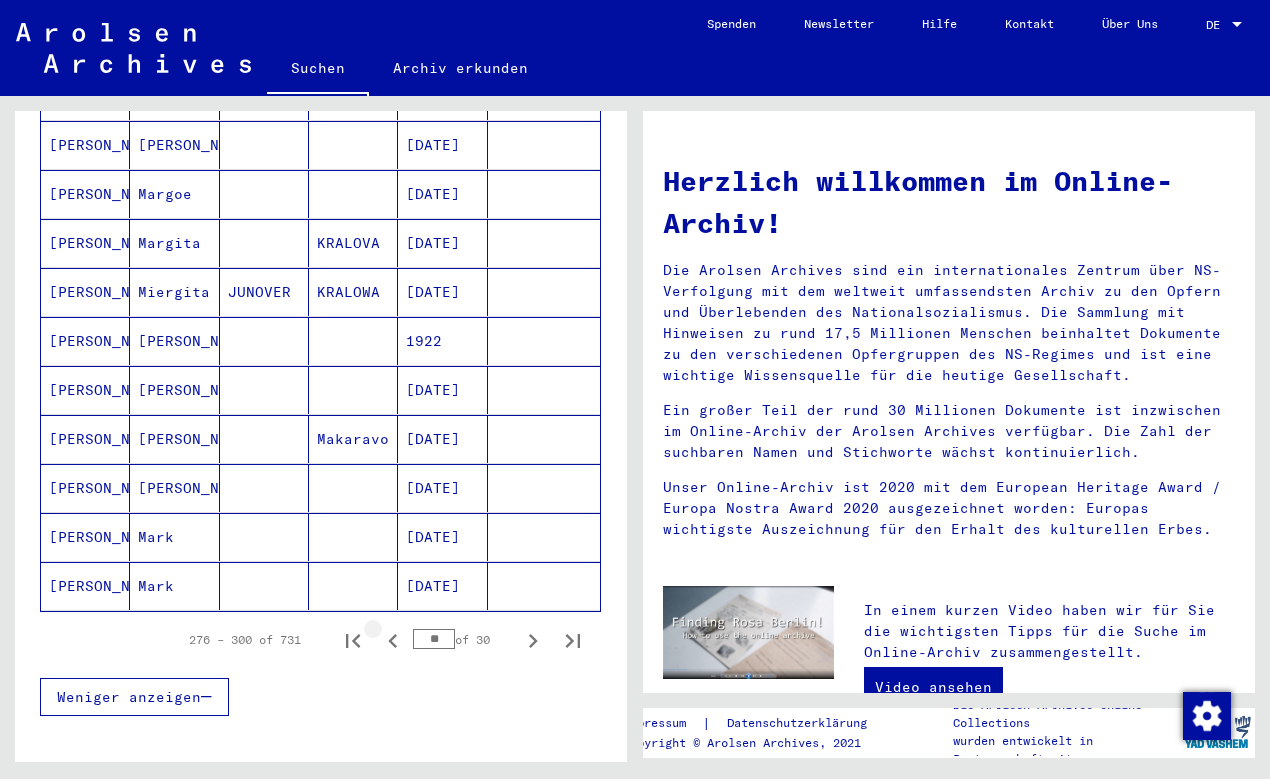 click 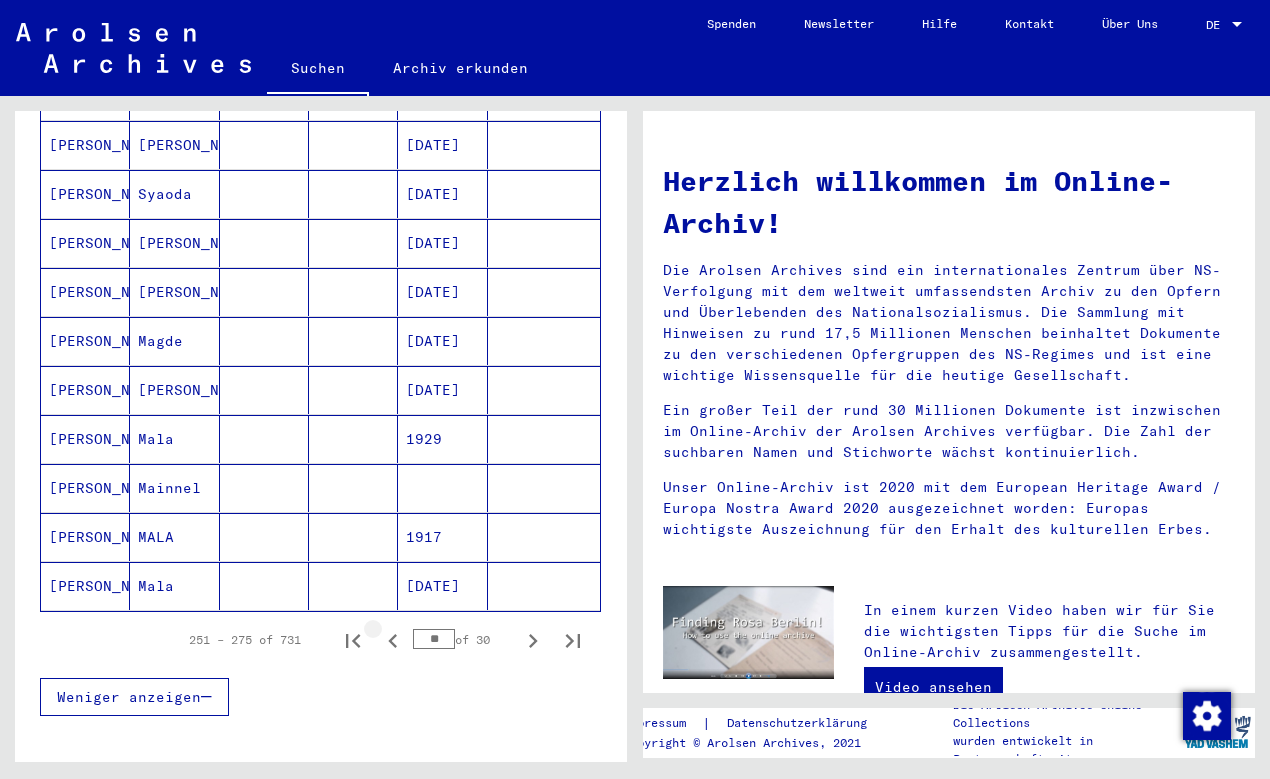 click 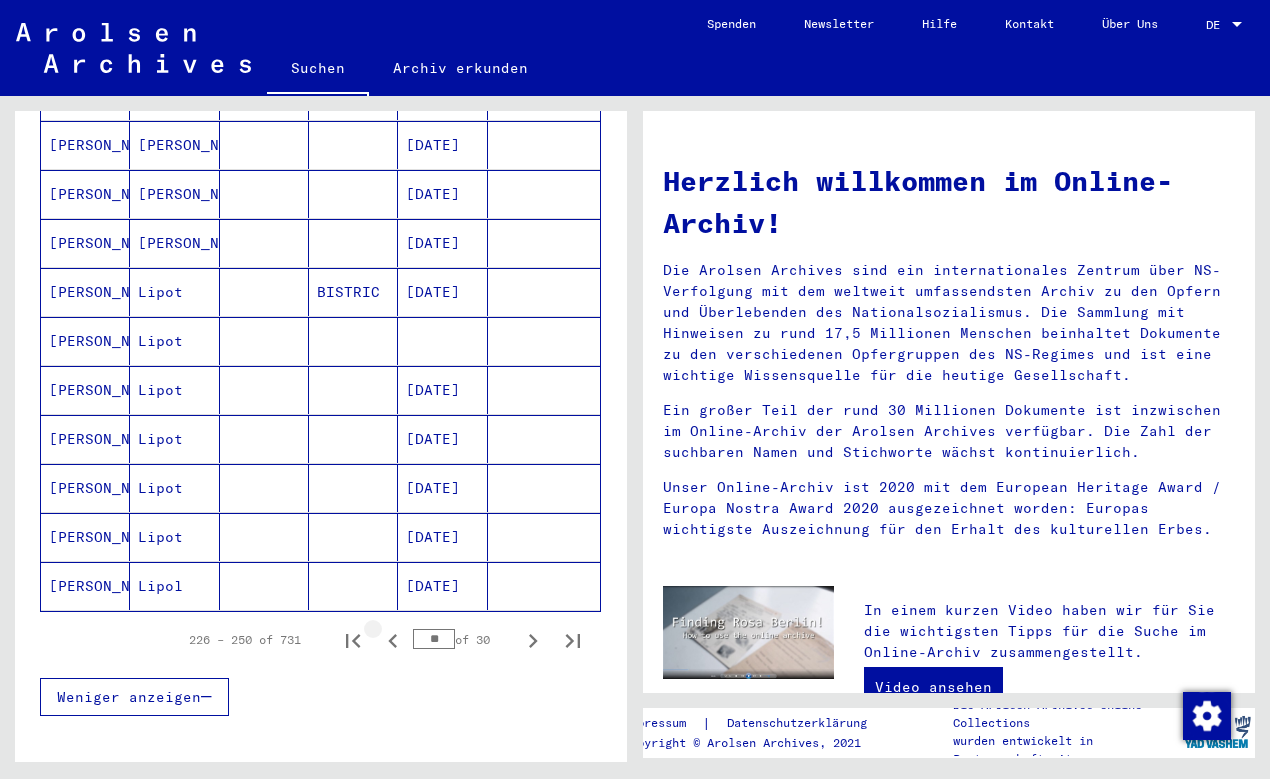 click 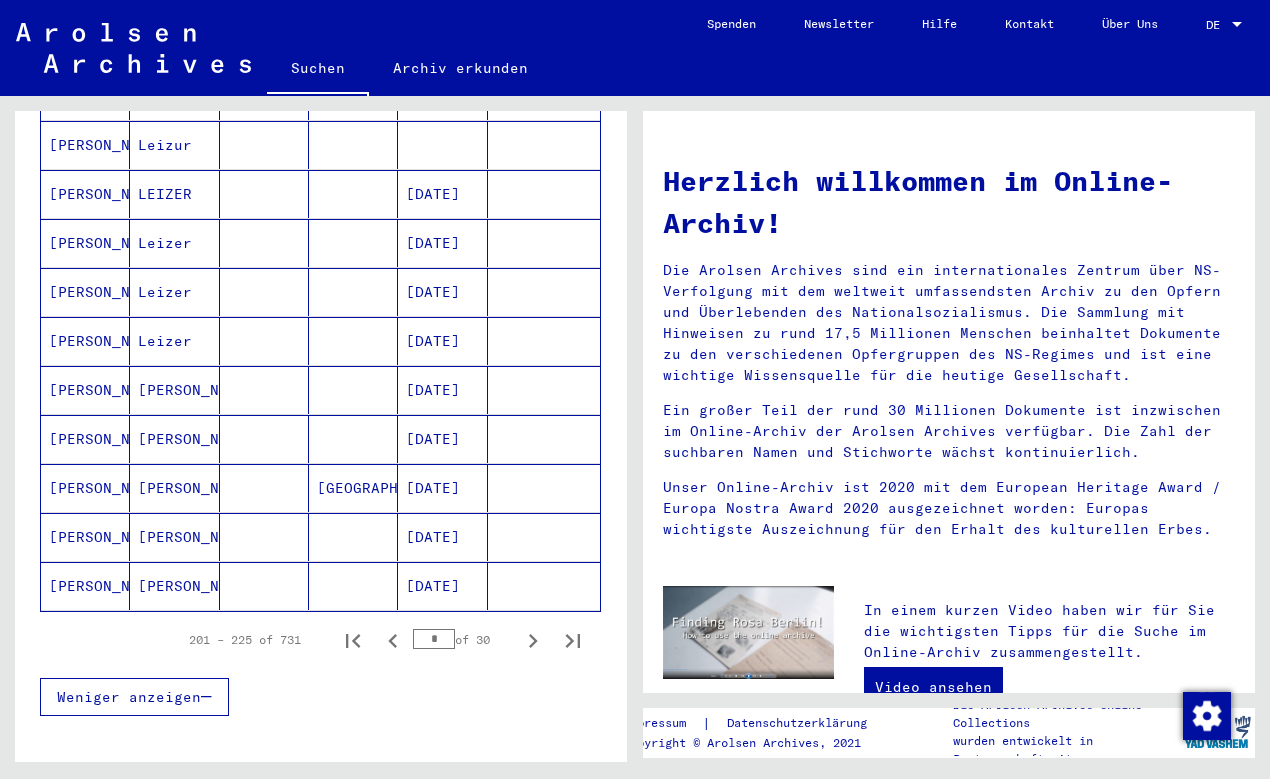click 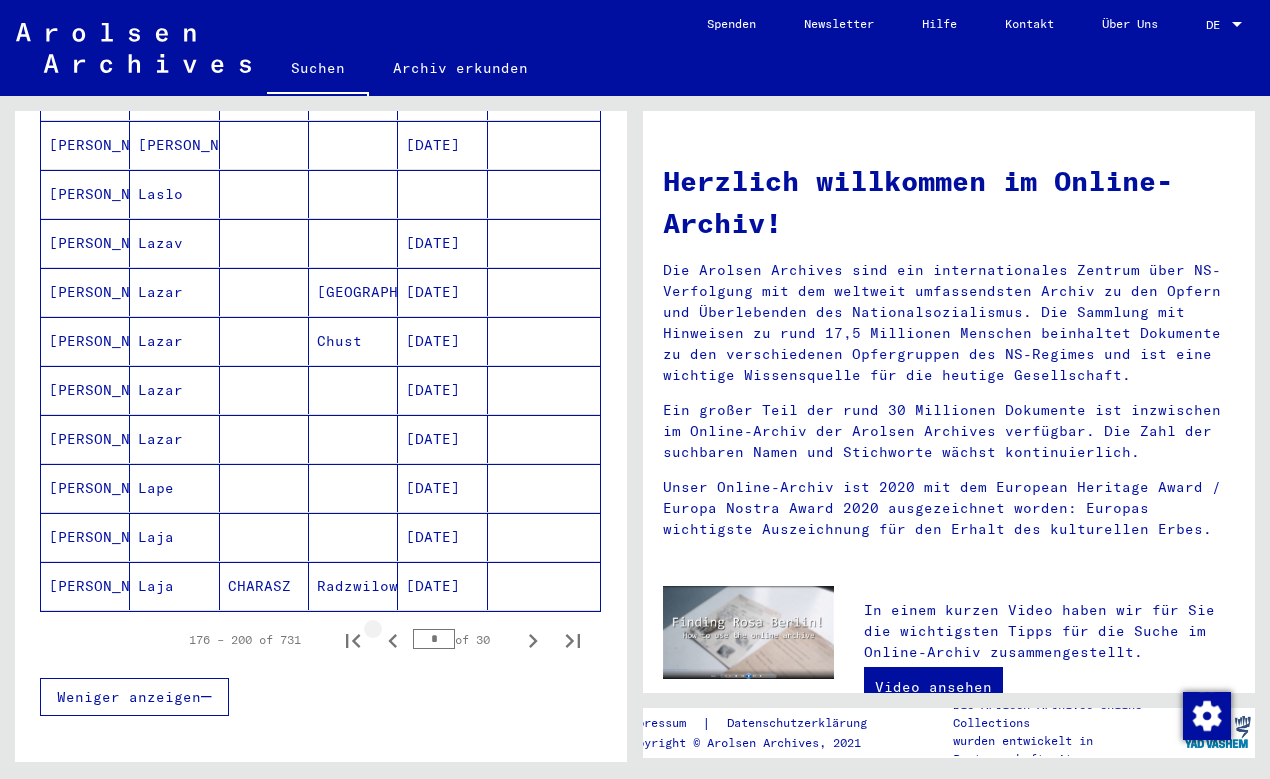 click 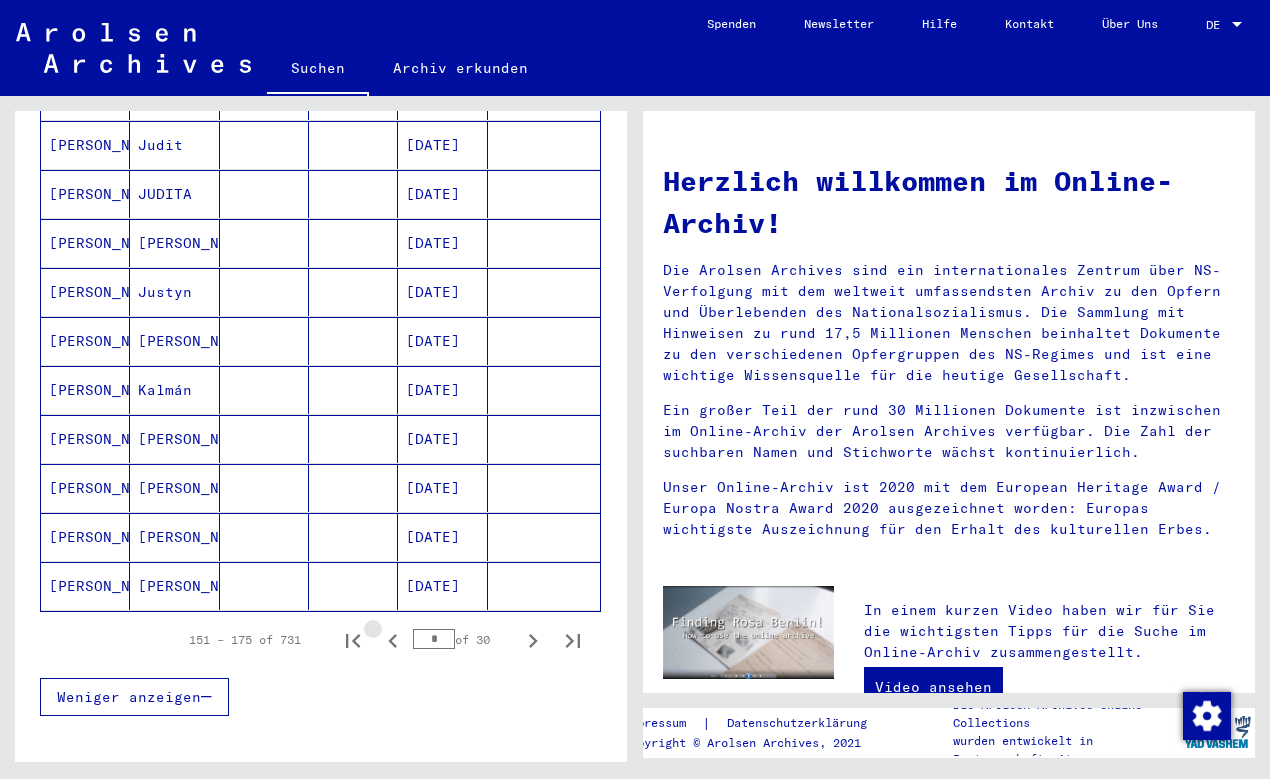 click 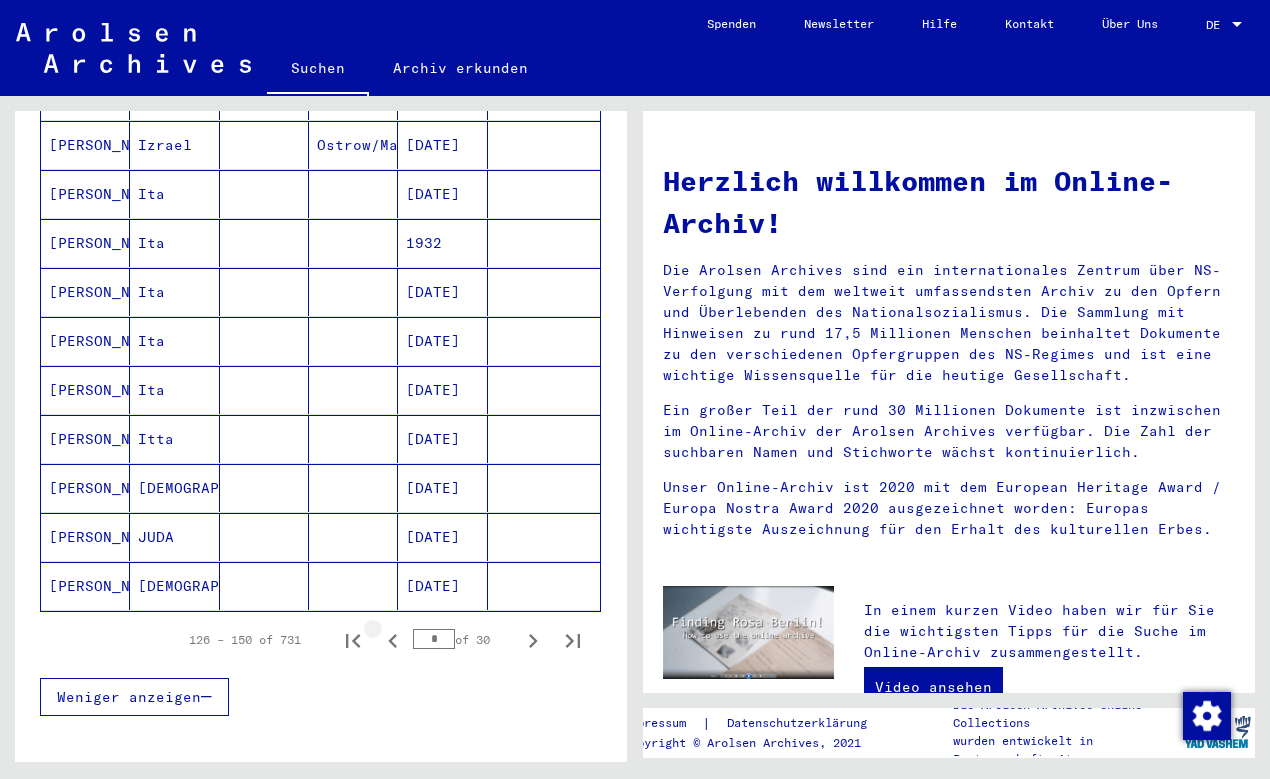 click 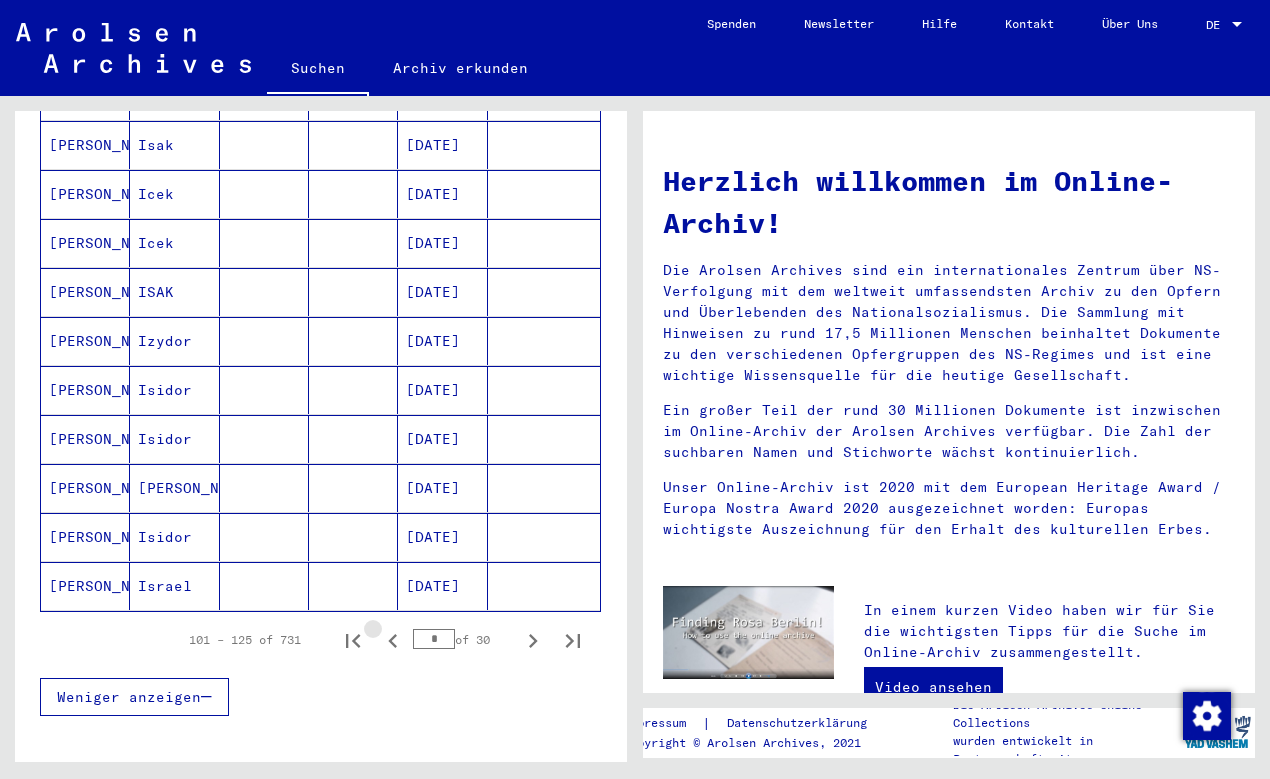 click 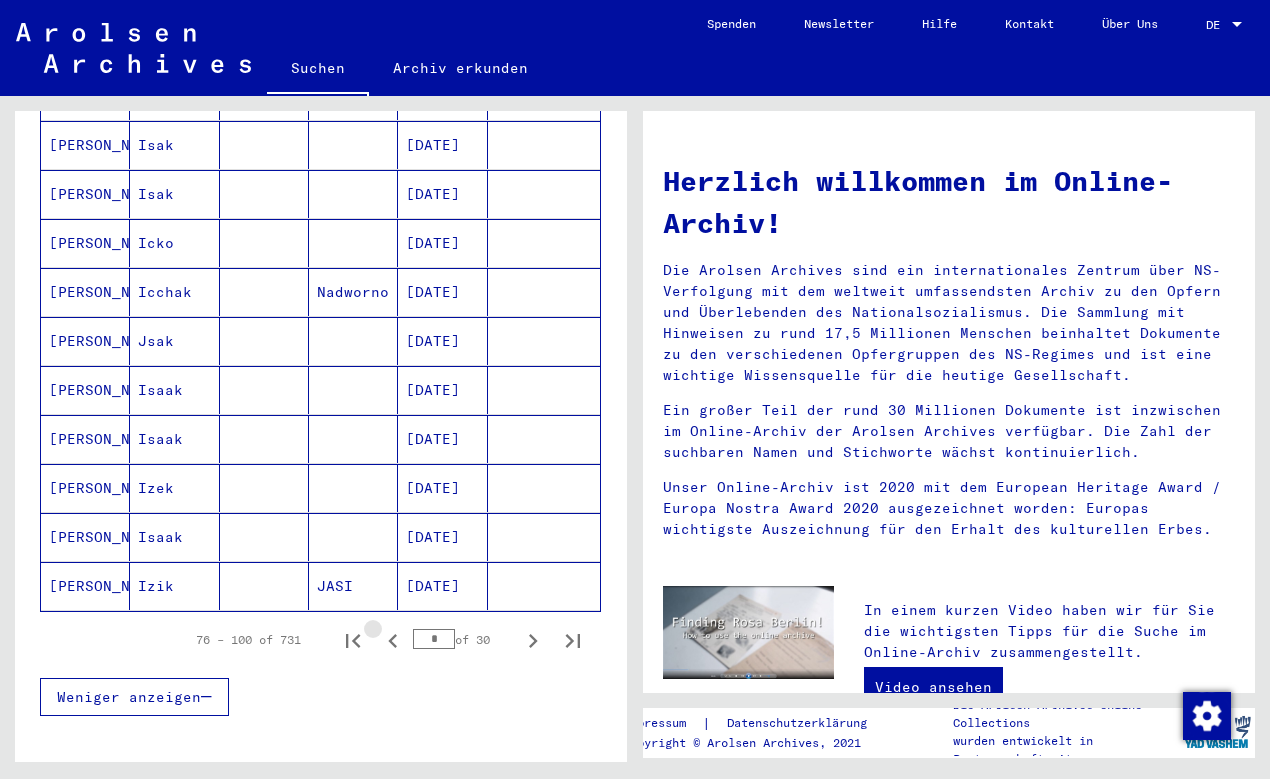 click 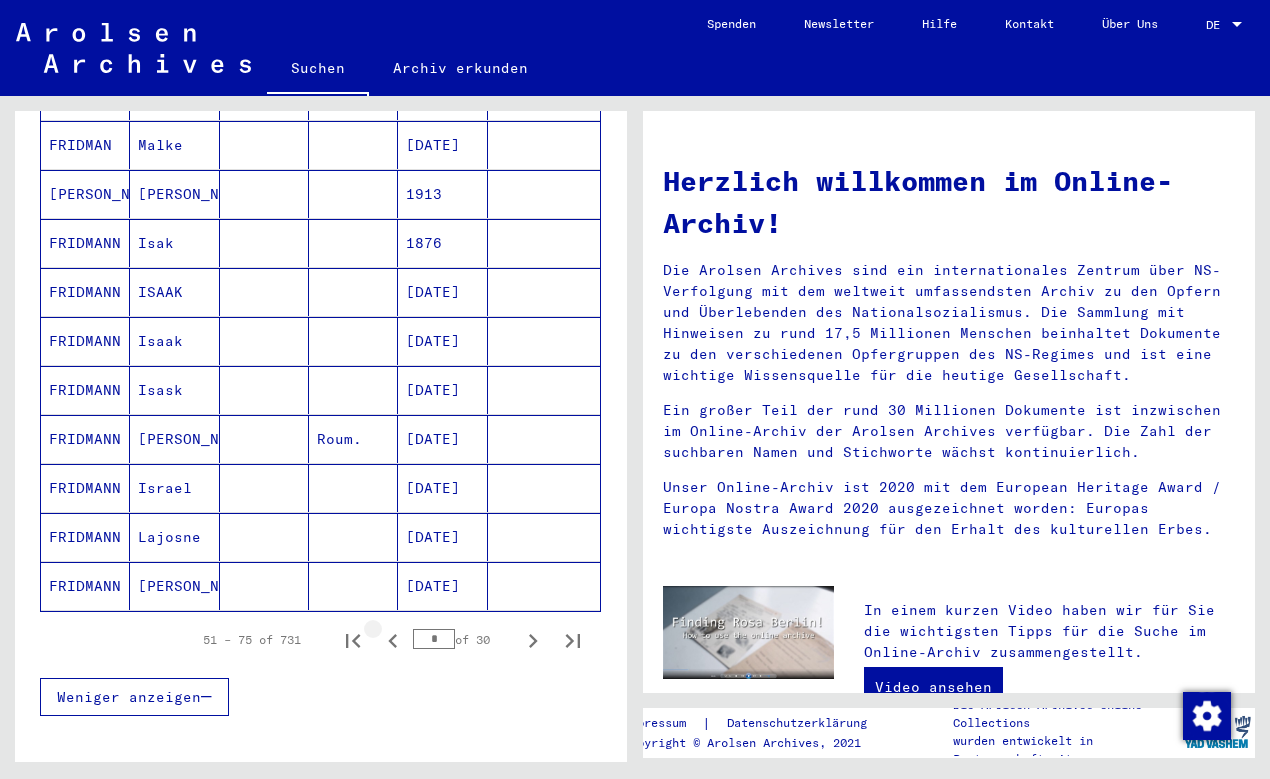 click 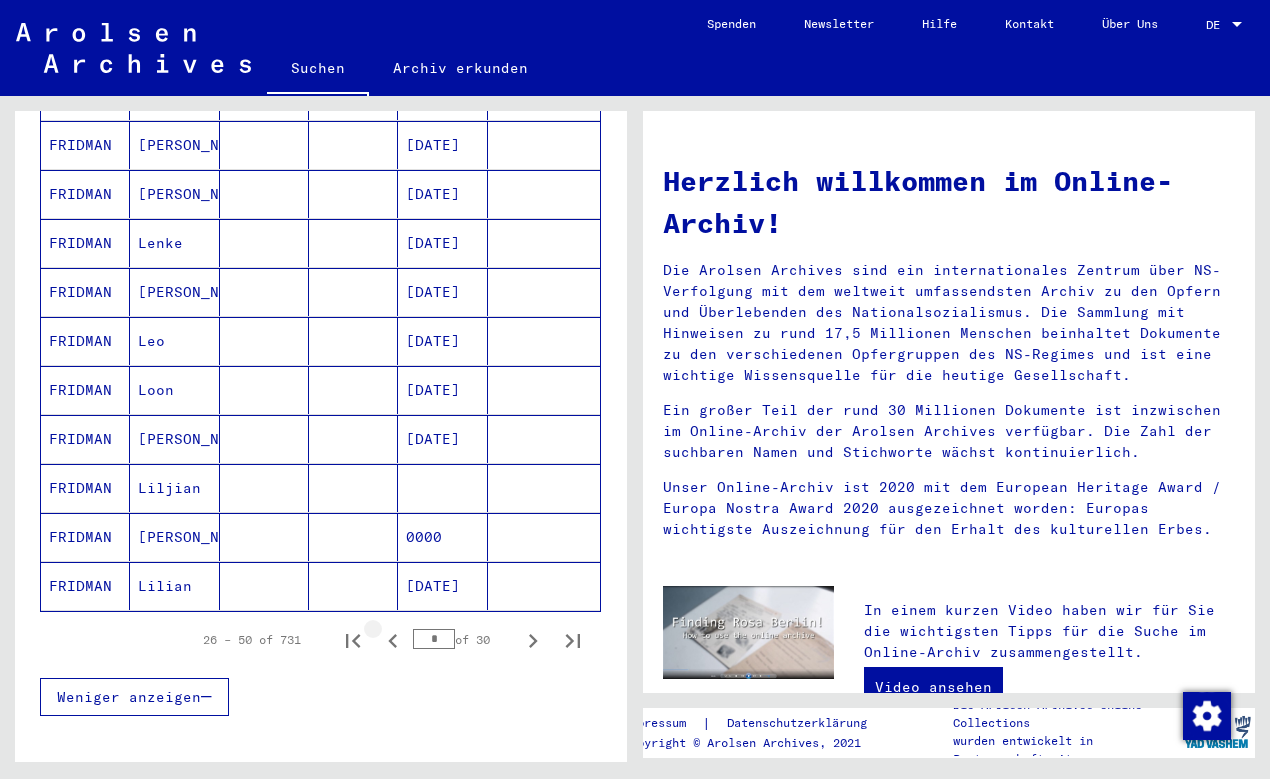 click 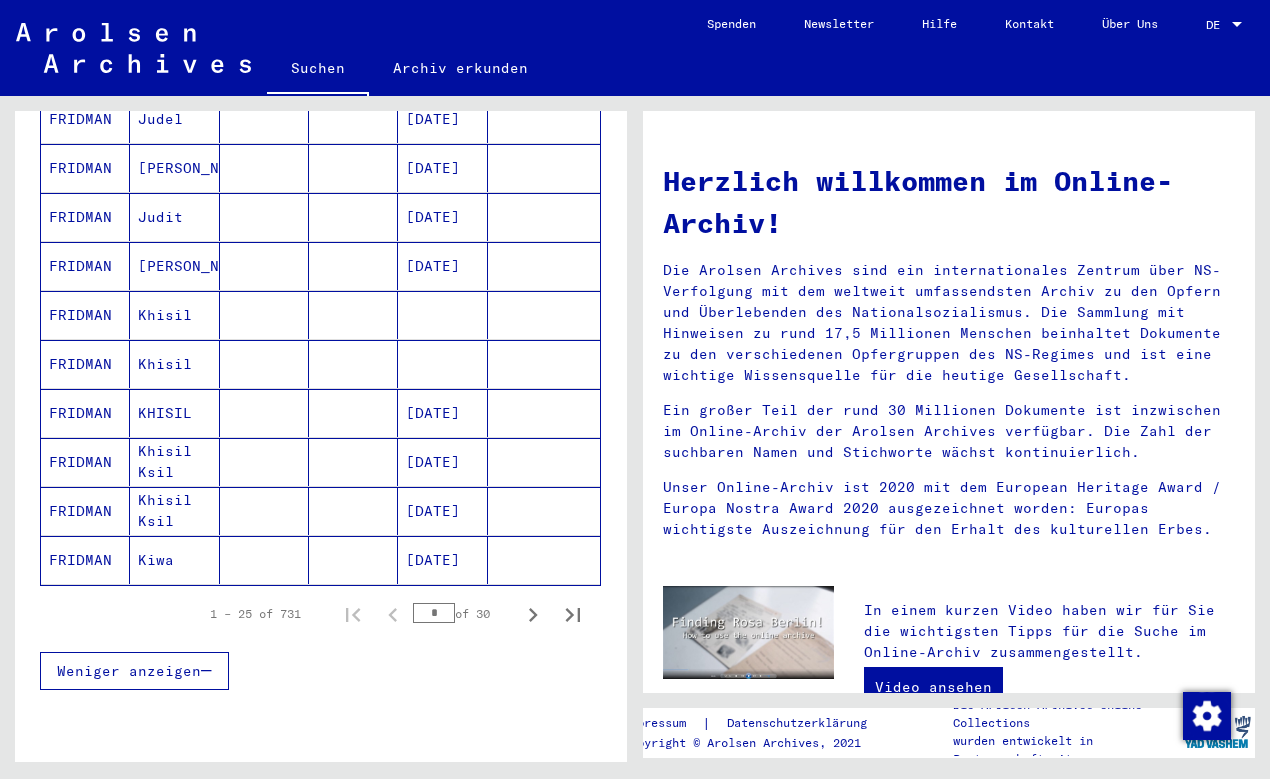 scroll, scrollTop: 1188, scrollLeft: 0, axis: vertical 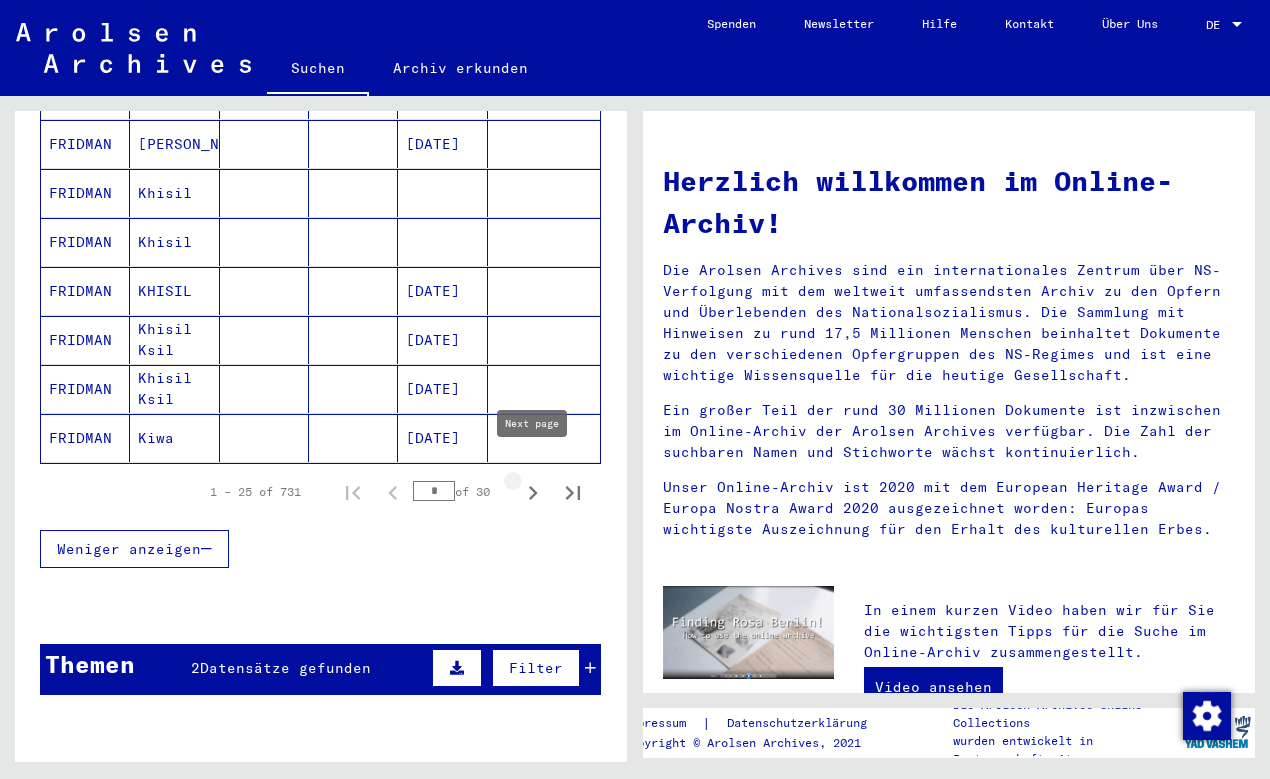 click 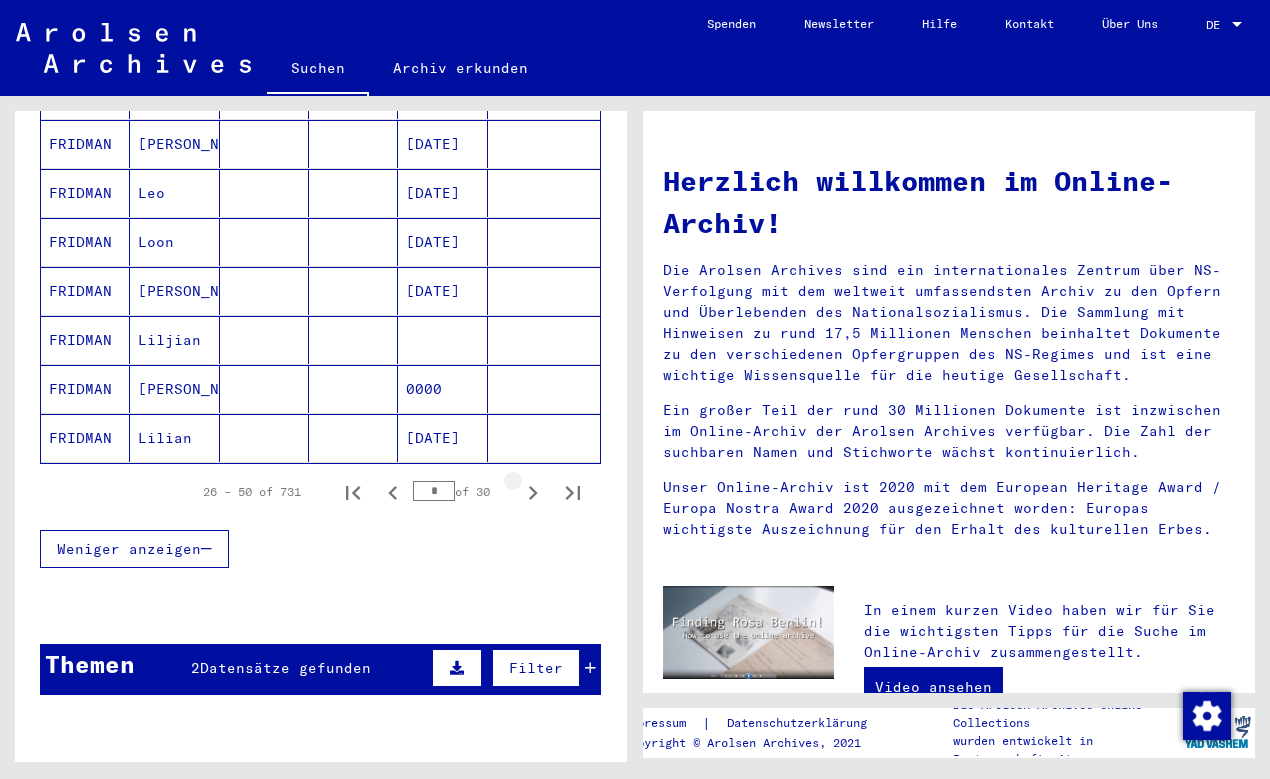 click 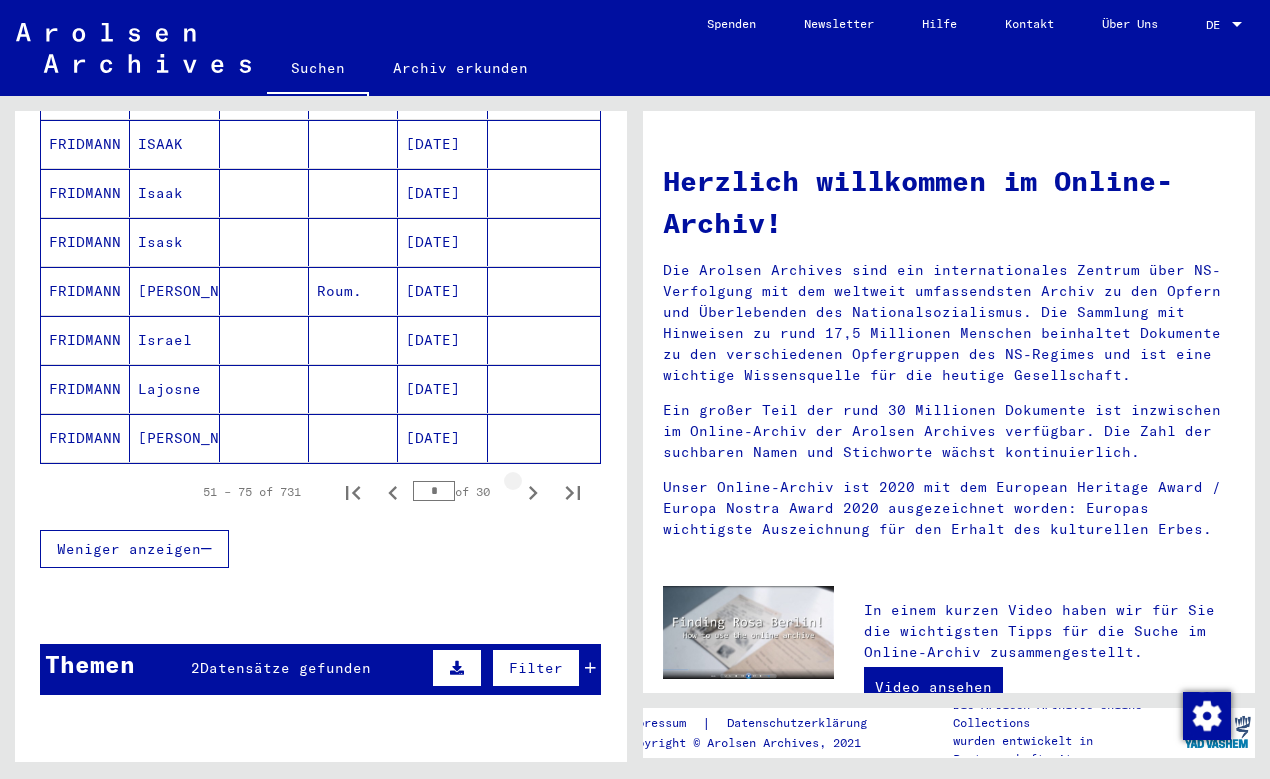 click 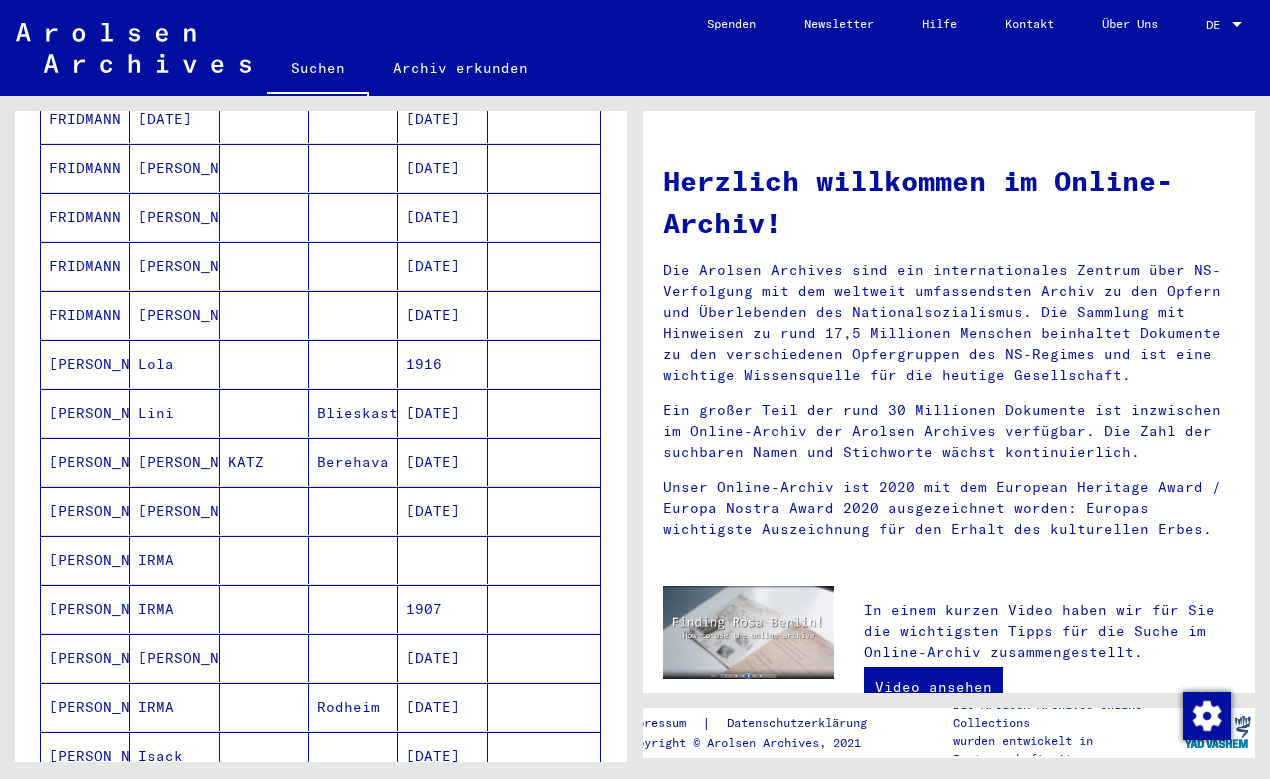scroll, scrollTop: 432, scrollLeft: 0, axis: vertical 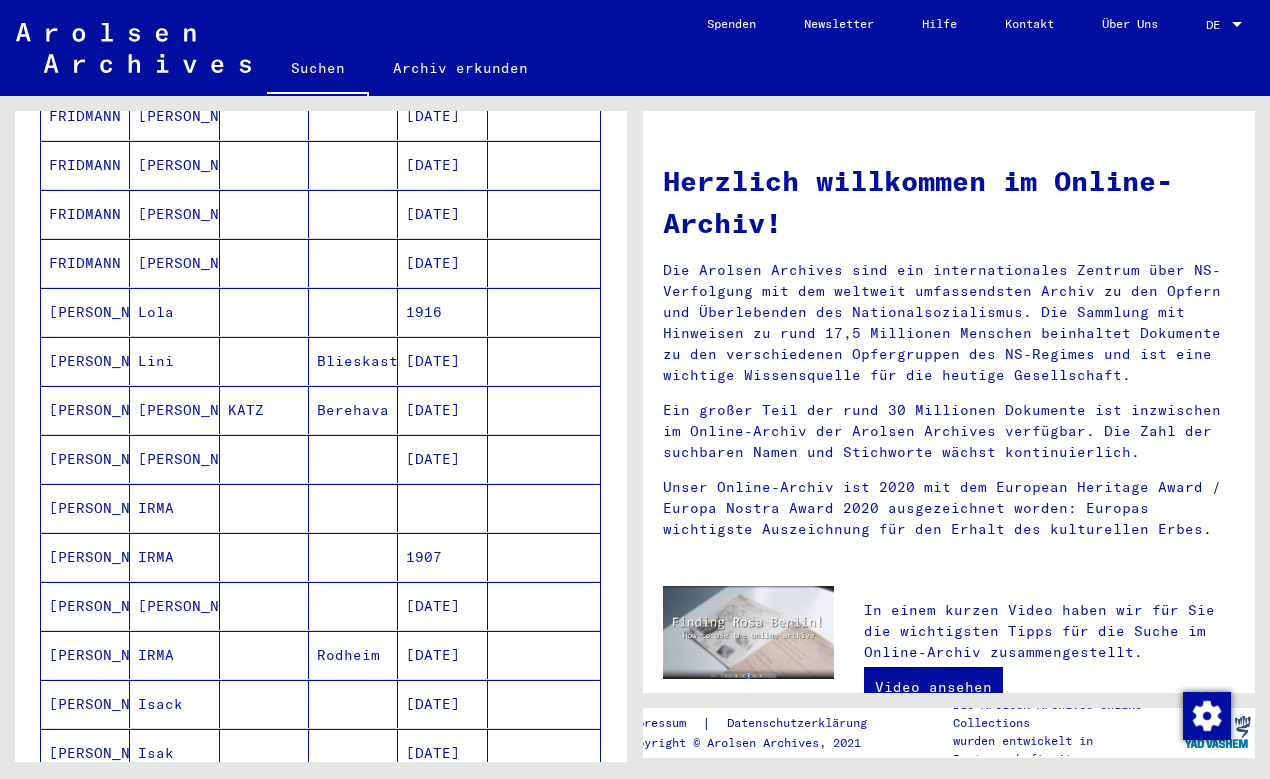 click at bounding box center [264, 557] 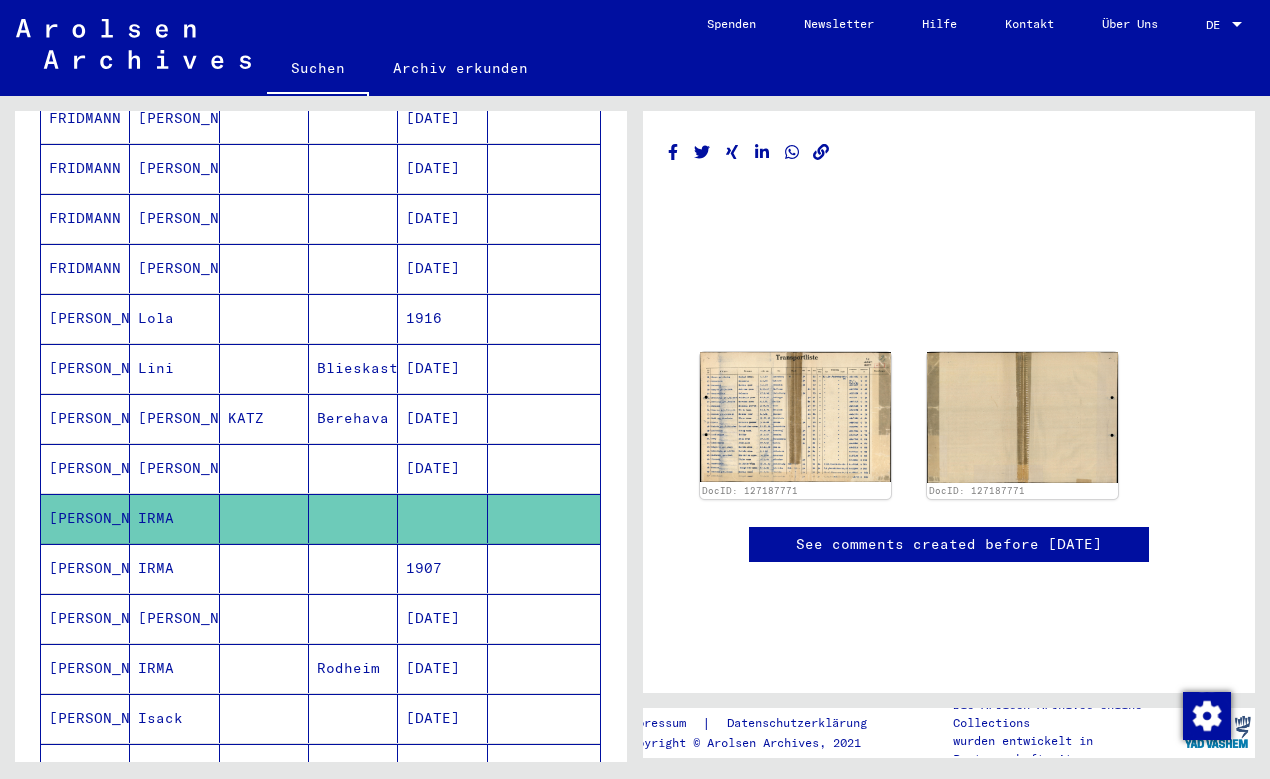 scroll, scrollTop: 434, scrollLeft: 0, axis: vertical 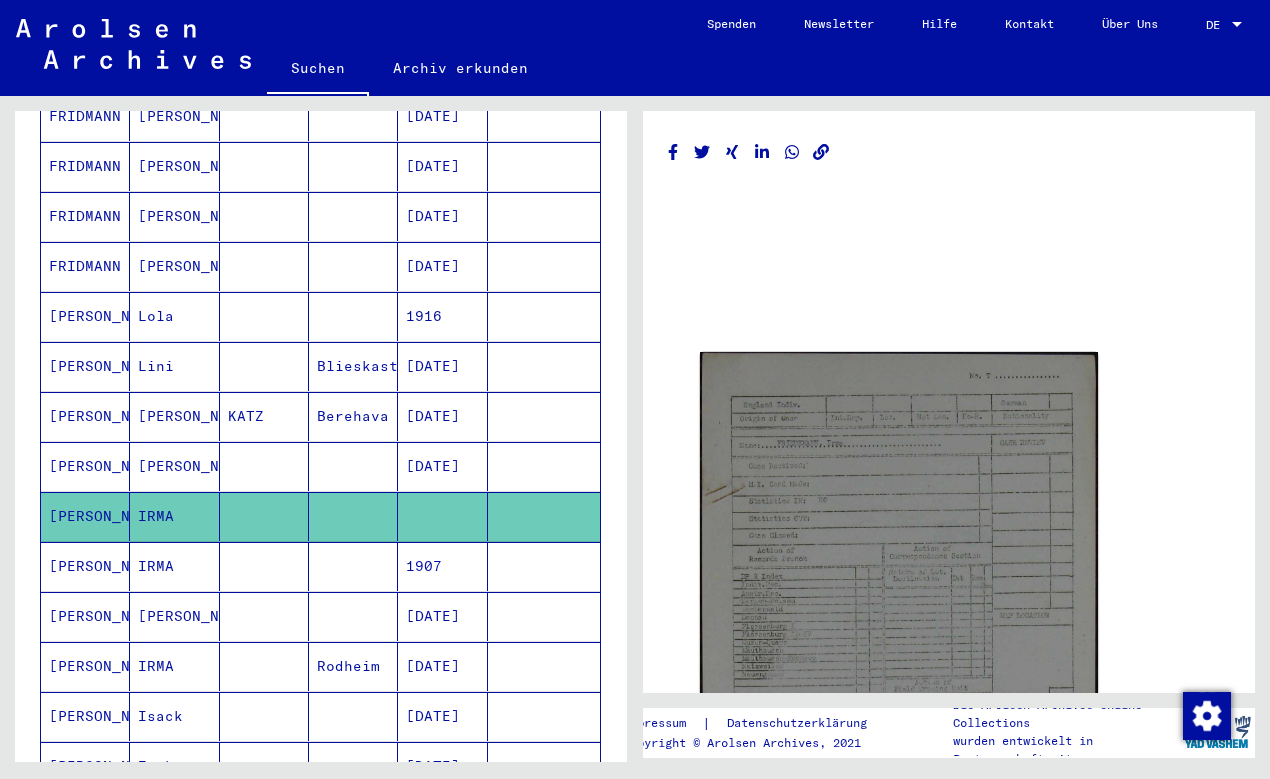 click at bounding box center (353, 616) 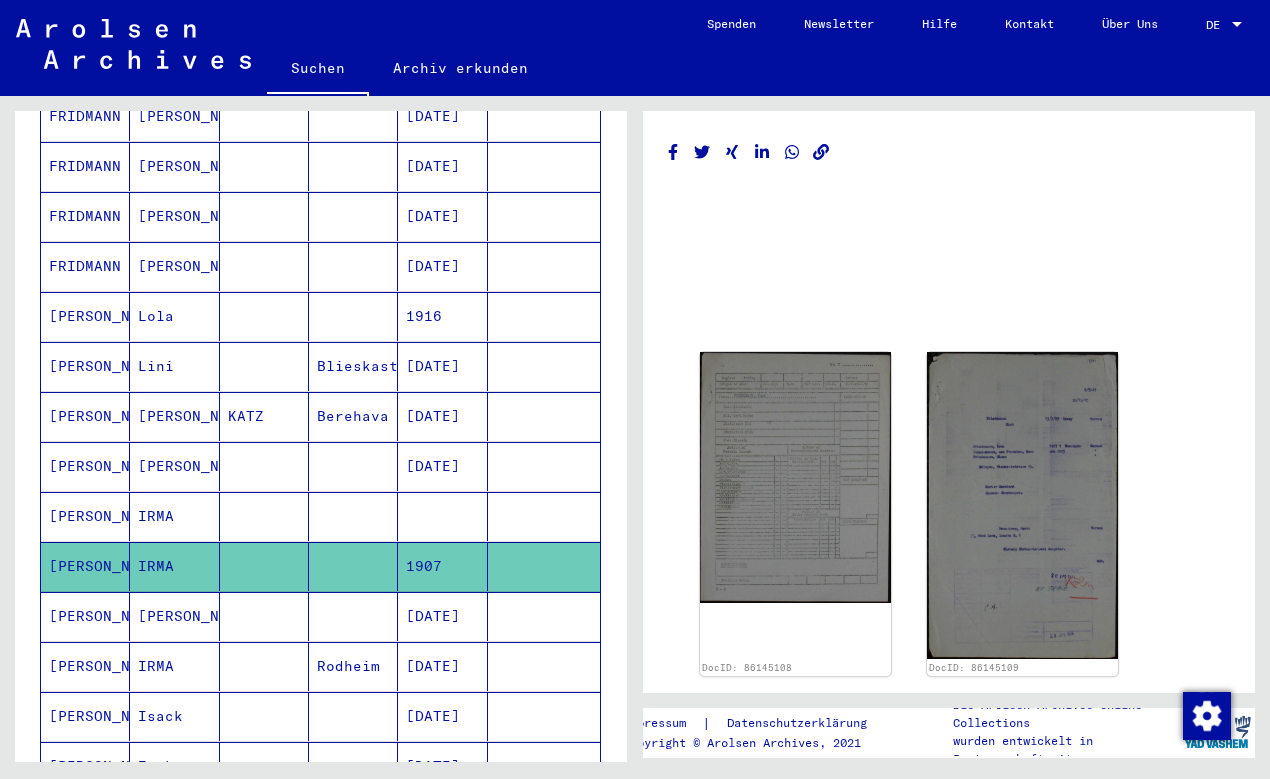 click at bounding box center (264, 716) 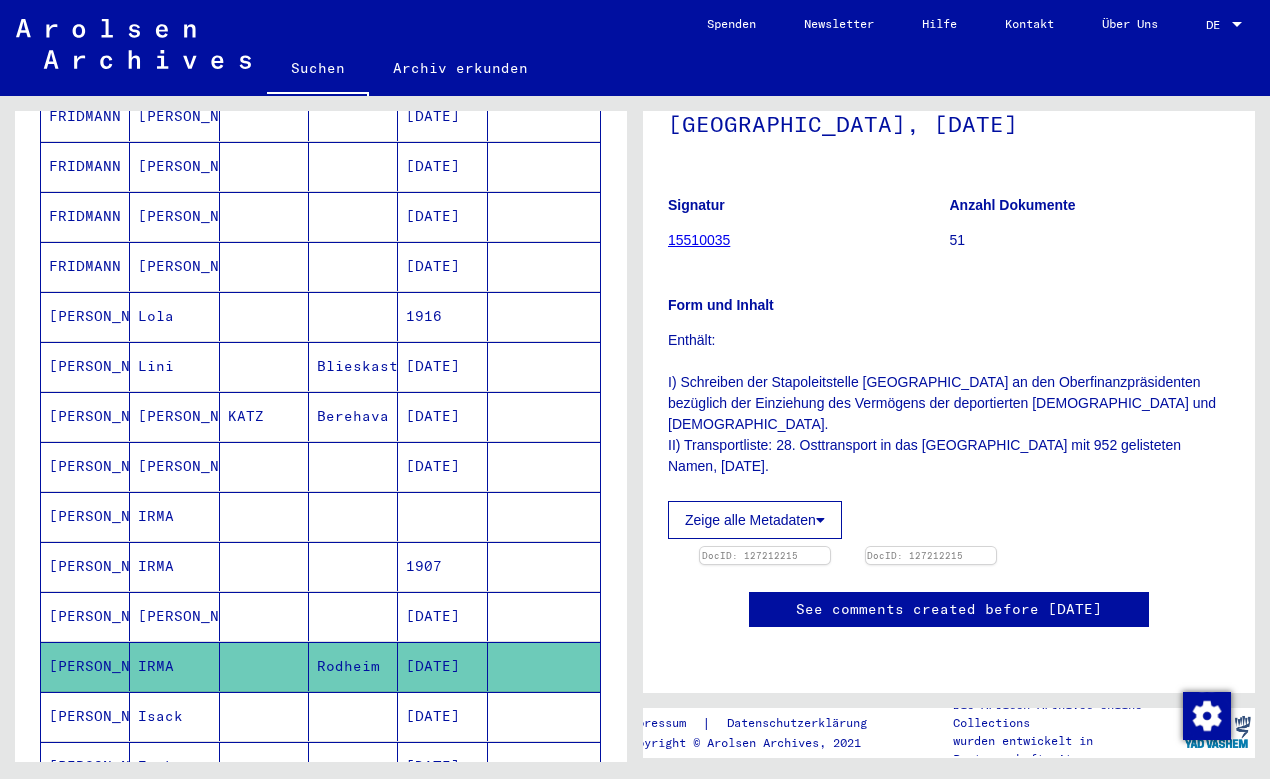 scroll, scrollTop: 432, scrollLeft: 0, axis: vertical 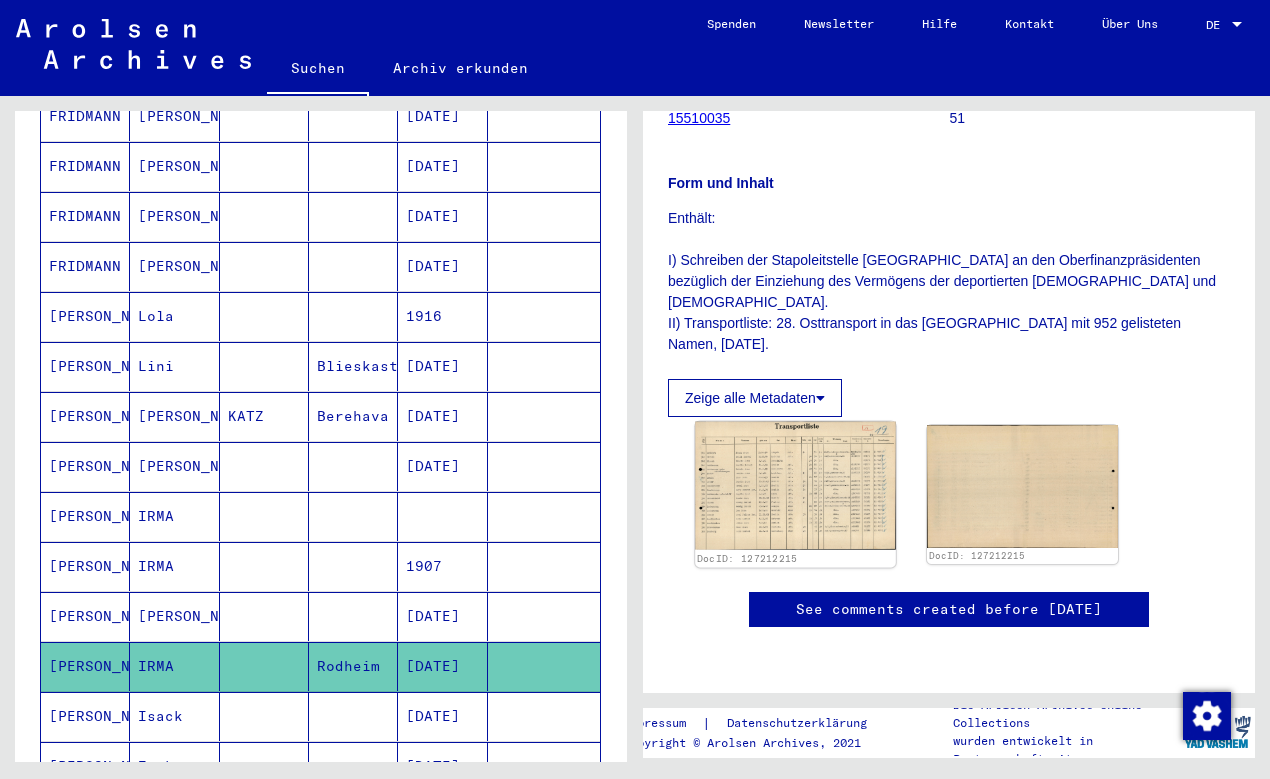 click 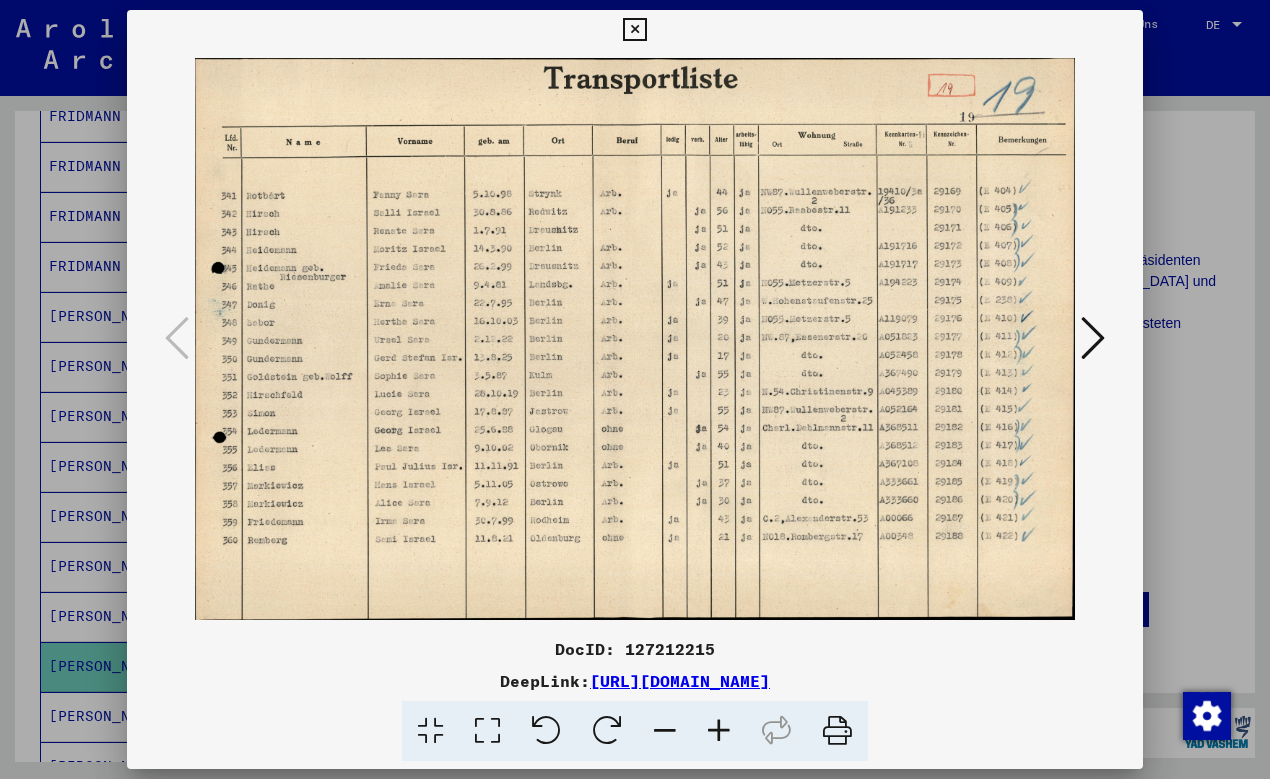 click at bounding box center (719, 731) 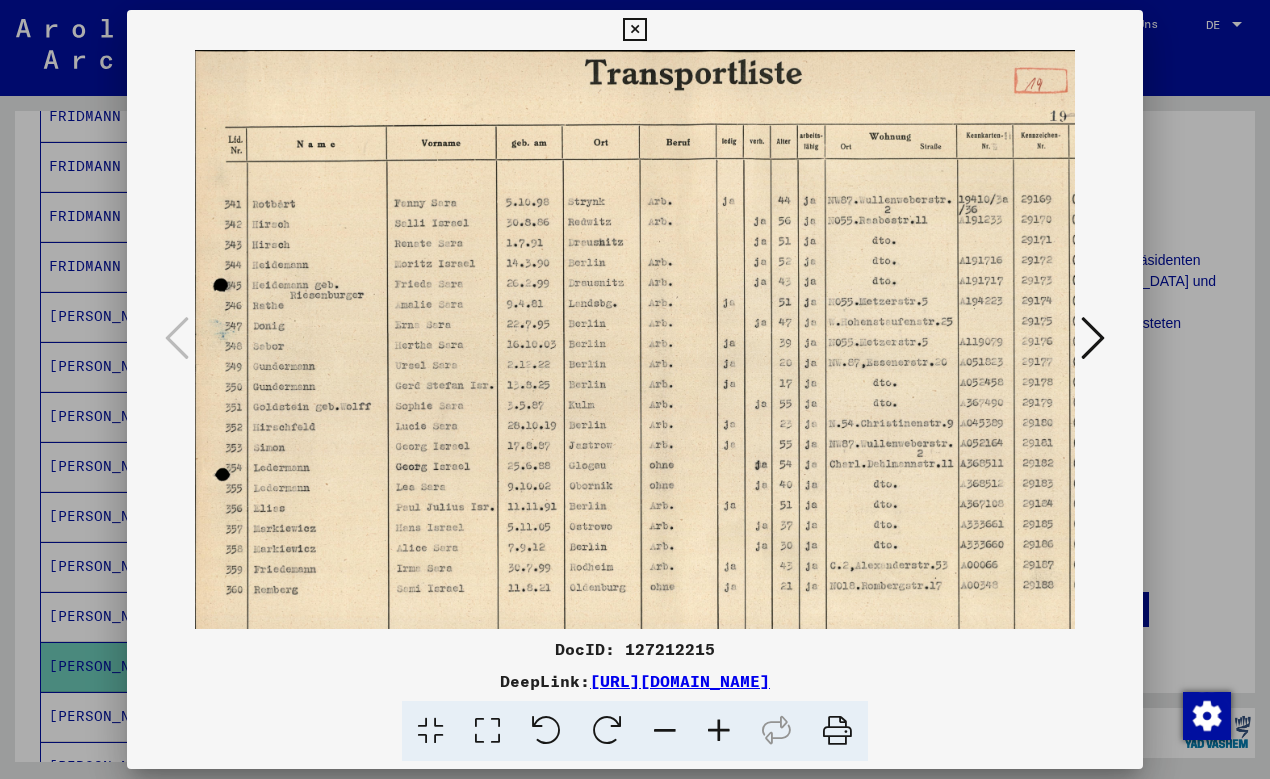 click at bounding box center [719, 731] 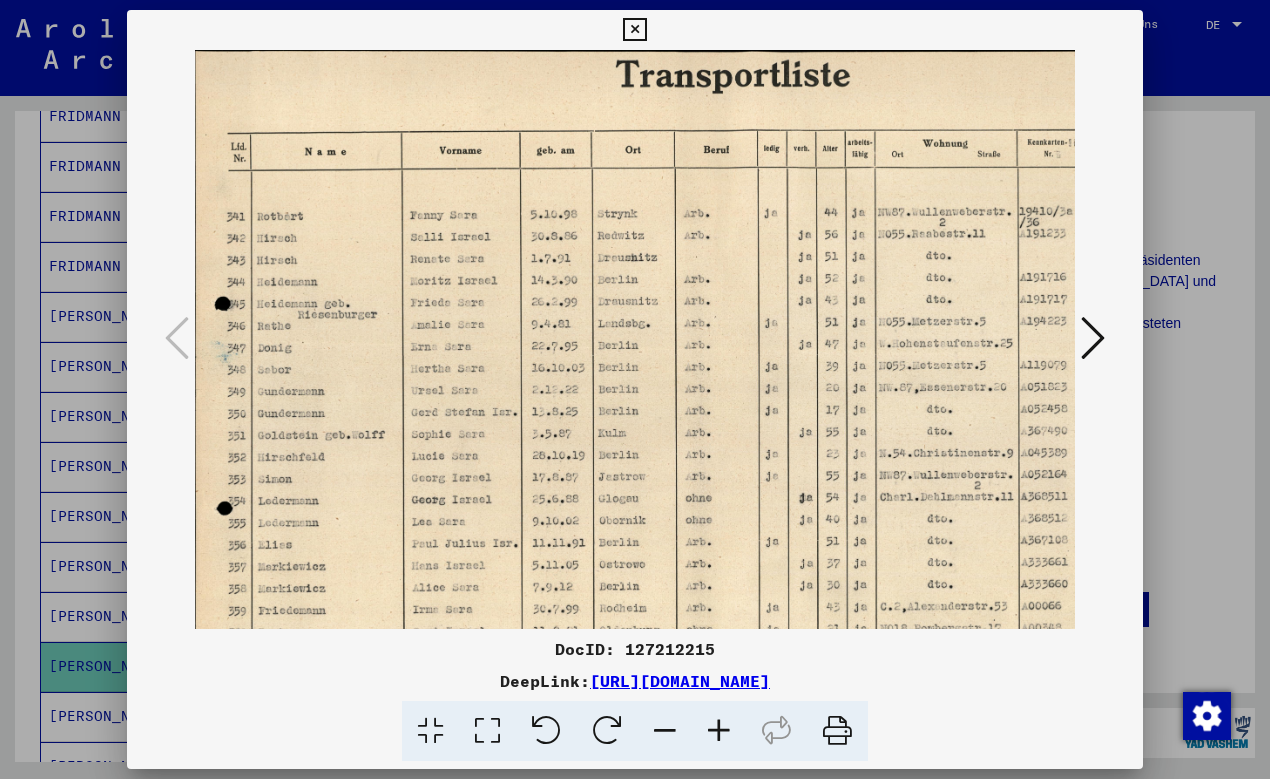click at bounding box center [719, 731] 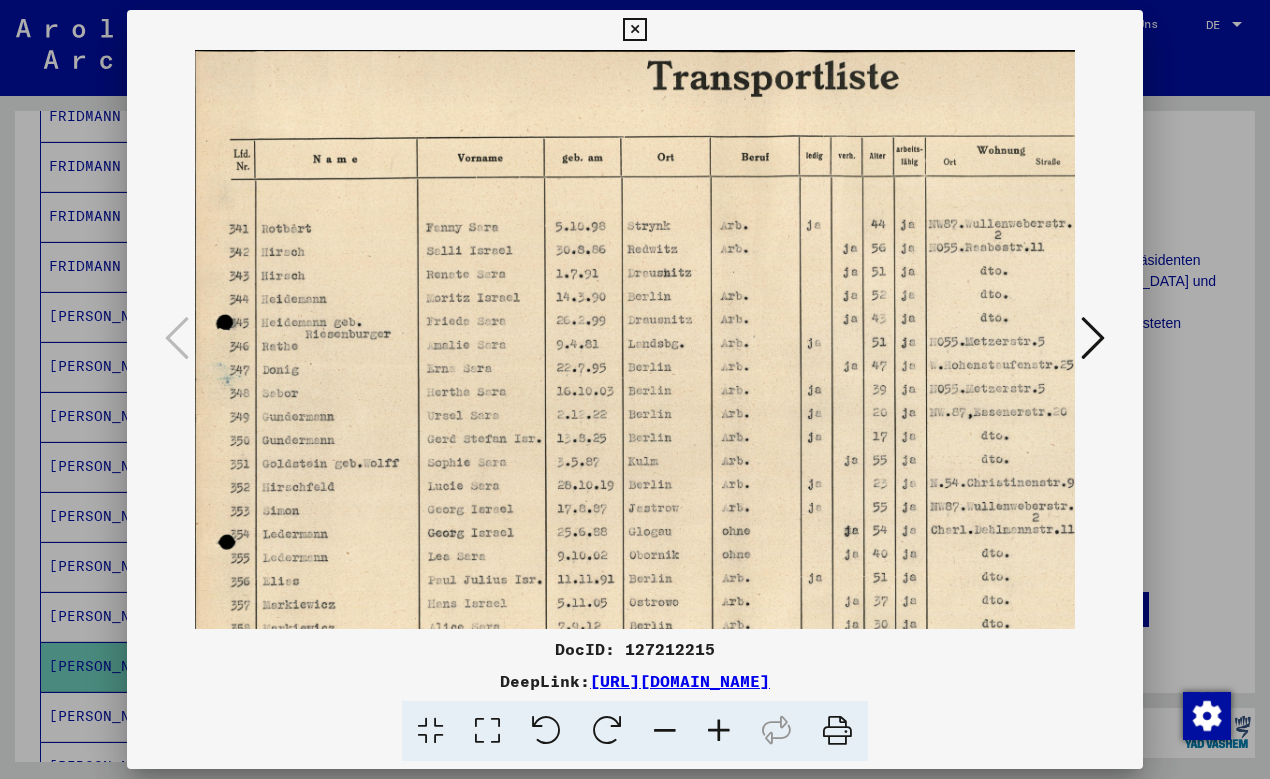 click at bounding box center [719, 731] 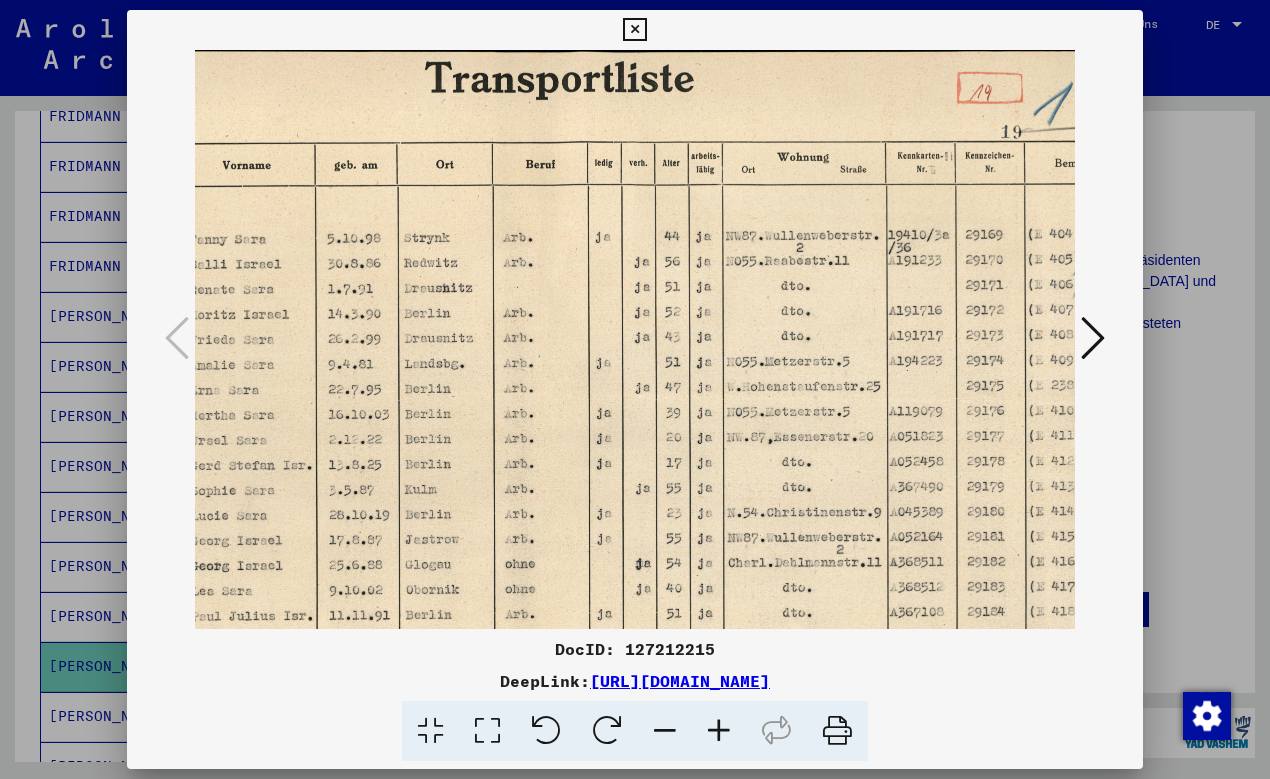scroll, scrollTop: 0, scrollLeft: 270, axis: horizontal 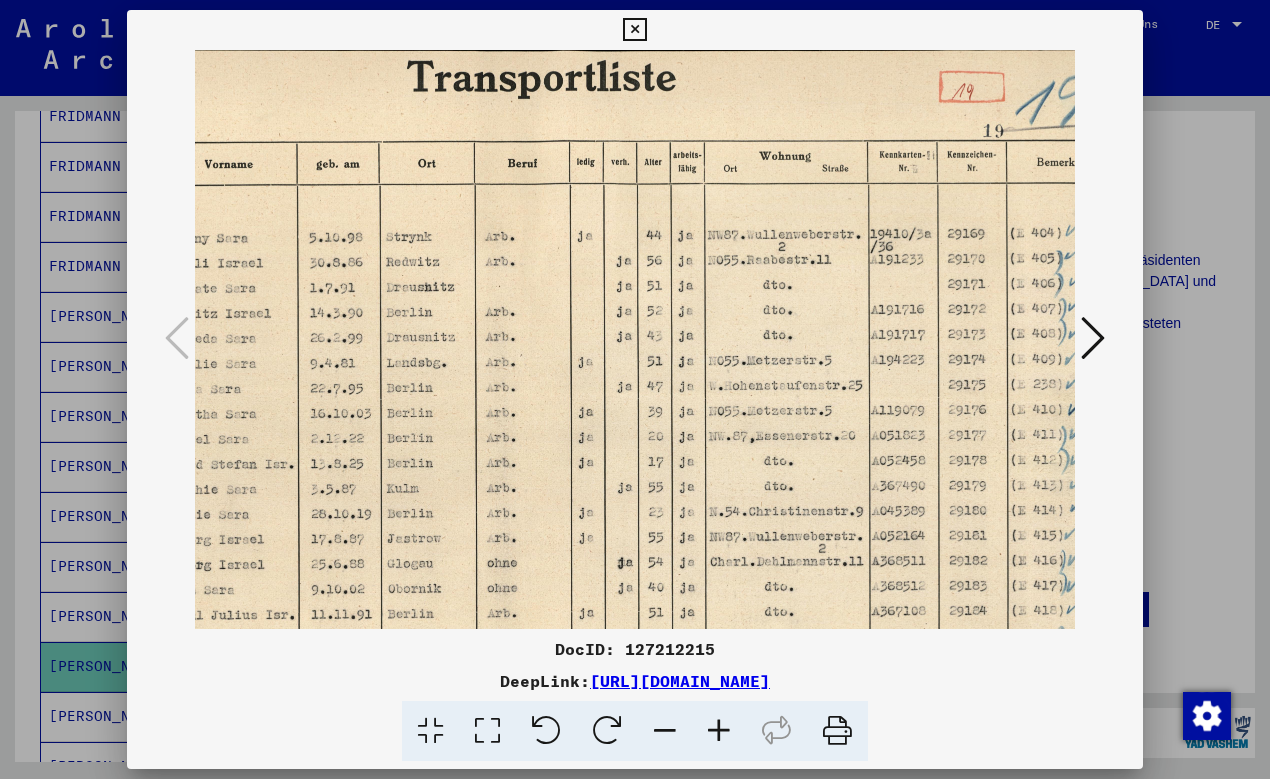 drag, startPoint x: 863, startPoint y: 433, endPoint x: 590, endPoint y: 437, distance: 273.0293 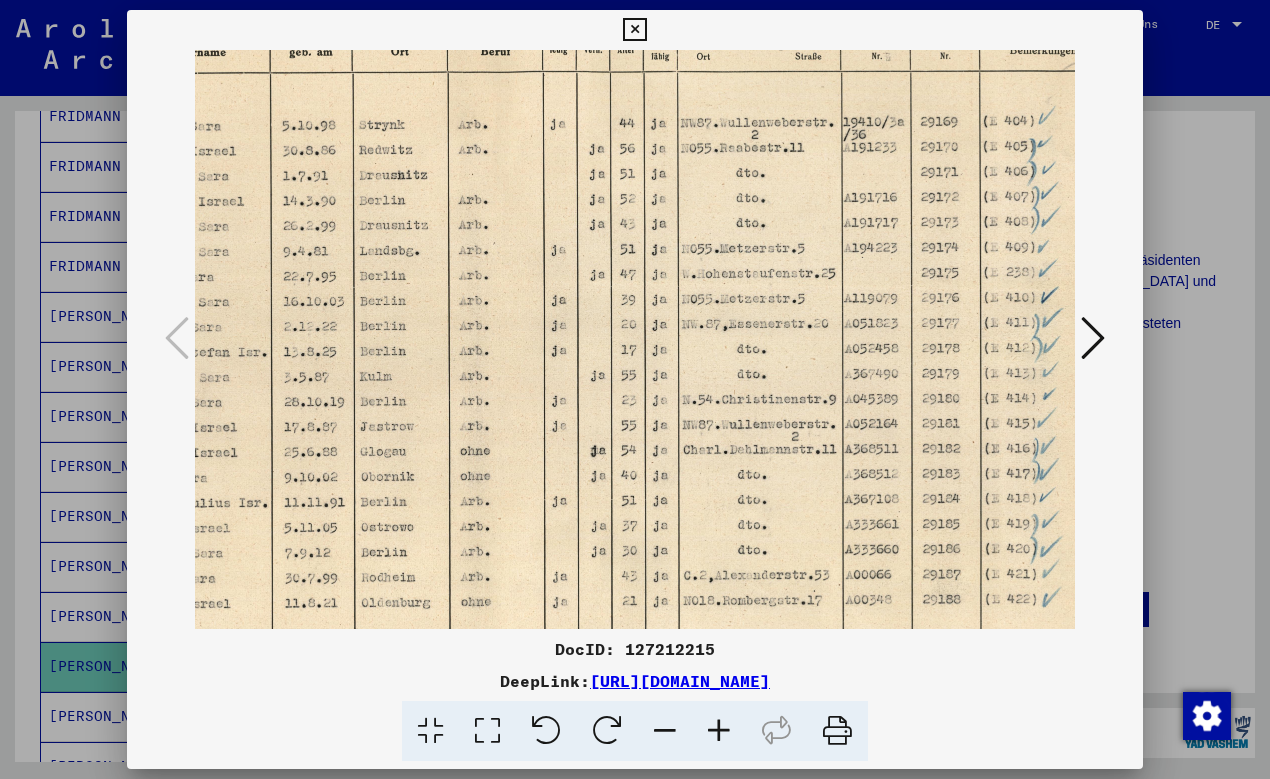 scroll, scrollTop: 118, scrollLeft: 299, axis: both 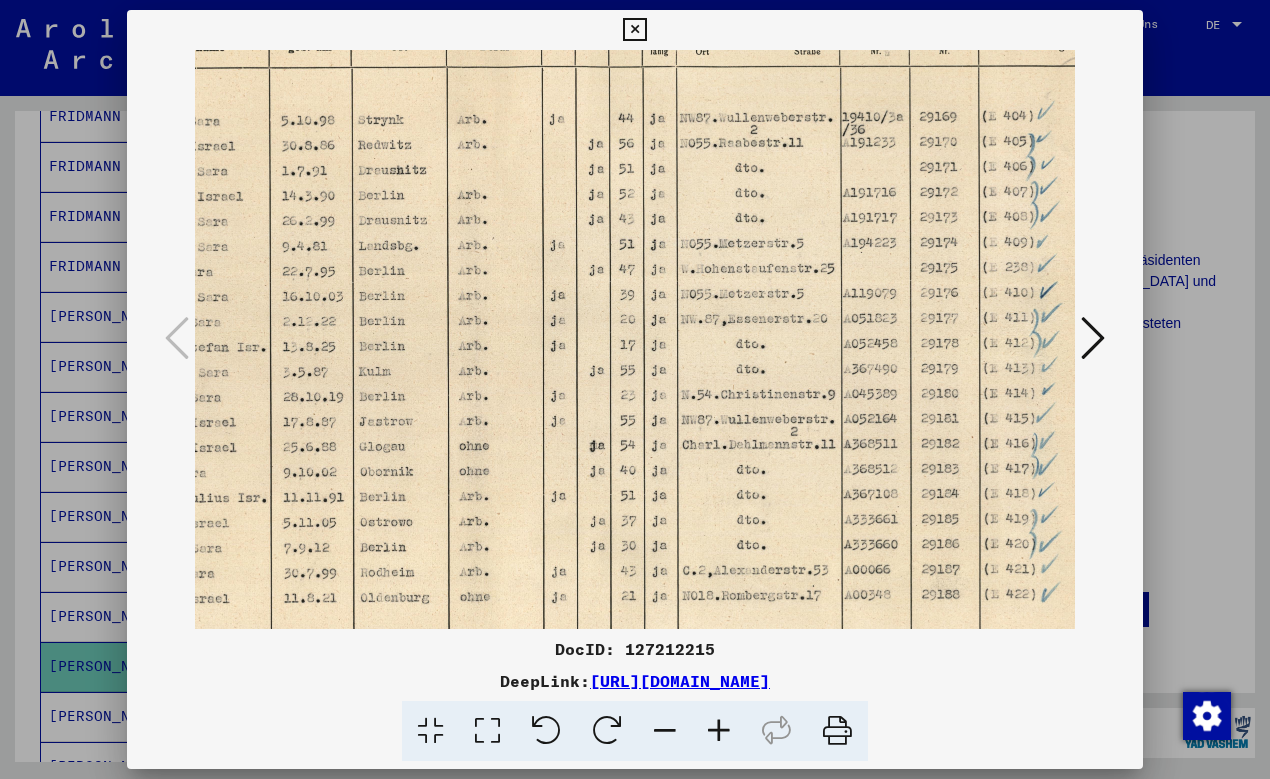 drag, startPoint x: 921, startPoint y: 550, endPoint x: 895, endPoint y: 433, distance: 119.85408 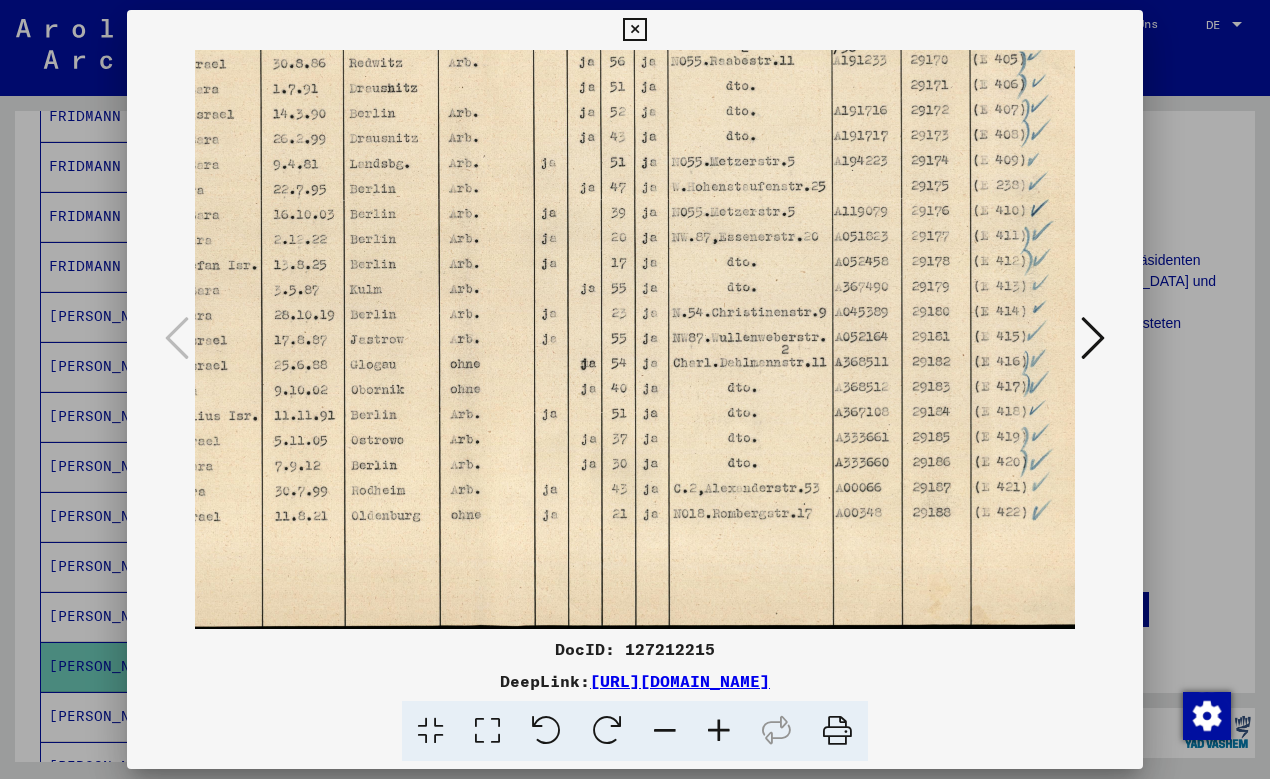 scroll, scrollTop: 200, scrollLeft: 309, axis: both 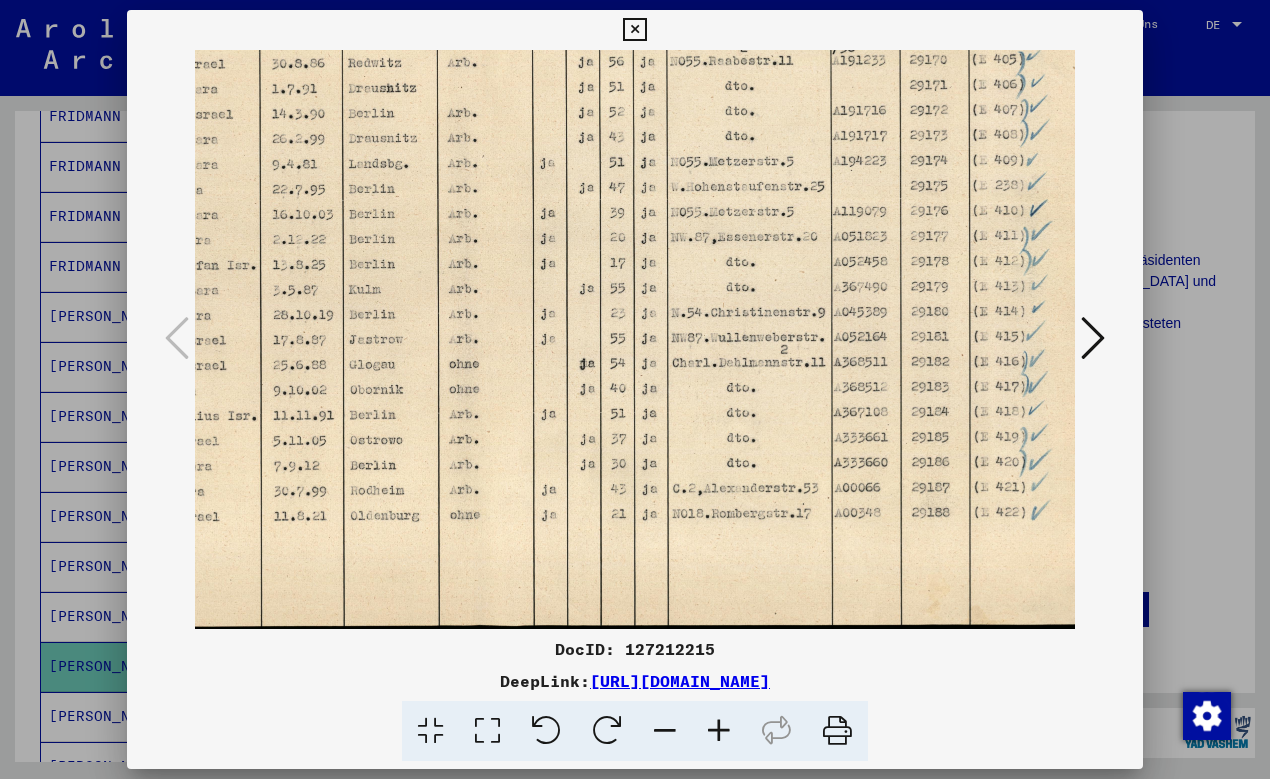 drag, startPoint x: 894, startPoint y: 555, endPoint x: 884, endPoint y: 426, distance: 129.38702 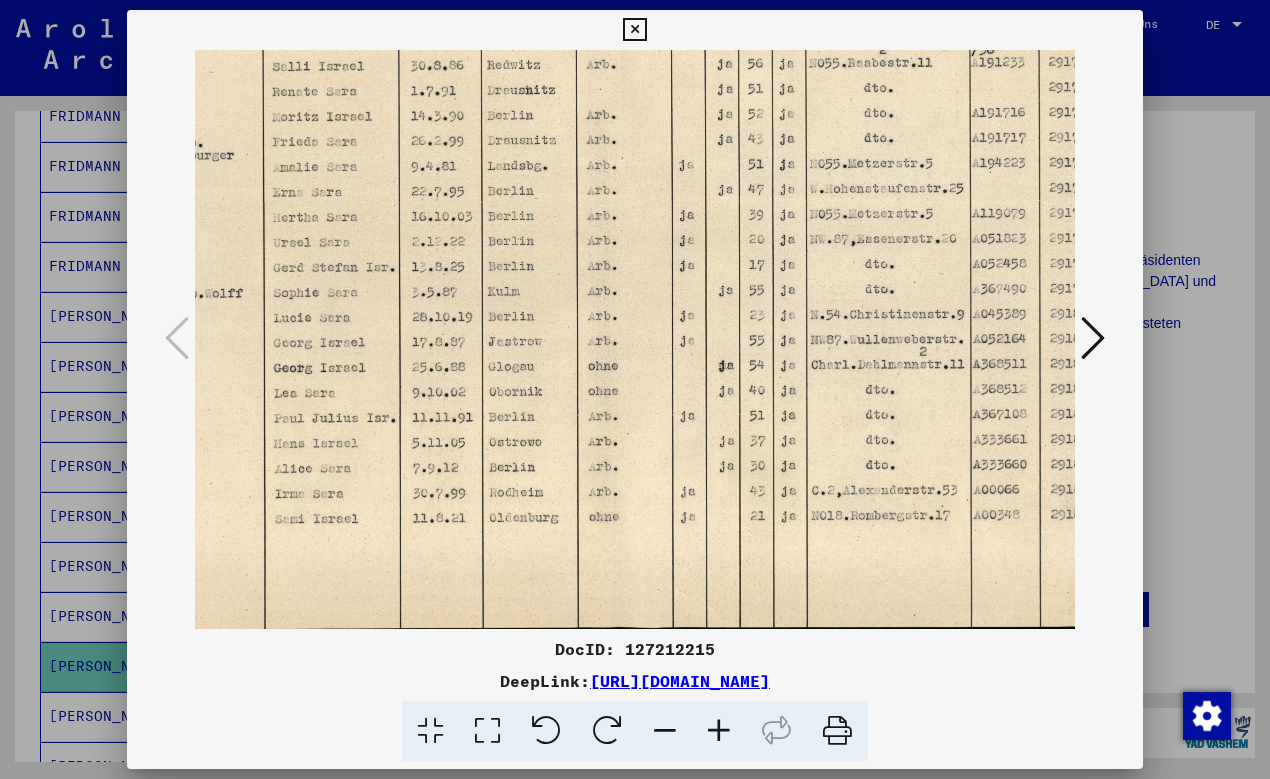 scroll, scrollTop: 199, scrollLeft: 171, axis: both 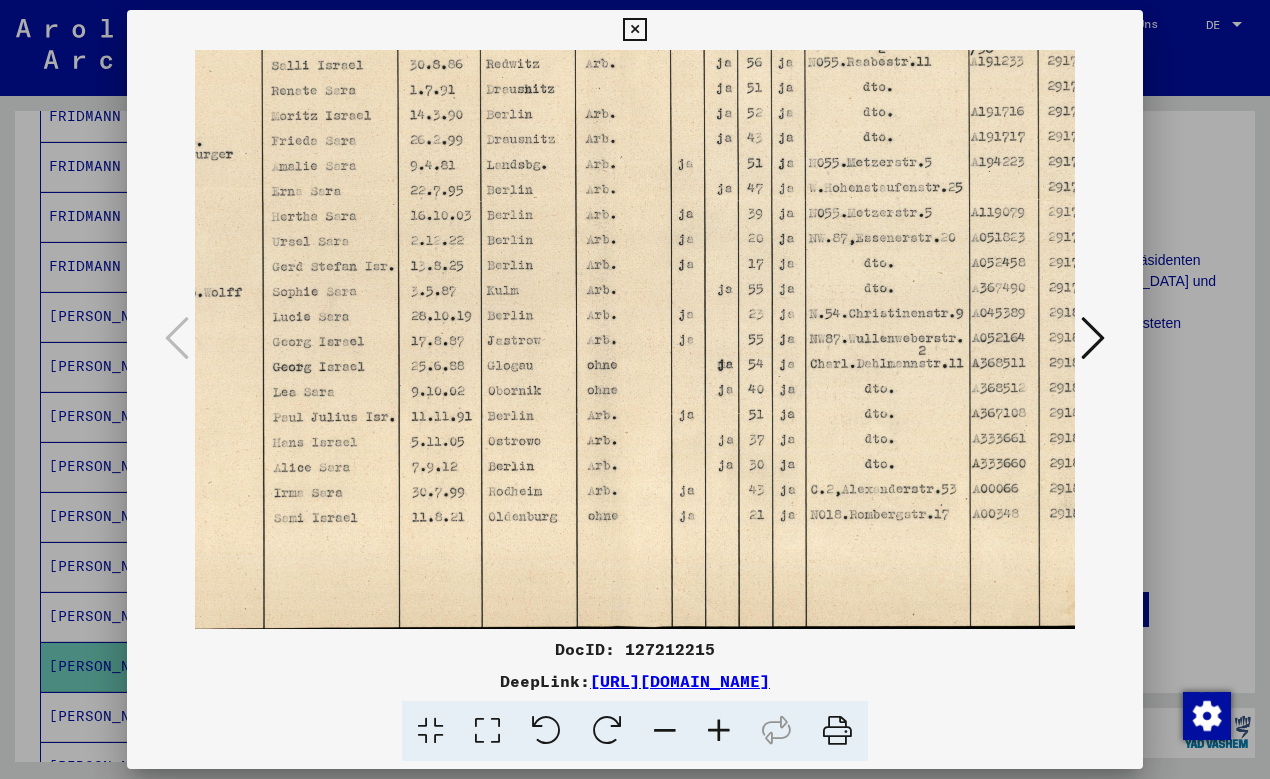 drag, startPoint x: 555, startPoint y: 488, endPoint x: 833, endPoint y: 488, distance: 278 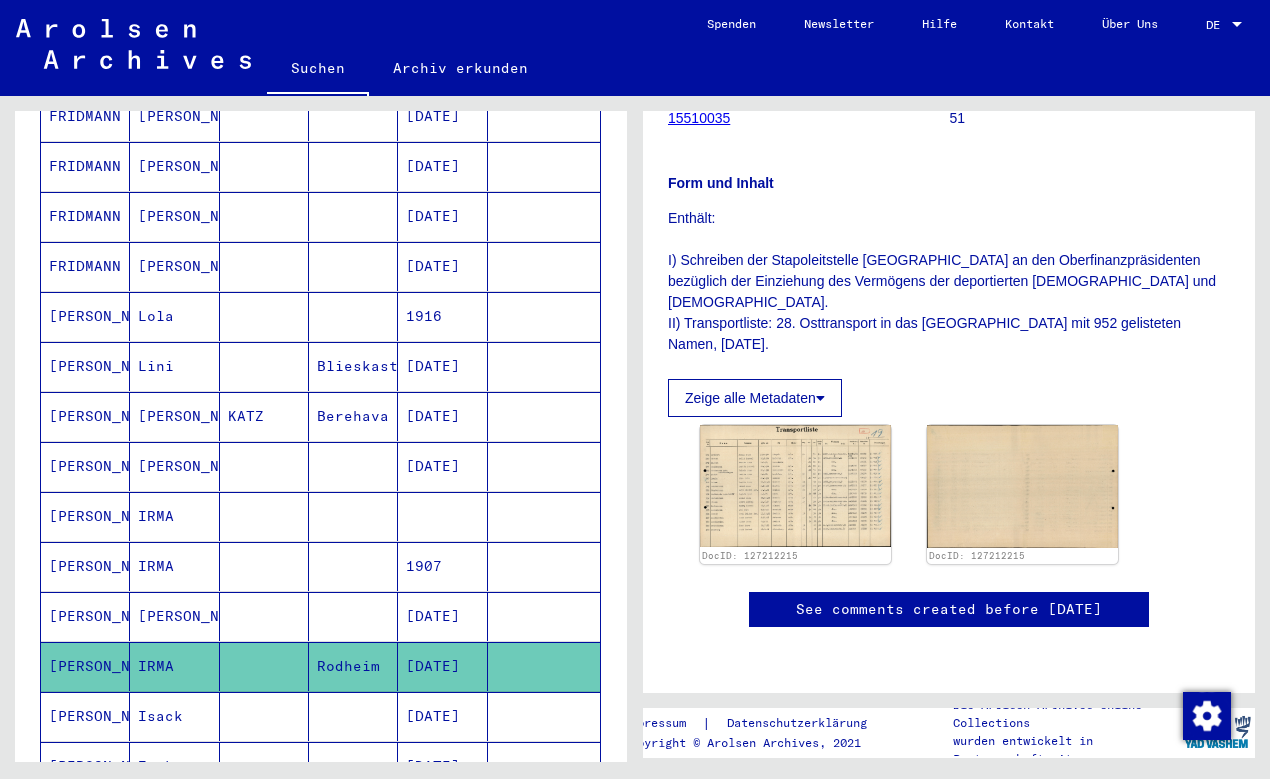 click at bounding box center (353, 566) 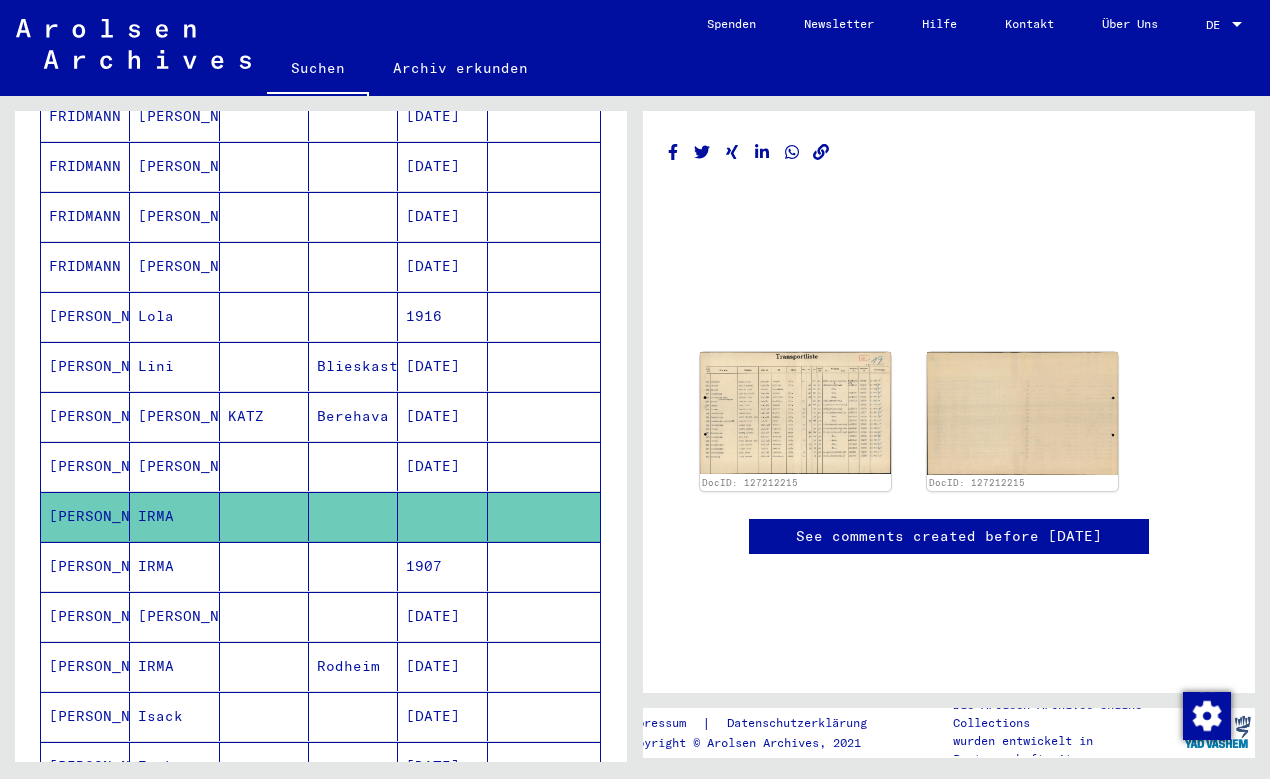 scroll, scrollTop: 125, scrollLeft: 0, axis: vertical 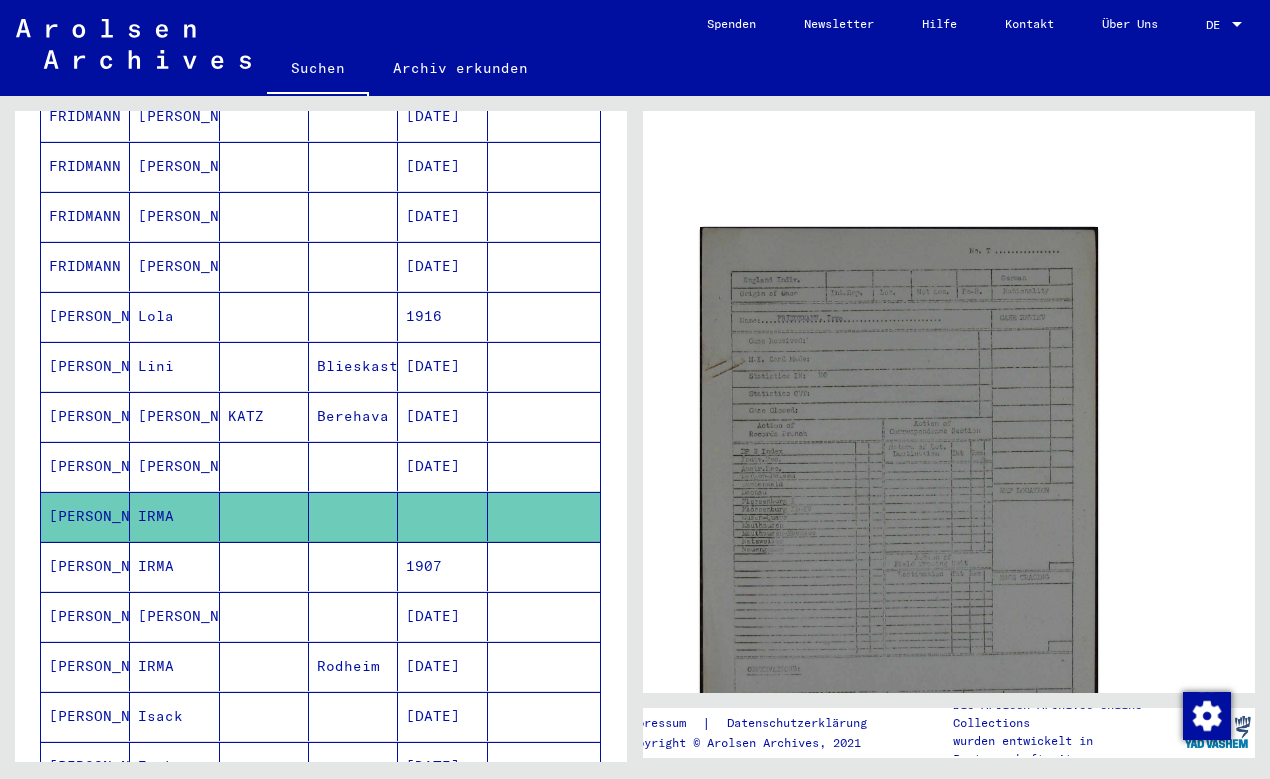 click at bounding box center [353, 616] 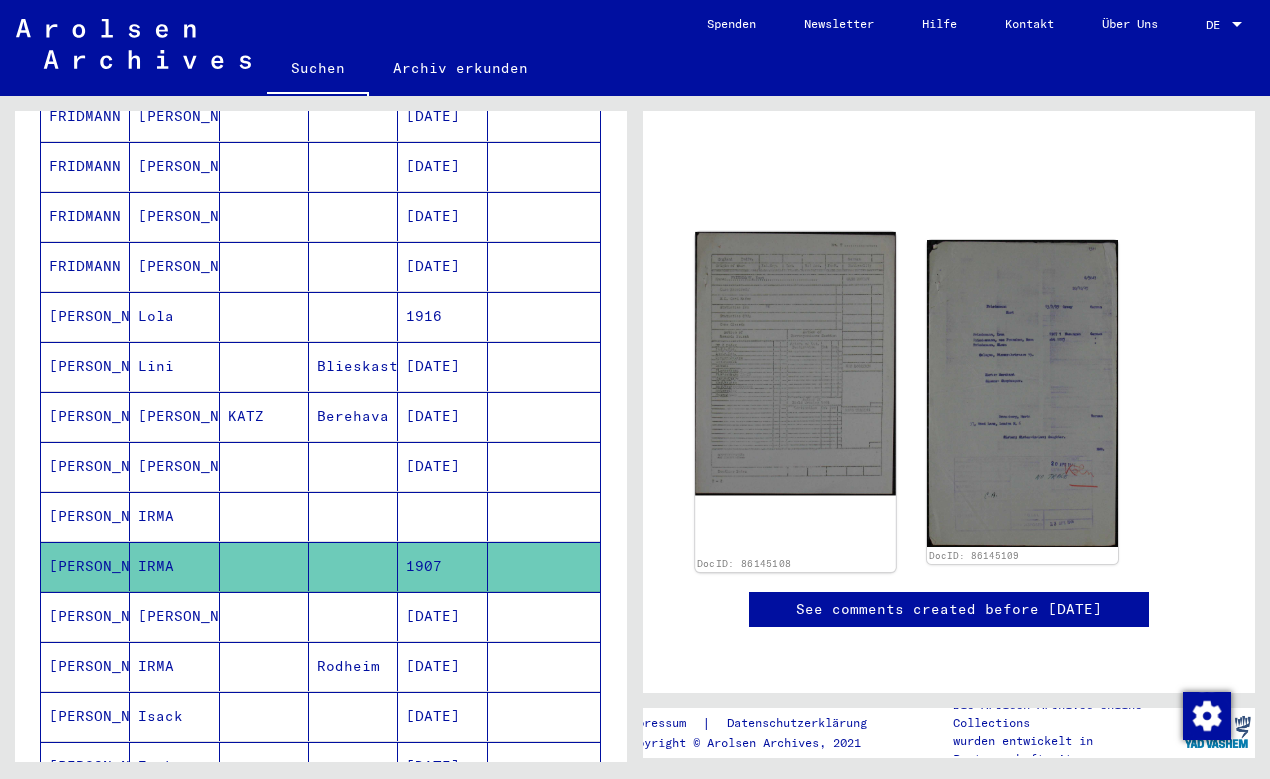 click 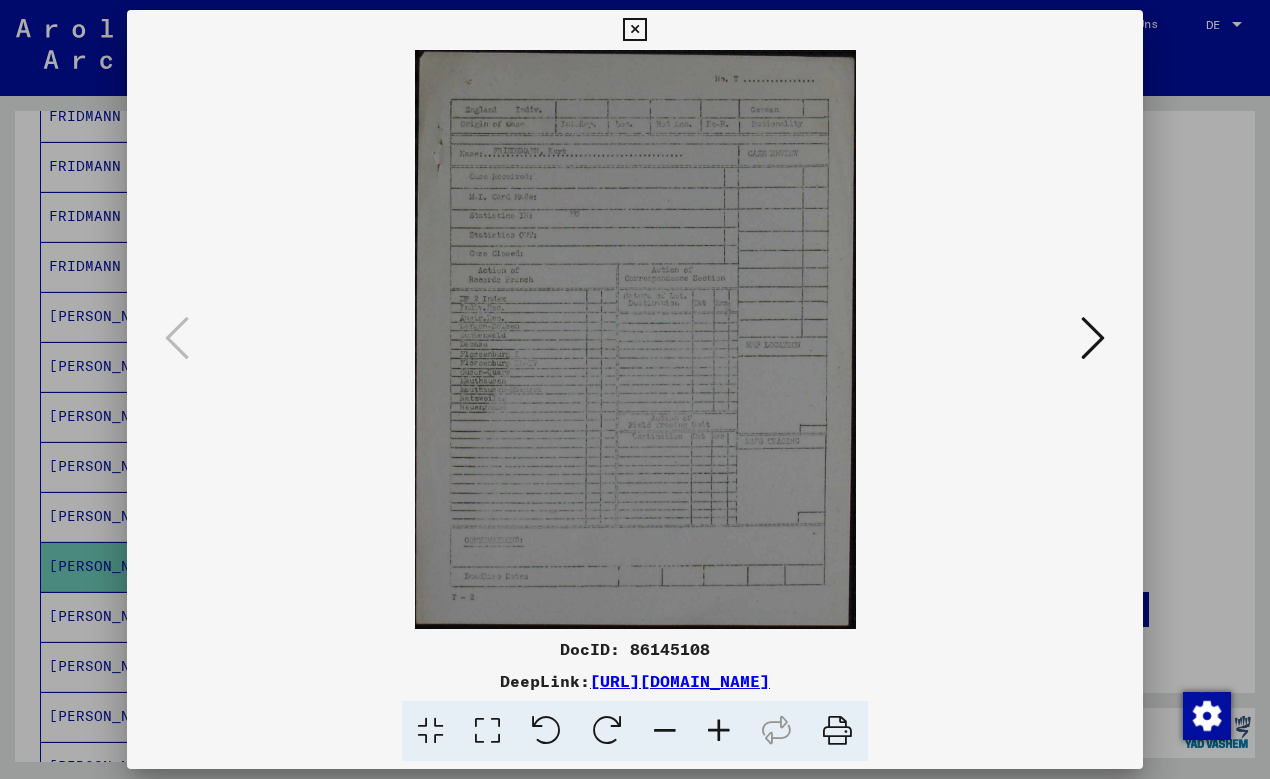 click at bounding box center (719, 731) 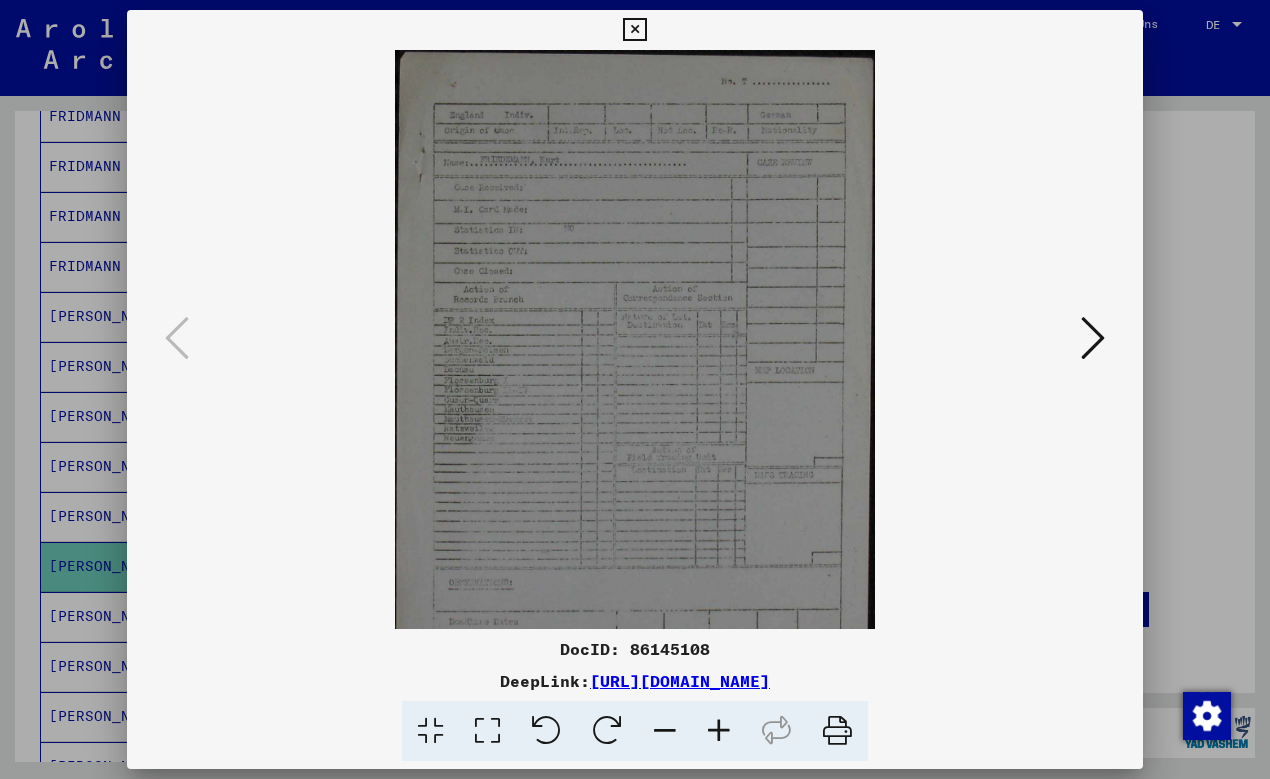 click at bounding box center [719, 731] 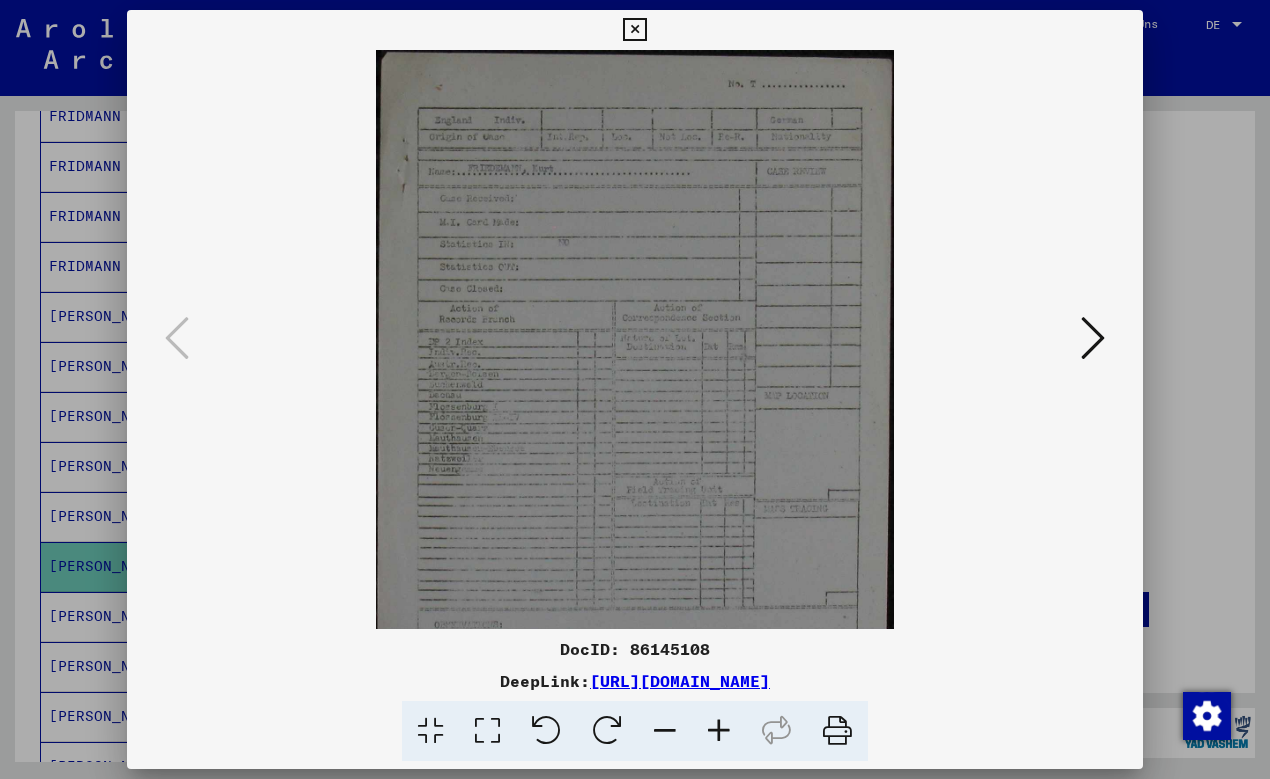 click at bounding box center (719, 731) 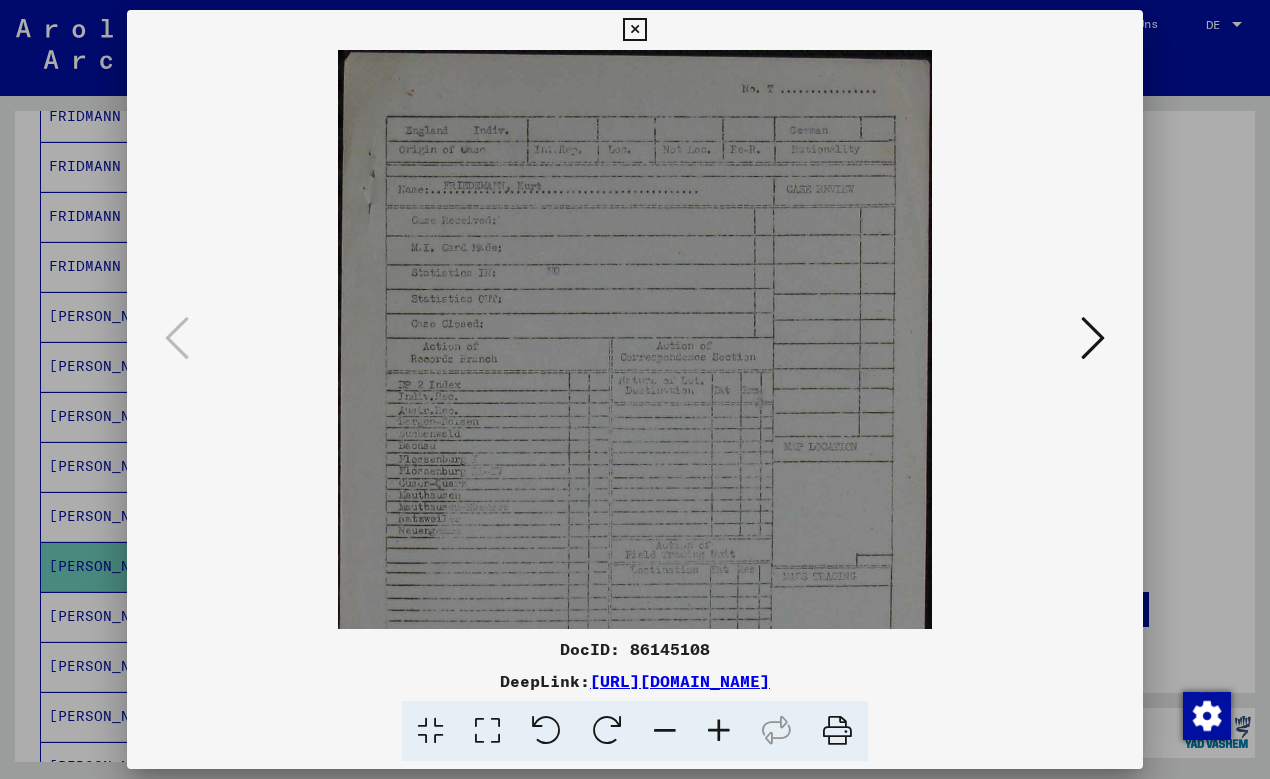 click at bounding box center (719, 731) 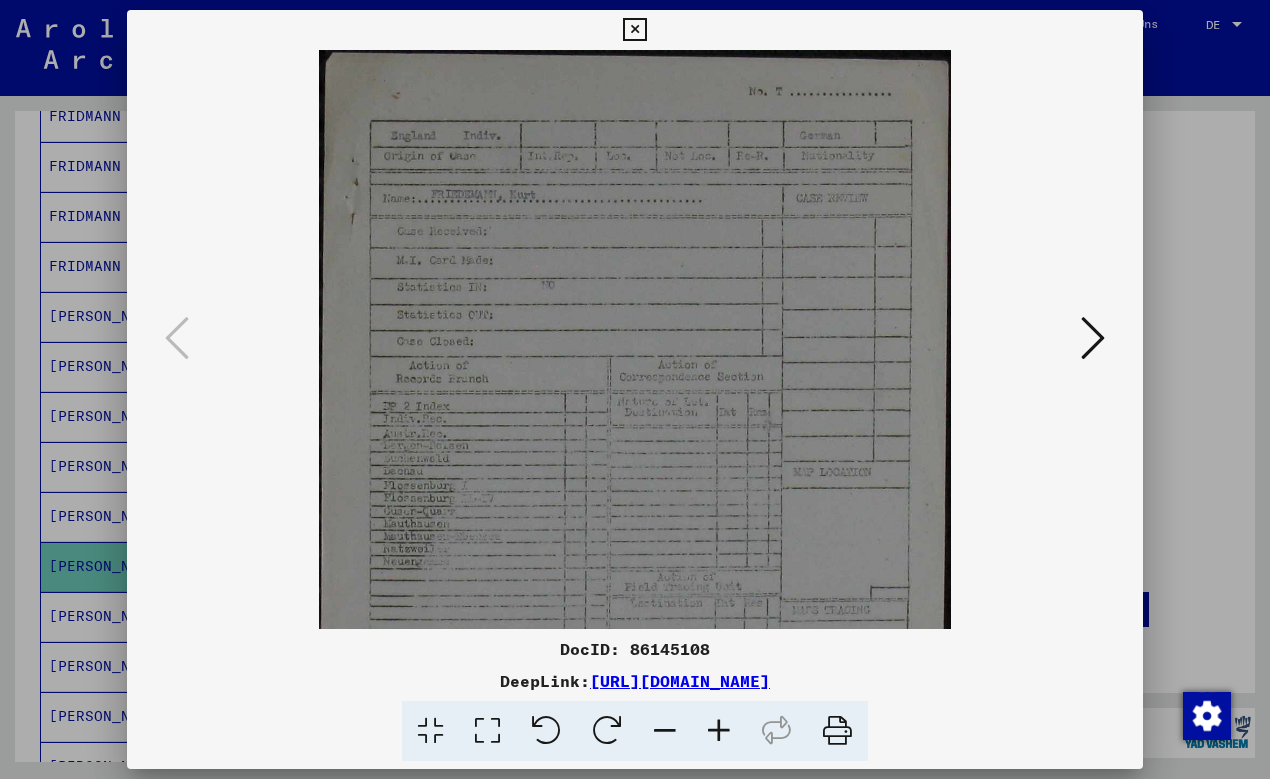 click at bounding box center [719, 731] 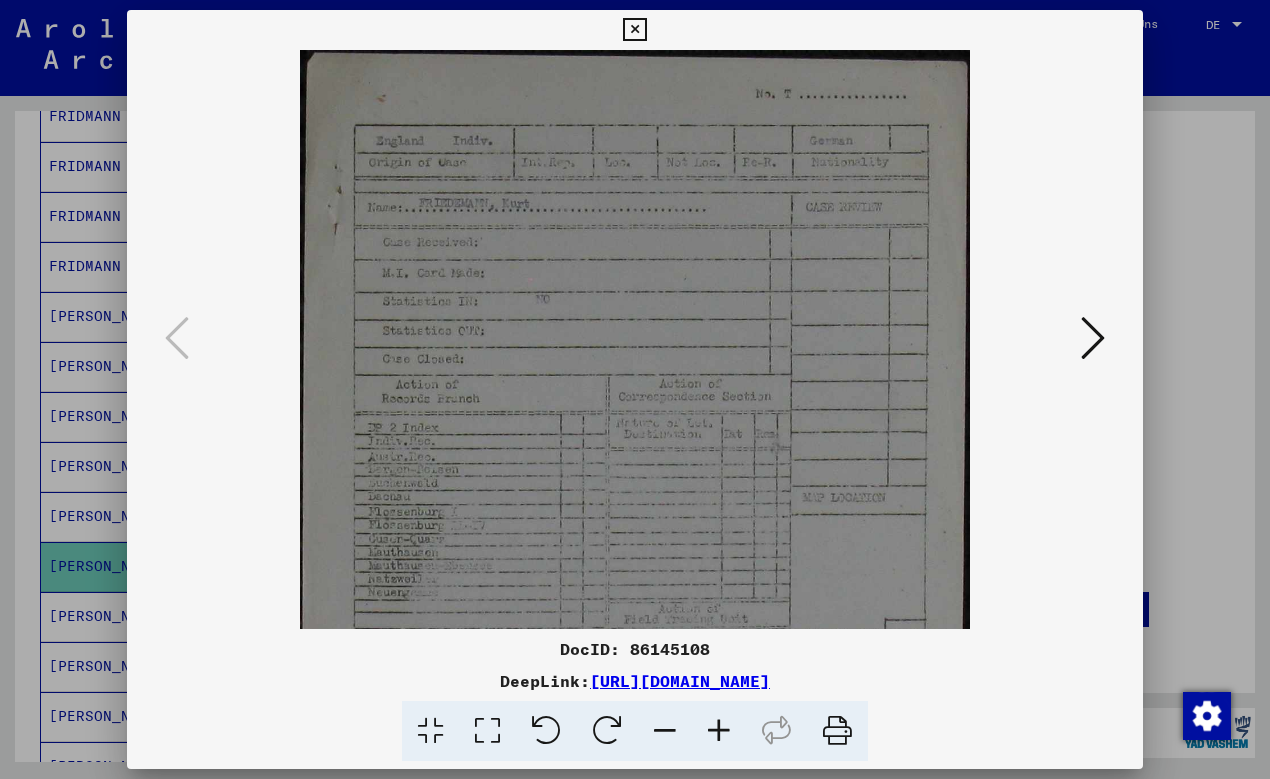 click at bounding box center [719, 731] 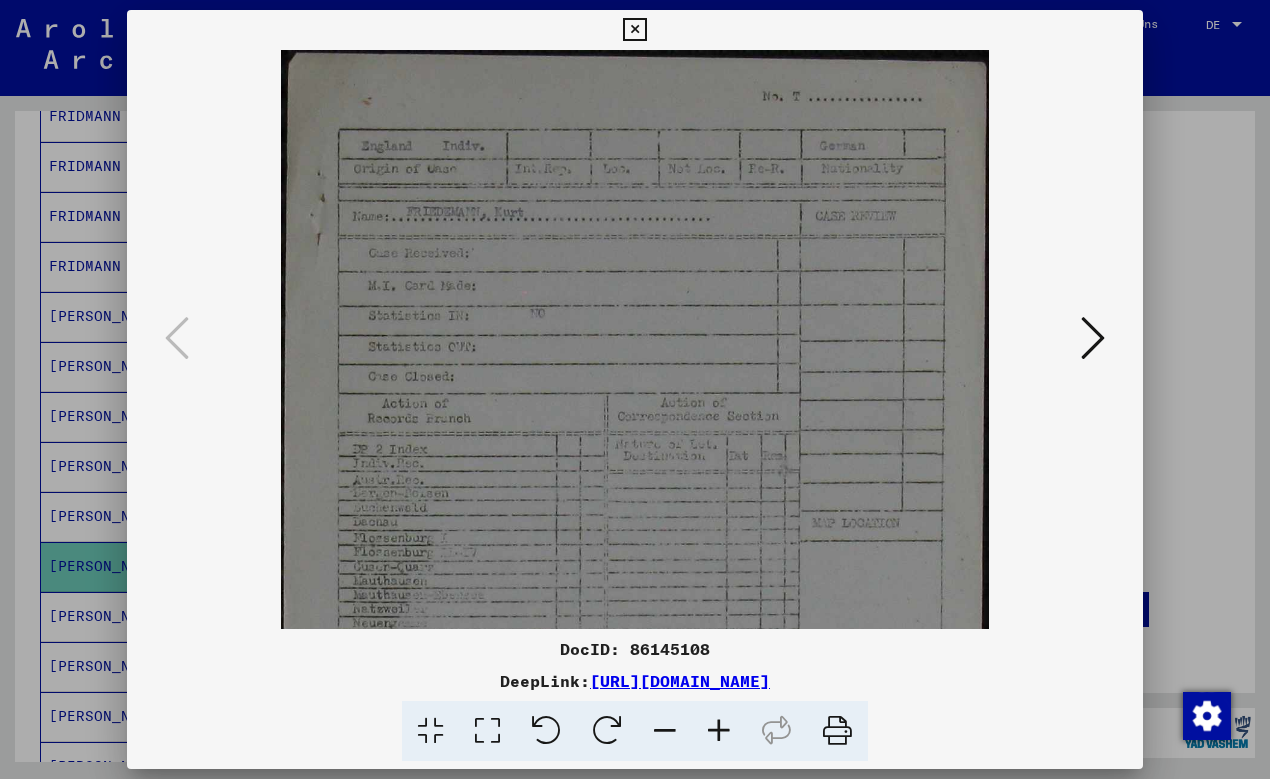 click at bounding box center [719, 731] 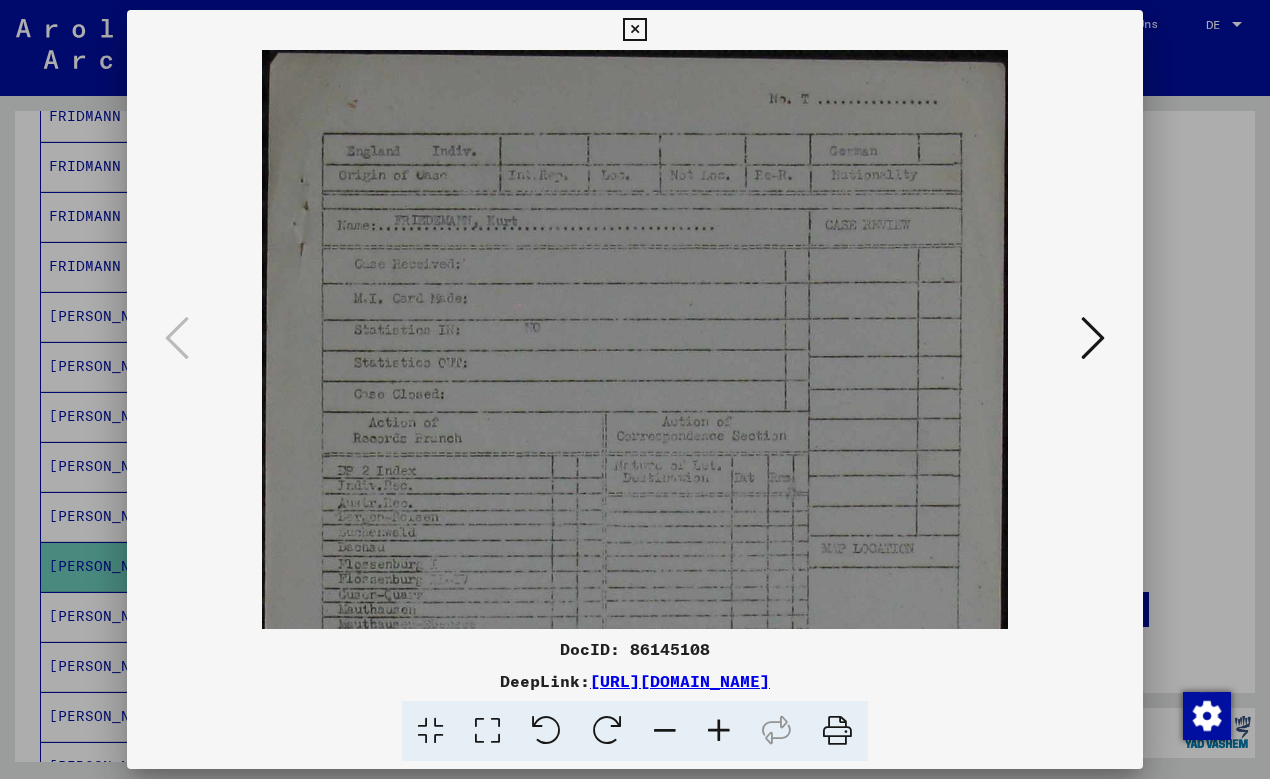 click at bounding box center (719, 731) 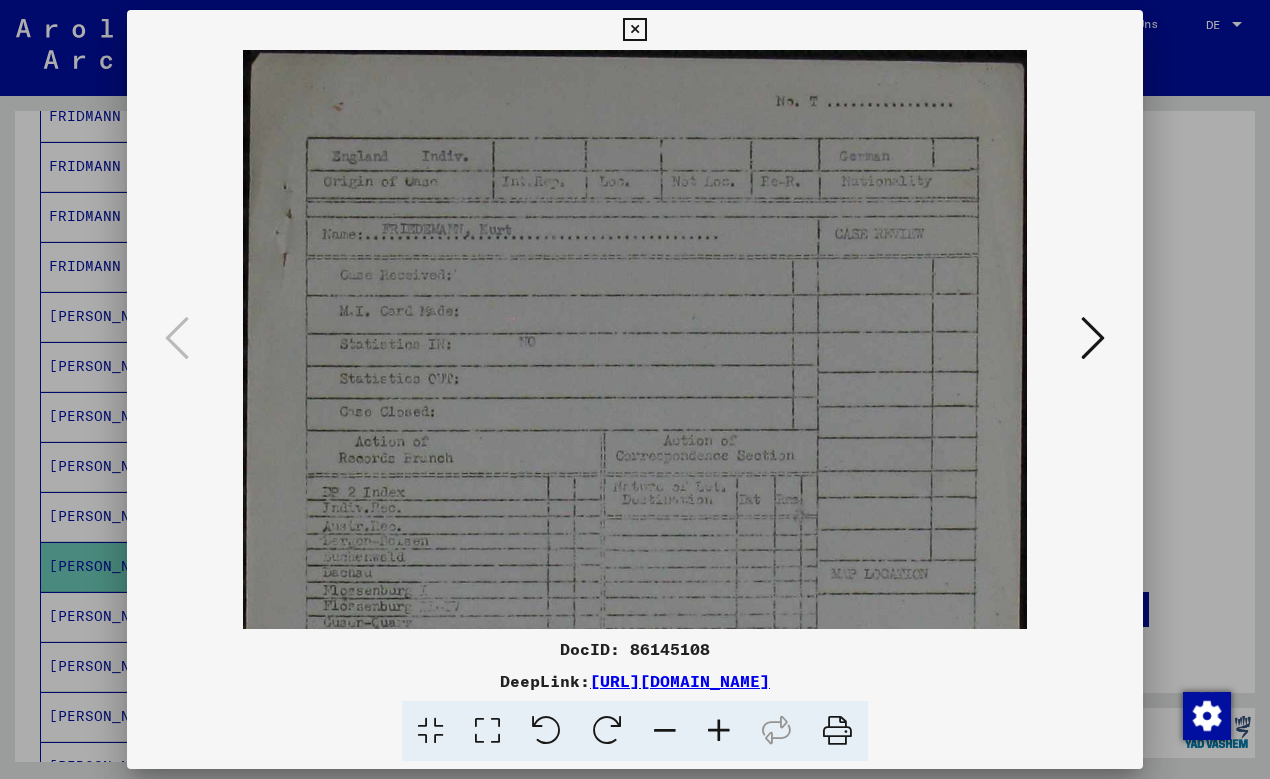 click at bounding box center [719, 731] 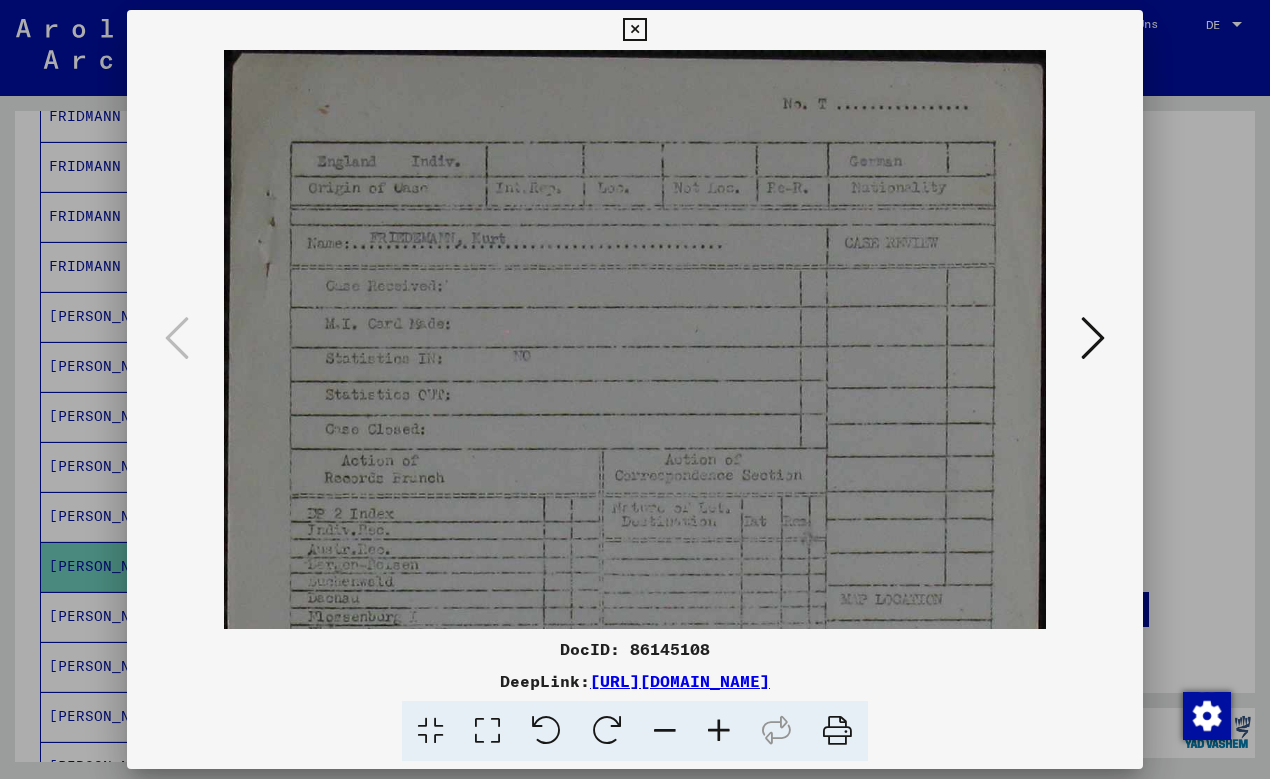 click at bounding box center [719, 731] 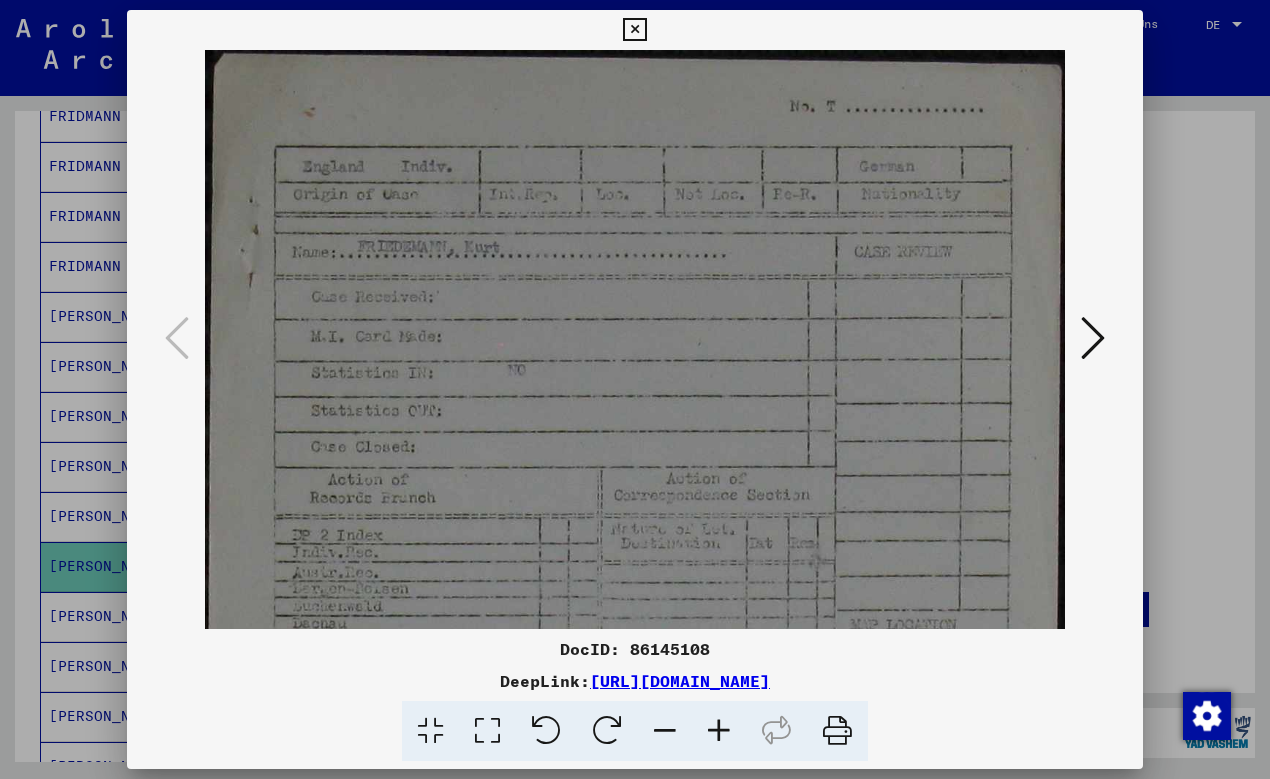click at bounding box center (719, 731) 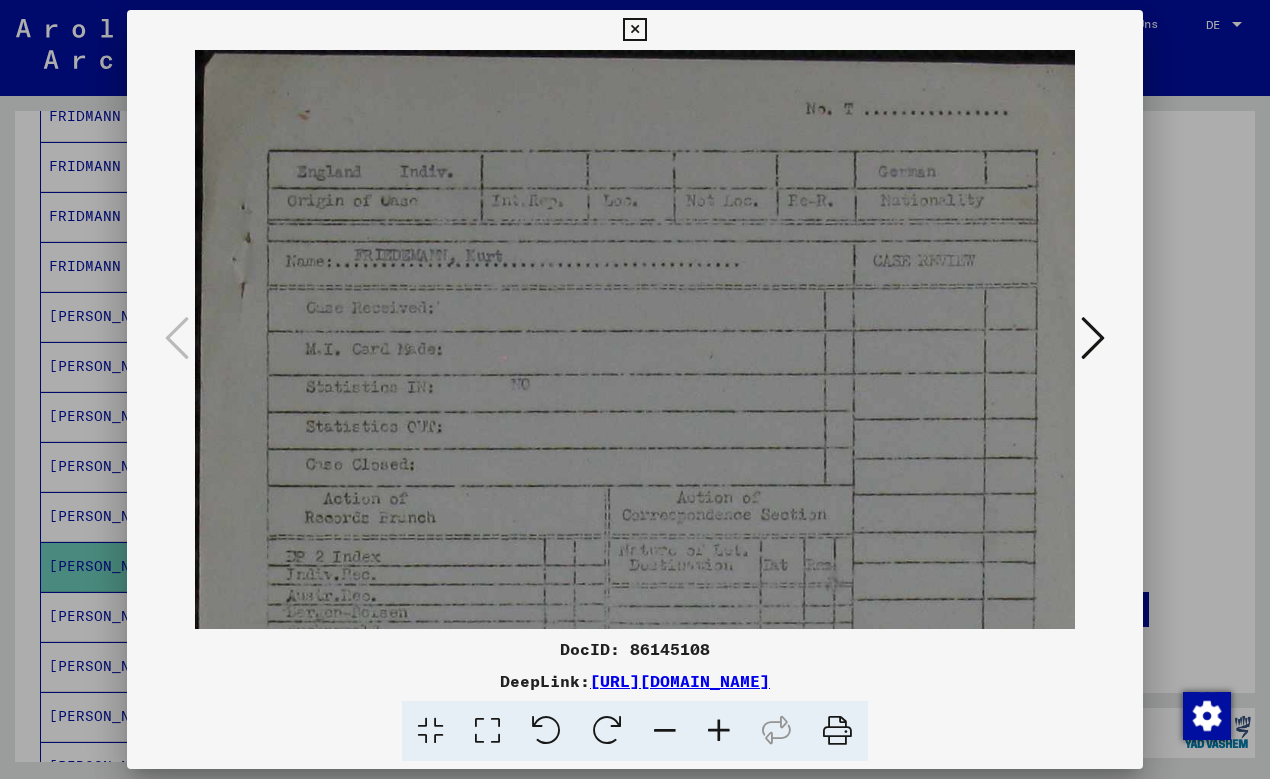 click at bounding box center [719, 731] 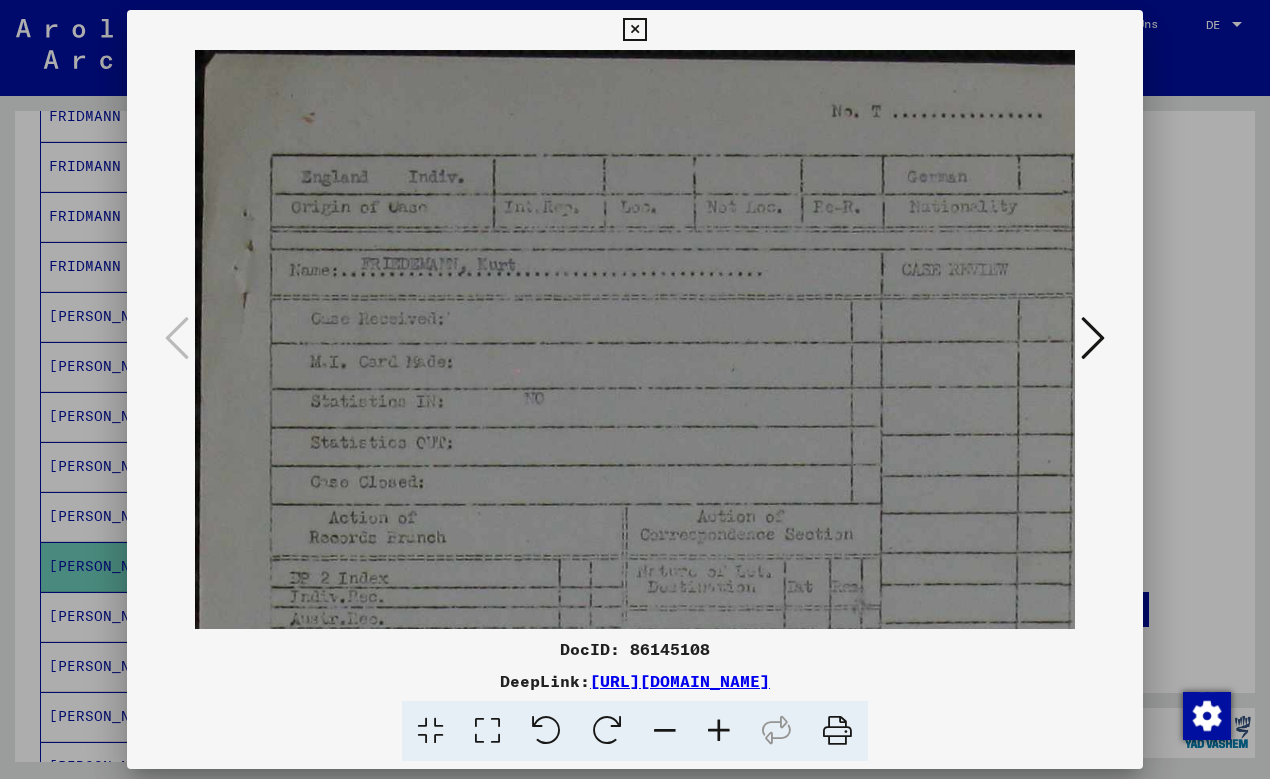 click at bounding box center [719, 731] 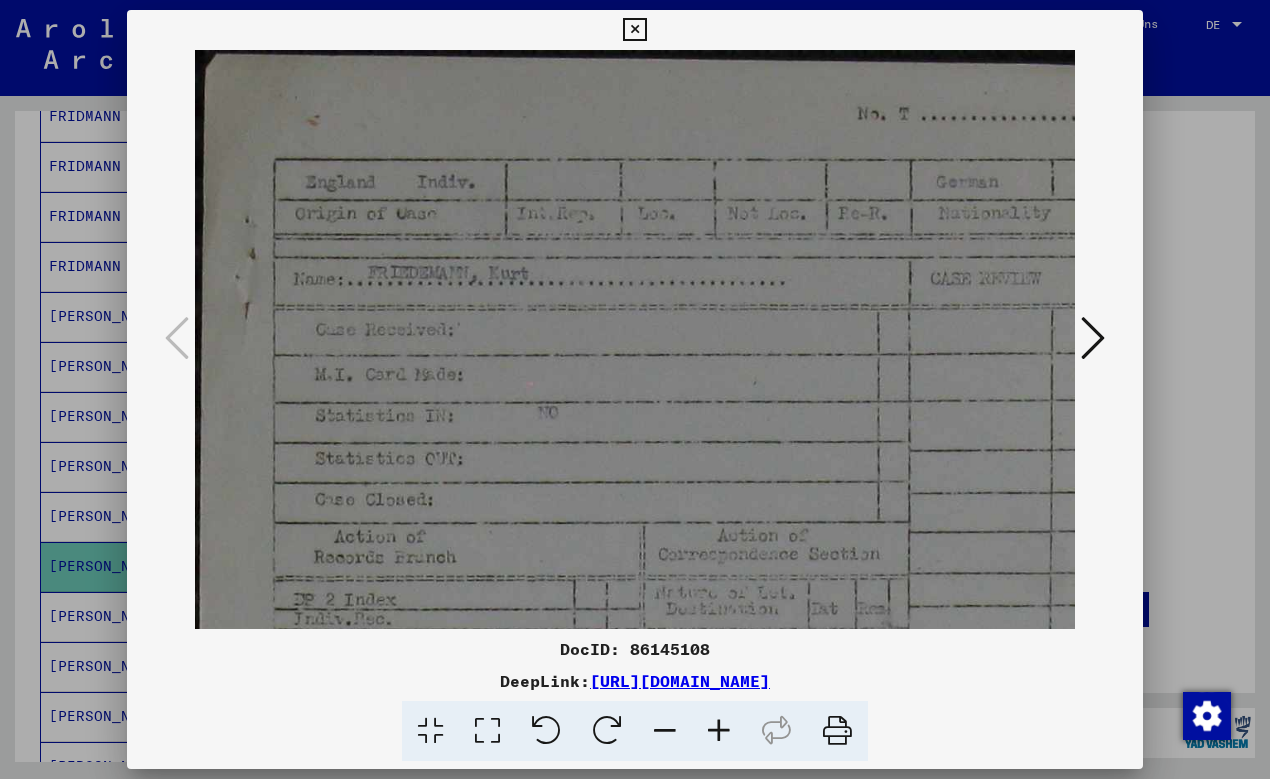 click at bounding box center (719, 731) 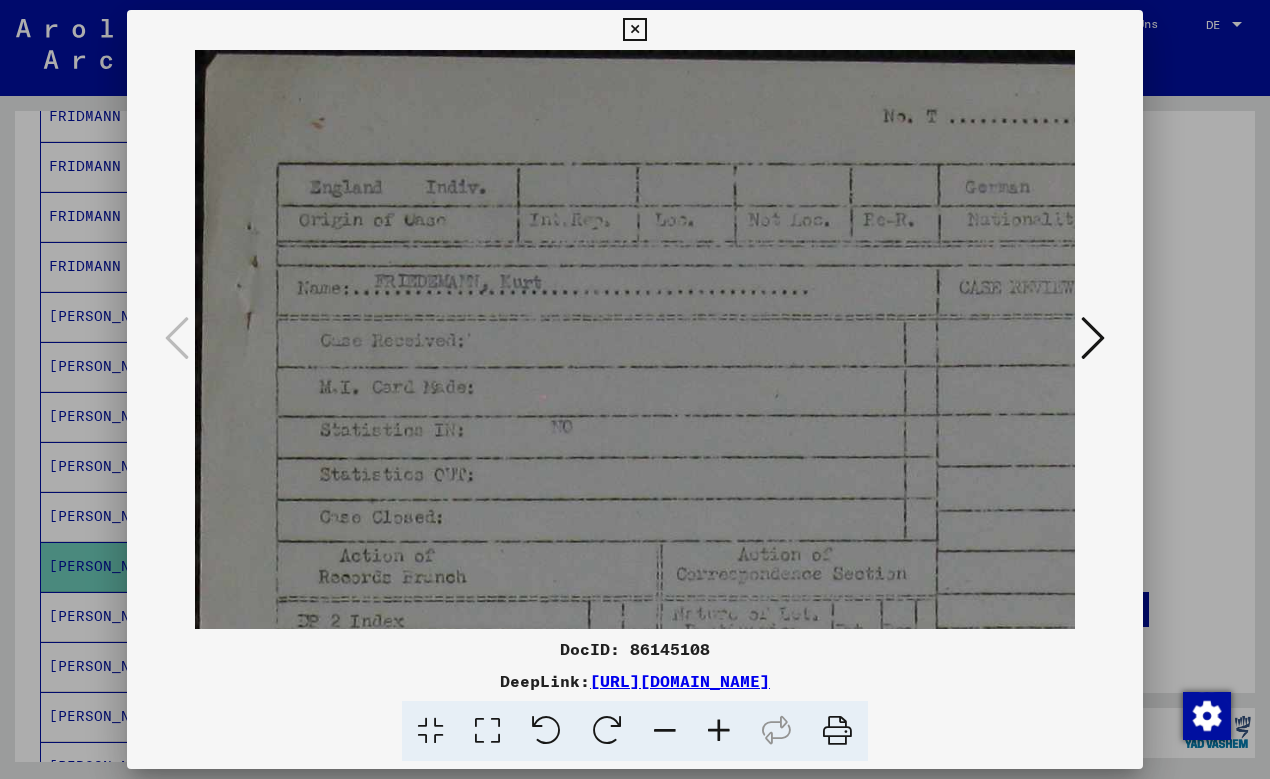 click at bounding box center (719, 731) 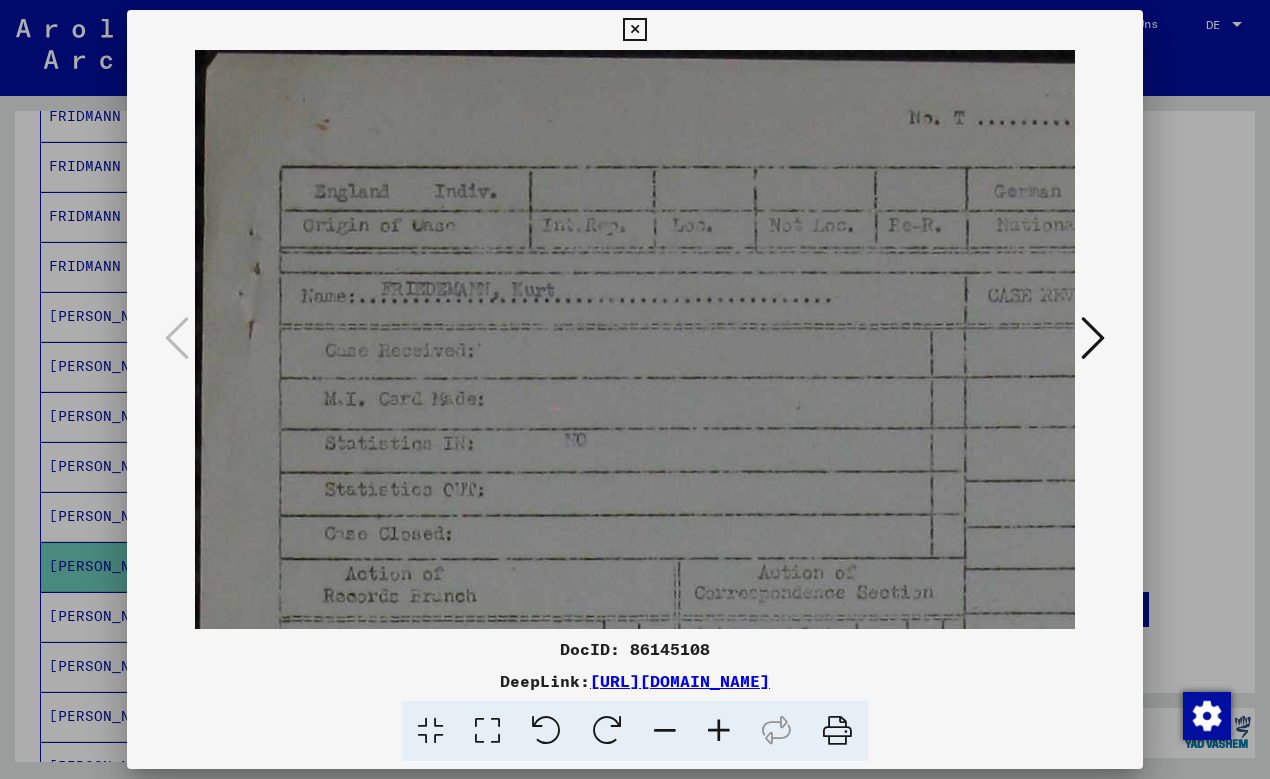 scroll, scrollTop: 24, scrollLeft: 0, axis: vertical 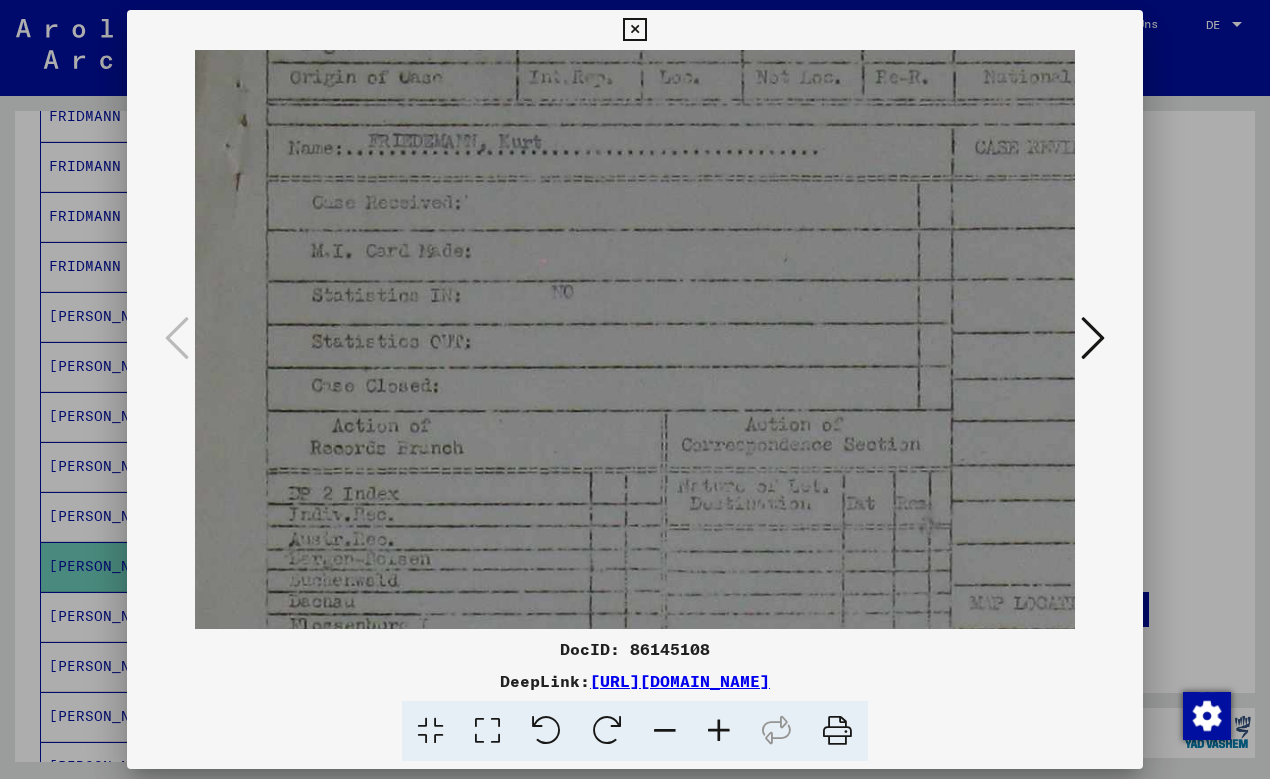 drag, startPoint x: 609, startPoint y: 521, endPoint x: 605, endPoint y: 363, distance: 158.05063 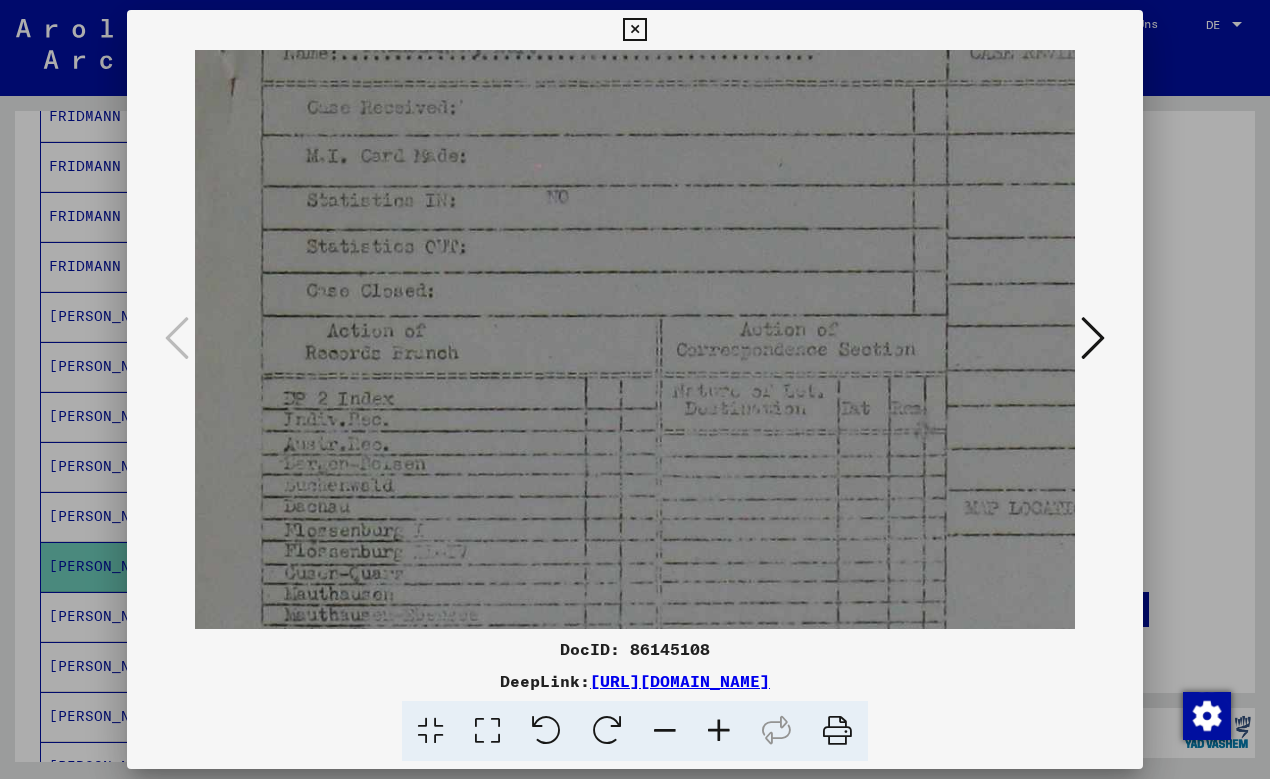 scroll, scrollTop: 281, scrollLeft: 21, axis: both 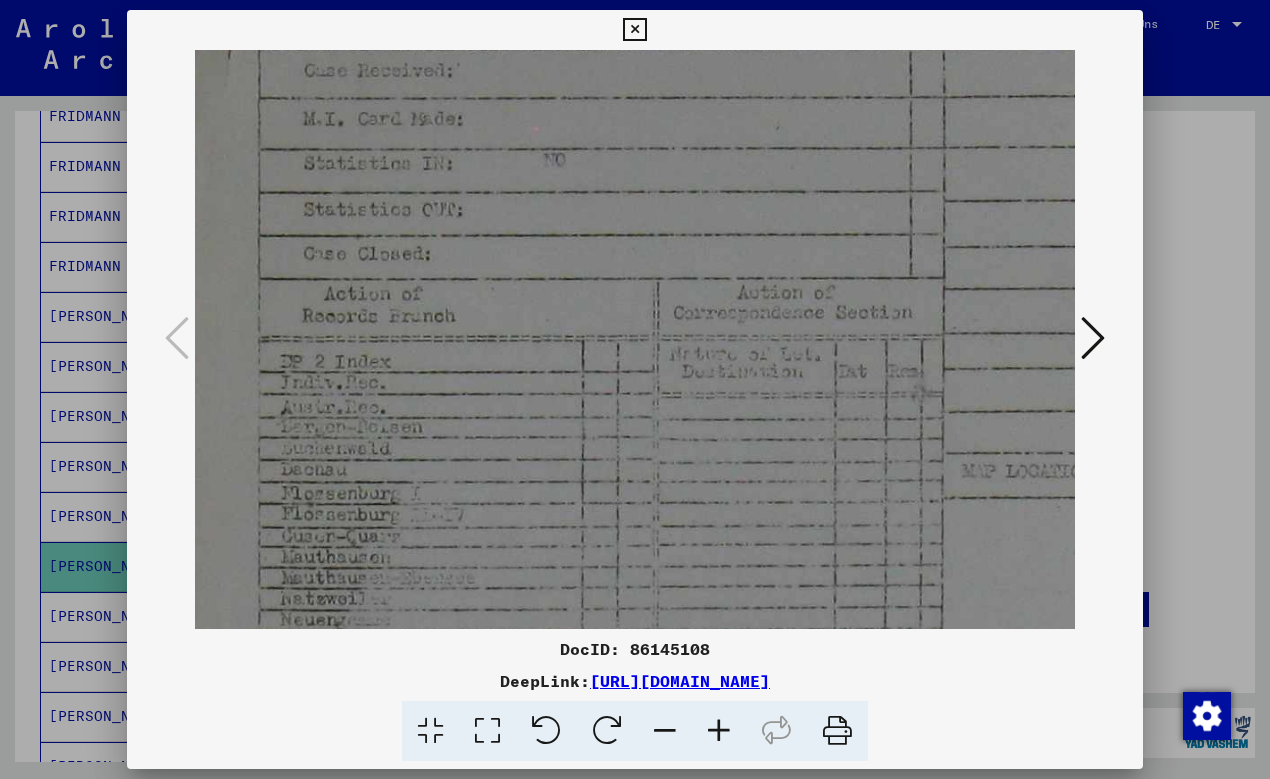 drag, startPoint x: 655, startPoint y: 529, endPoint x: 647, endPoint y: 403, distance: 126.253716 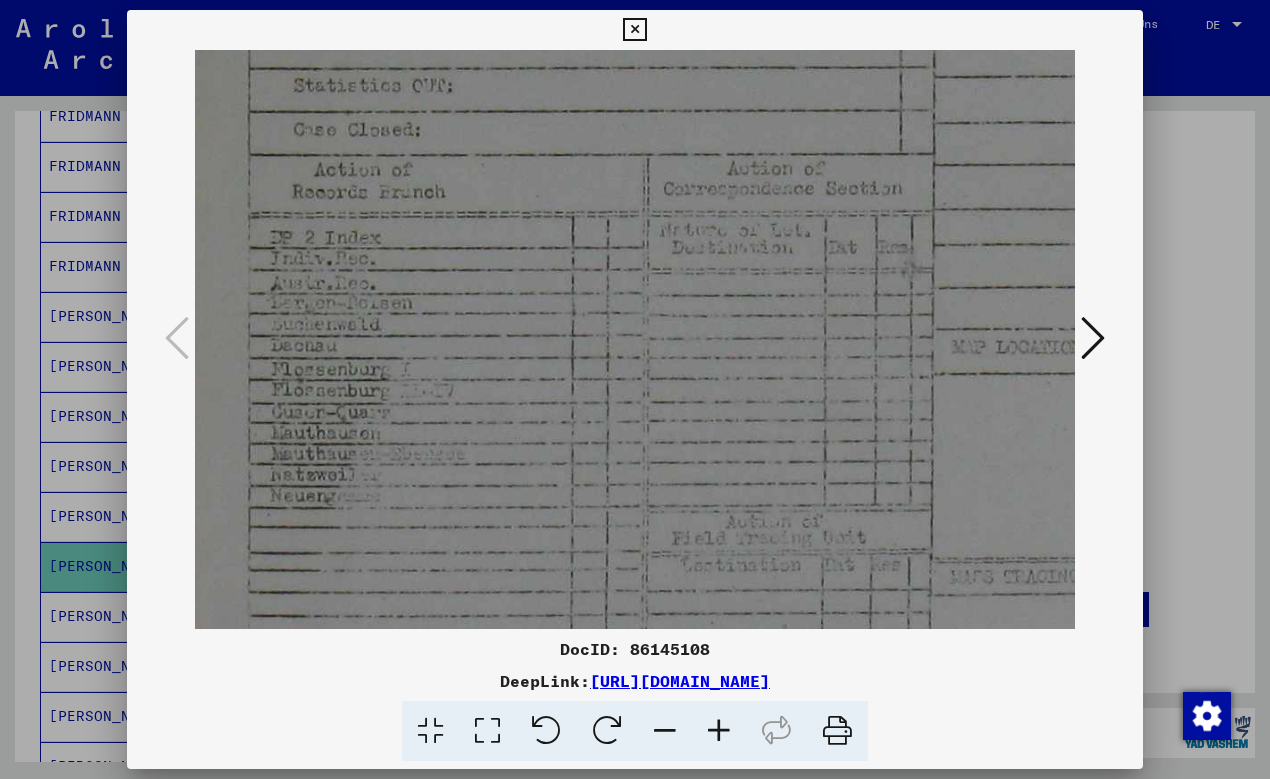 scroll, scrollTop: 406, scrollLeft: 31, axis: both 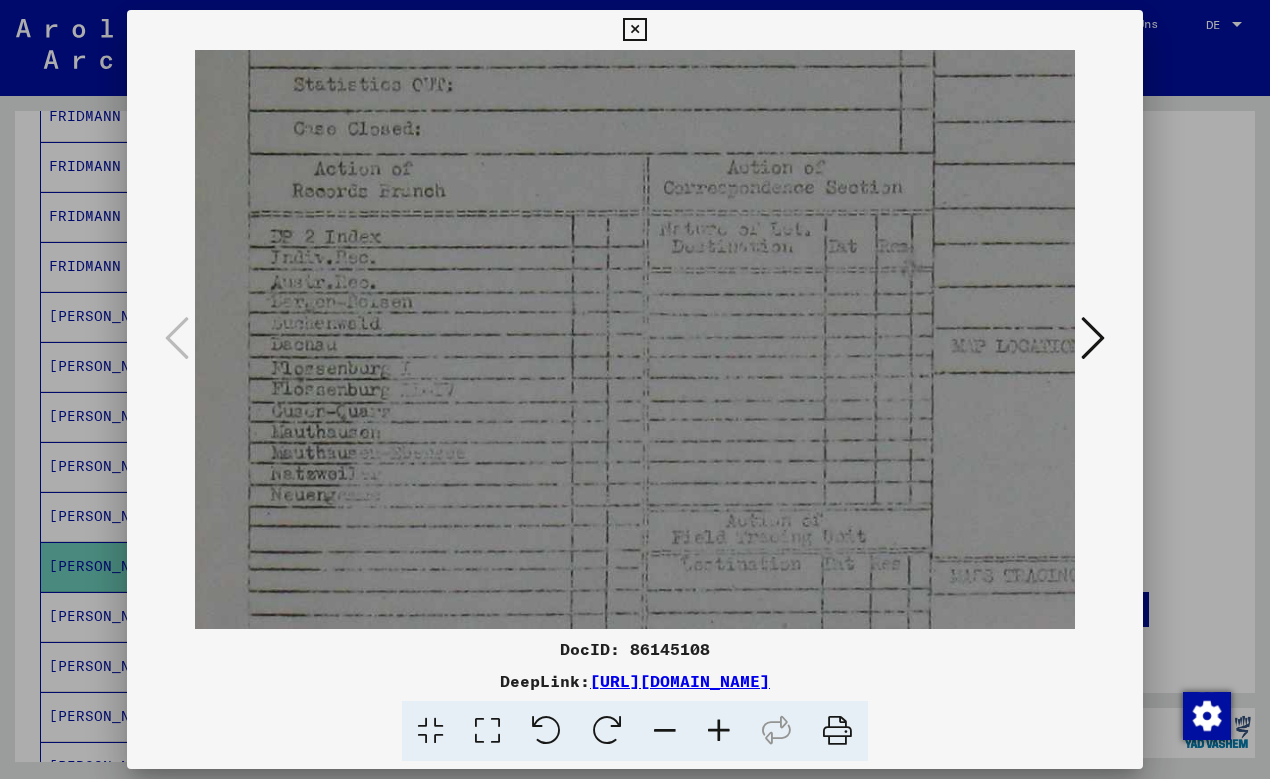drag, startPoint x: 653, startPoint y: 558, endPoint x: 643, endPoint y: 433, distance: 125.39936 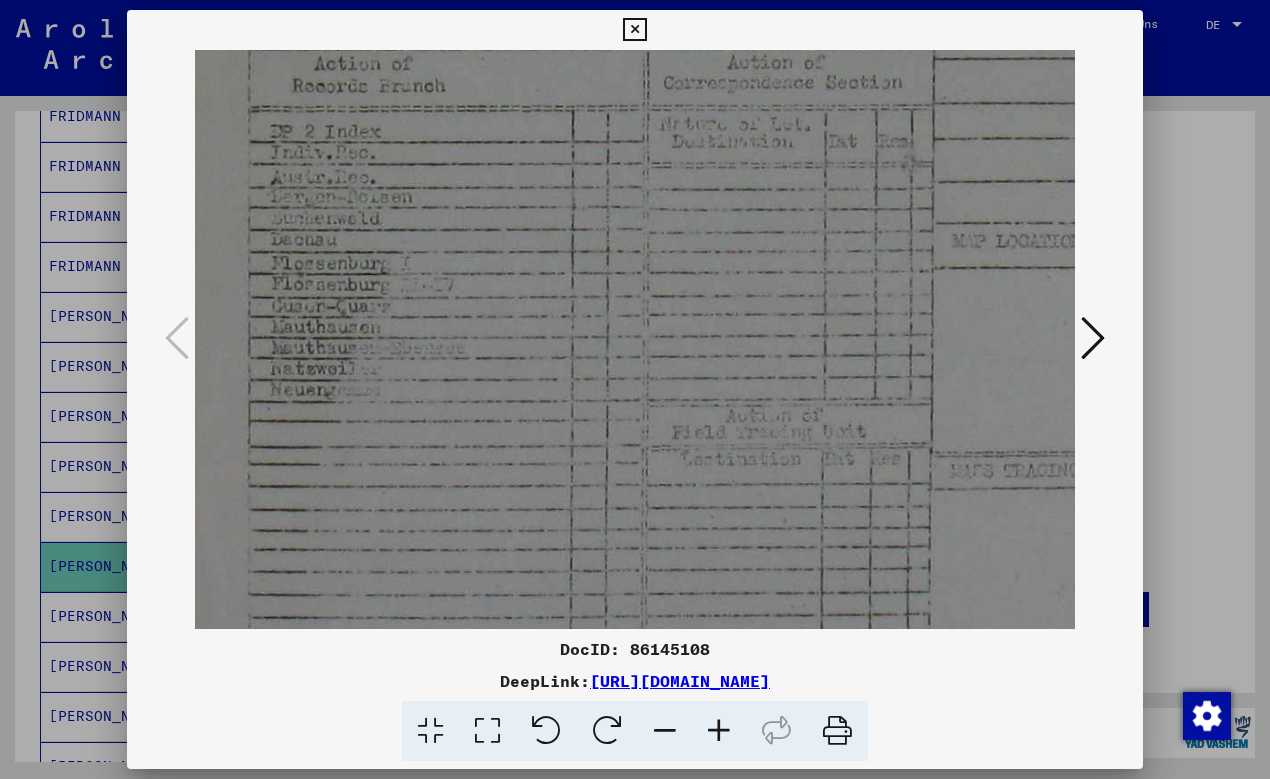 scroll, scrollTop: 517, scrollLeft: 31, axis: both 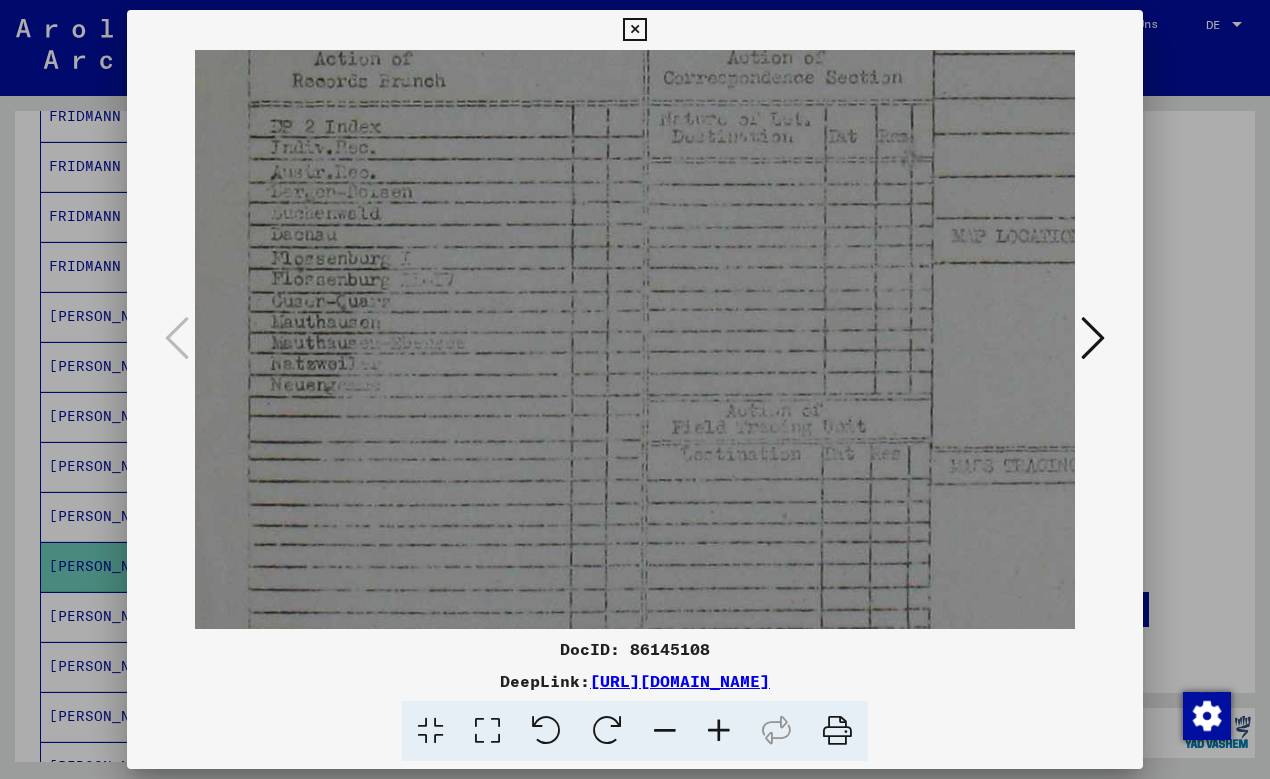 drag, startPoint x: 648, startPoint y: 563, endPoint x: 650, endPoint y: 452, distance: 111.01801 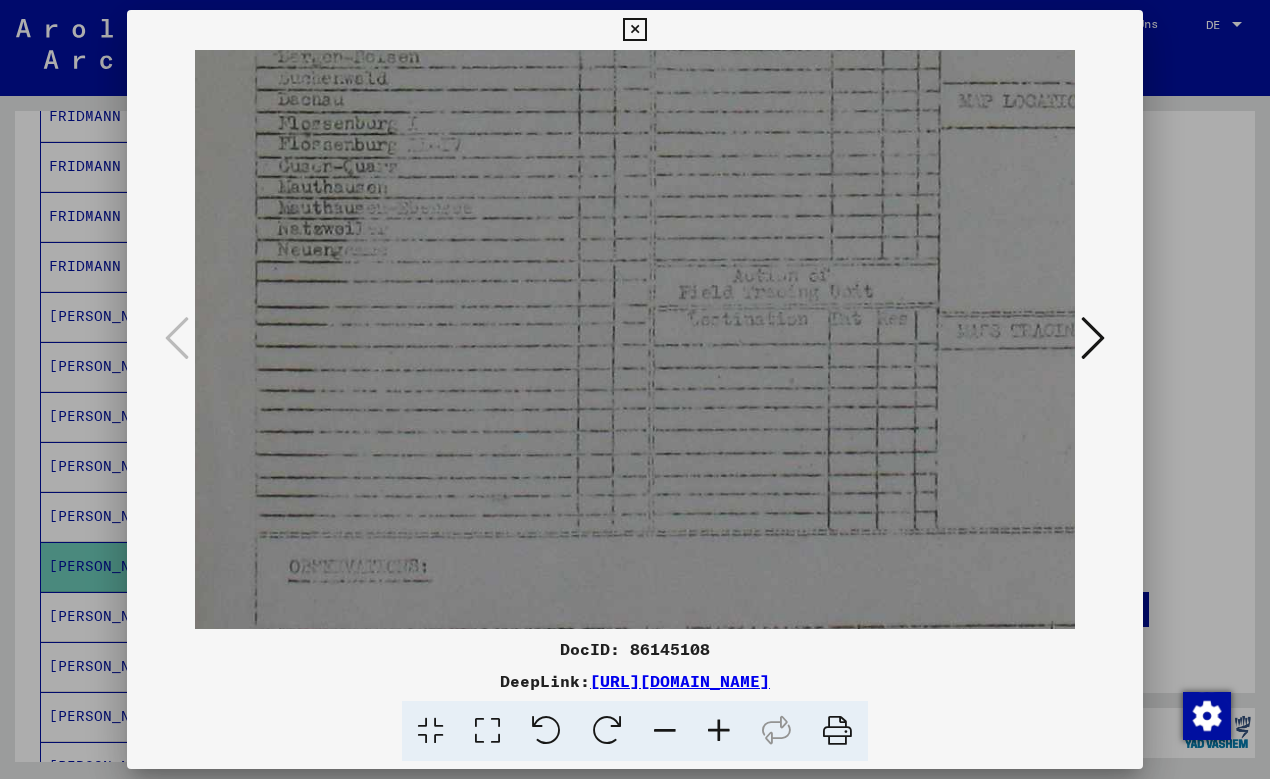 drag, startPoint x: 841, startPoint y: 519, endPoint x: 845, endPoint y: 397, distance: 122.06556 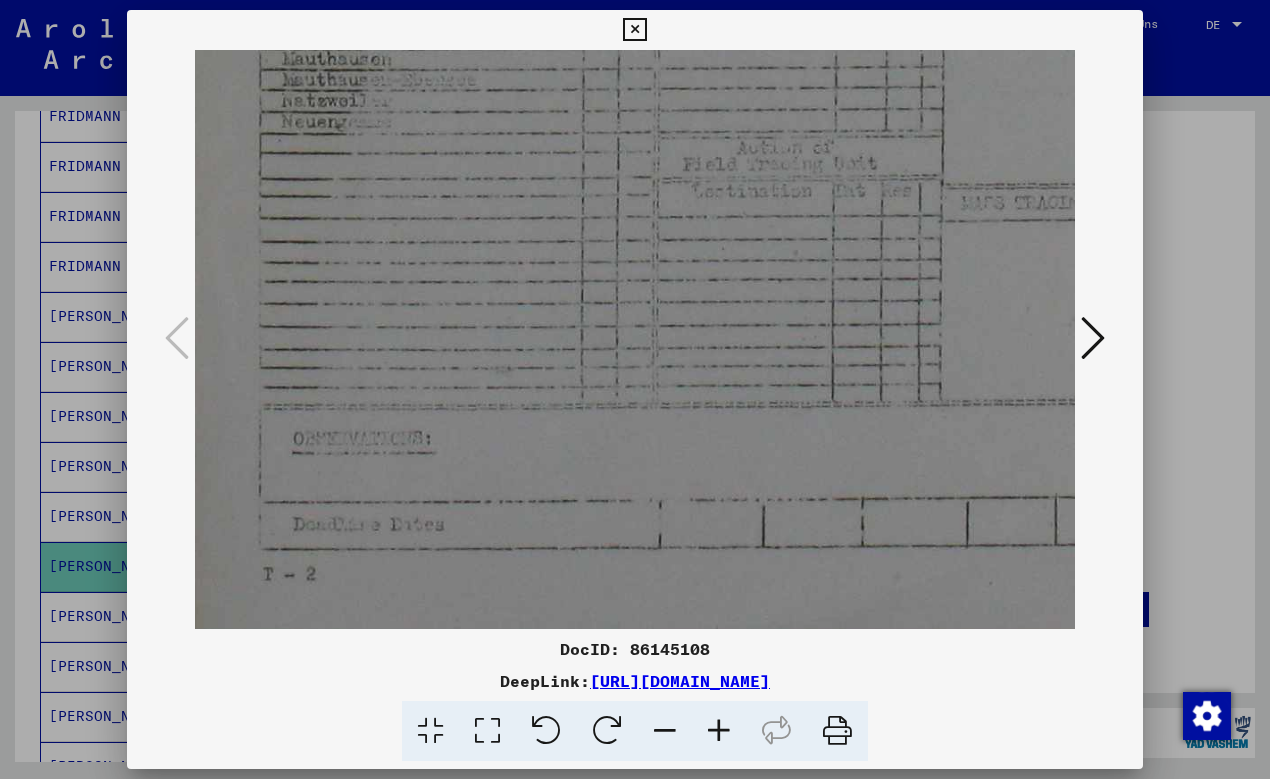 scroll, scrollTop: 785, scrollLeft: 20, axis: both 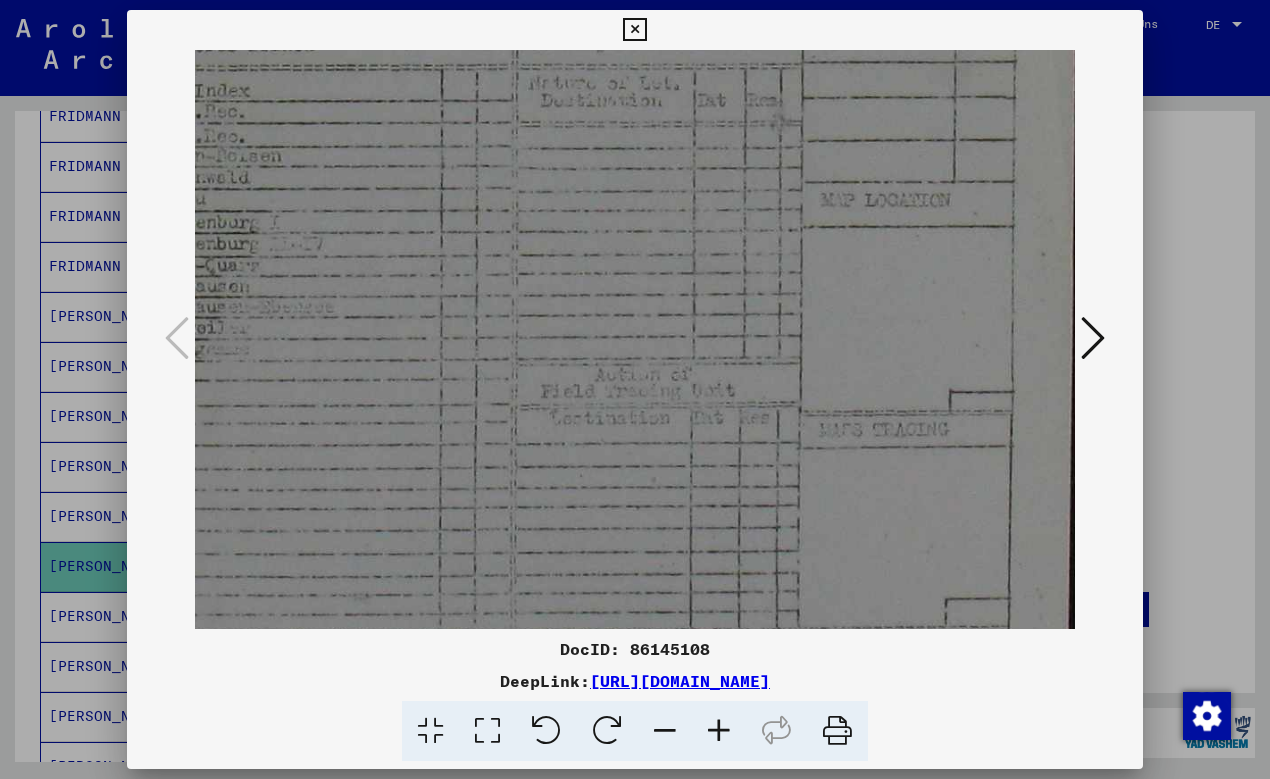 drag, startPoint x: 854, startPoint y: 543, endPoint x: 601, endPoint y: 553, distance: 253.19756 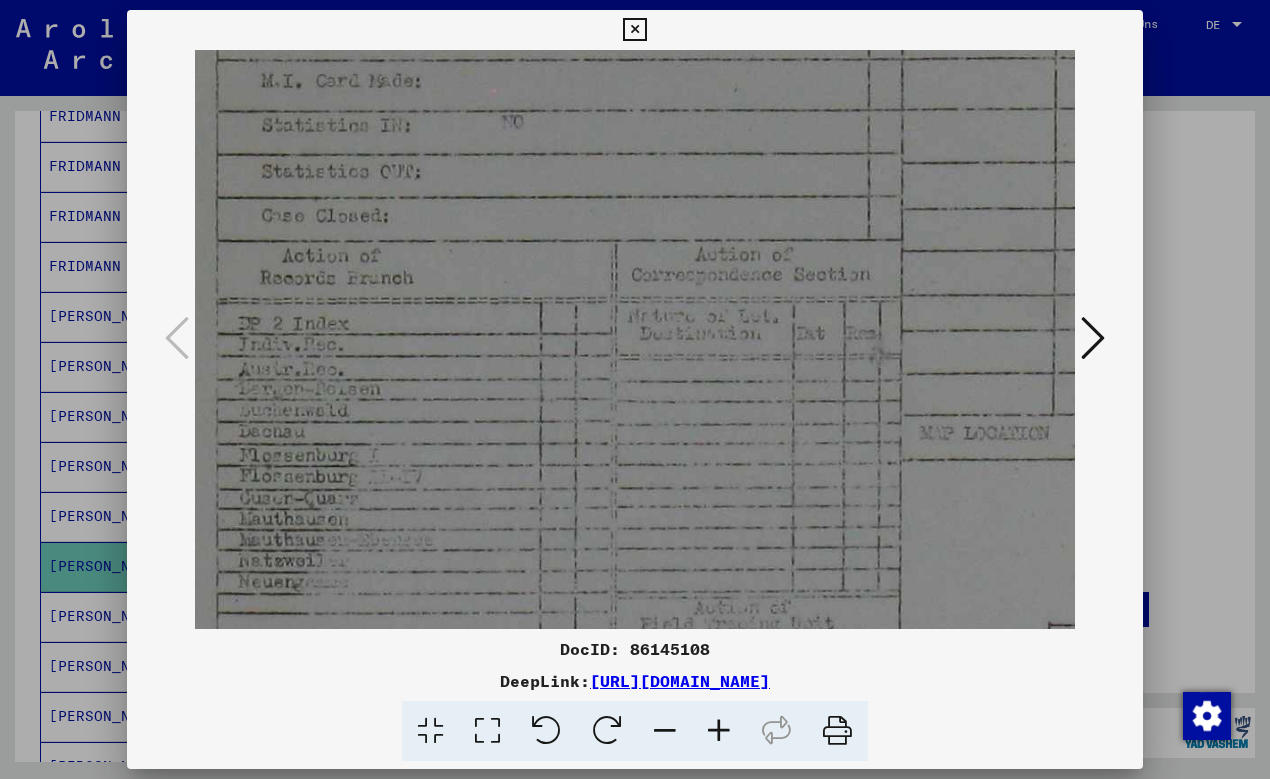 scroll, scrollTop: 319, scrollLeft: 61, axis: both 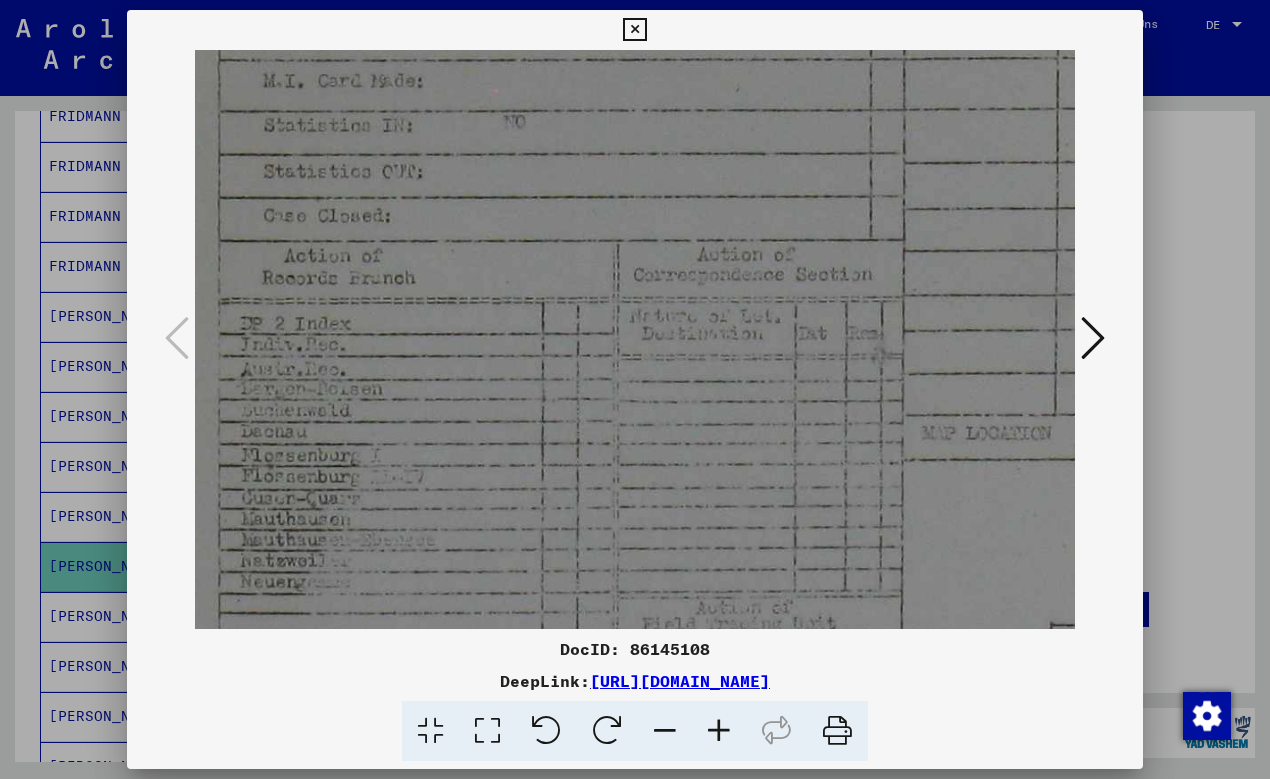 drag, startPoint x: 886, startPoint y: 349, endPoint x: 987, endPoint y: 579, distance: 251.19913 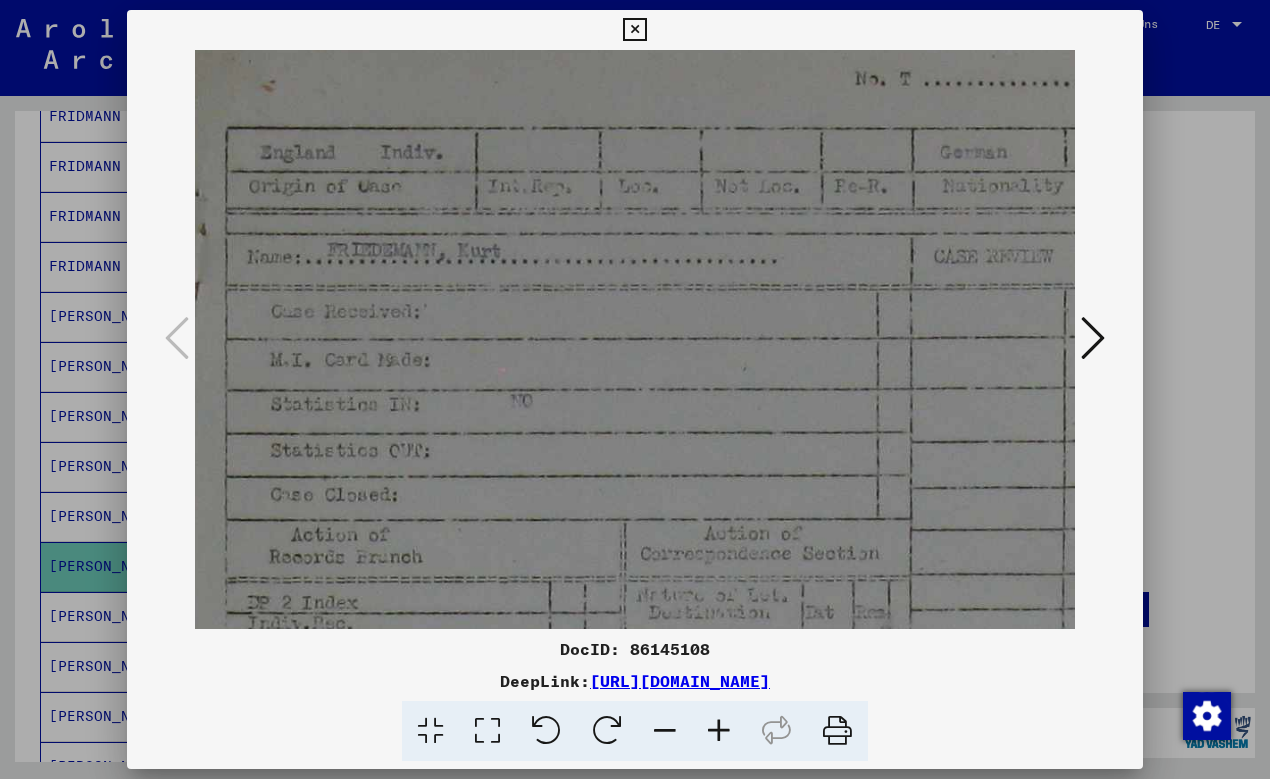 scroll, scrollTop: 39, scrollLeft: 54, axis: both 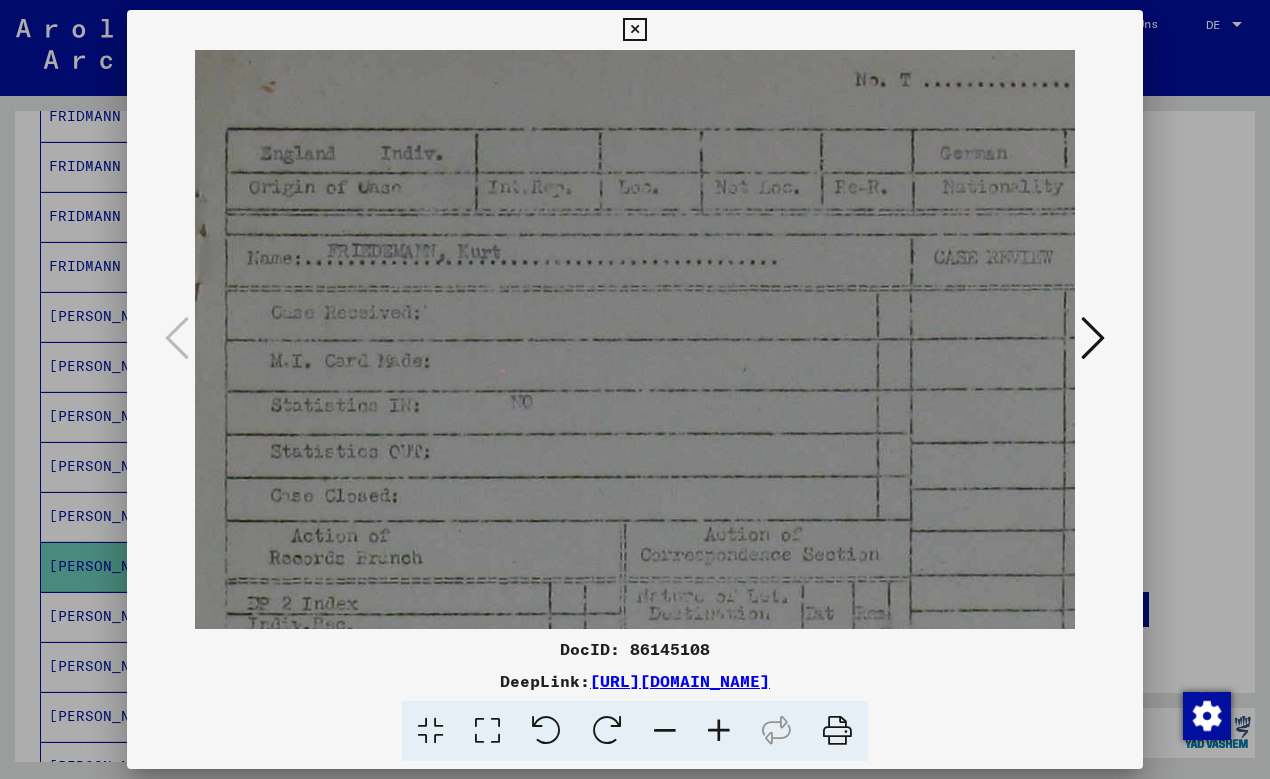 drag, startPoint x: 515, startPoint y: 358, endPoint x: 522, endPoint y: 638, distance: 280.0875 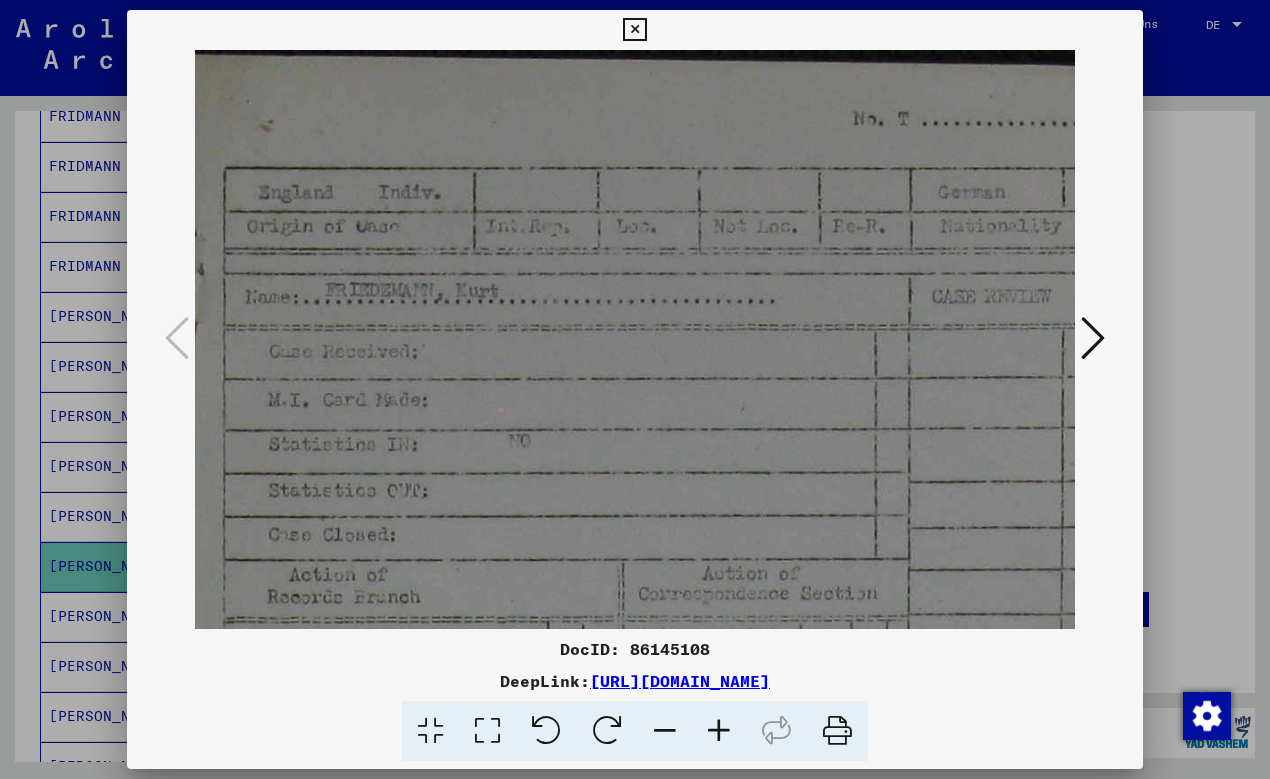 scroll, scrollTop: 0, scrollLeft: 65, axis: horizontal 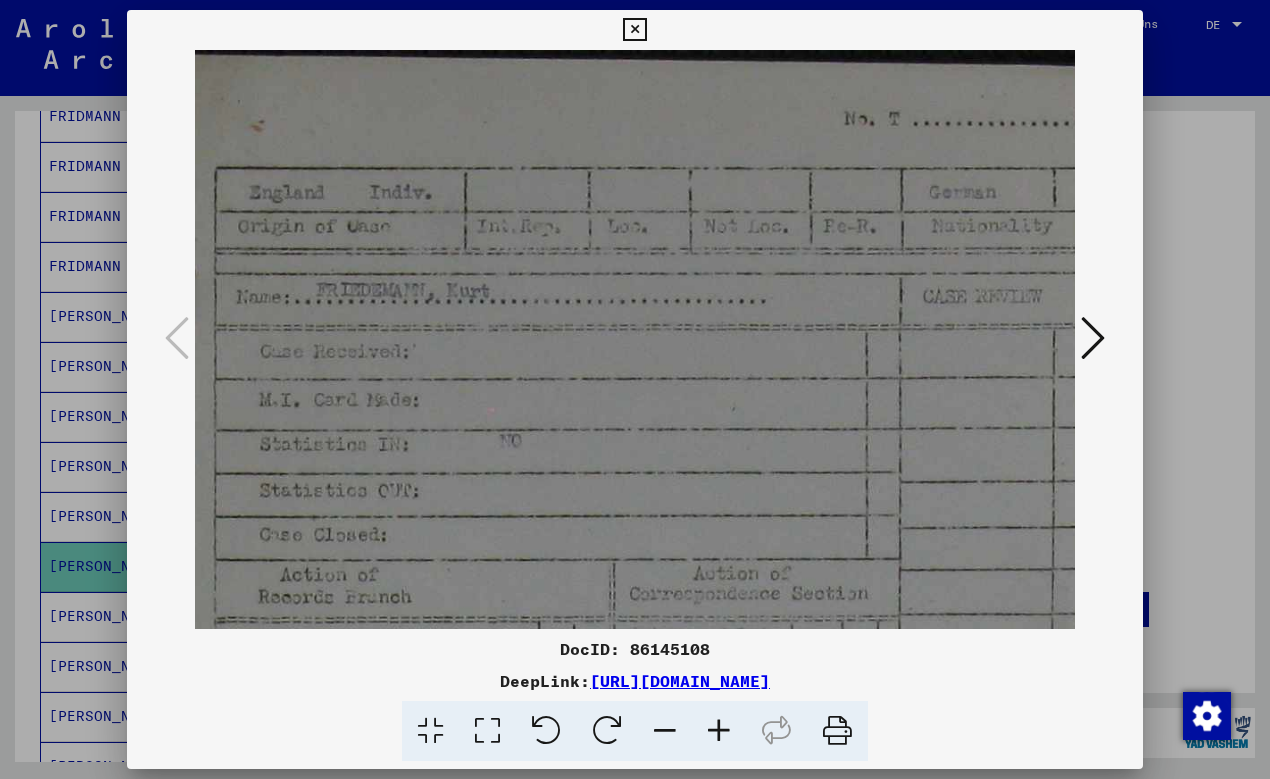 drag, startPoint x: 726, startPoint y: 400, endPoint x: 715, endPoint y: 509, distance: 109.55364 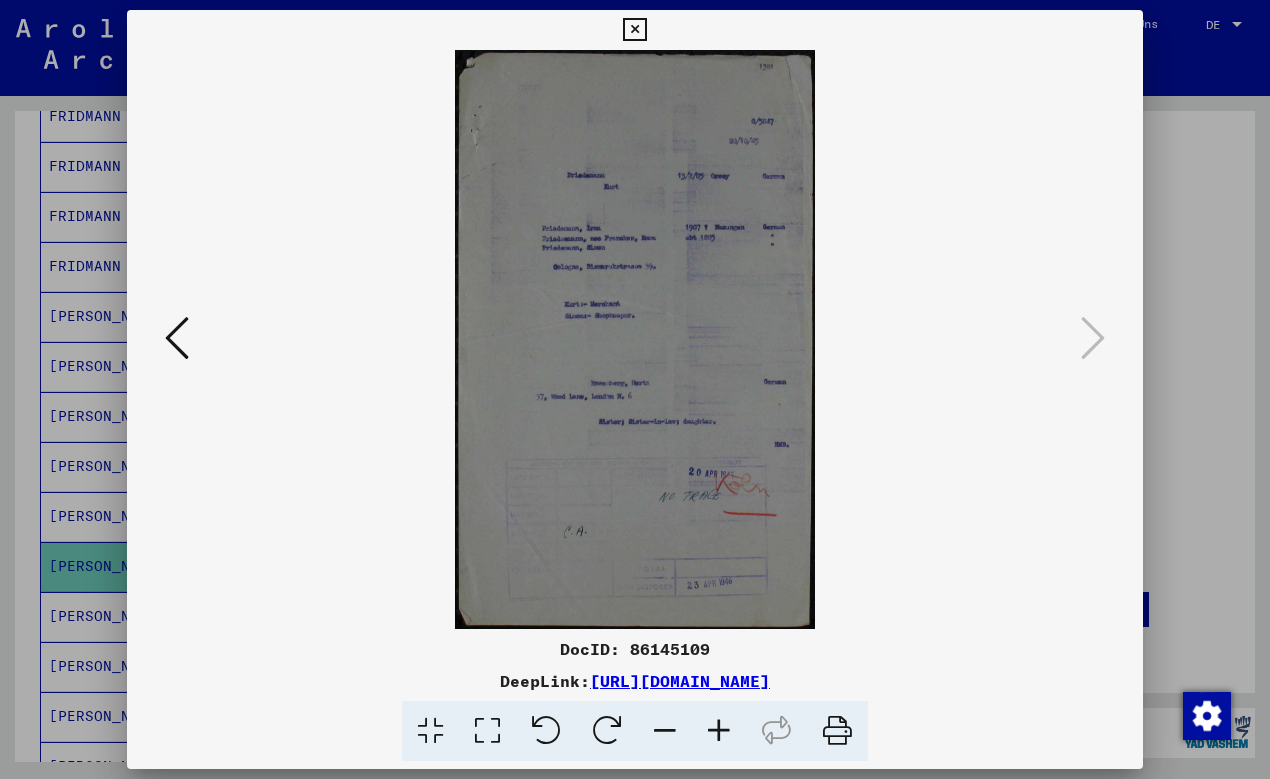 click at bounding box center (719, 731) 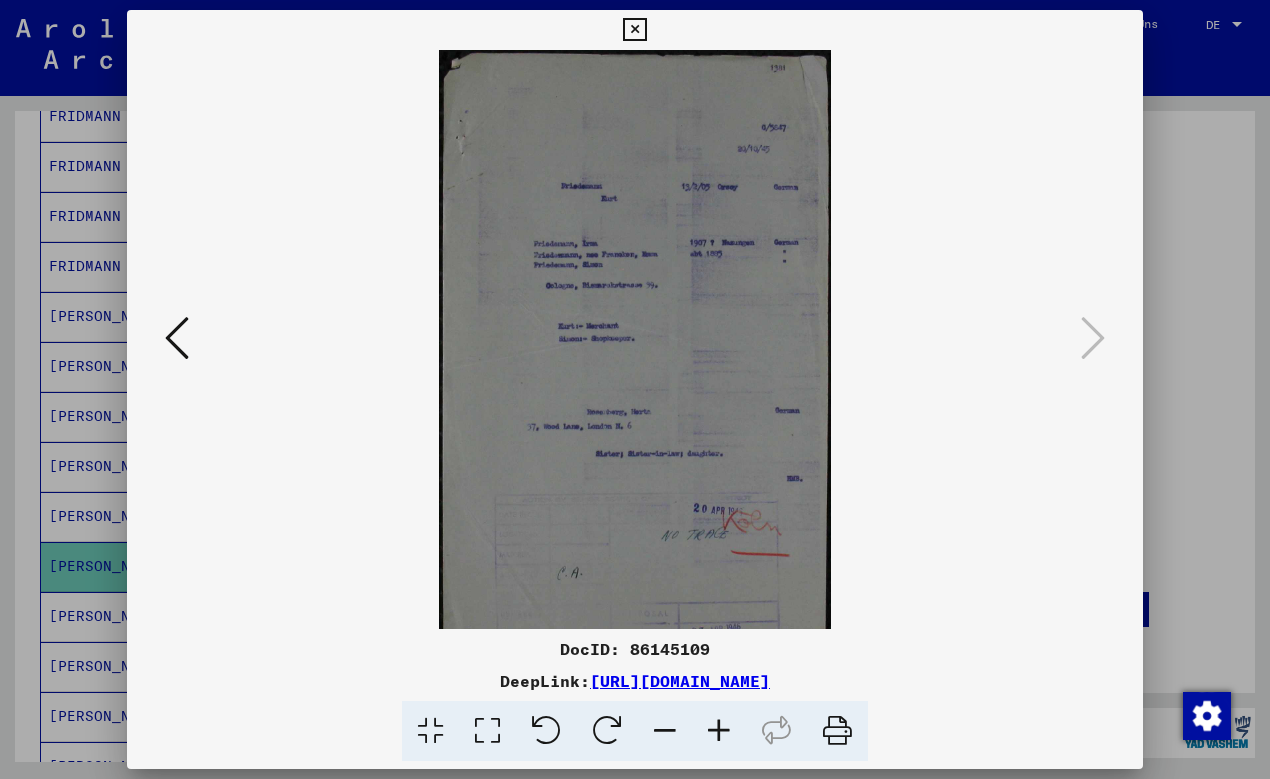click at bounding box center (719, 731) 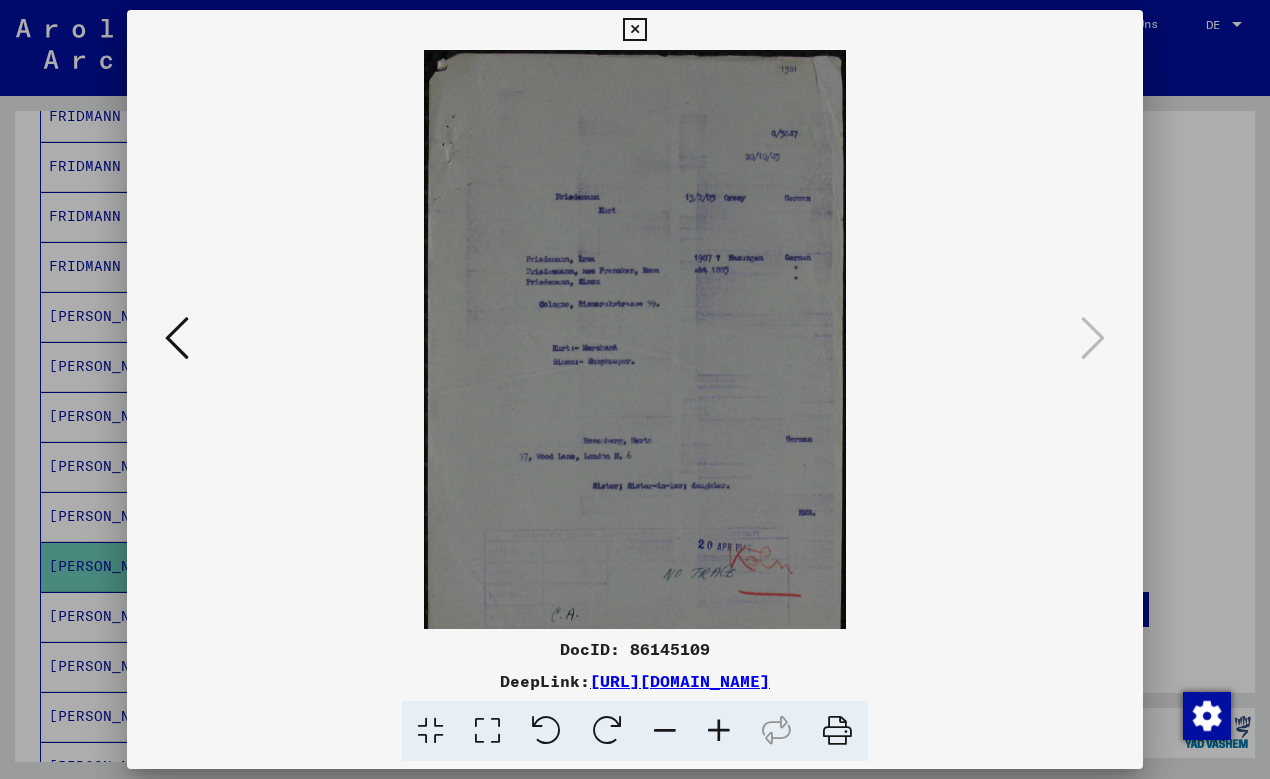 click at bounding box center (719, 731) 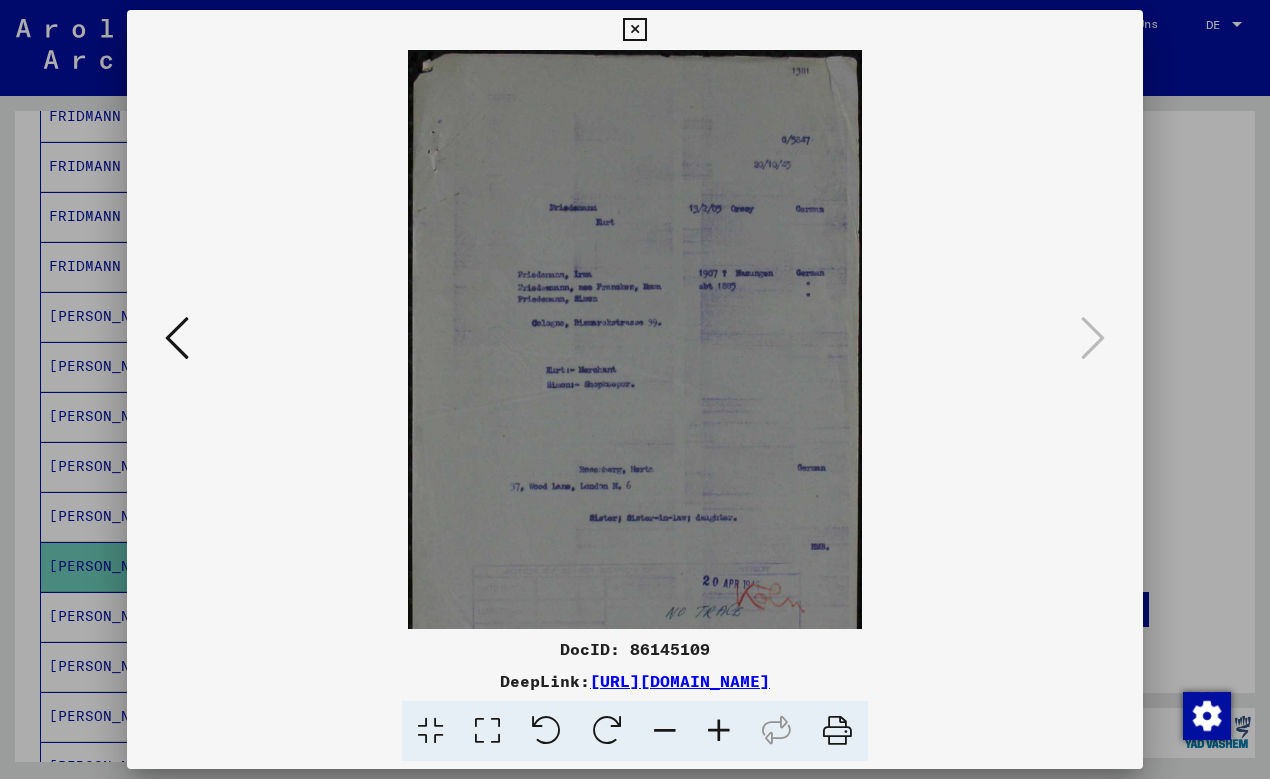 click at bounding box center [719, 731] 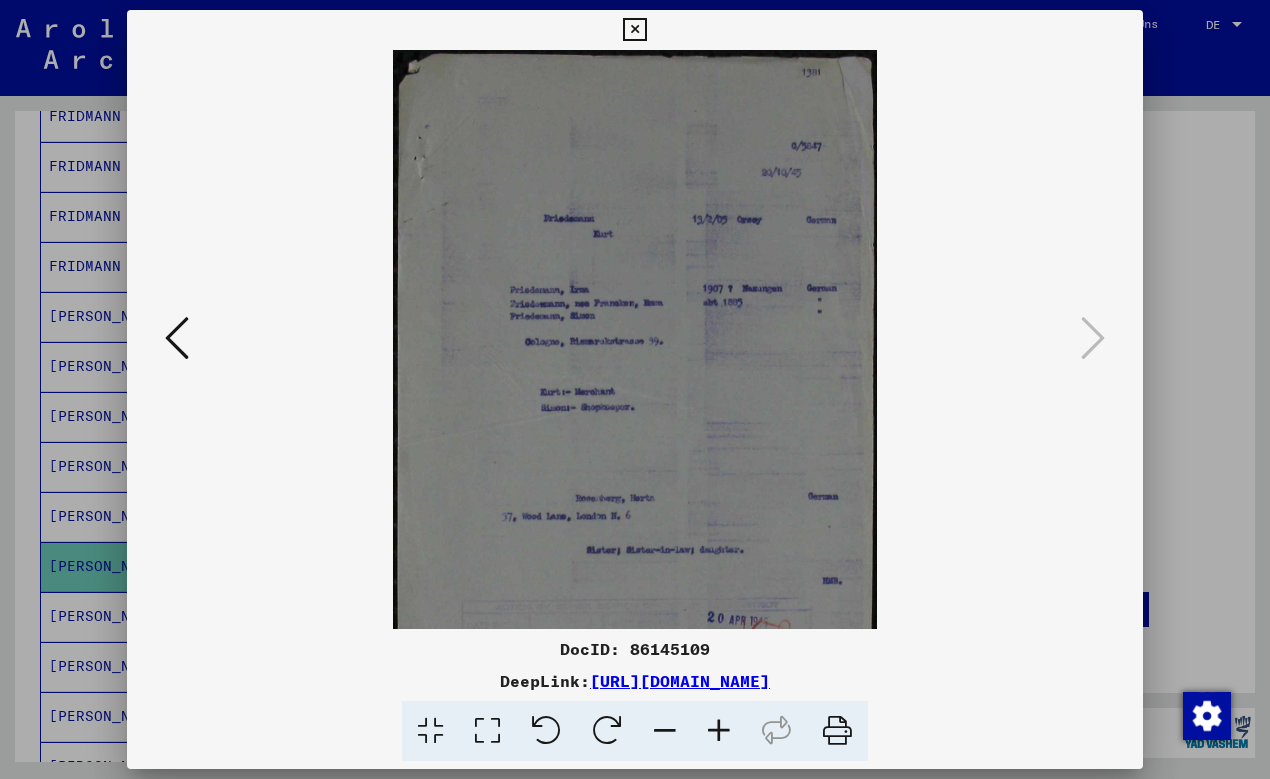 click at bounding box center [719, 731] 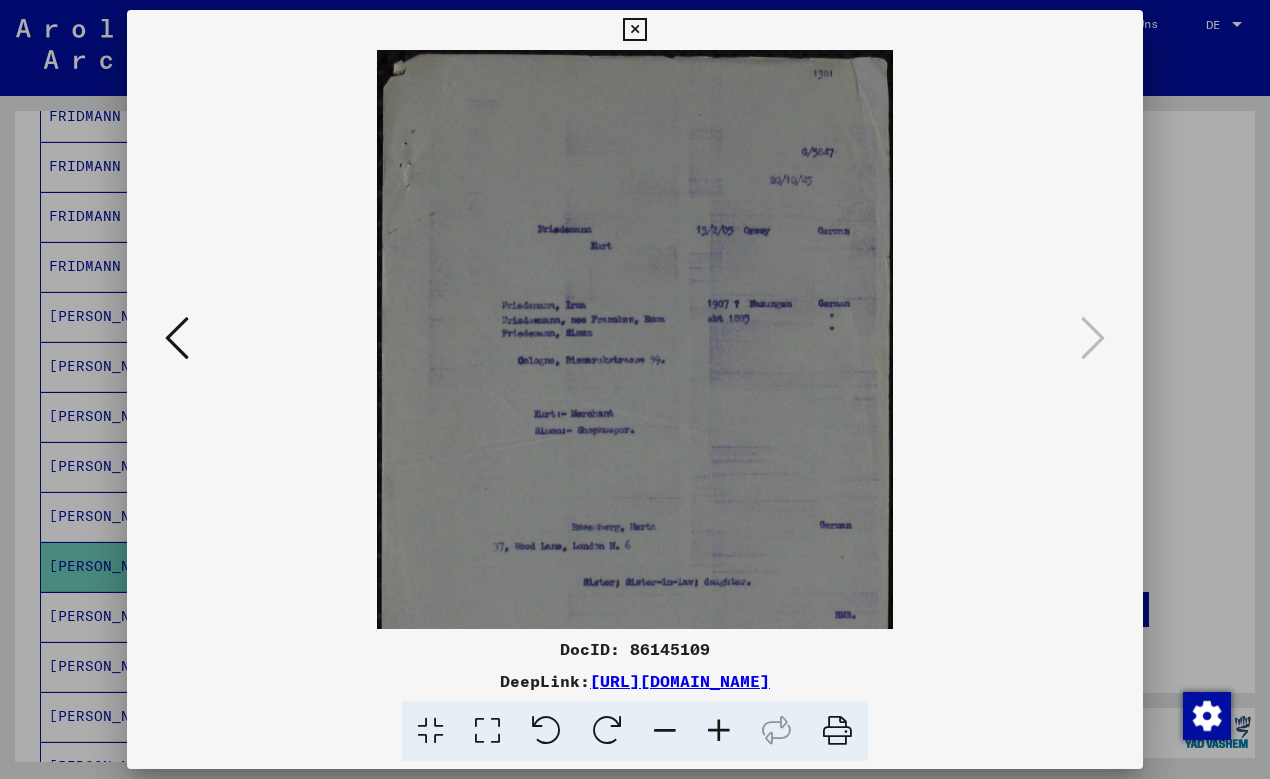click at bounding box center [719, 731] 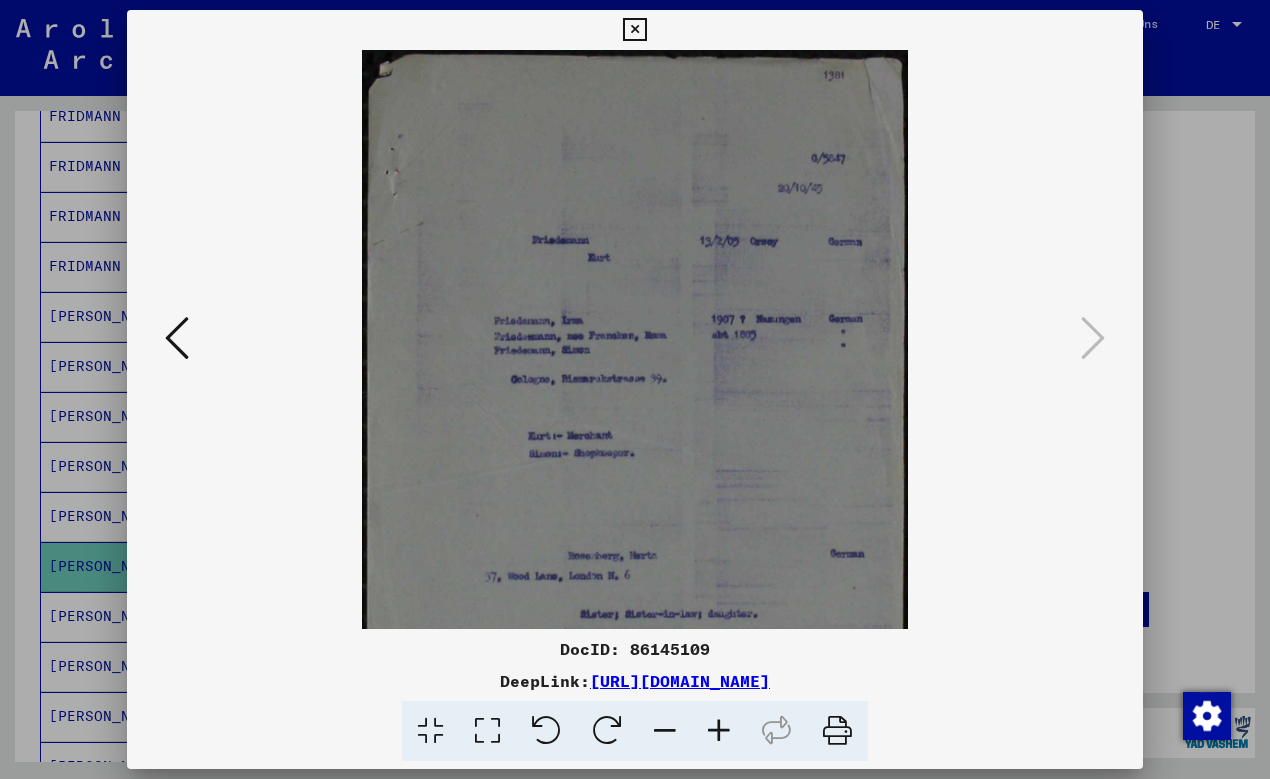 click at bounding box center [719, 731] 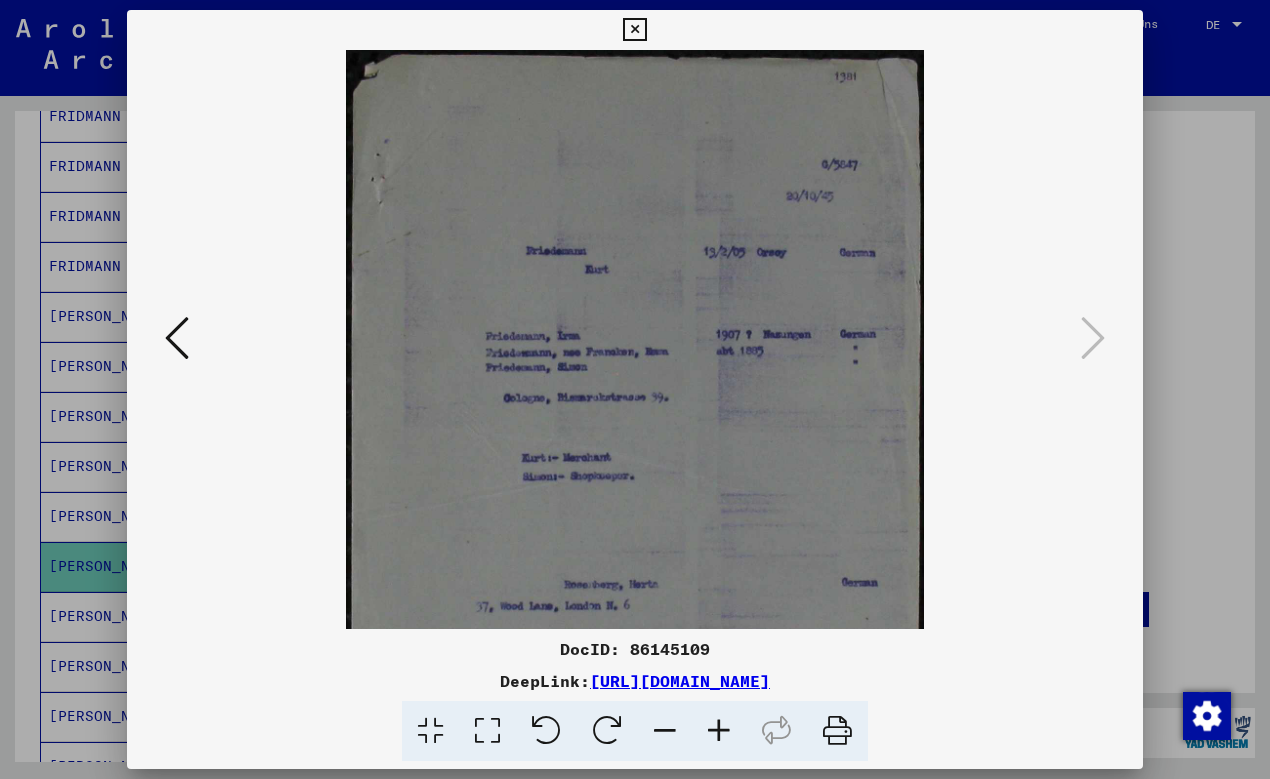 click at bounding box center (719, 731) 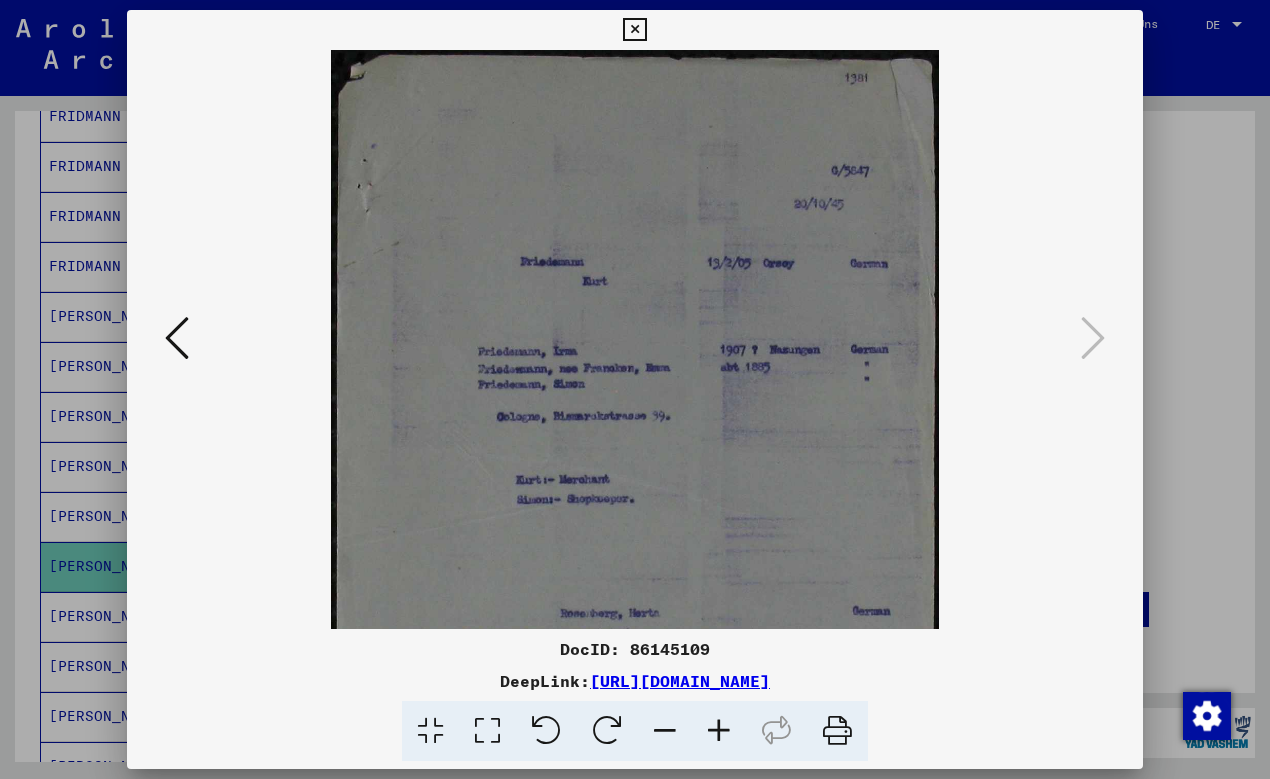 click at bounding box center (719, 731) 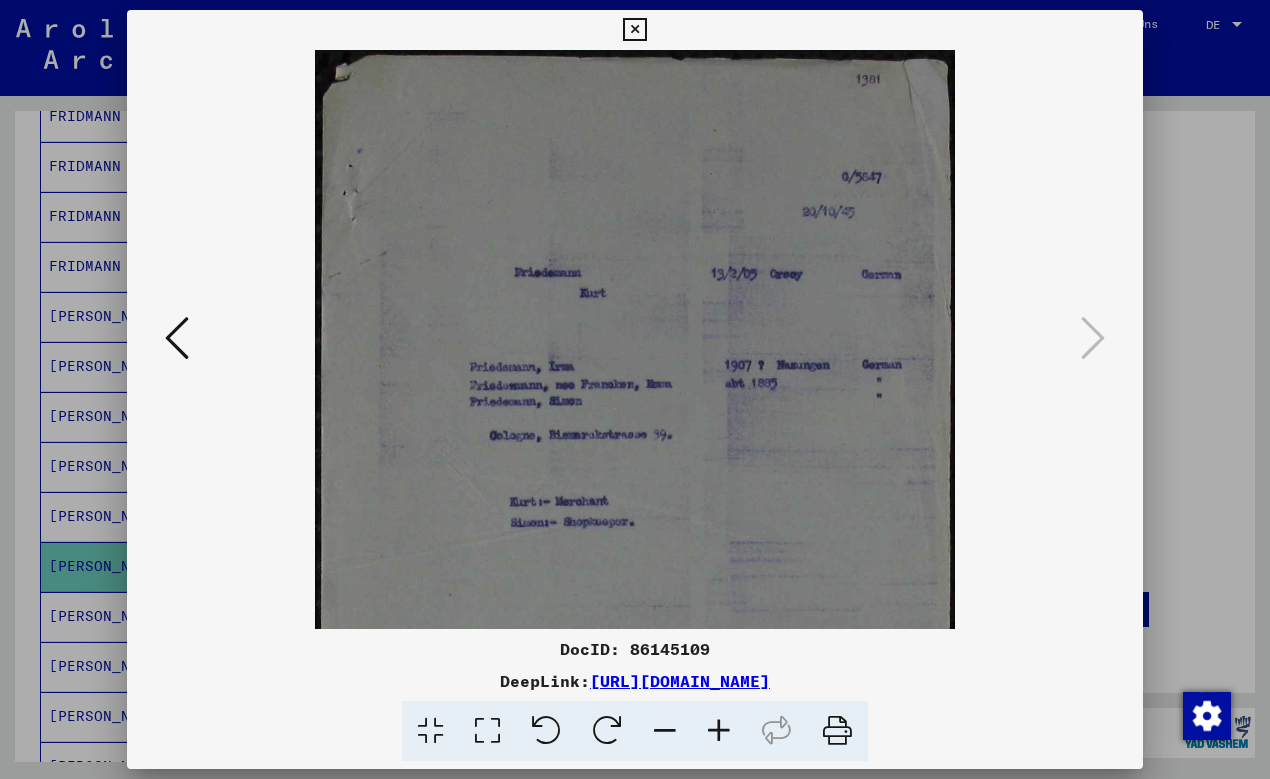 click at bounding box center (719, 731) 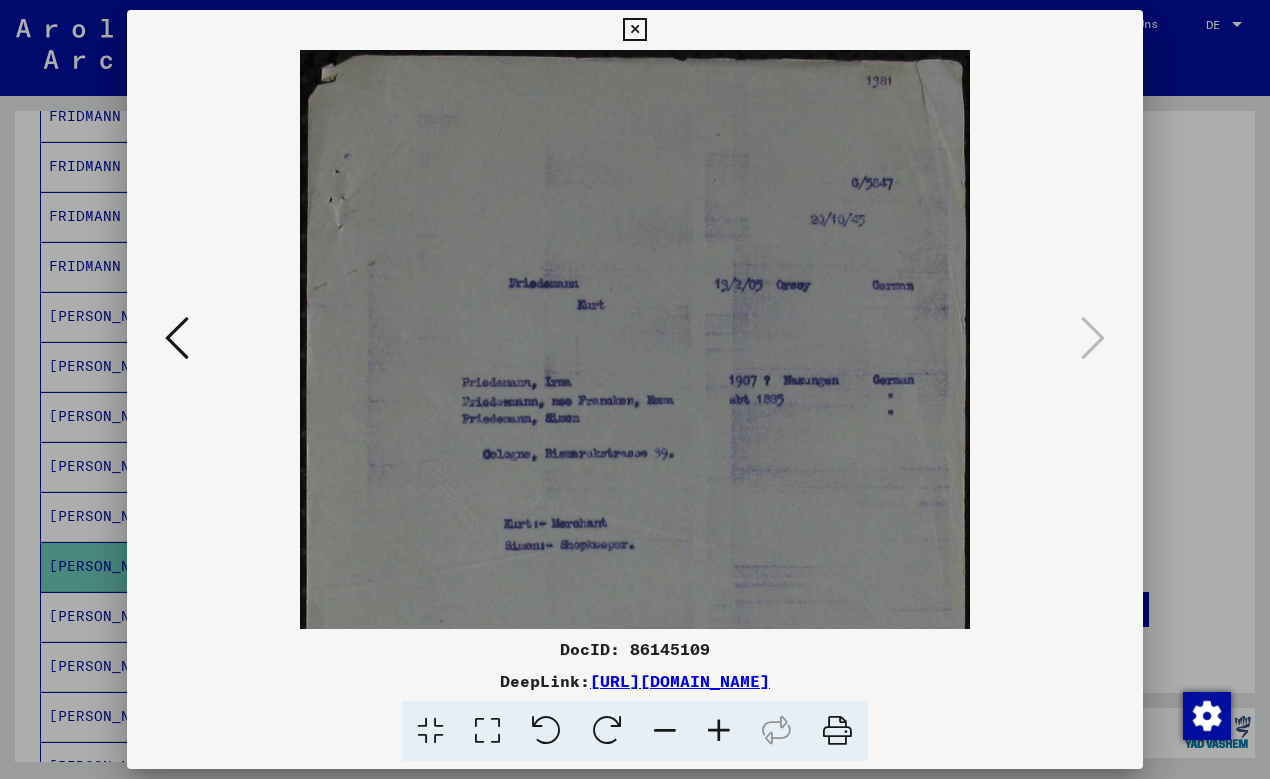 click at bounding box center (719, 731) 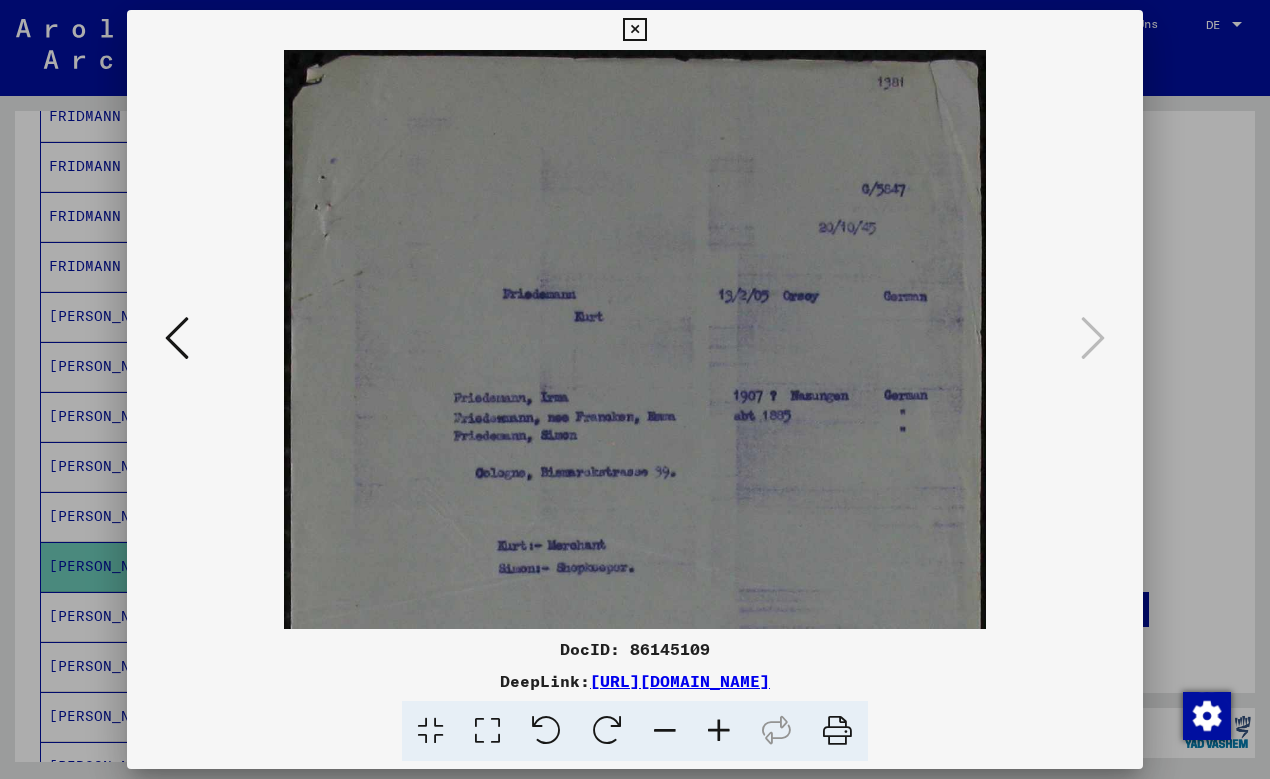 click at bounding box center (719, 731) 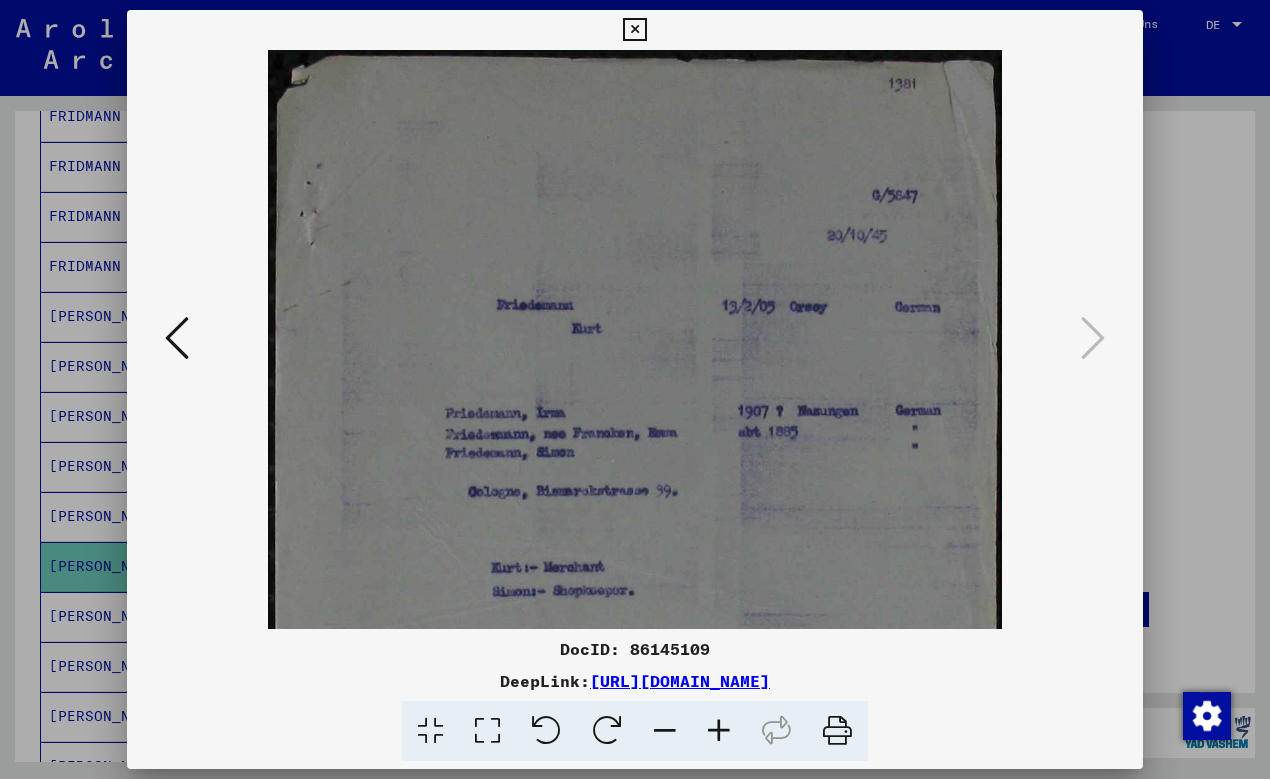 click at bounding box center [719, 731] 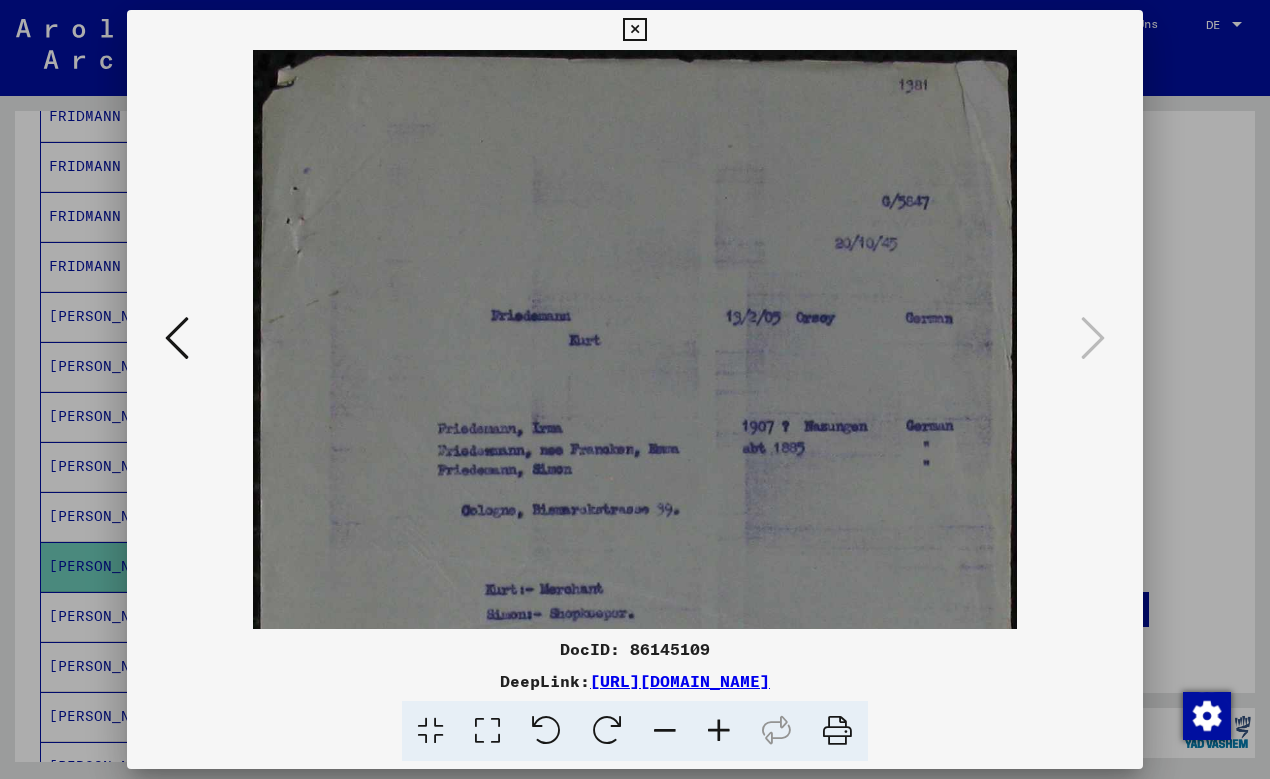click at bounding box center (719, 731) 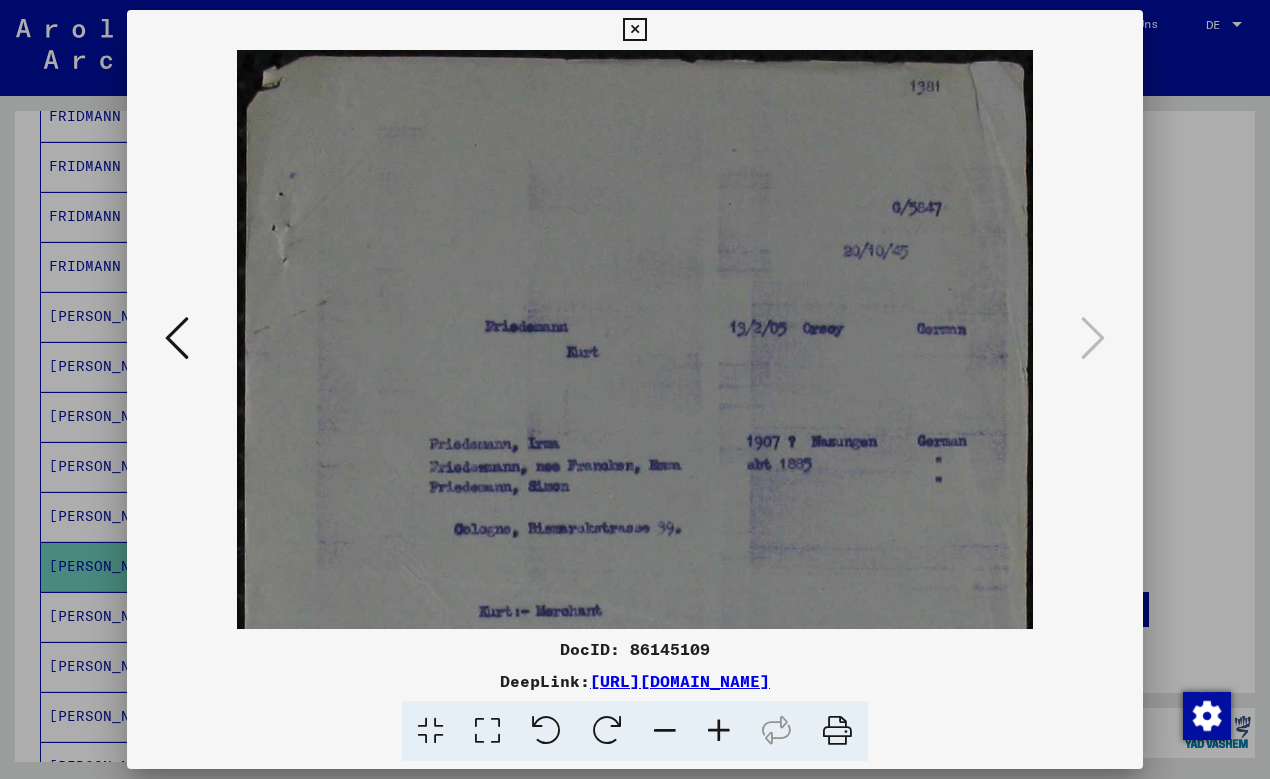 click at bounding box center (719, 731) 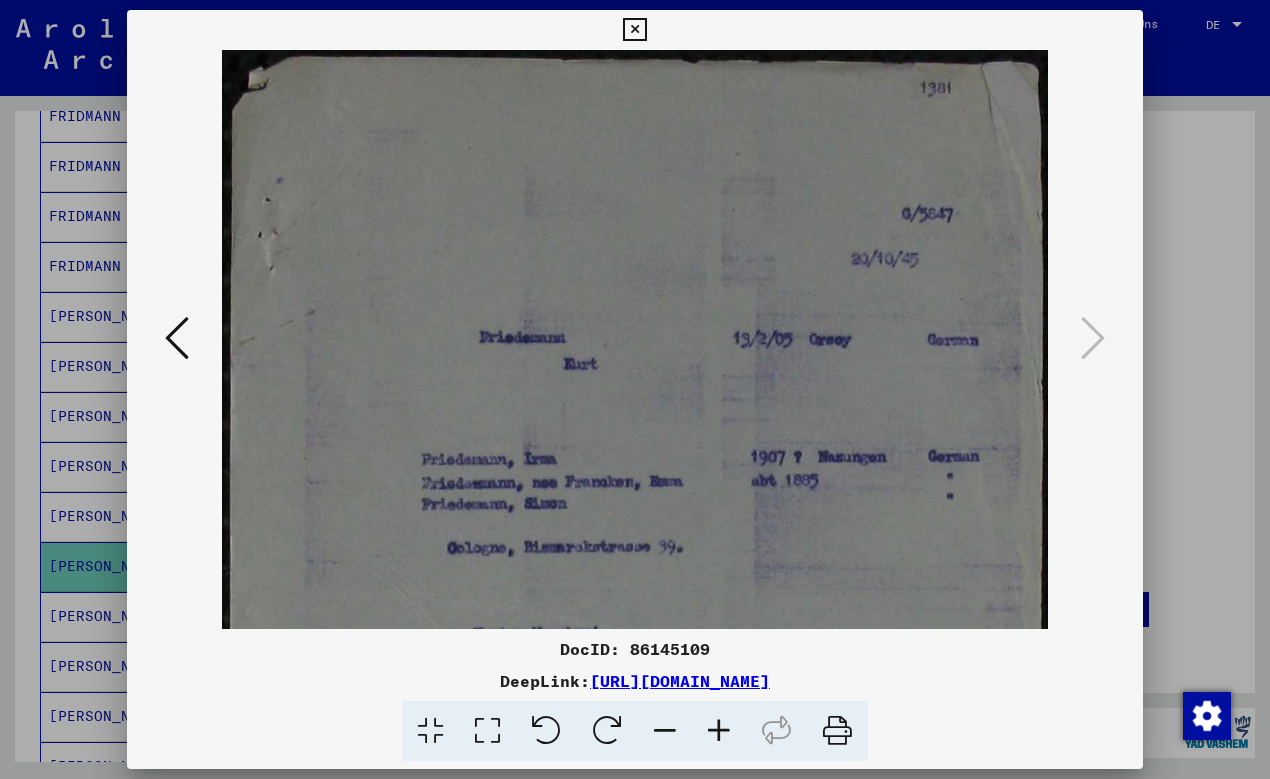 click at bounding box center (719, 731) 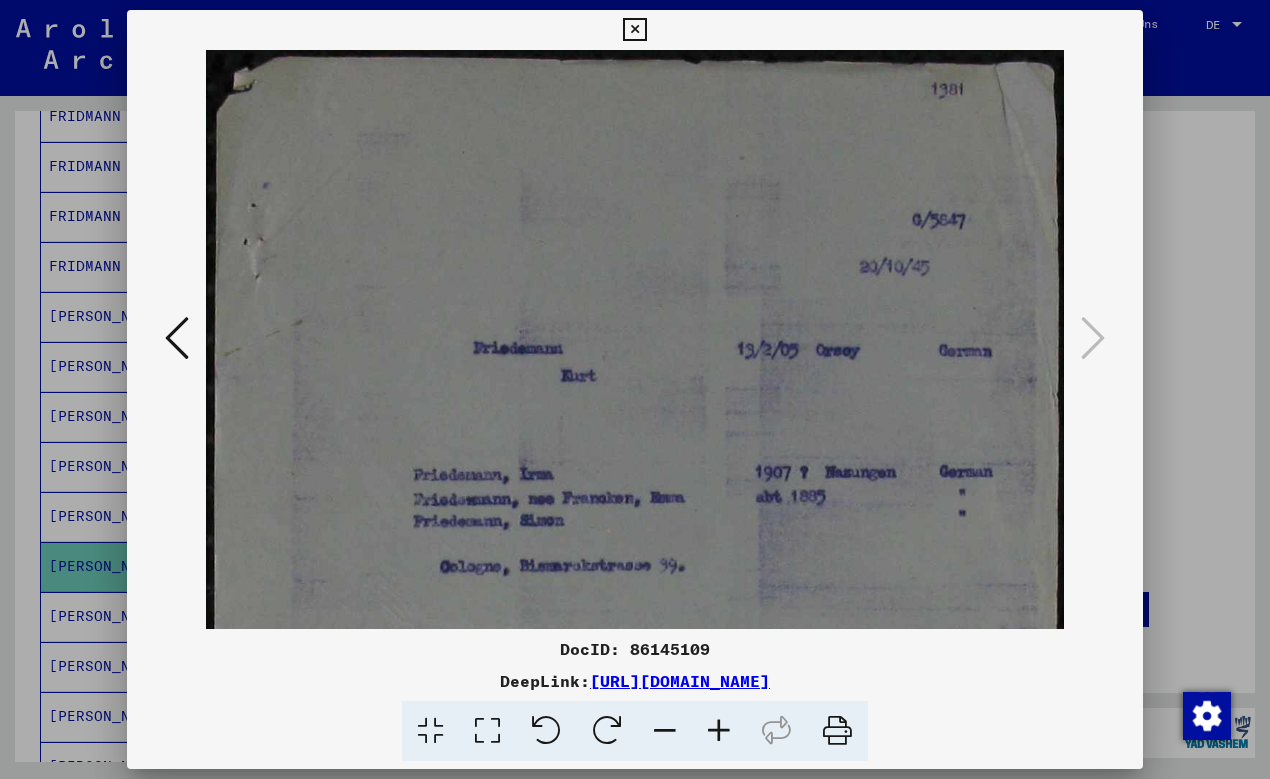 click at bounding box center [719, 731] 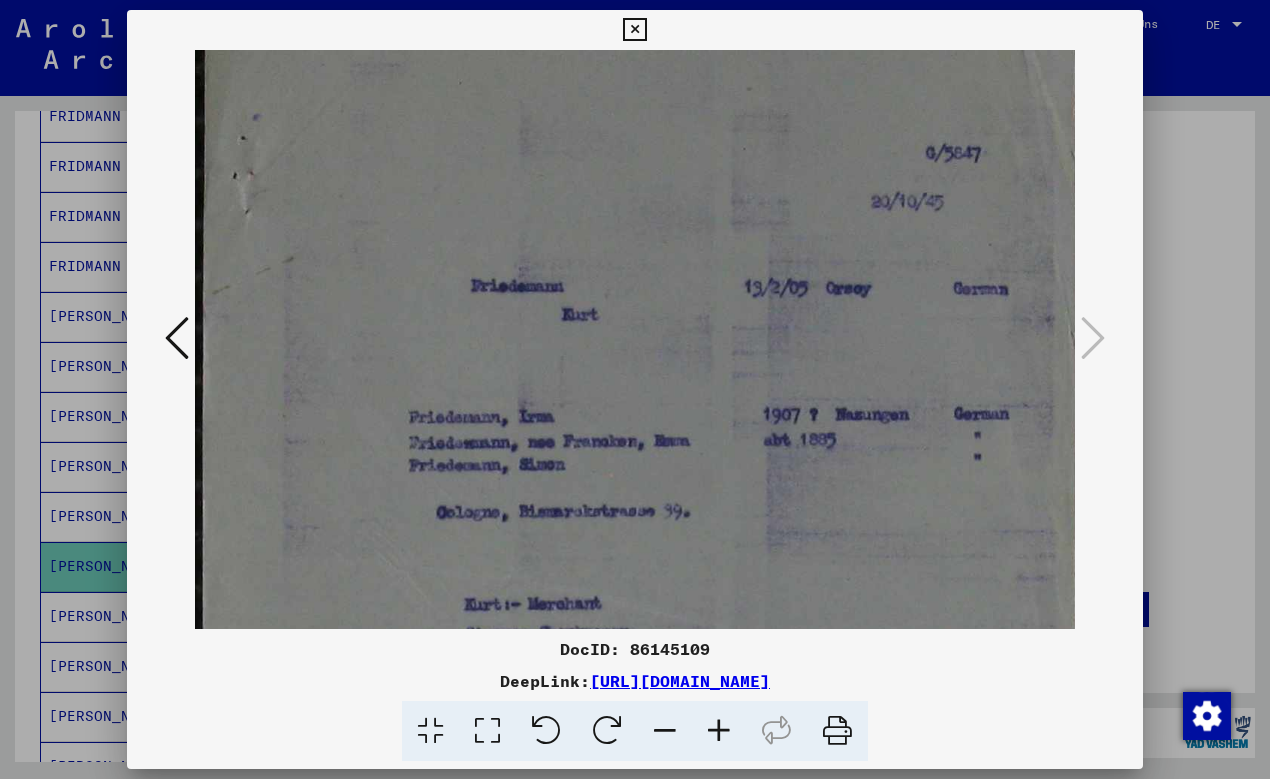 scroll, scrollTop: 80, scrollLeft: 1, axis: both 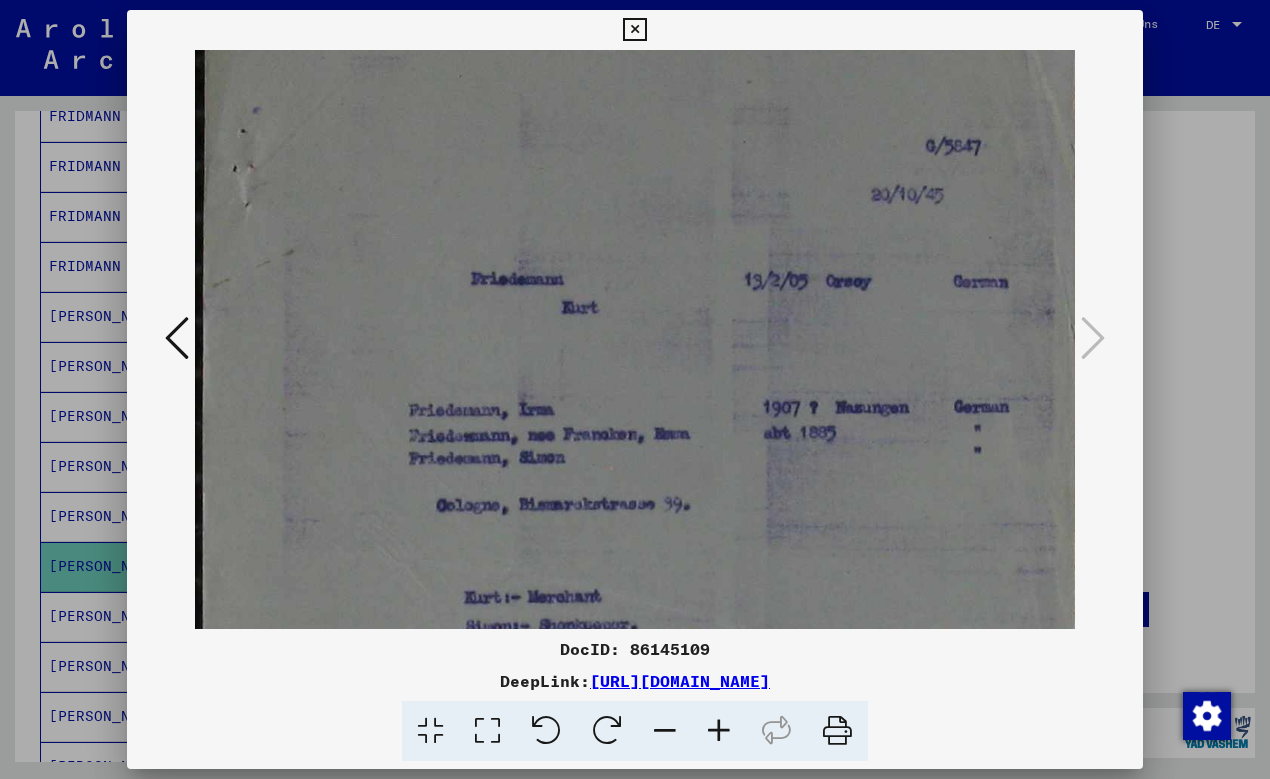 drag, startPoint x: 725, startPoint y: 441, endPoint x: 683, endPoint y: 361, distance: 90.35486 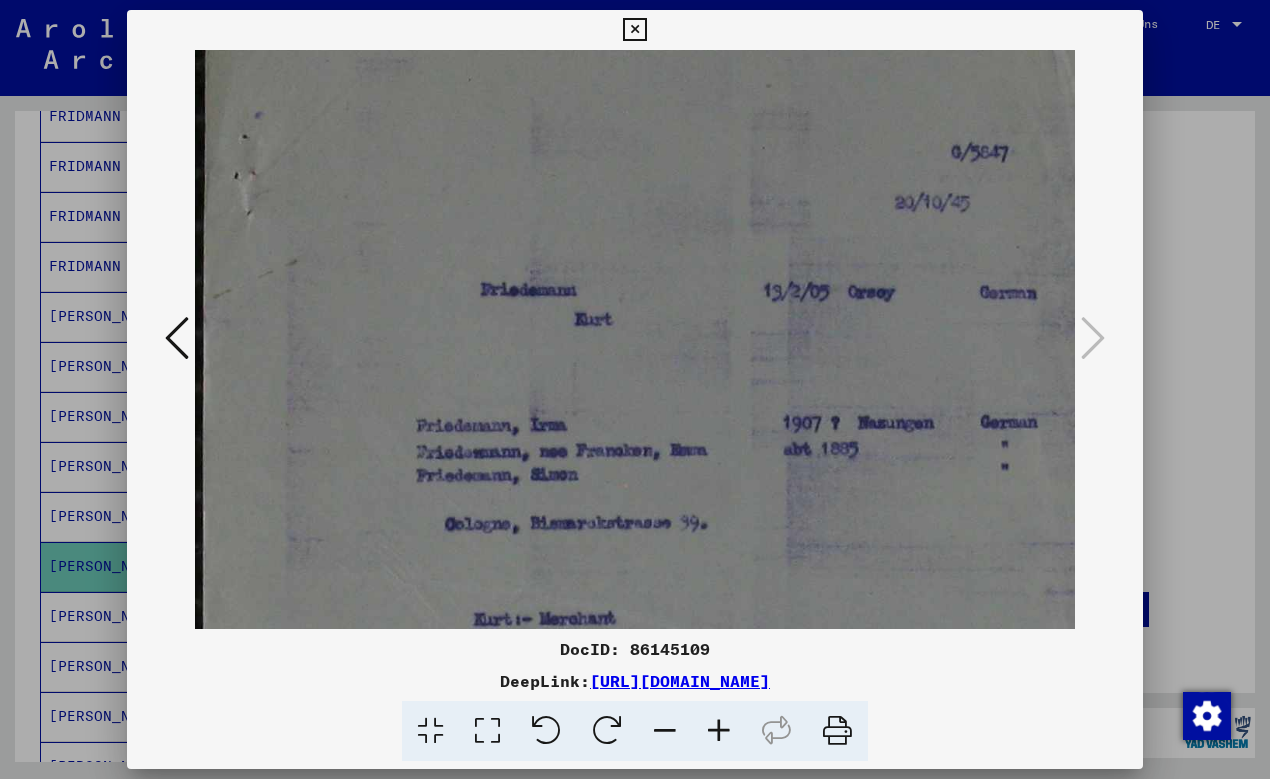click at bounding box center (719, 731) 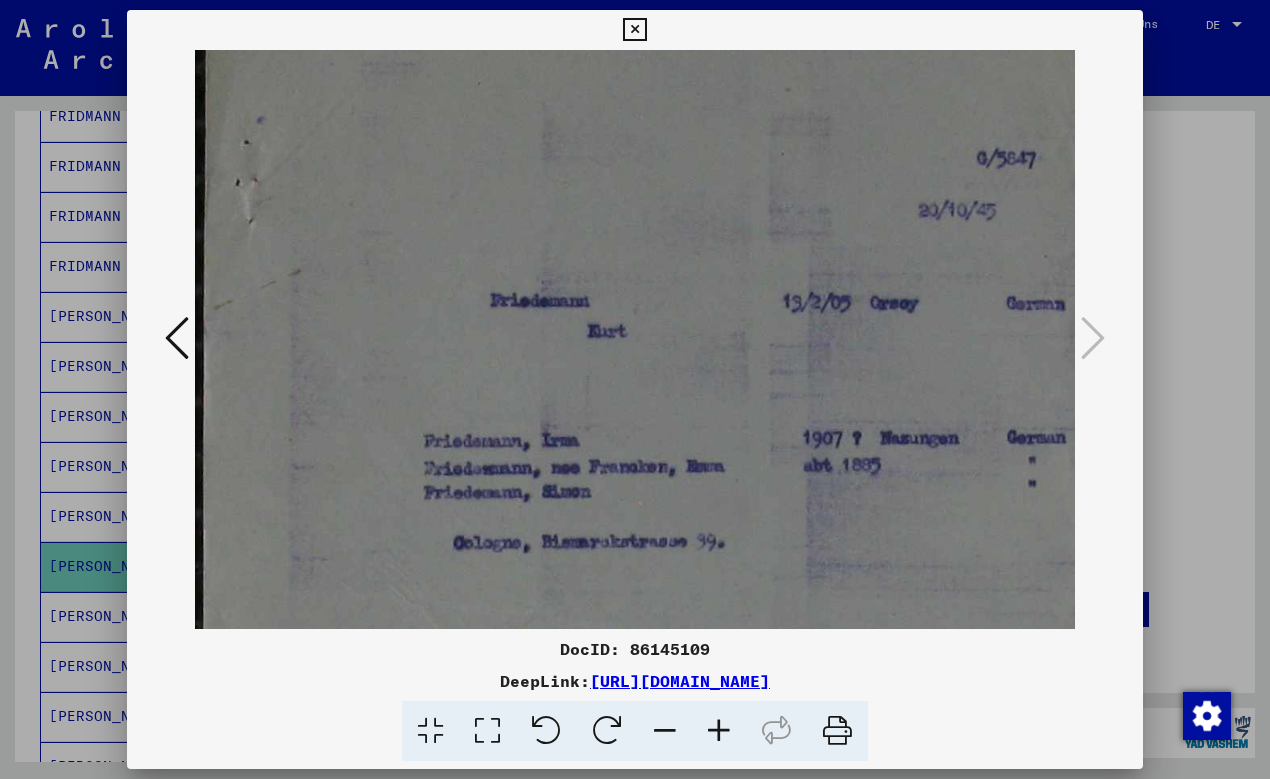click at bounding box center [719, 731] 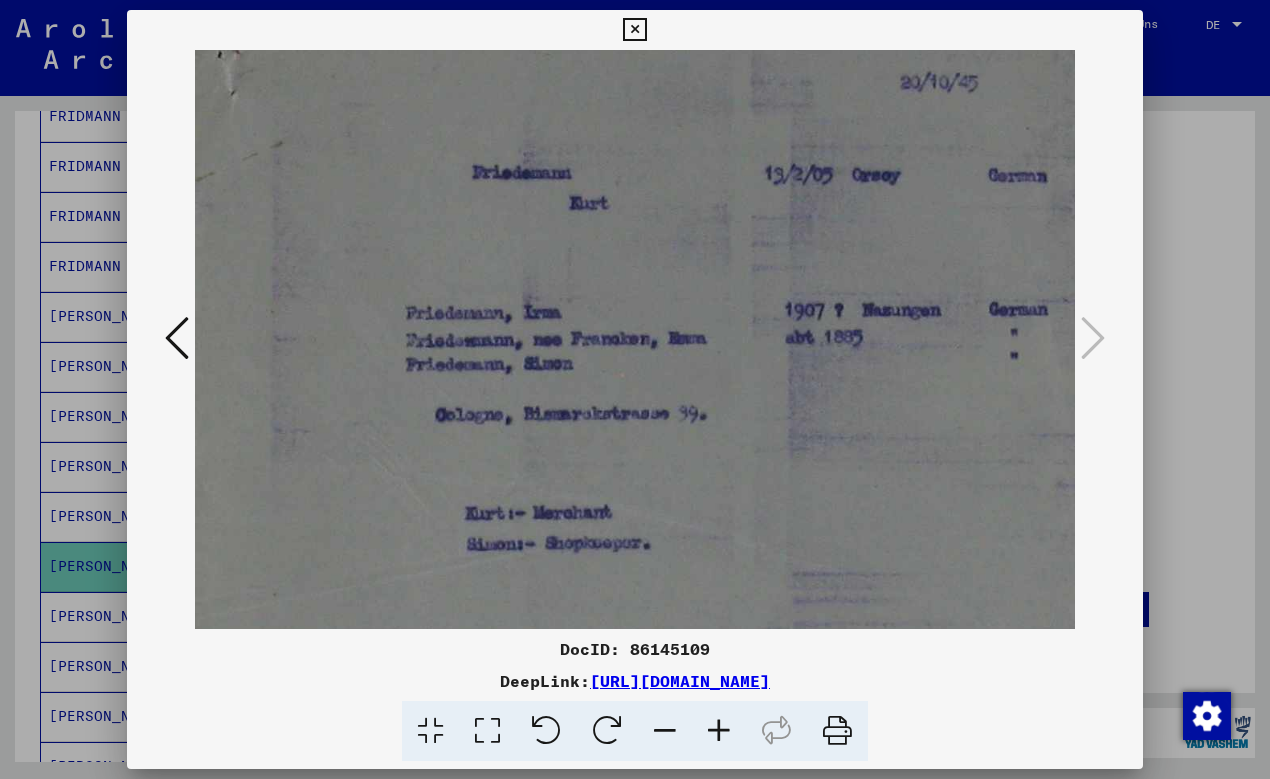 scroll, scrollTop: 210, scrollLeft: 20, axis: both 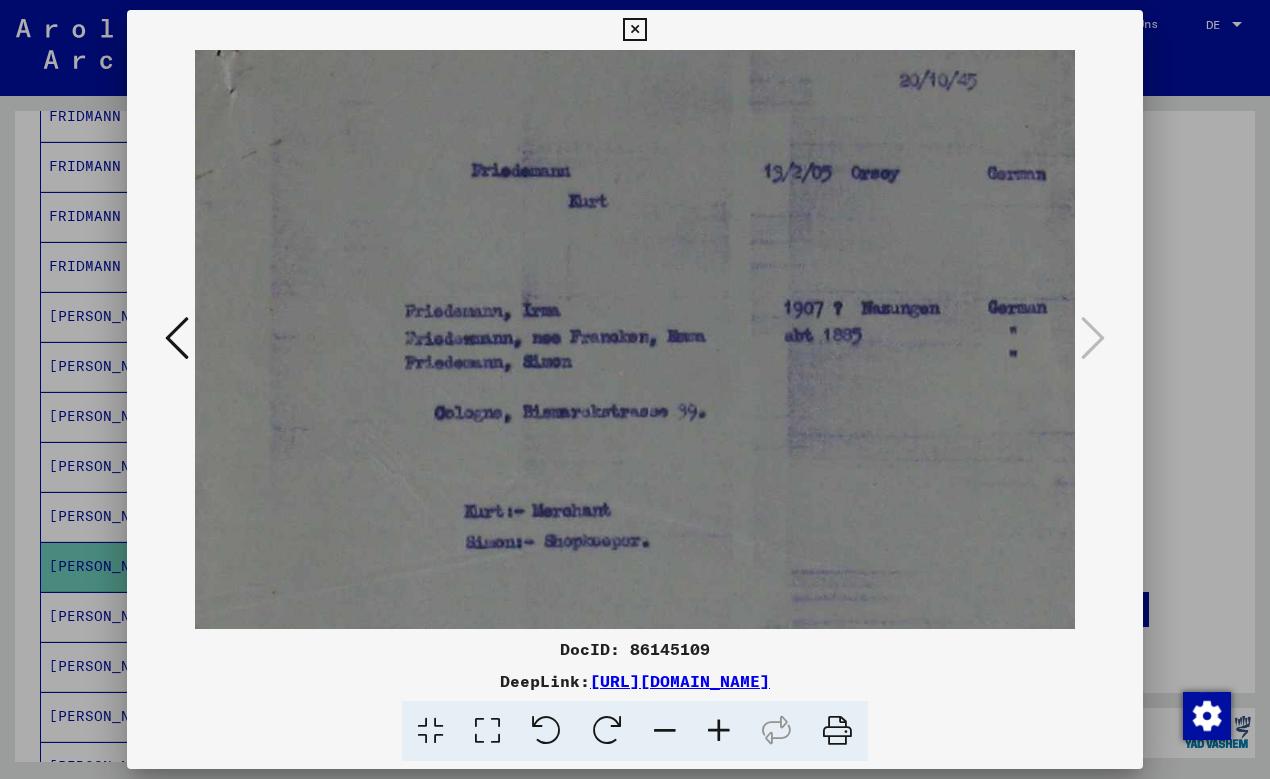 drag, startPoint x: 768, startPoint y: 524, endPoint x: 749, endPoint y: 394, distance: 131.38112 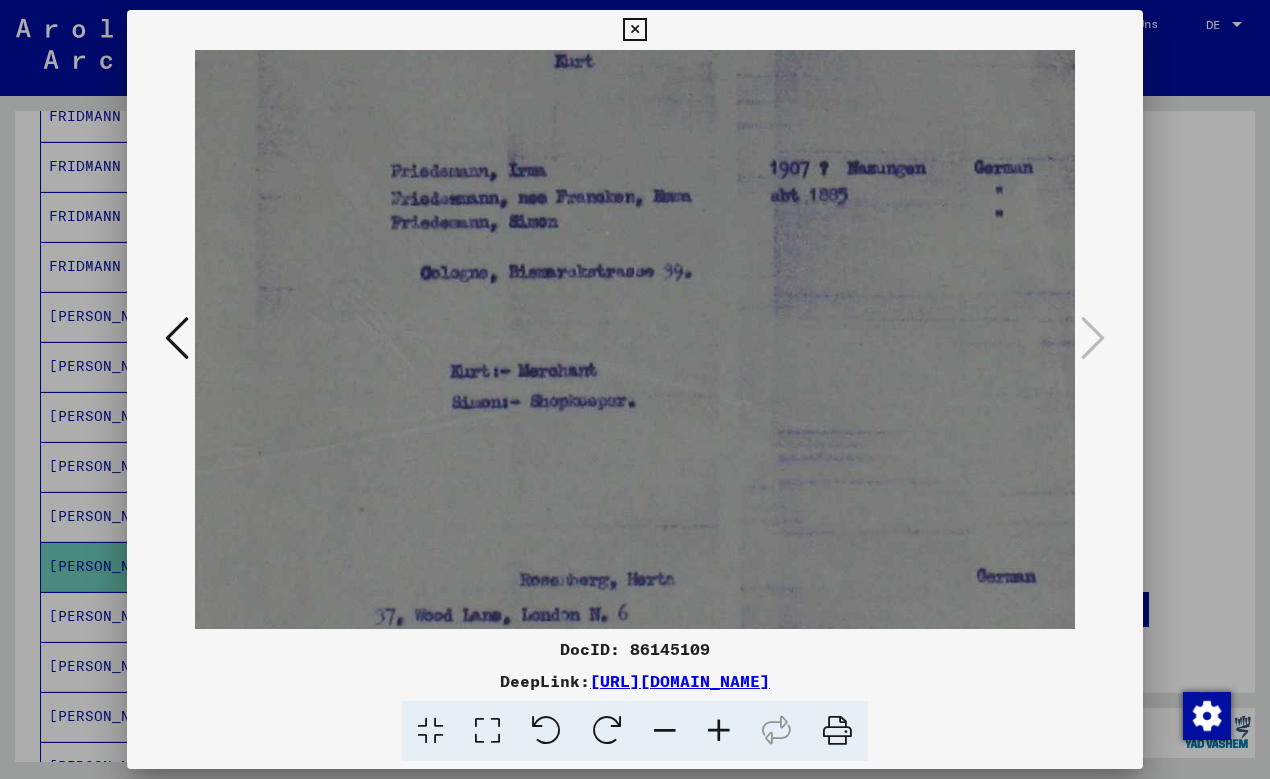 drag, startPoint x: 772, startPoint y: 546, endPoint x: 760, endPoint y: 400, distance: 146.49232 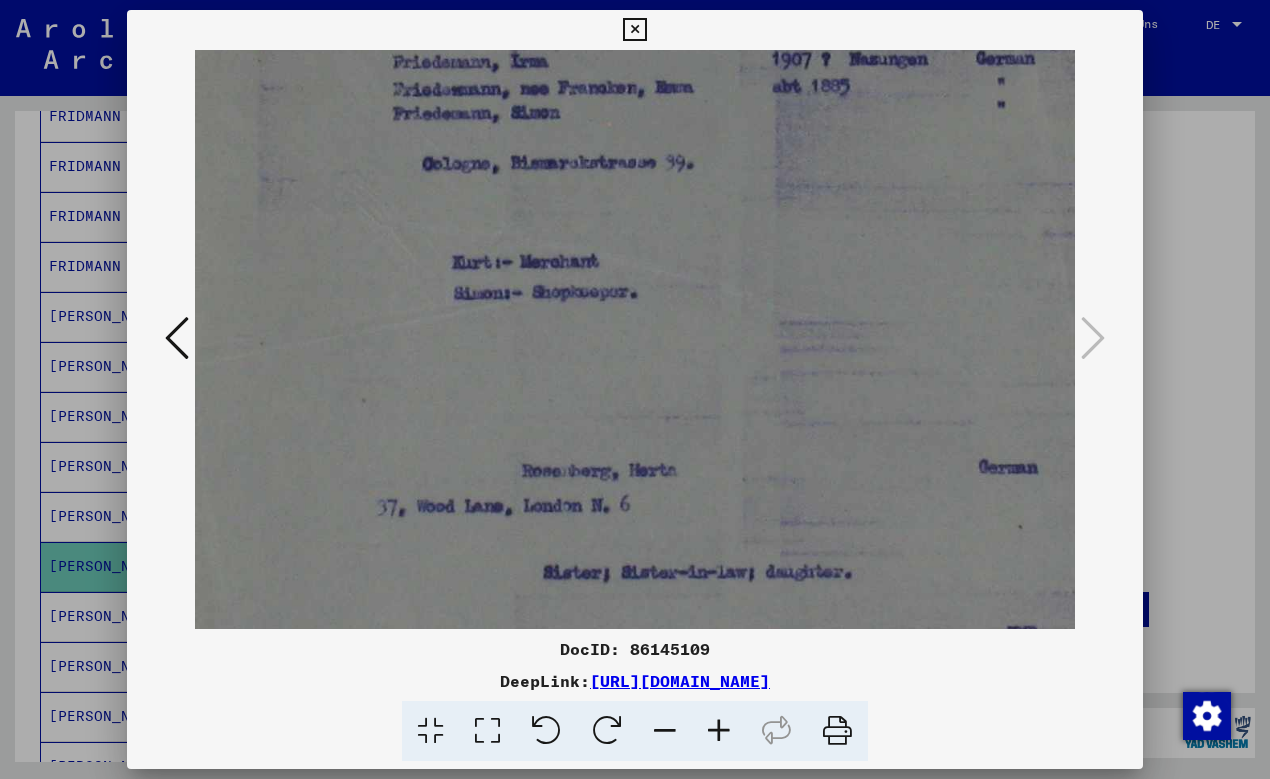 scroll, scrollTop: 460, scrollLeft: 32, axis: both 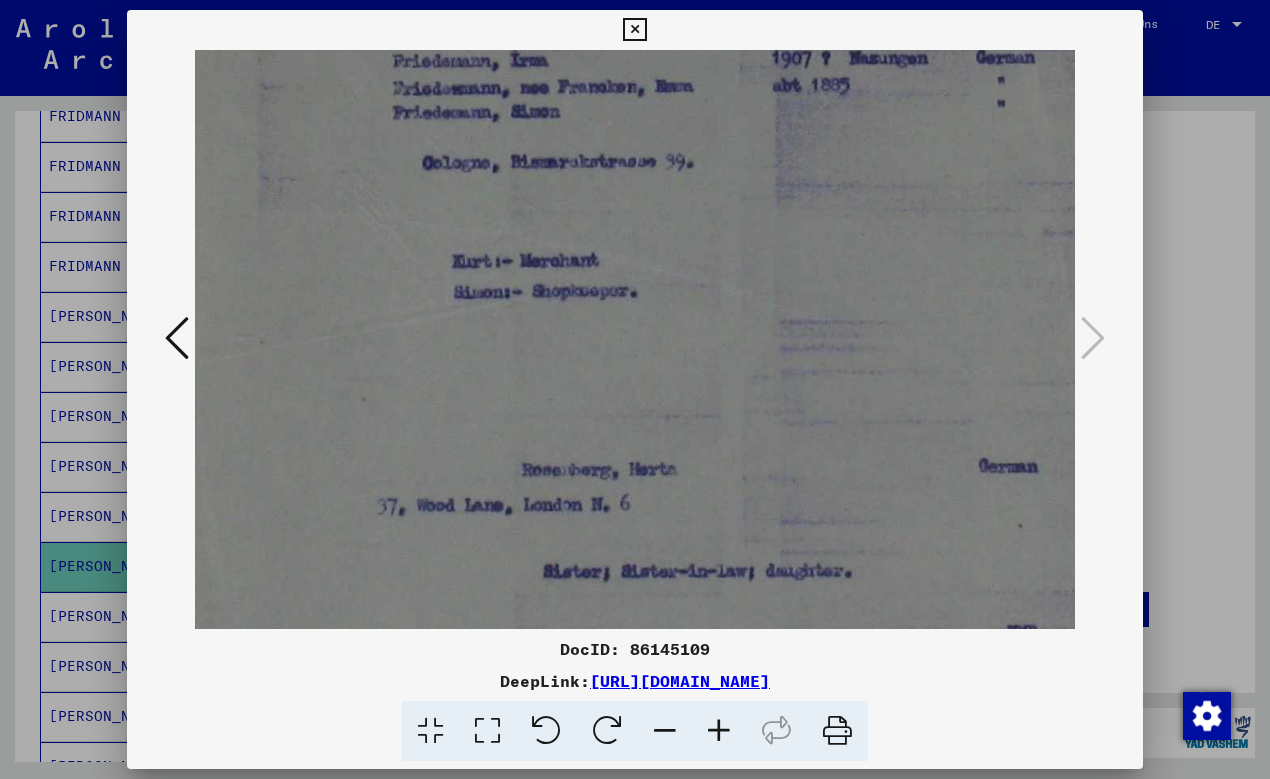 drag, startPoint x: 757, startPoint y: 532, endPoint x: 756, endPoint y: 443, distance: 89.005615 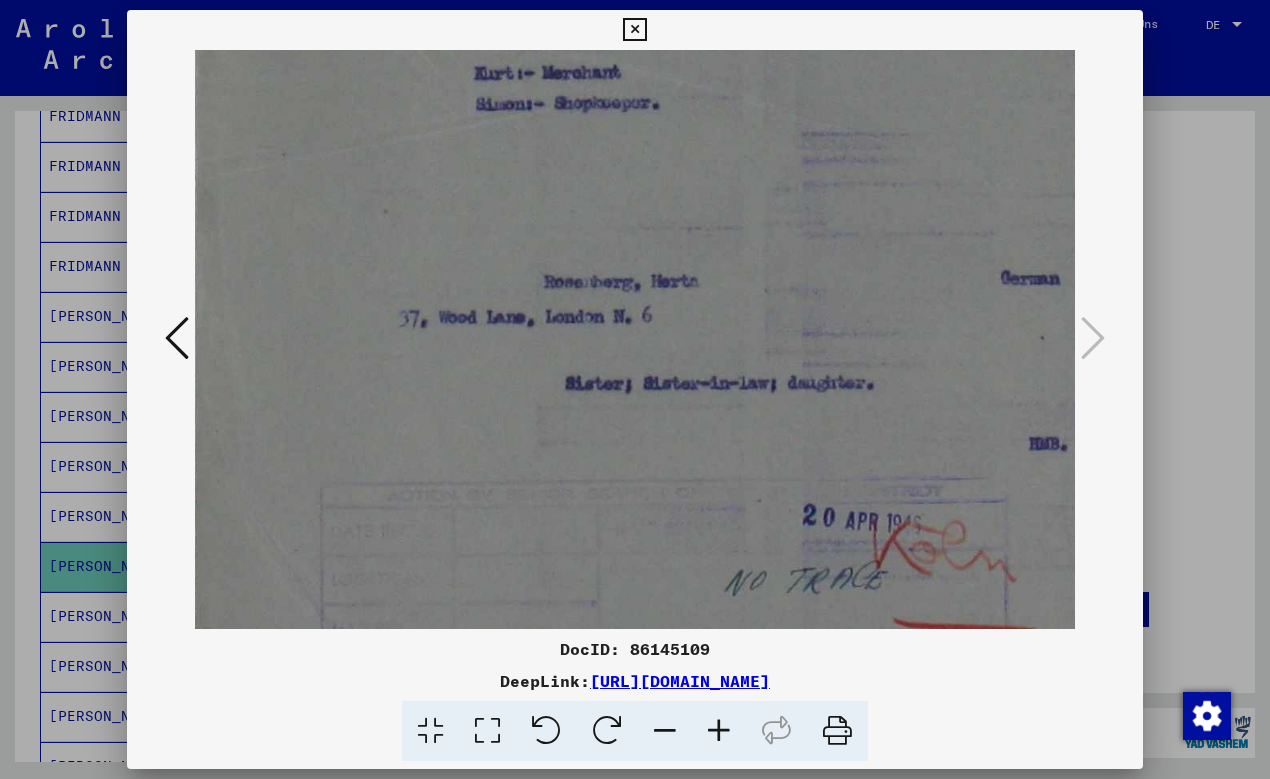 drag, startPoint x: 755, startPoint y: 605, endPoint x: 791, endPoint y: 422, distance: 186.50737 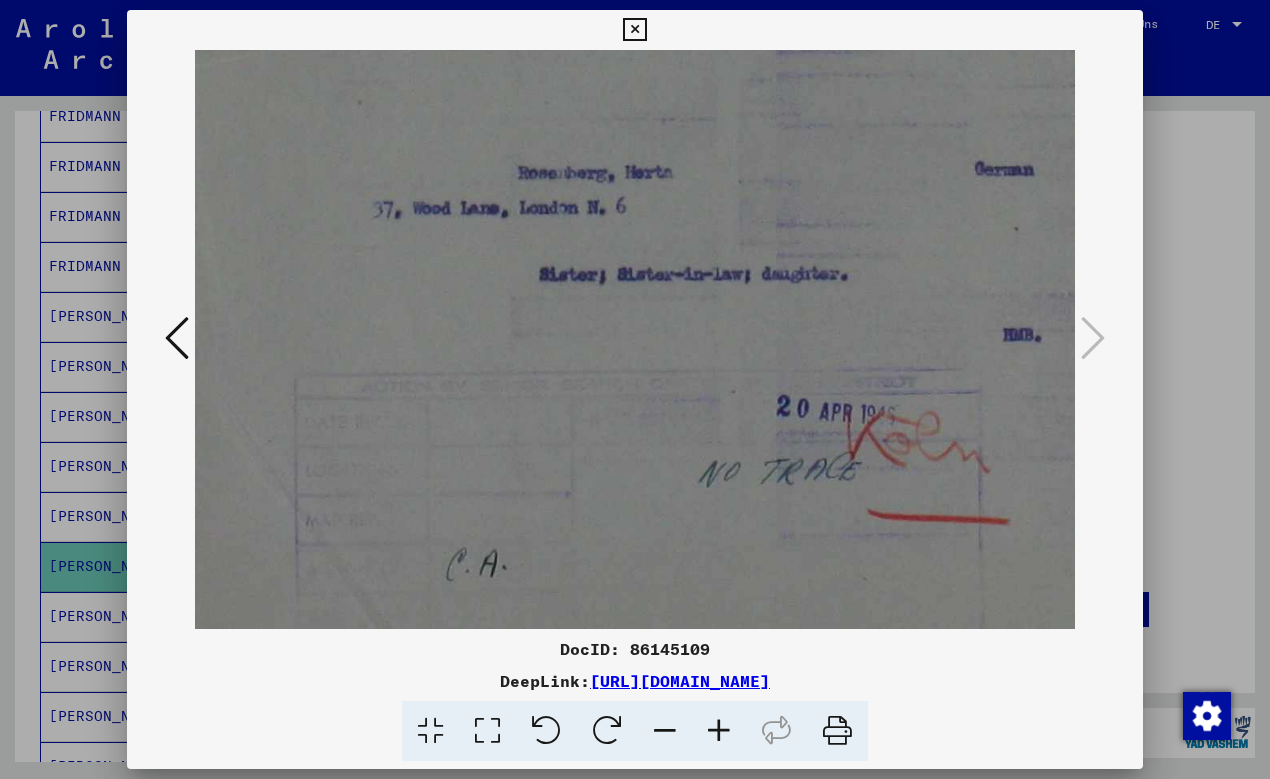 drag, startPoint x: 979, startPoint y: 585, endPoint x: 951, endPoint y: 483, distance: 105.773346 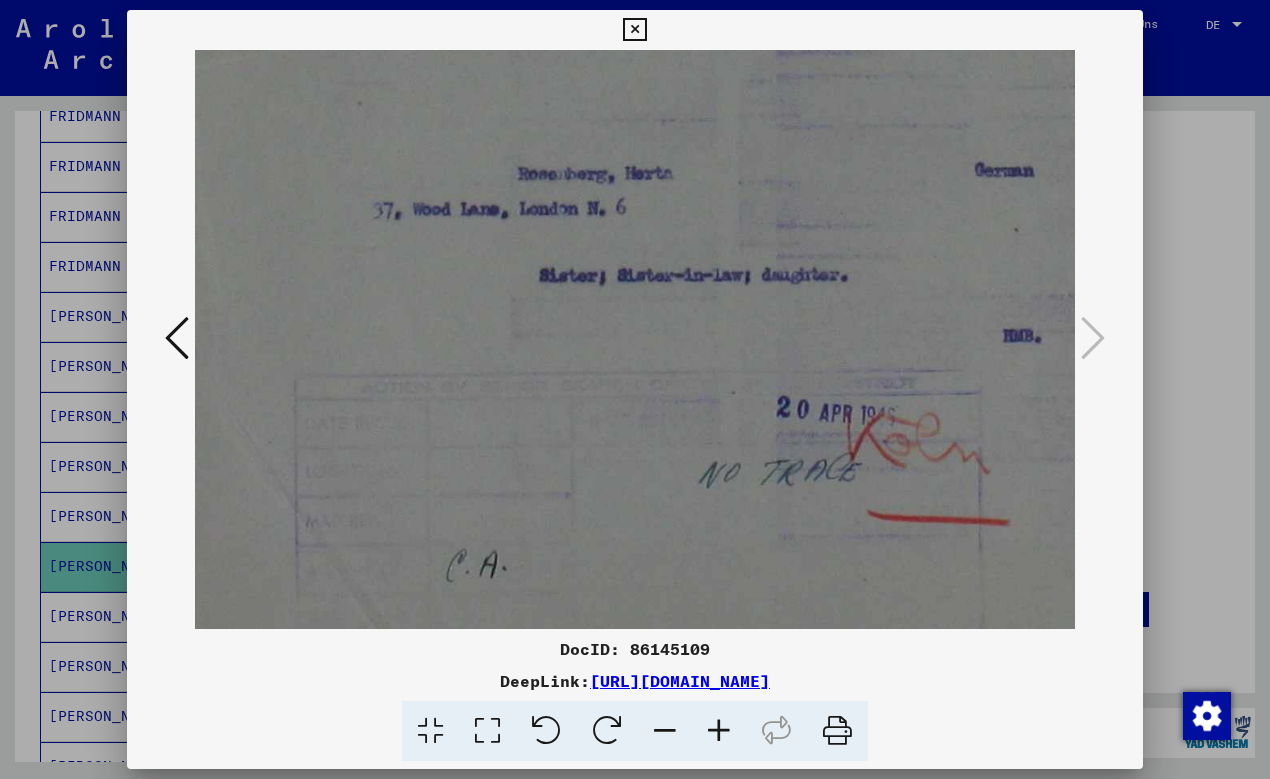 click at bounding box center (634, 30) 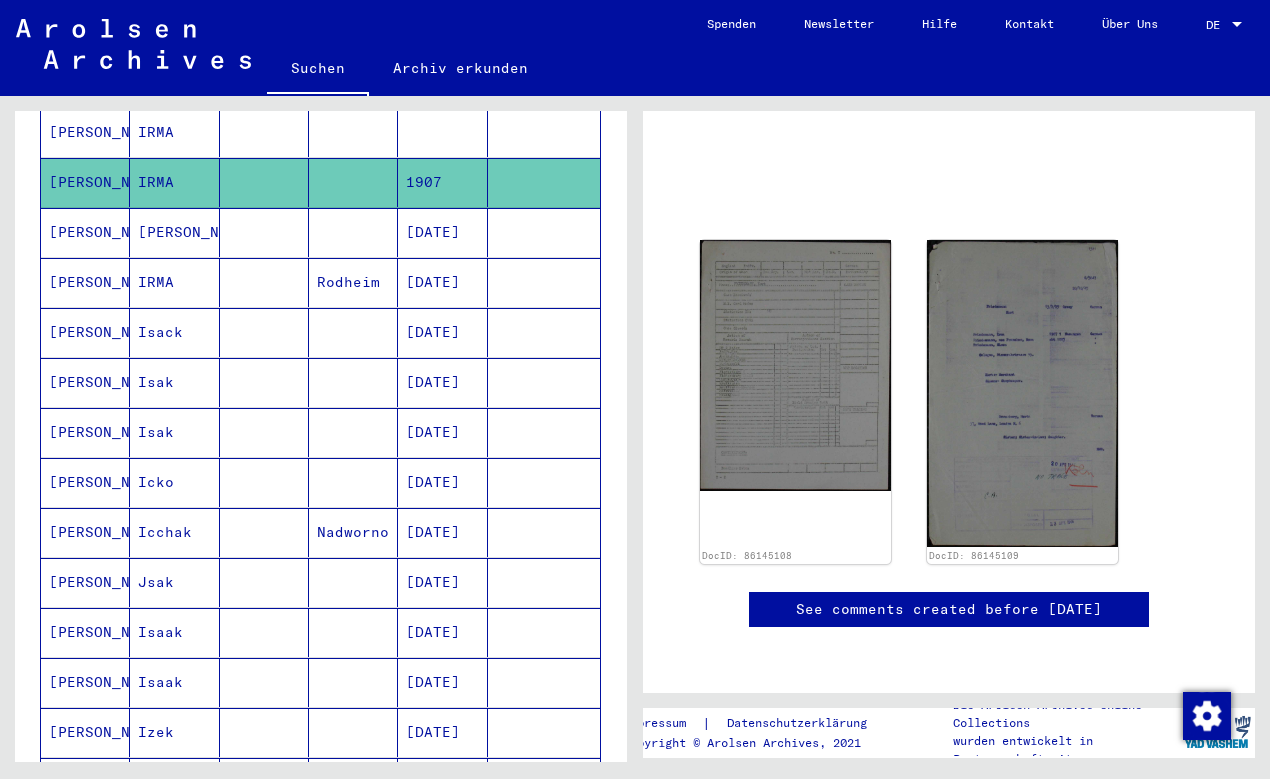scroll, scrollTop: 866, scrollLeft: 0, axis: vertical 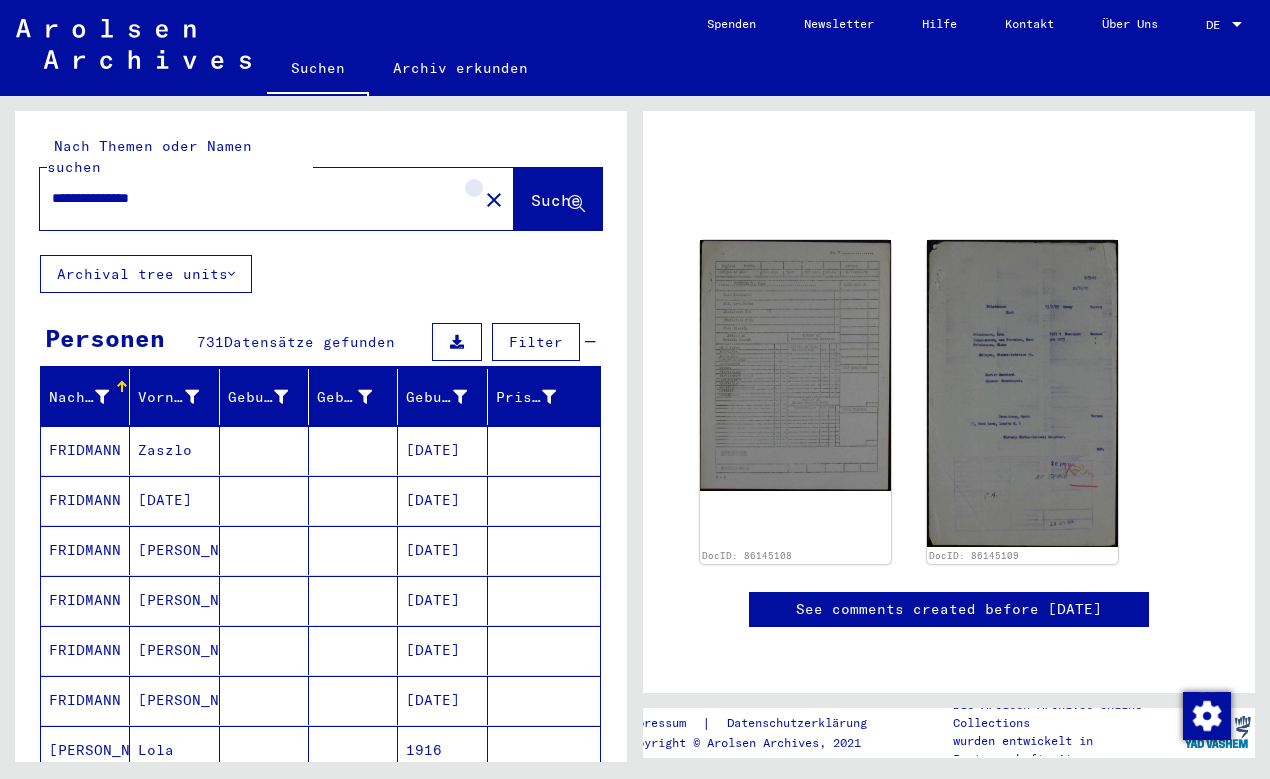 click on "close" 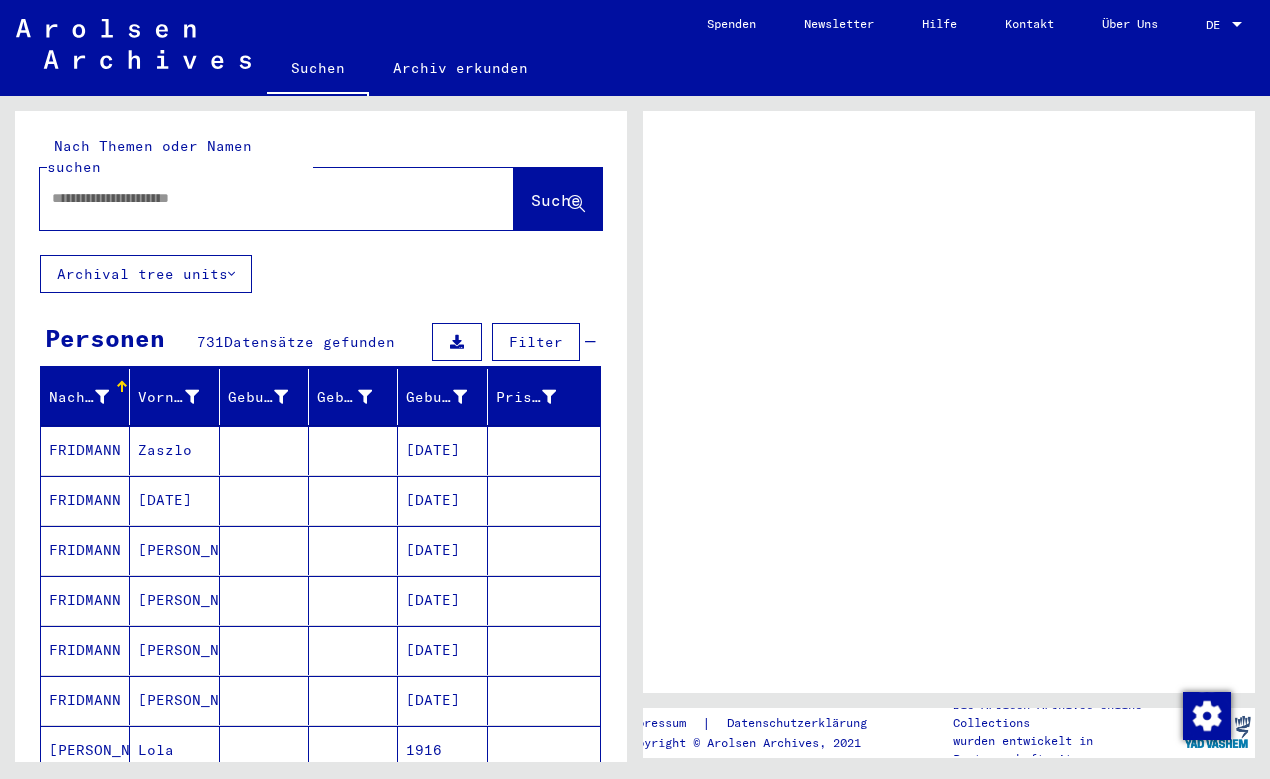 scroll, scrollTop: 0, scrollLeft: 0, axis: both 